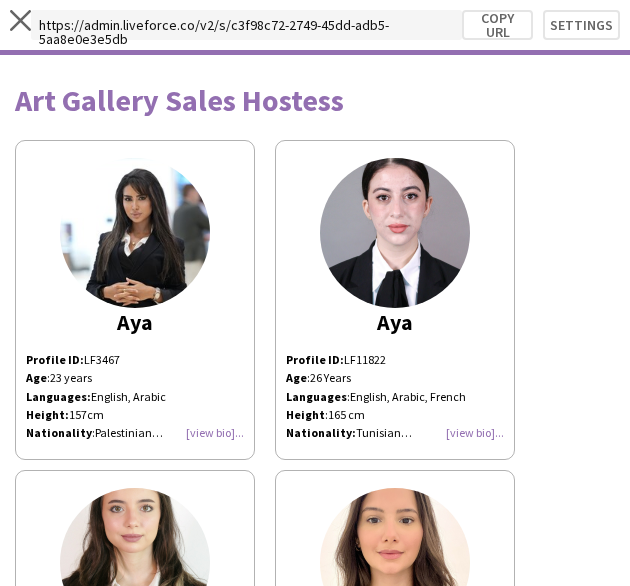 scroll, scrollTop: 0, scrollLeft: 0, axis: both 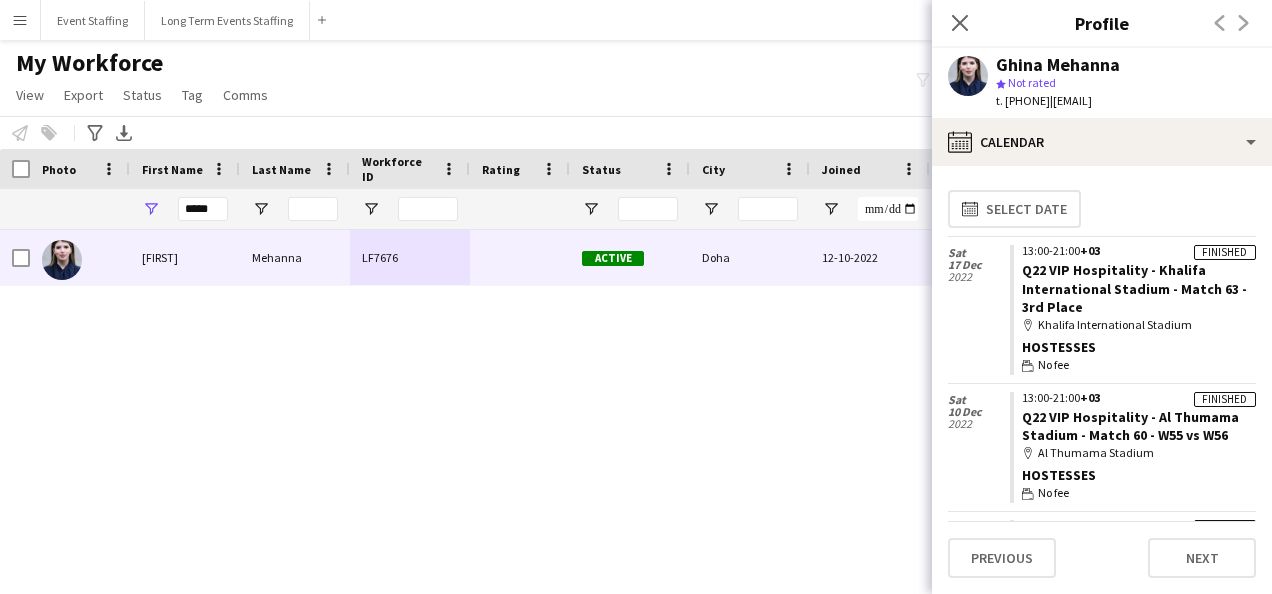 click on "[FIRST] [LAST] LF7676 Active [CITY] [DATE] [NUMBER] days 0 [EMAIL]" at bounding box center [614, 387] 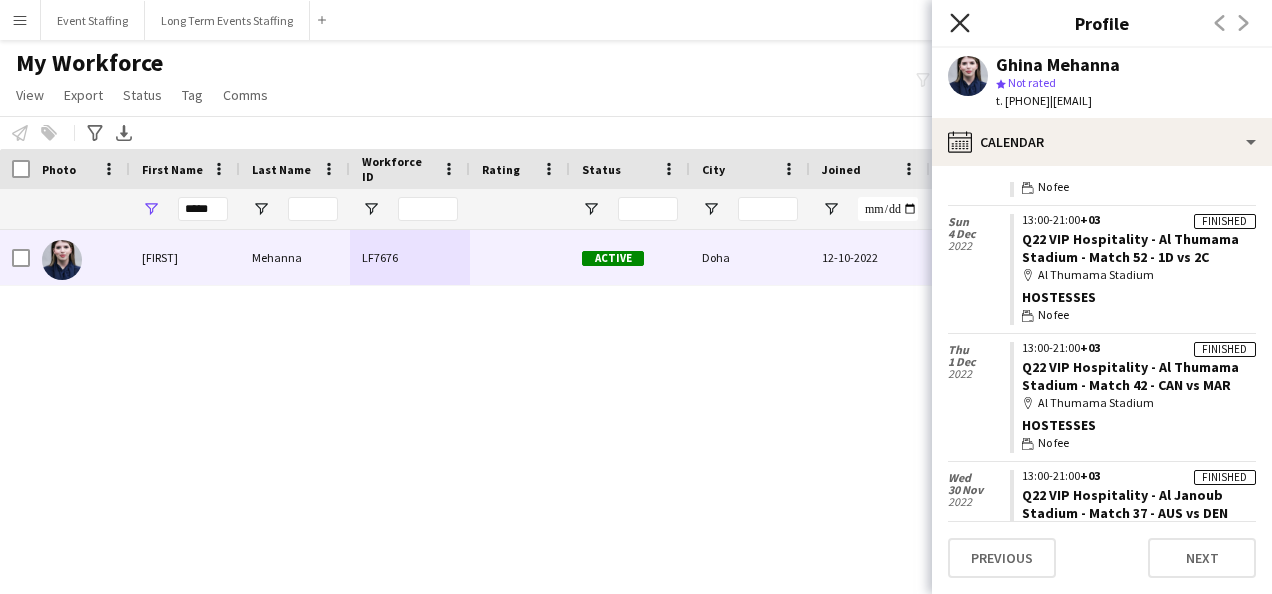 click on "Close pop-in" 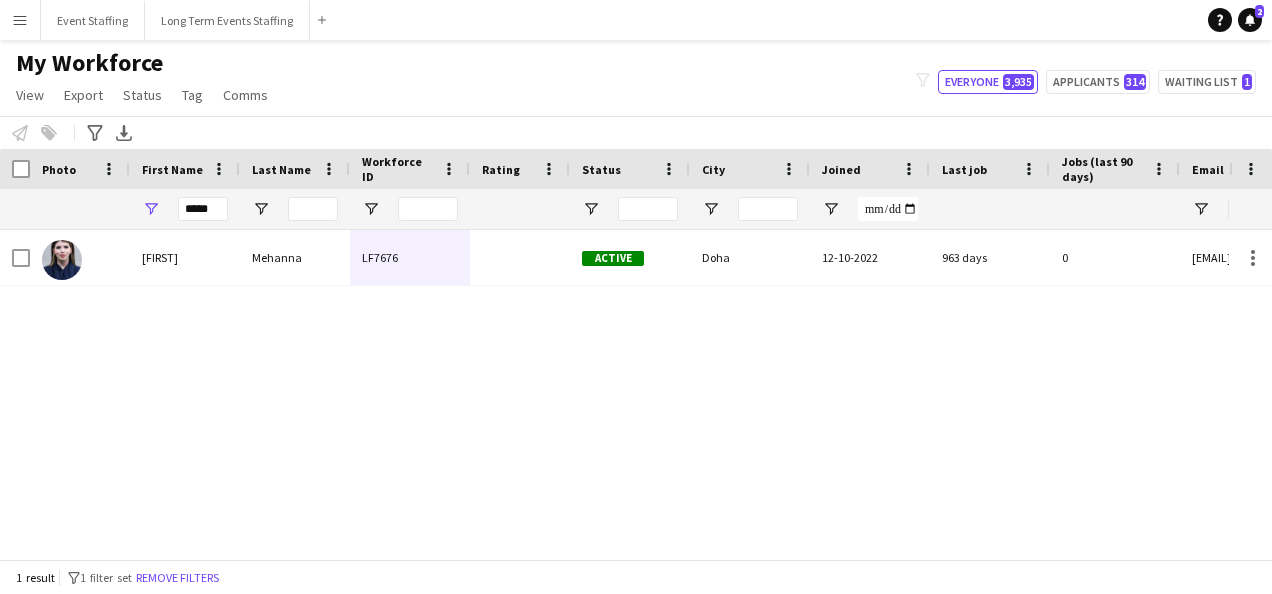 drag, startPoint x: 208, startPoint y: 569, endPoint x: 314, endPoint y: 564, distance: 106.11786 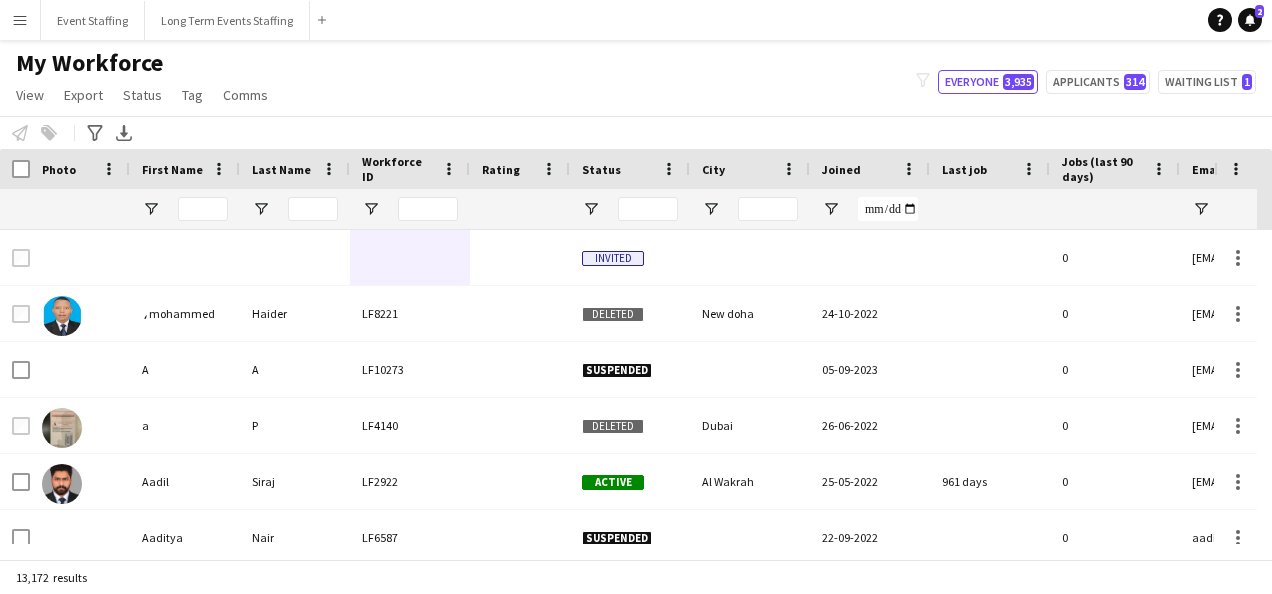 scroll, scrollTop: 0, scrollLeft: 1062, axis: horizontal 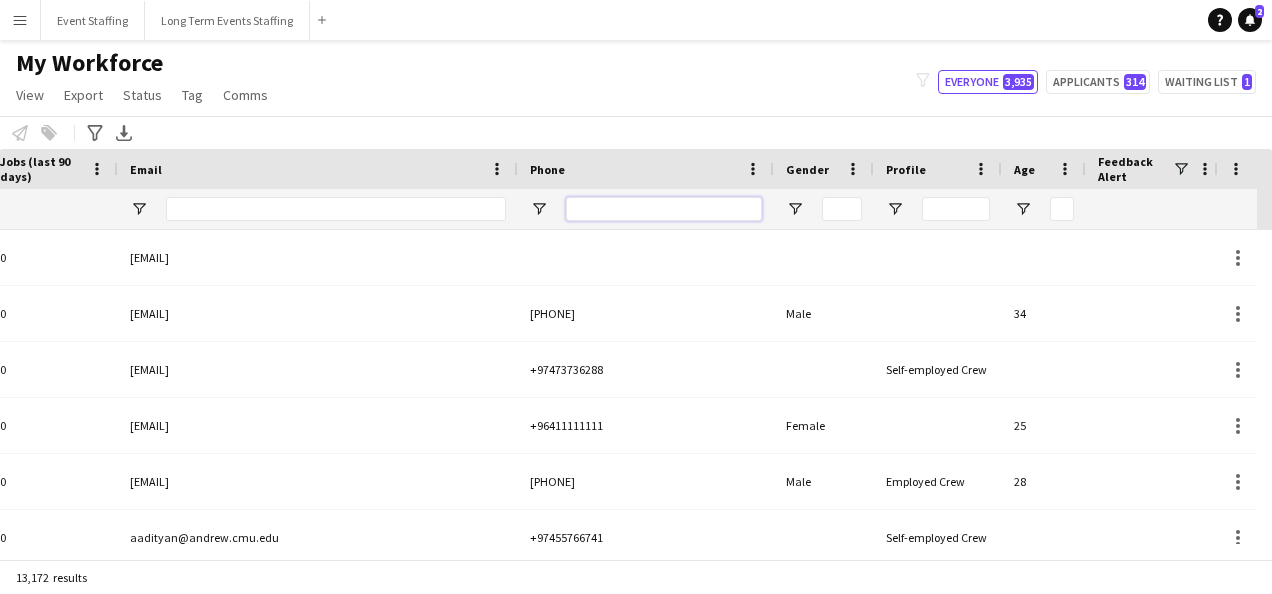 click at bounding box center (664, 209) 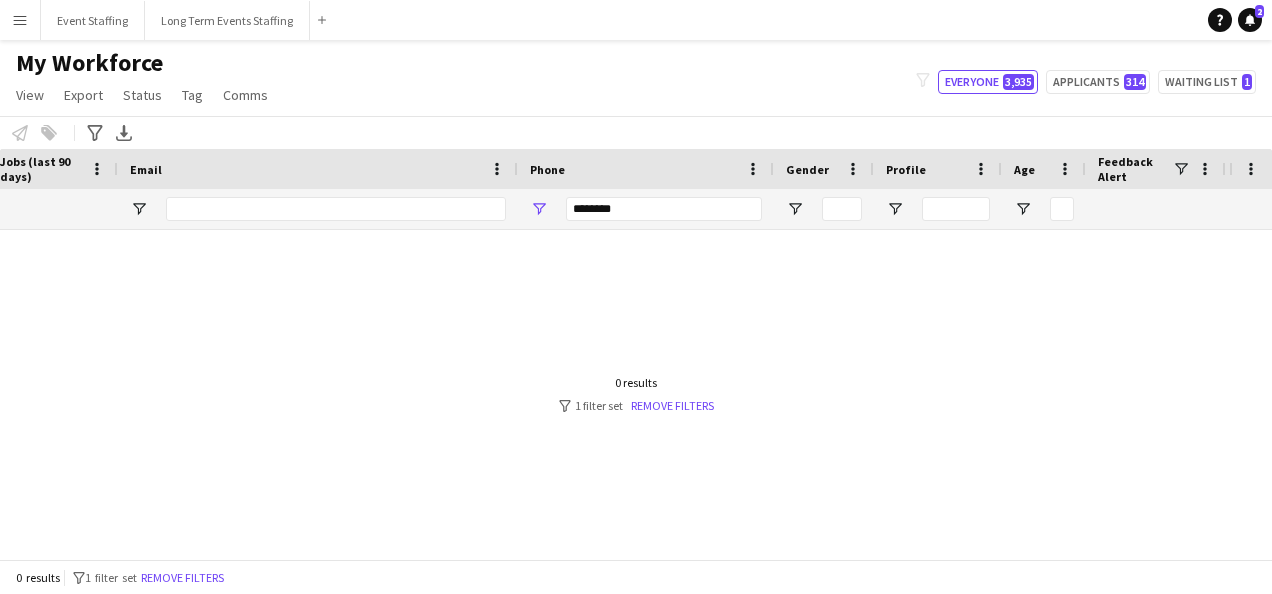 click on "My Workforce   View   Views  Default view New view Update view Delete view Edit name Customise view Customise filters Reset Filters Reset View Reset All  Export  Export as XLSX Export as PDF  Status  Edit  Tag  New tag  Edit tag  0- VVIP Hostess  (22) 0-LHS VVIP STAFF (5) 14x hosts / hostesses Qatar Racing and Equestrian Club (12) 2023 - 5 Mascots - 1st to 10th Mar (4) 2023 - A2Z Media - Hostess - 10th & 14th Mar (4) 2023 - Al Mana Promoters - Confirmed (25th Jan to 27th Feb) (2) 2023 - Al Maya - Promoters - 9th, 10th, 11th Mar (4) 2023 - Alberto Dubai - 8 Hostesses - 22nd Feb - Confirmed (5) 2023 - APQ Events - Cast Coordinators (3) 2023 - APQ Events - Info Desk Coordinators (9) 2023 - APQ Events - Sports Coordinators (22) 2023 - APQ Events - Ushers (5) 2023 - ASE23-06A - 3 Ushers (1) 2023 - Assets Group - Call Centre Agents - 1st March (2) 2023 - AZM23-03A - 14th Mar - Hostess (2) 2023 - AZM23-03C - Hostess - 20th Mar (3) 2023 - BDT23-03A - Promoter - 16th, 17th, 18th Mar (5) 2023 - CLN23-03A - Hostess (1)" 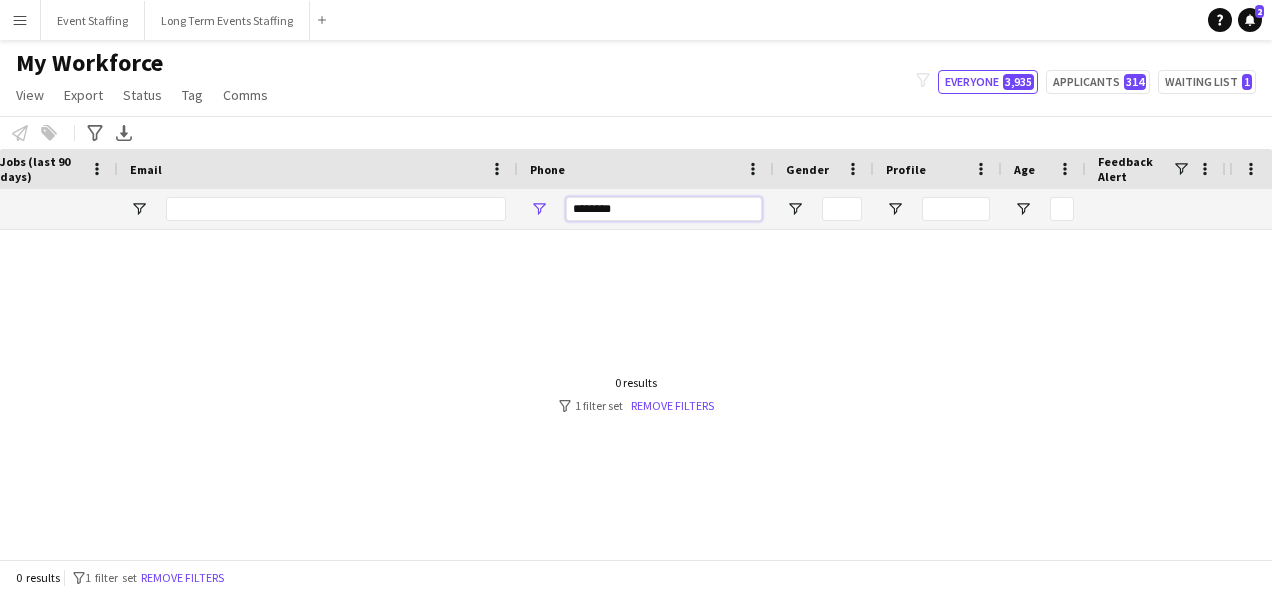 click on "********" at bounding box center (664, 209) 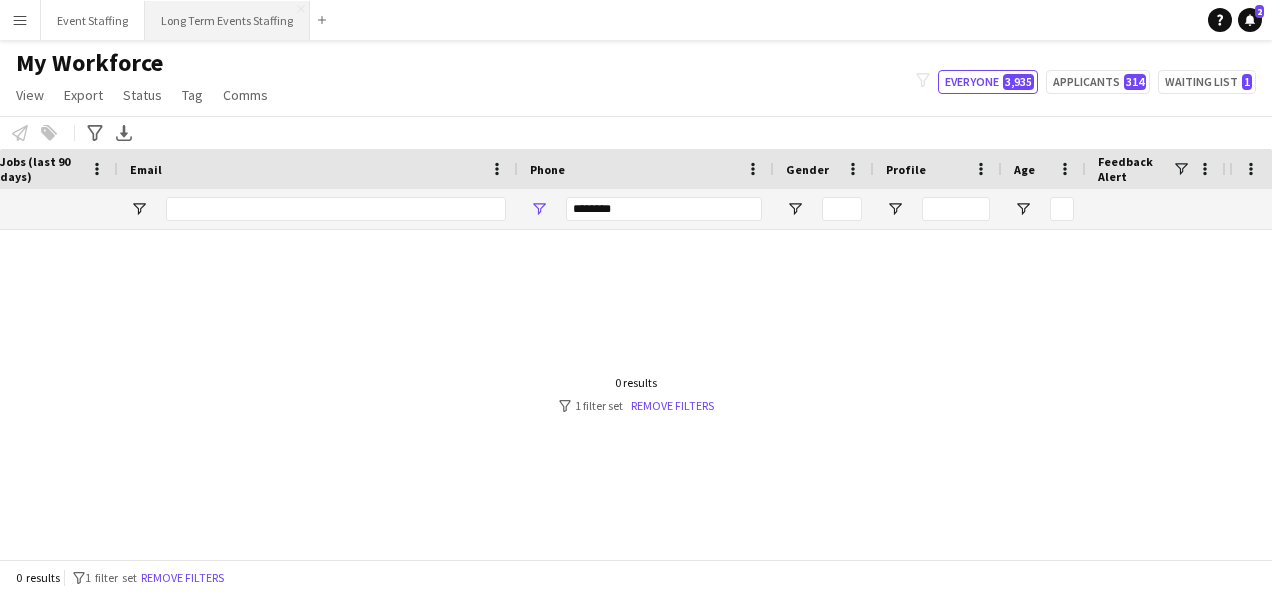 click on "Long Term Events Staffing
Close" at bounding box center (227, 20) 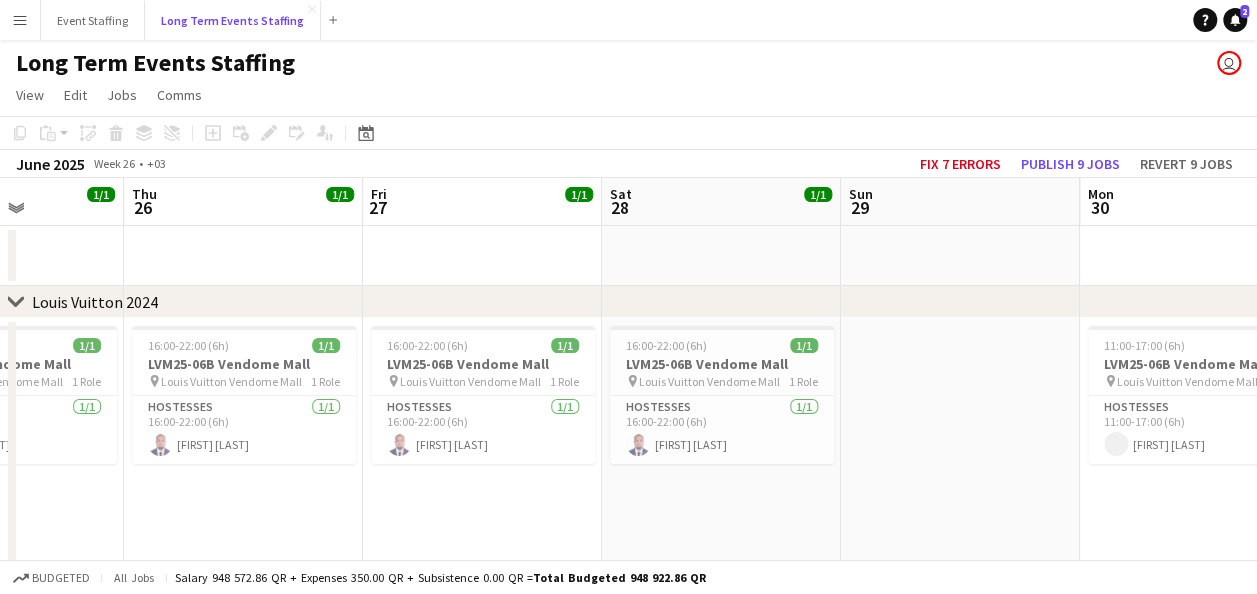 scroll, scrollTop: 0, scrollLeft: 592, axis: horizontal 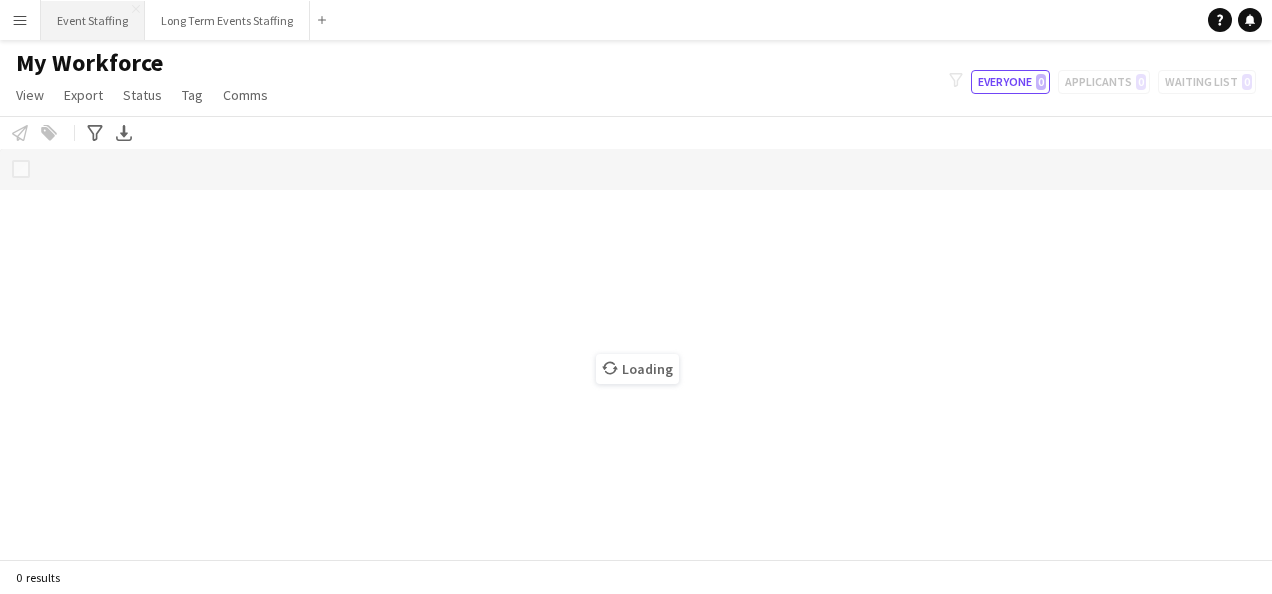 click on "Event Staffing
Close" at bounding box center [93, 20] 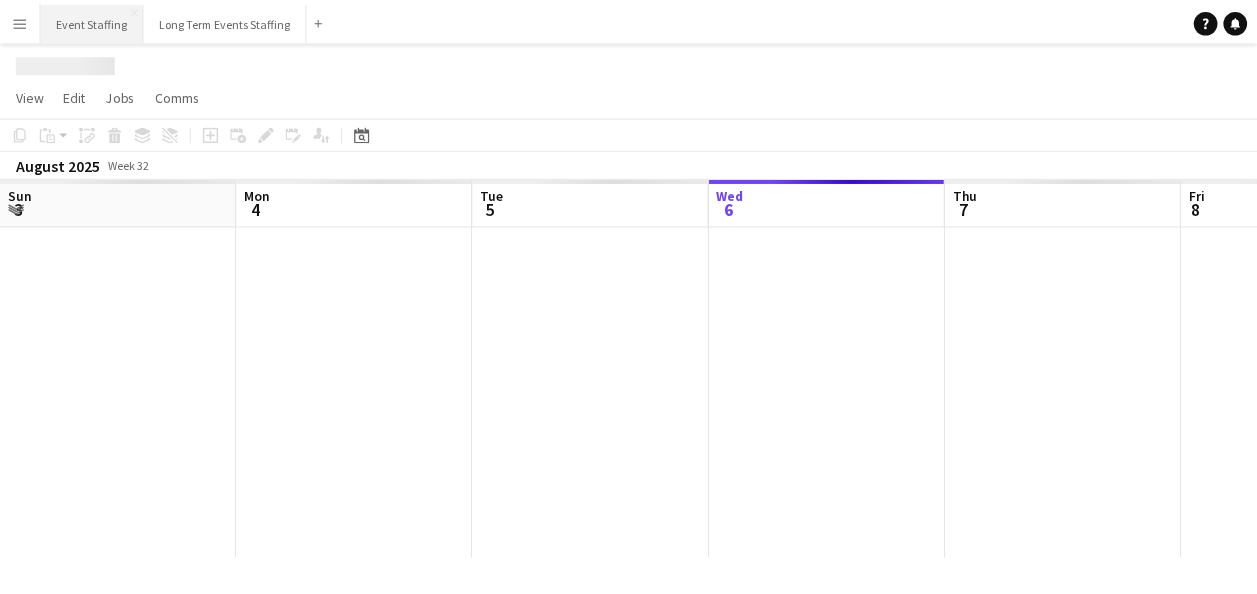 scroll, scrollTop: 0, scrollLeft: 478, axis: horizontal 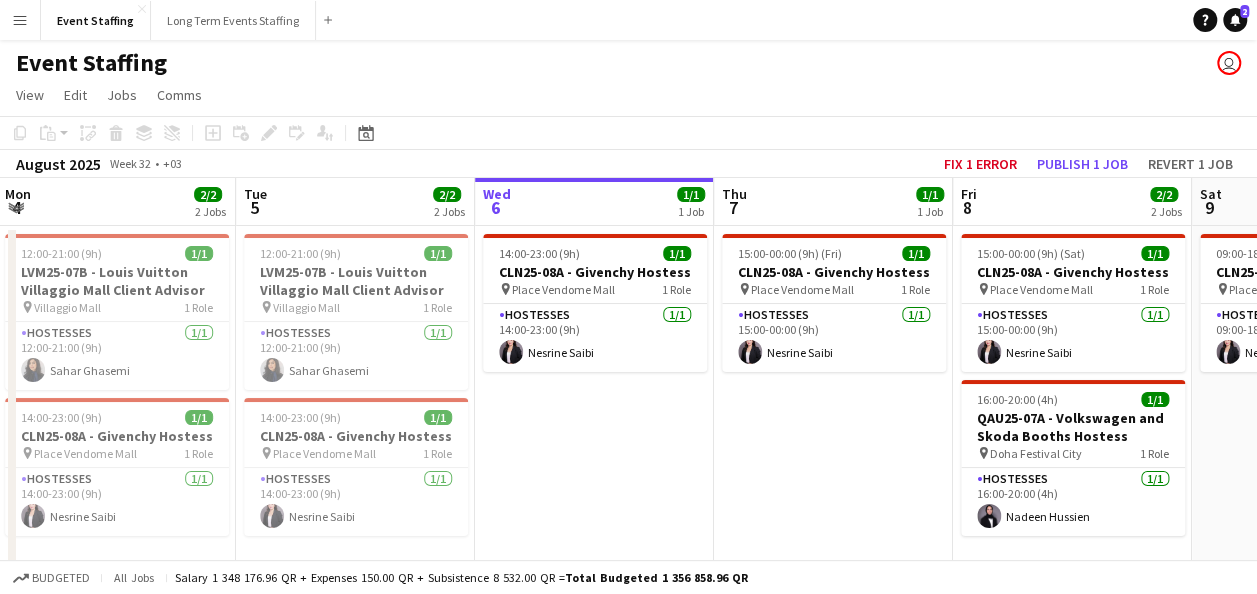 drag, startPoint x: 386, startPoint y: 470, endPoint x: 622, endPoint y: 465, distance: 236.05296 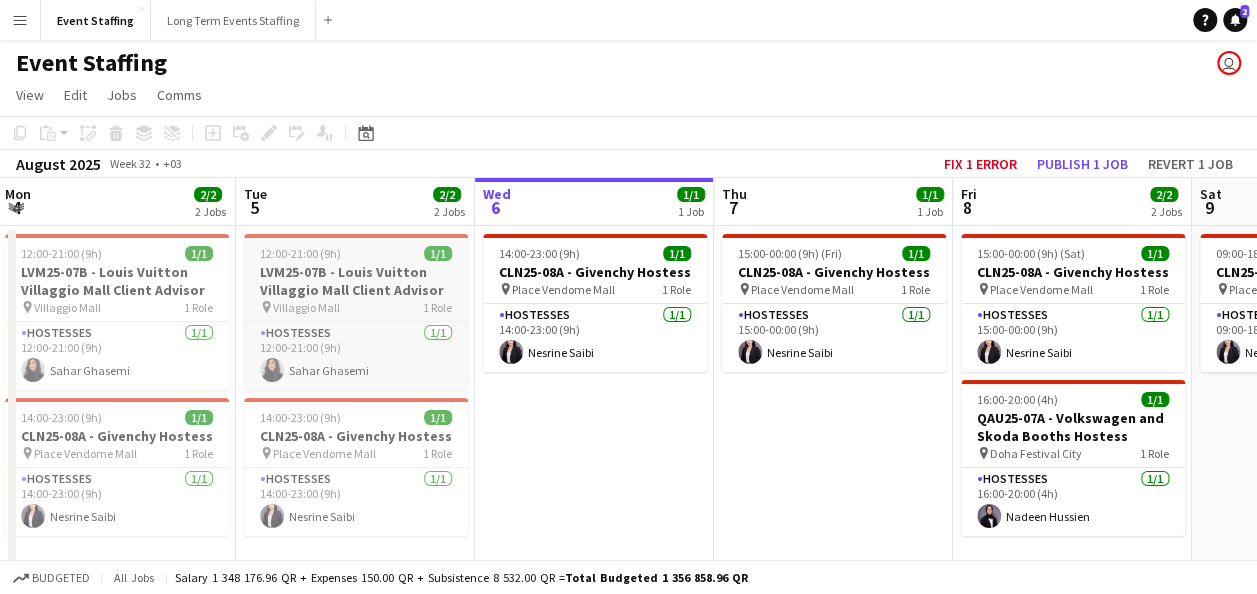 click on "12:00-21:00 (9h)" at bounding box center (300, 253) 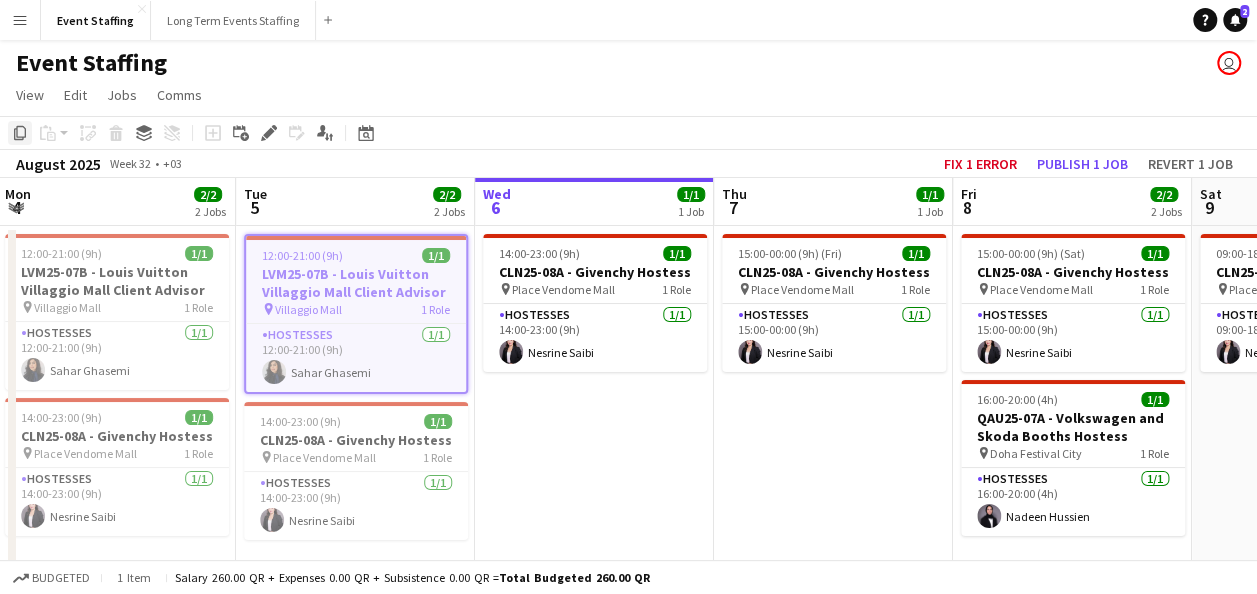 click on "Copy" 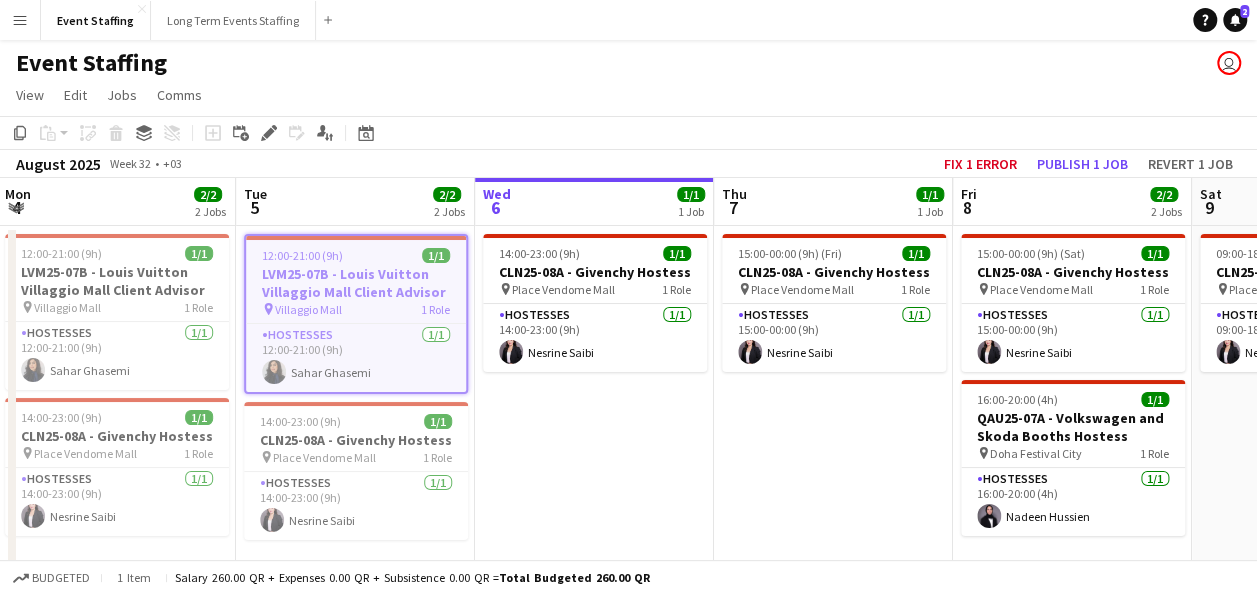 click on "14:00-23:00 (9h)    1/1    CLN25-08A - Givenchy Hostess
pin
Place Vendome Mall   1 Role   Hostesses   1/1   14:00-23:00 (9h)
[FIRST] [LAST]" at bounding box center [594, 557] 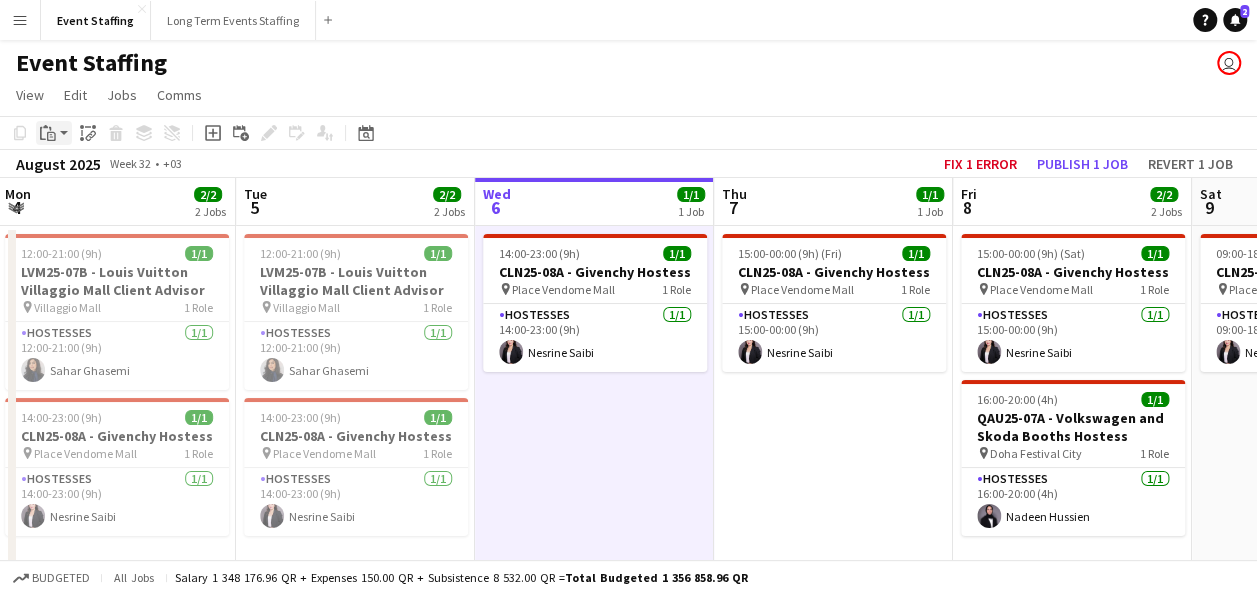 click on "Paste" 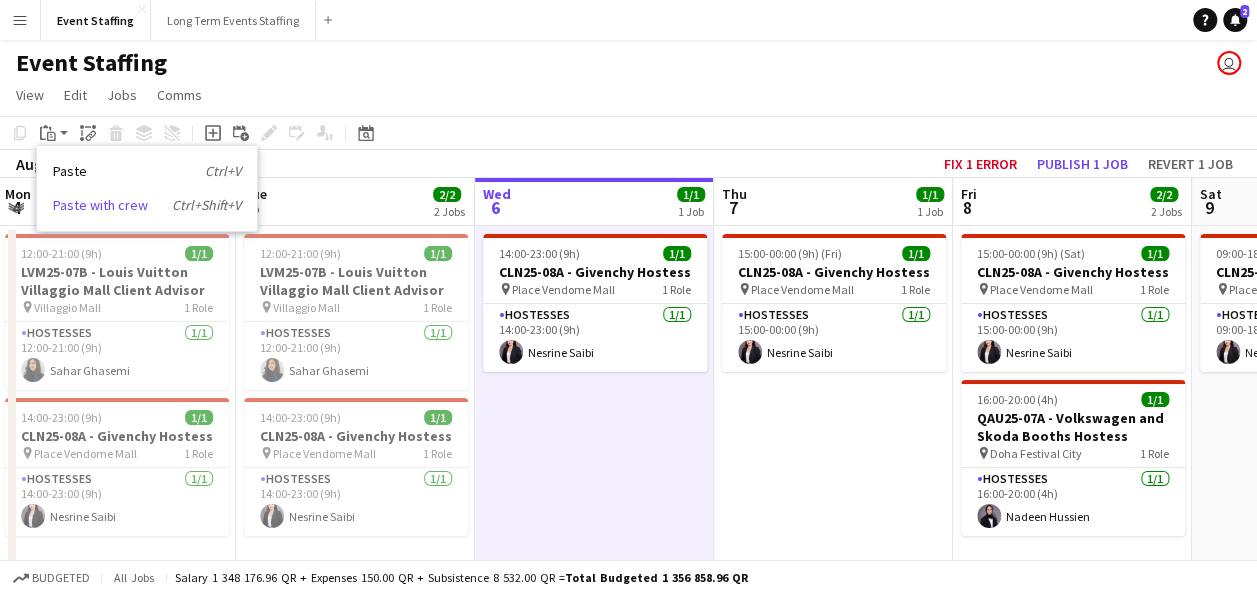 click on "Paste with crew  Ctrl+Shift+V" at bounding box center (147, 205) 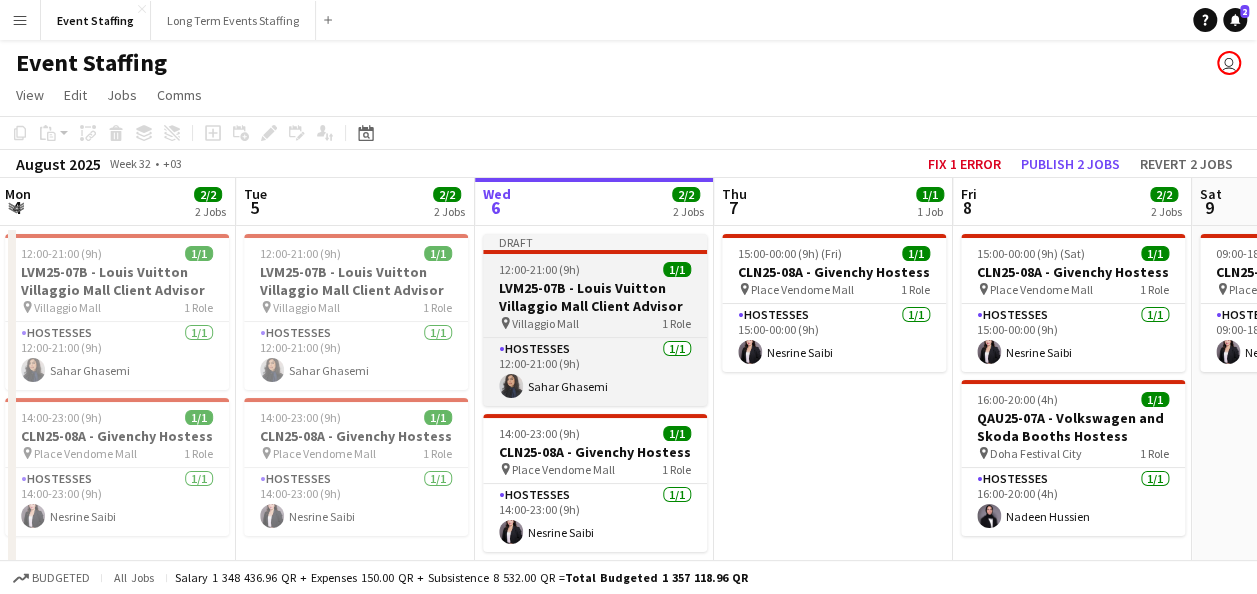 click on "LVM25-07B - Louis Vuitton Villaggio Mall Client Advisor" at bounding box center (595, 297) 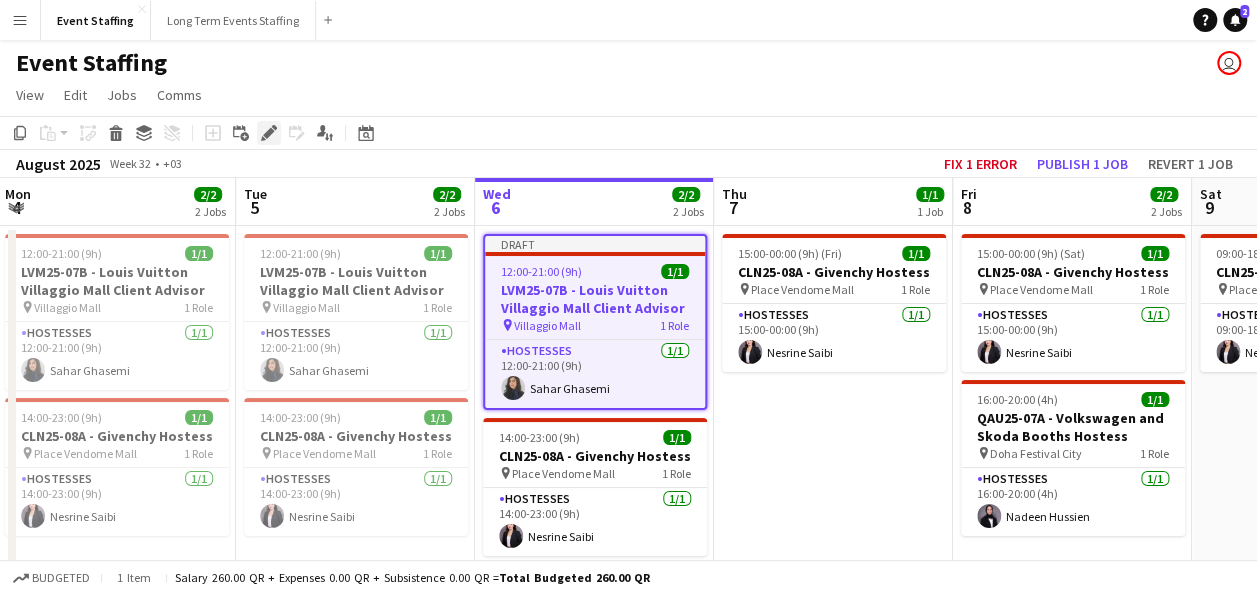 click on "Edit" at bounding box center [269, 133] 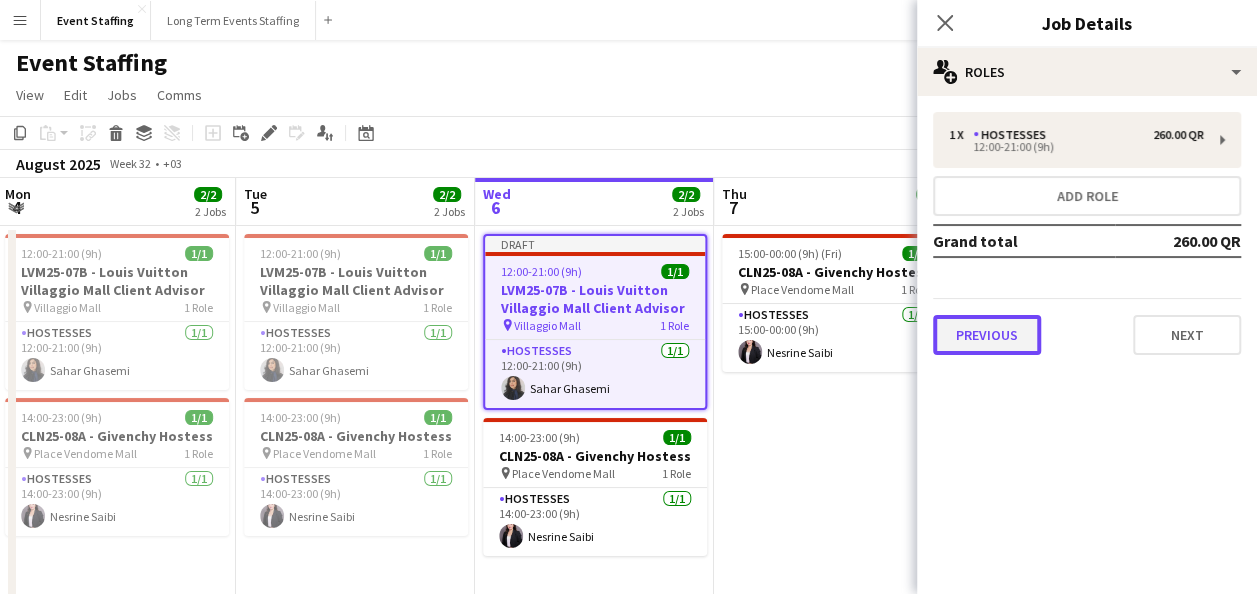 click on "Previous" at bounding box center (987, 335) 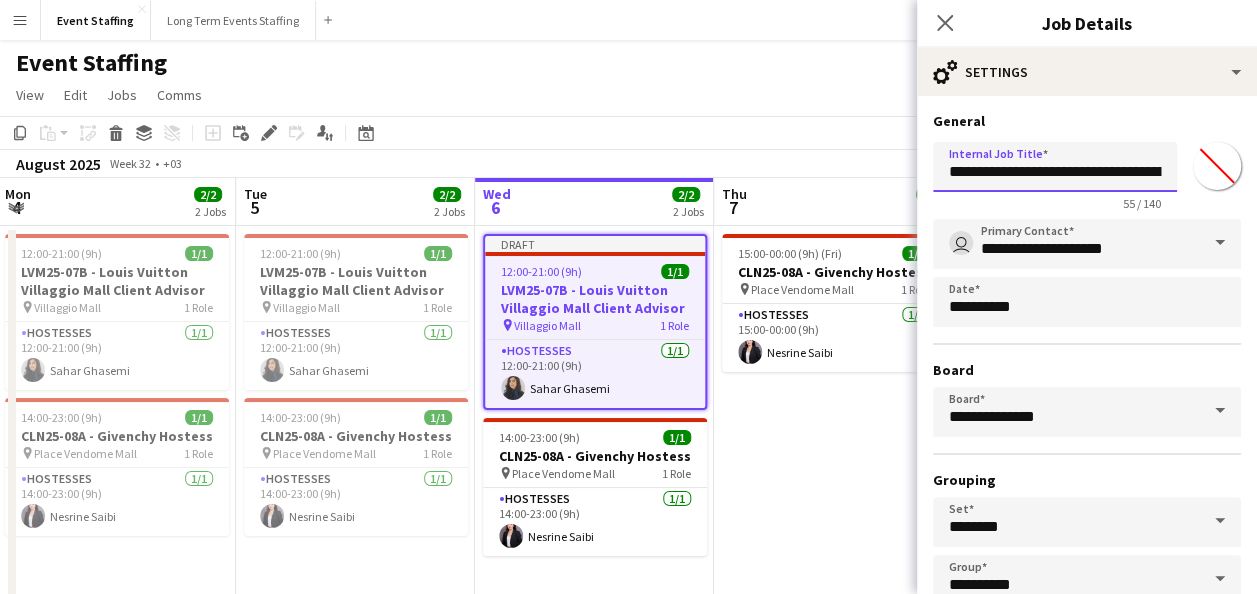 drag, startPoint x: 1014, startPoint y: 172, endPoint x: 1024, endPoint y: 182, distance: 14.142136 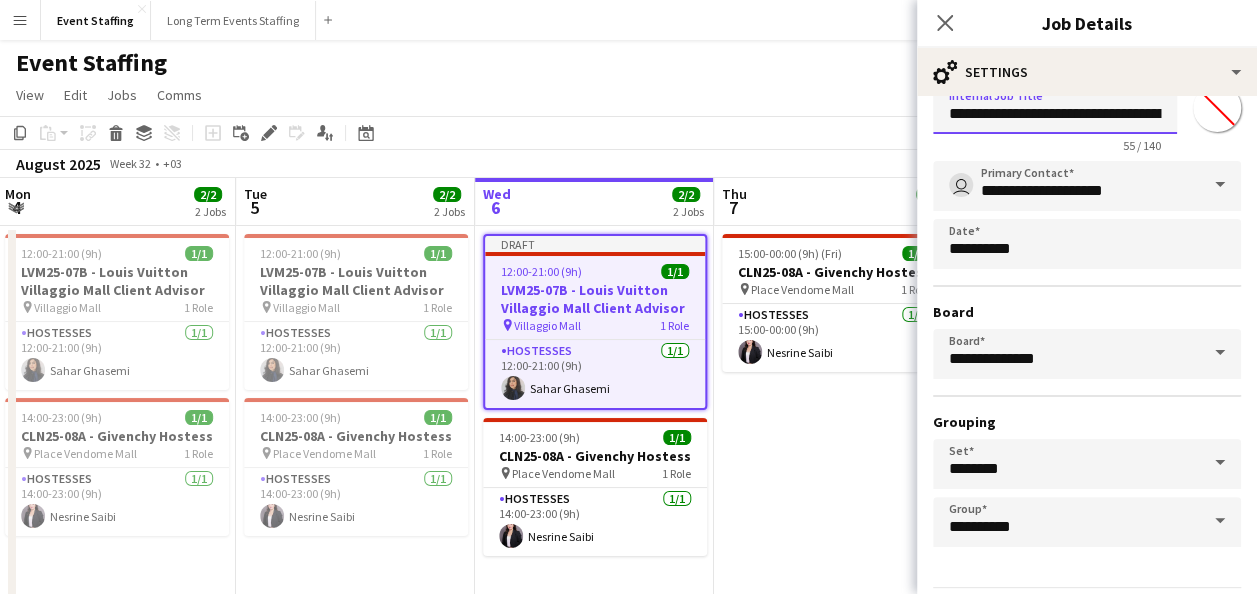 scroll, scrollTop: 124, scrollLeft: 0, axis: vertical 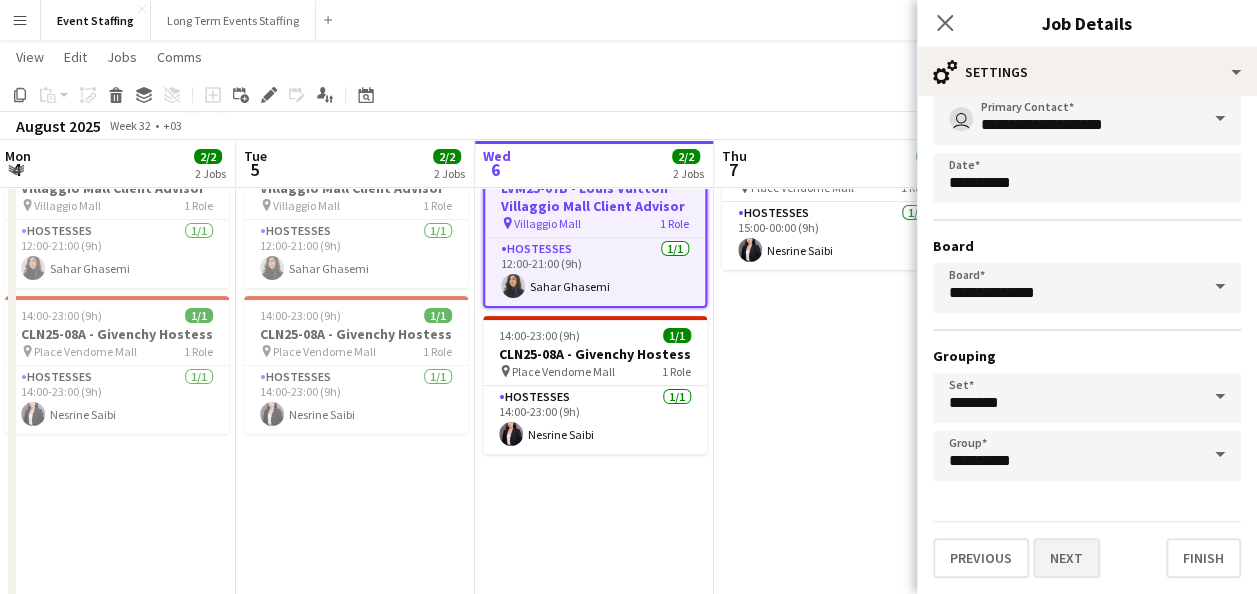type on "**********" 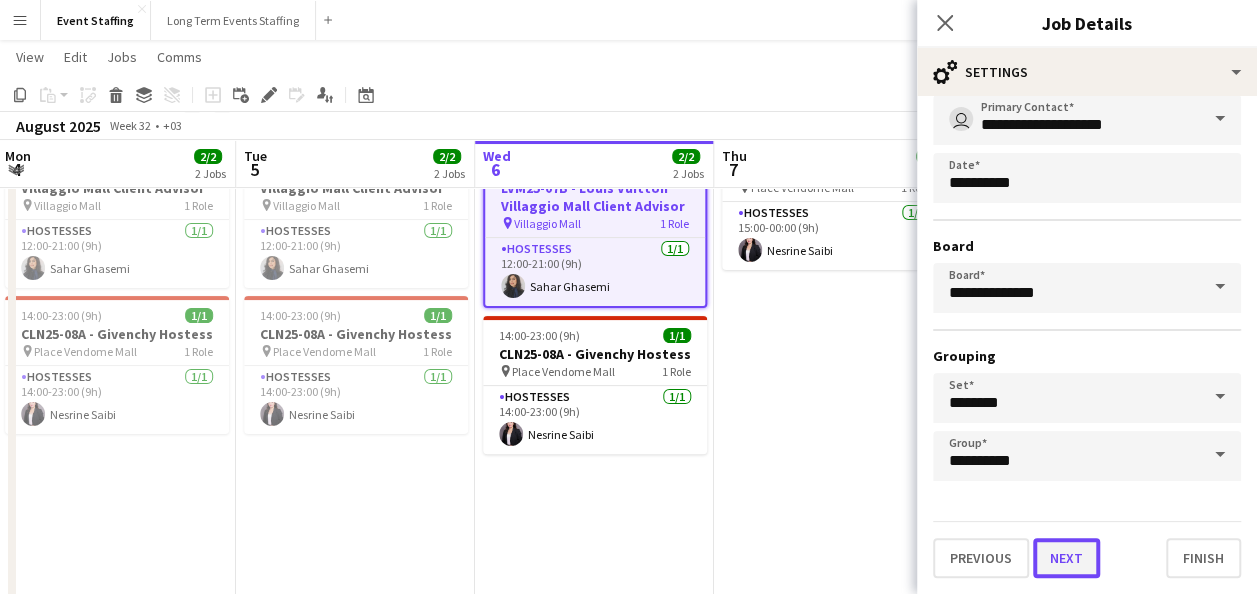 click on "Next" at bounding box center [1066, 558] 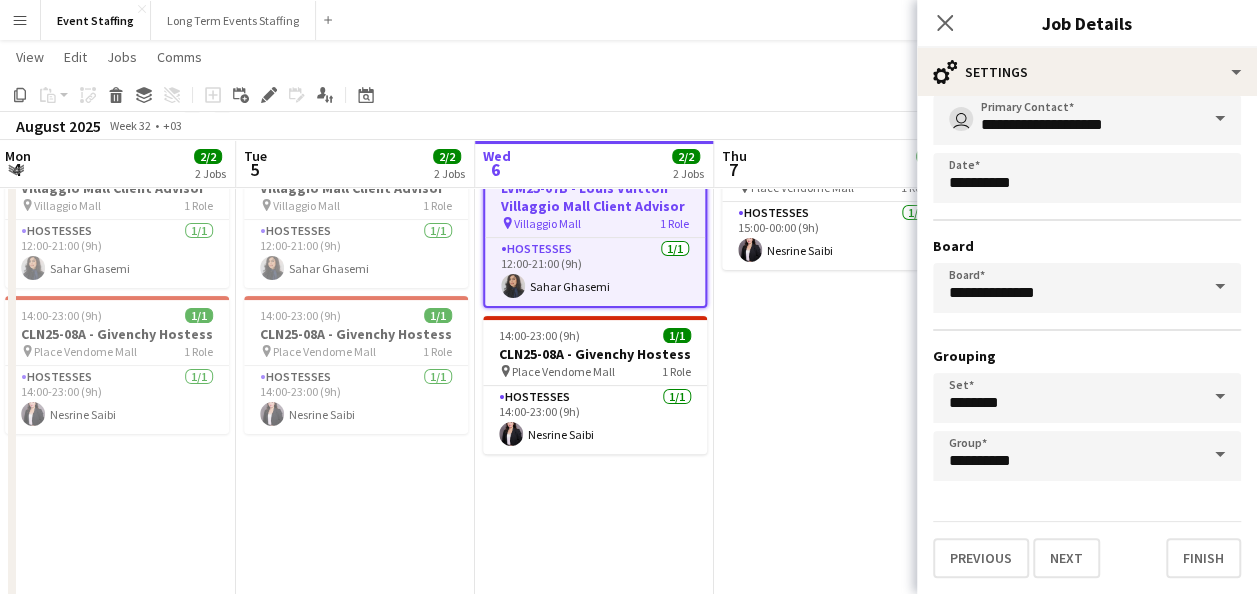 scroll, scrollTop: 0, scrollLeft: 0, axis: both 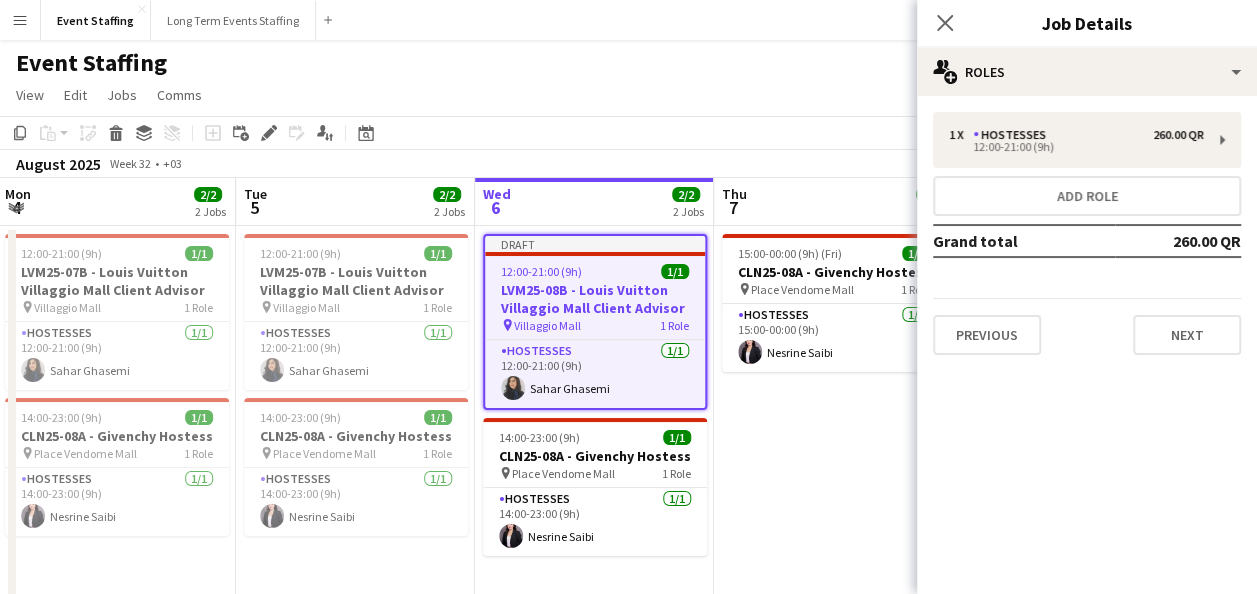 click on "15:00-00:00 (9h) (Fri)   1/1    CLN25-08A - Givenchy Hostess
pin
Place Vendome Mall   1 Role   Hostesses   1/1   15:00-00:00 (9h)
Nesrine Saibi" at bounding box center (833, 557) 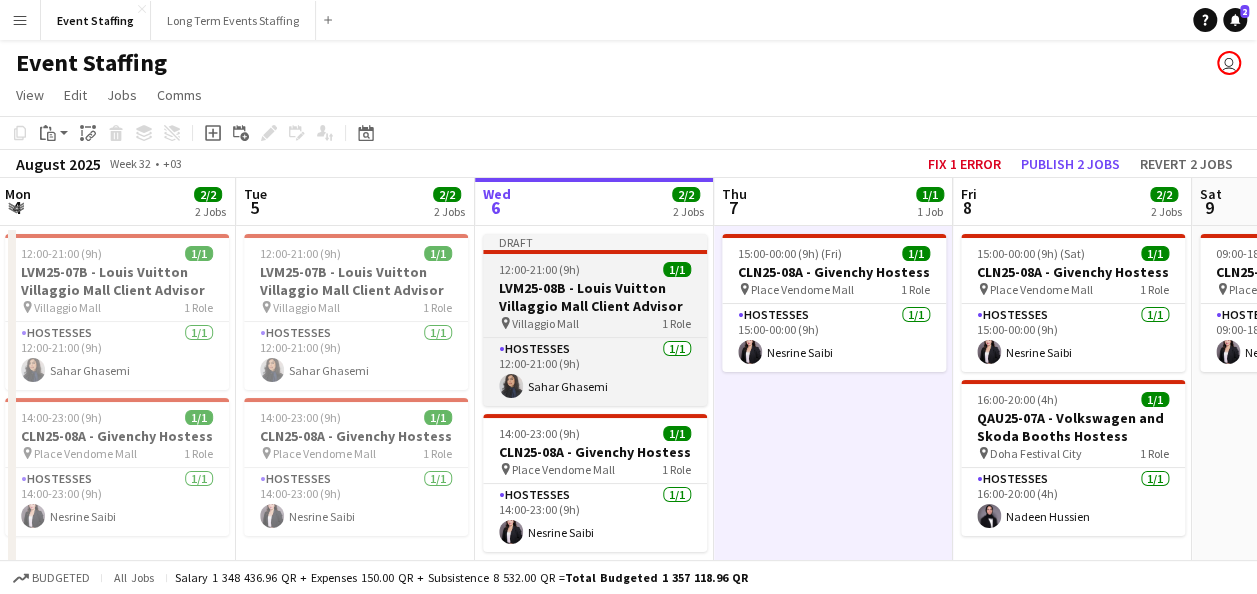 click on "12:00-21:00 (9h)    1/1" at bounding box center [595, 269] 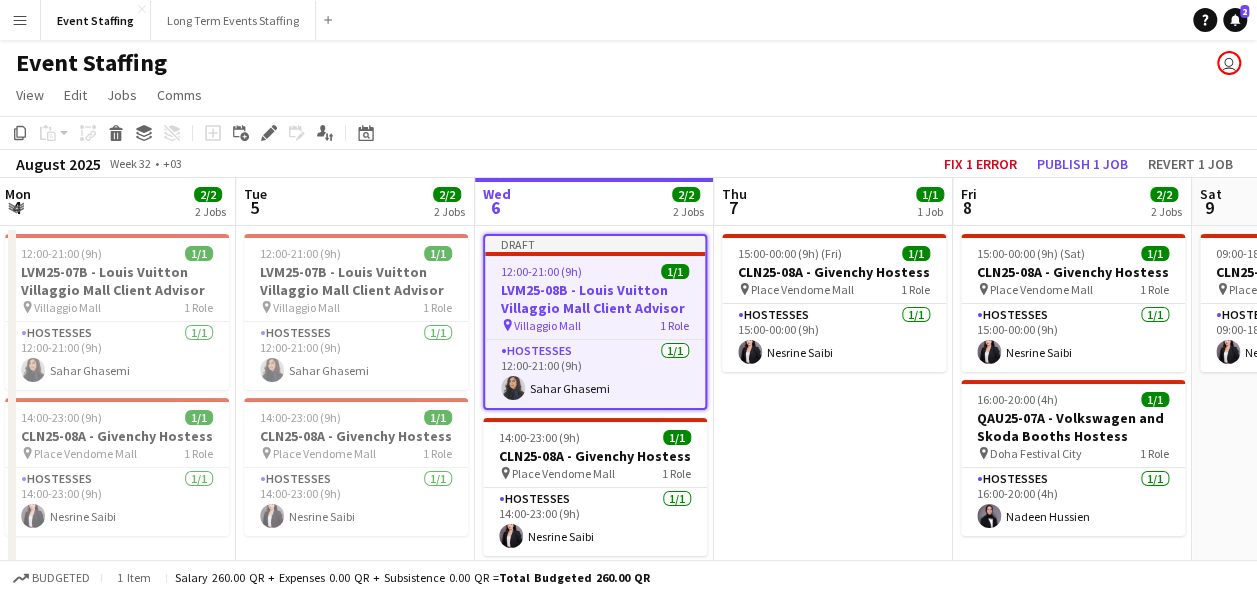 click on "15:00-00:00 (9h) (Fri)   1/1    CLN25-08A - Givenchy Hostess
pin
Place Vendome Mall   1 Role   Hostesses   1/1   15:00-00:00 (9h)
Nesrine Saibi" at bounding box center (833, 557) 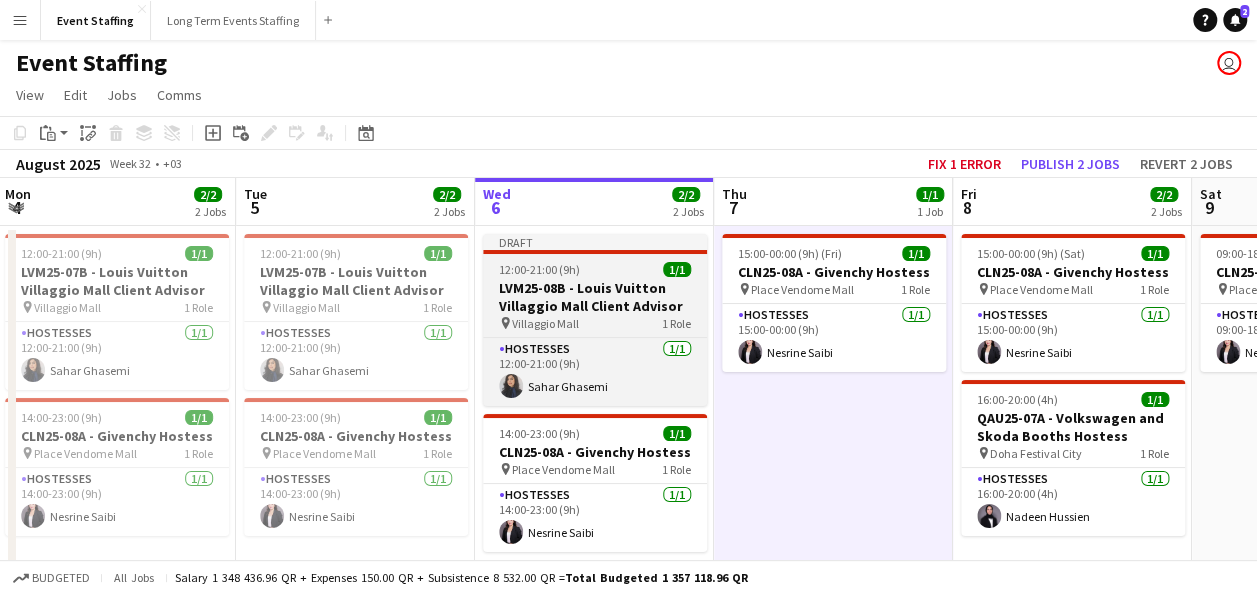 click on "12:00-21:00 (9h)" at bounding box center [539, 269] 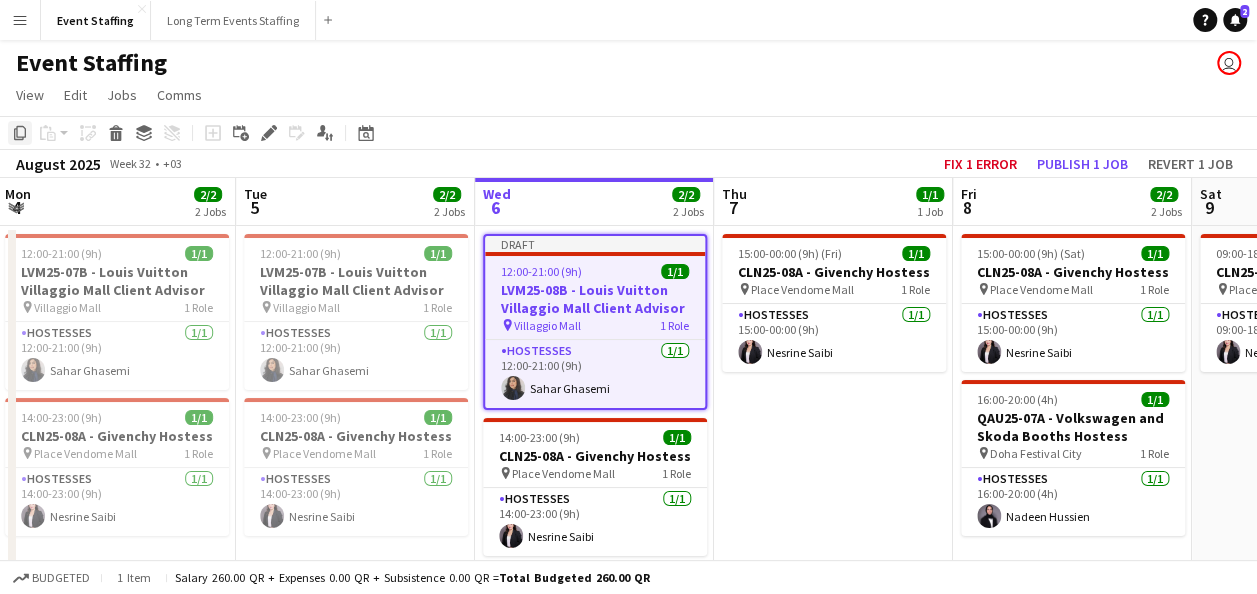 click on "Copy" 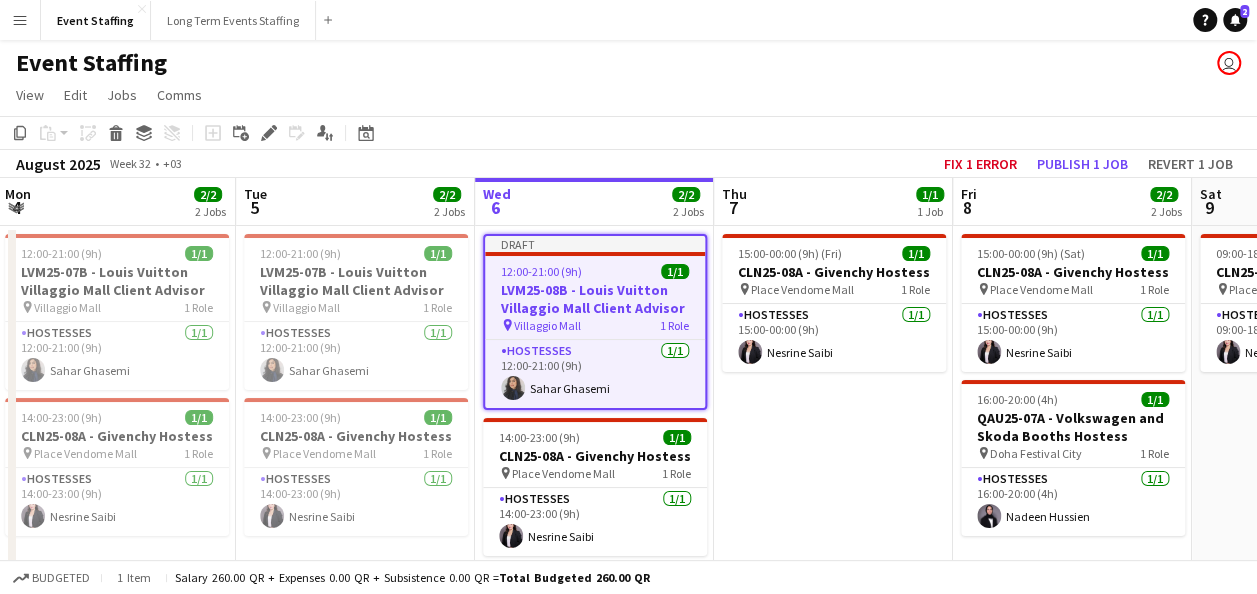 click on "15:00-00:00 (9h) (Fri)   1/1    CLN25-08A - Givenchy Hostess
pin
Place Vendome Mall   1 Role   Hostesses   1/1   15:00-00:00 (9h)
Nesrine Saibi" at bounding box center (833, 557) 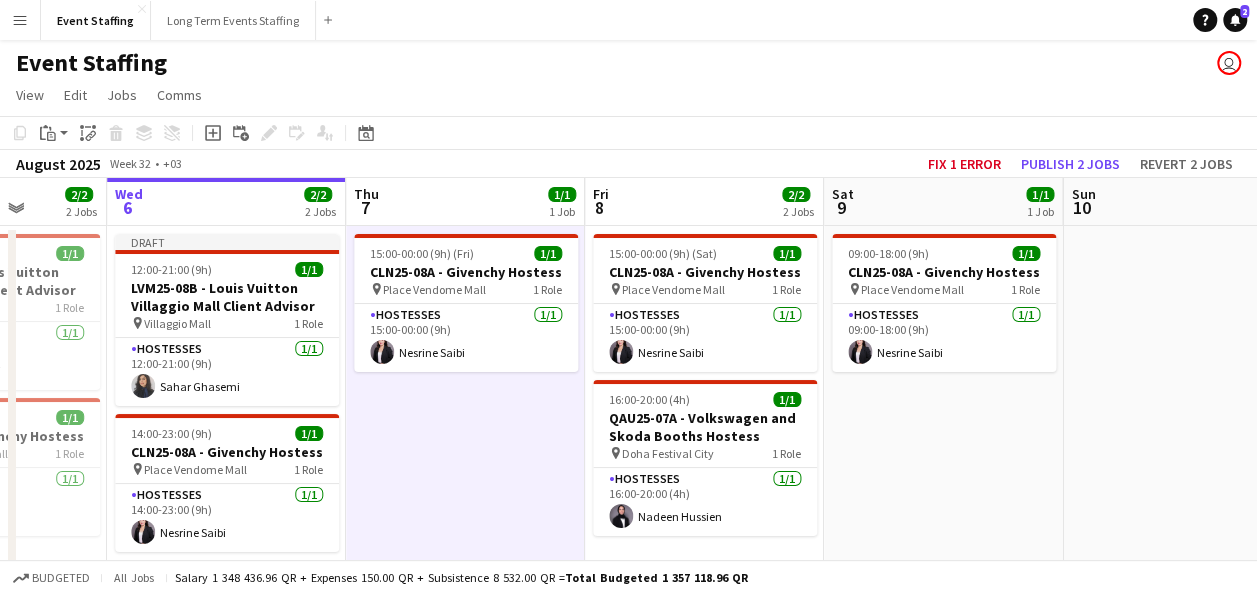 scroll, scrollTop: 0, scrollLeft: 851, axis: horizontal 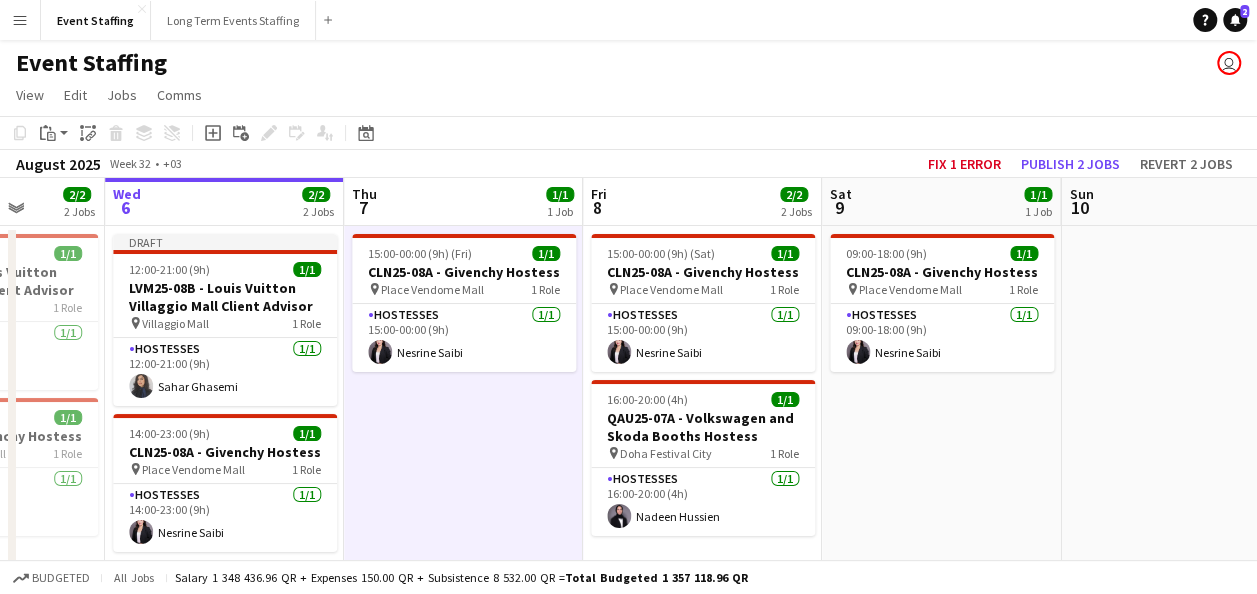 drag, startPoint x: 806, startPoint y: 464, endPoint x: 436, endPoint y: 452, distance: 370.19455 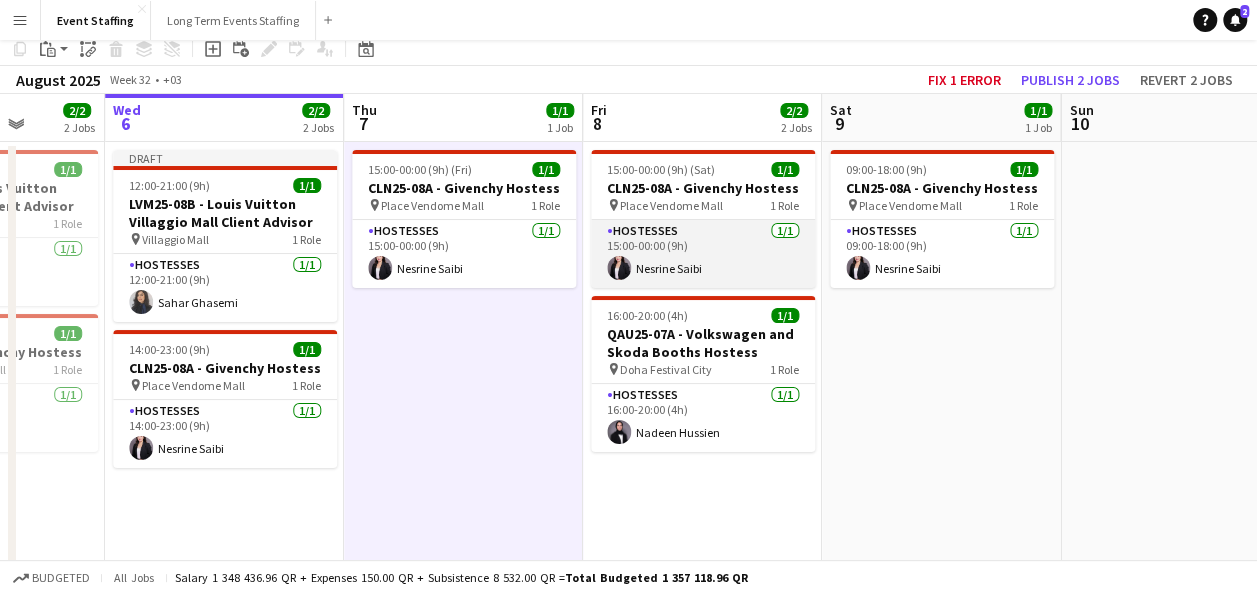 scroll, scrollTop: 200, scrollLeft: 0, axis: vertical 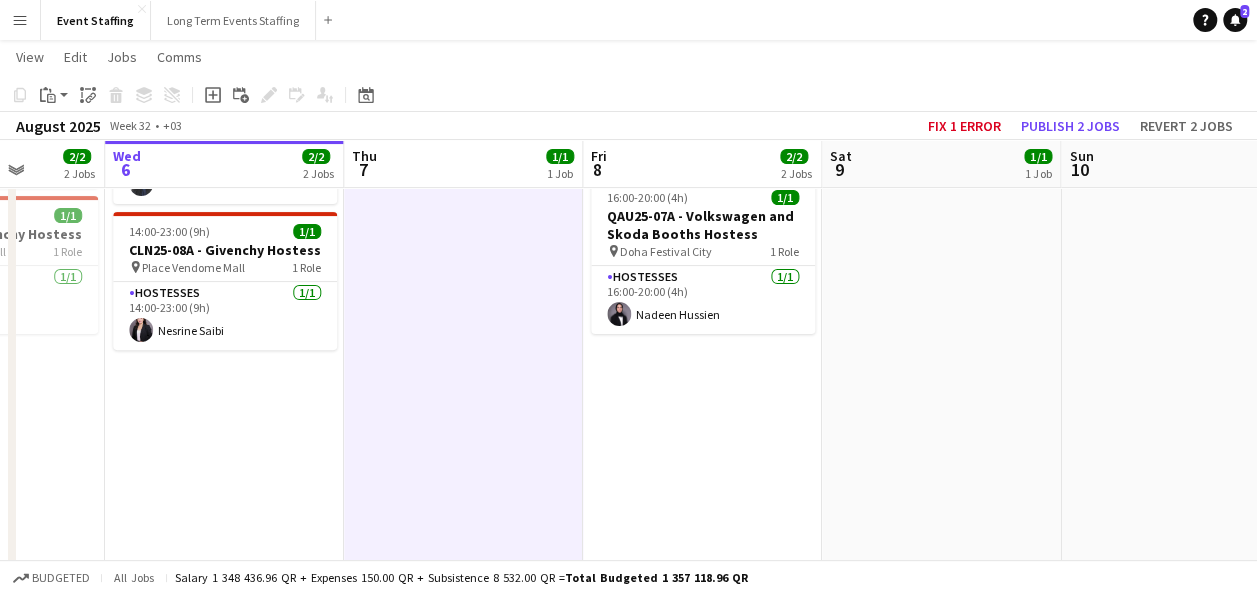 click on "15:00-00:00 (9h) (Sat)   1/1    CLN25-08A - Givenchy Hostess
pin
Place Vendome Mall   1 Role   Hostesses   1/1   15:00-00:00 (9h)
Nesrine Saibi     16:00-20:00 (4h)    1/1   QAU25-07A - Volkswagen and Skoda Booths Hostess
pin
Doha Festival City   1 Role   Hostesses   1/1   16:00-20:00 (4h)
Nadeen Hussien" at bounding box center (702, 355) 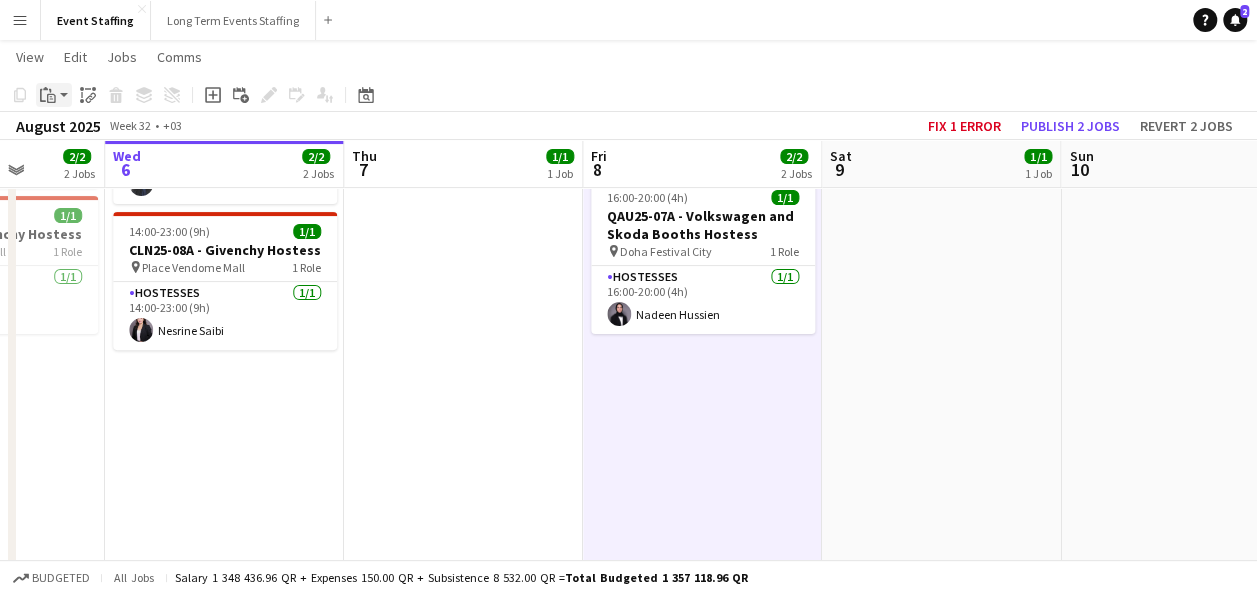 click 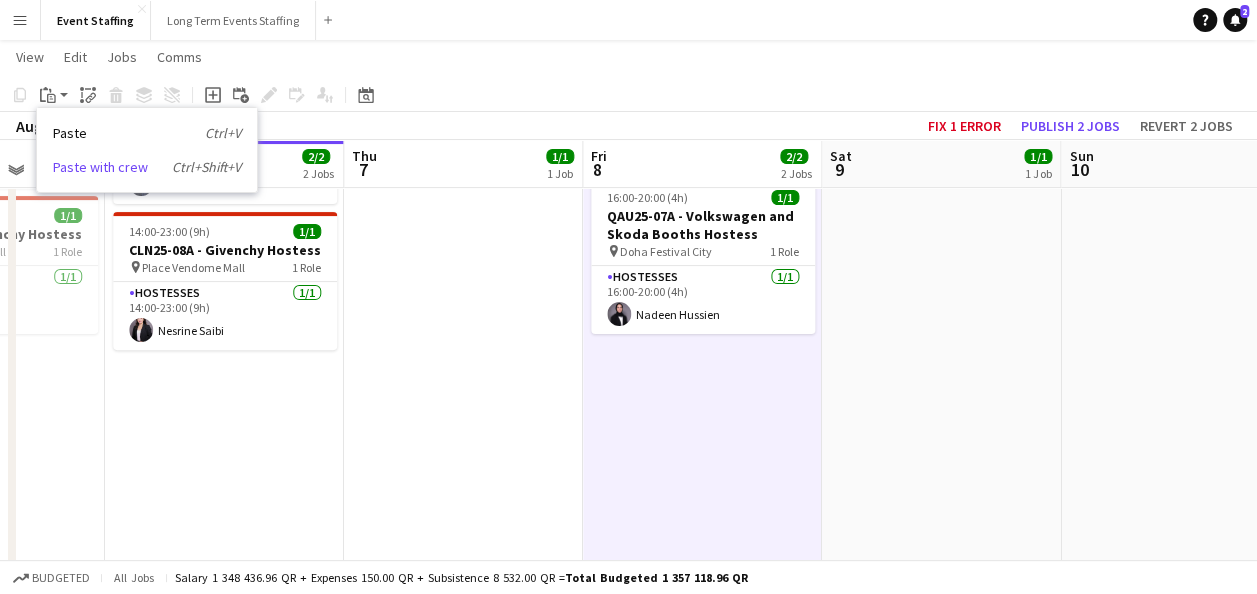 click on "Paste with crew  Ctrl+Shift+V" at bounding box center [147, 167] 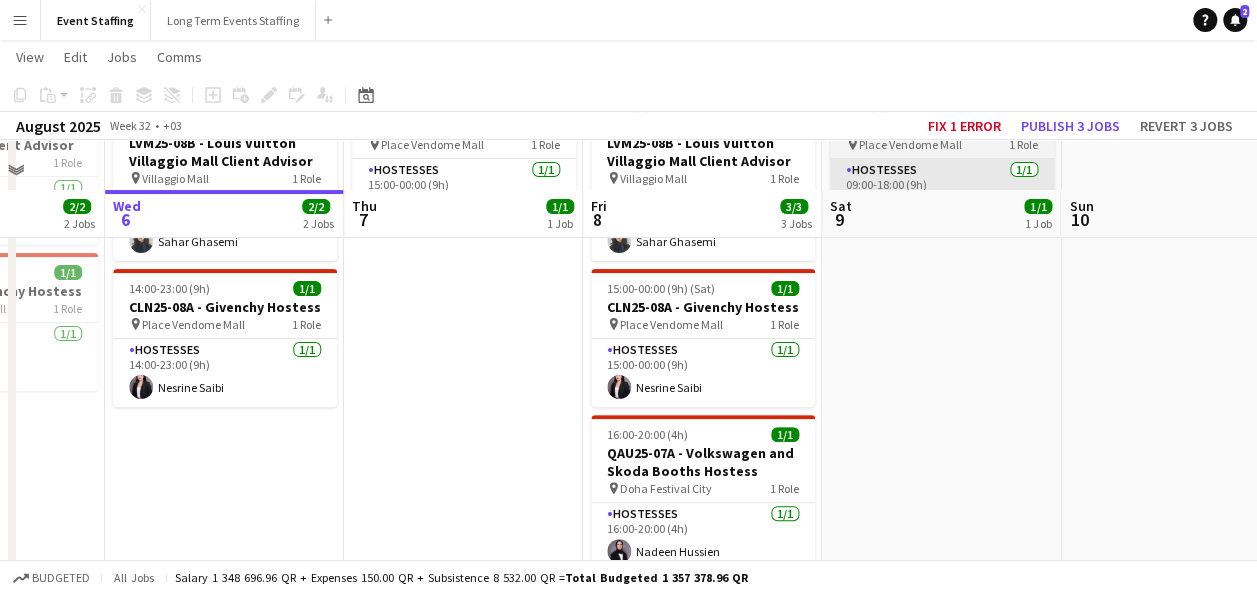 scroll, scrollTop: 0, scrollLeft: 0, axis: both 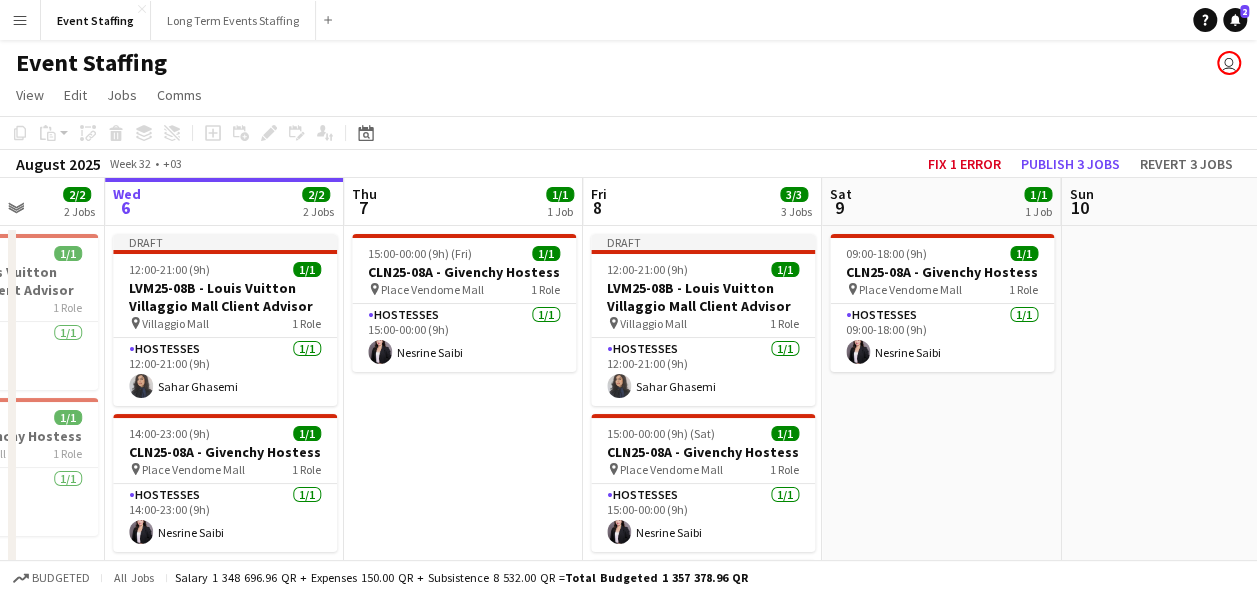 click on "09:00-18:00 (9h)    1/1    CLN25-08A - Givenchy Hostess
pin
Place Vendome Mall   1 Role   Hostesses   1/1   09:00-18:00 (9h)
Nesrine Saibi" at bounding box center [941, 557] 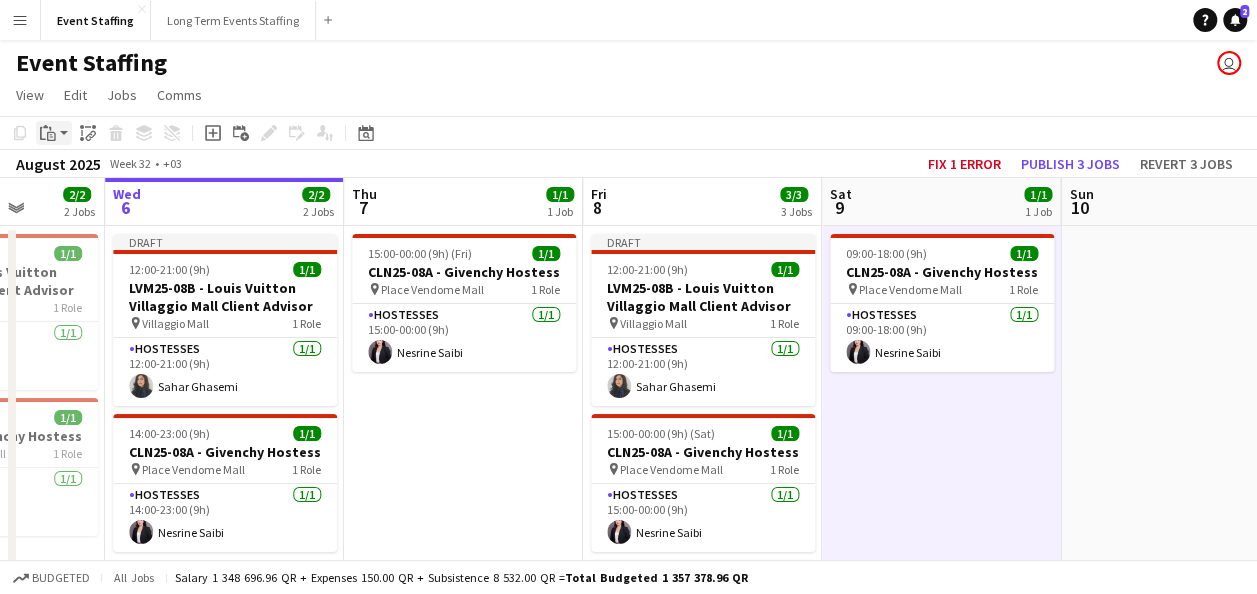 click on "Paste" 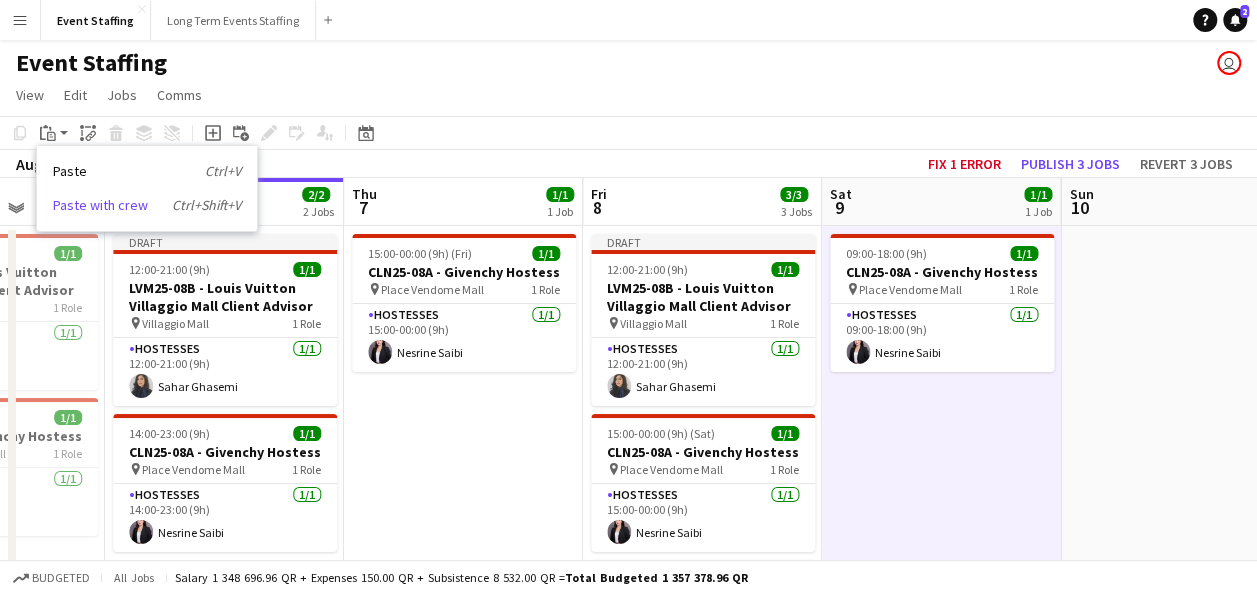 click on "Paste with crew  Ctrl+Shift+V" at bounding box center [147, 205] 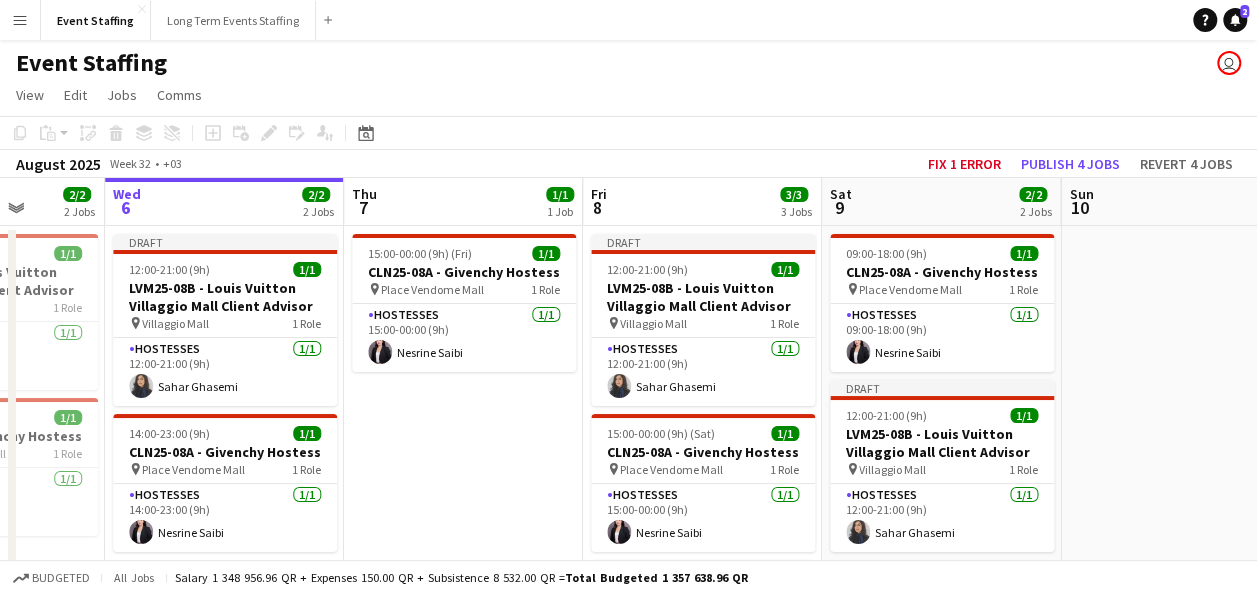 click at bounding box center (1180, 557) 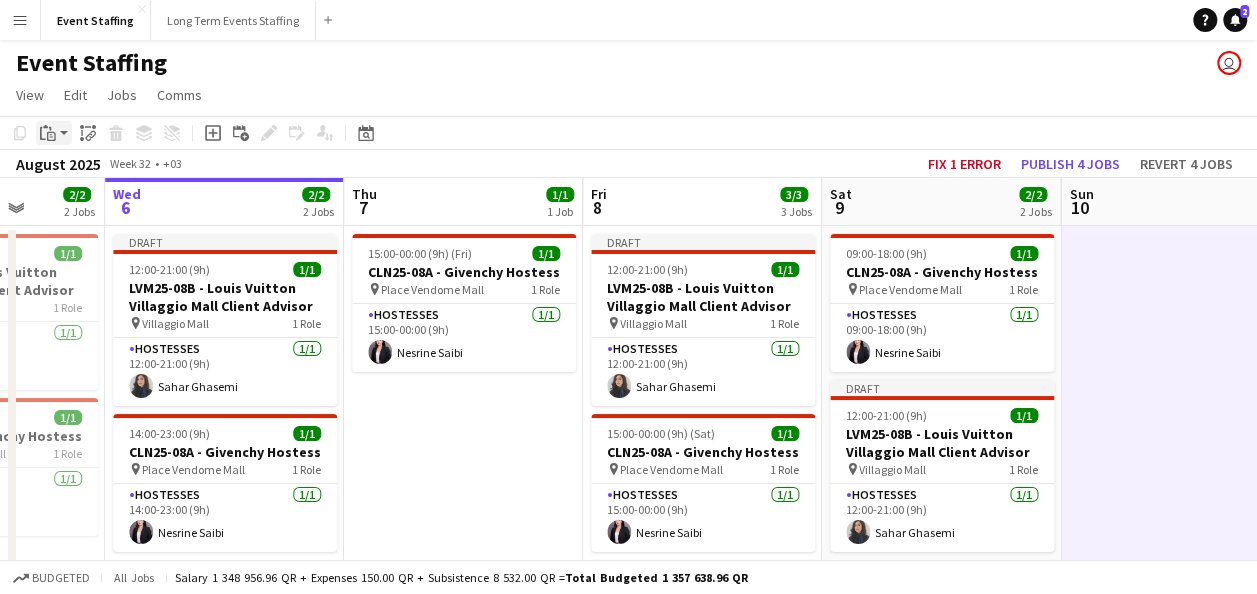 click on "Paste" at bounding box center [48, 133] 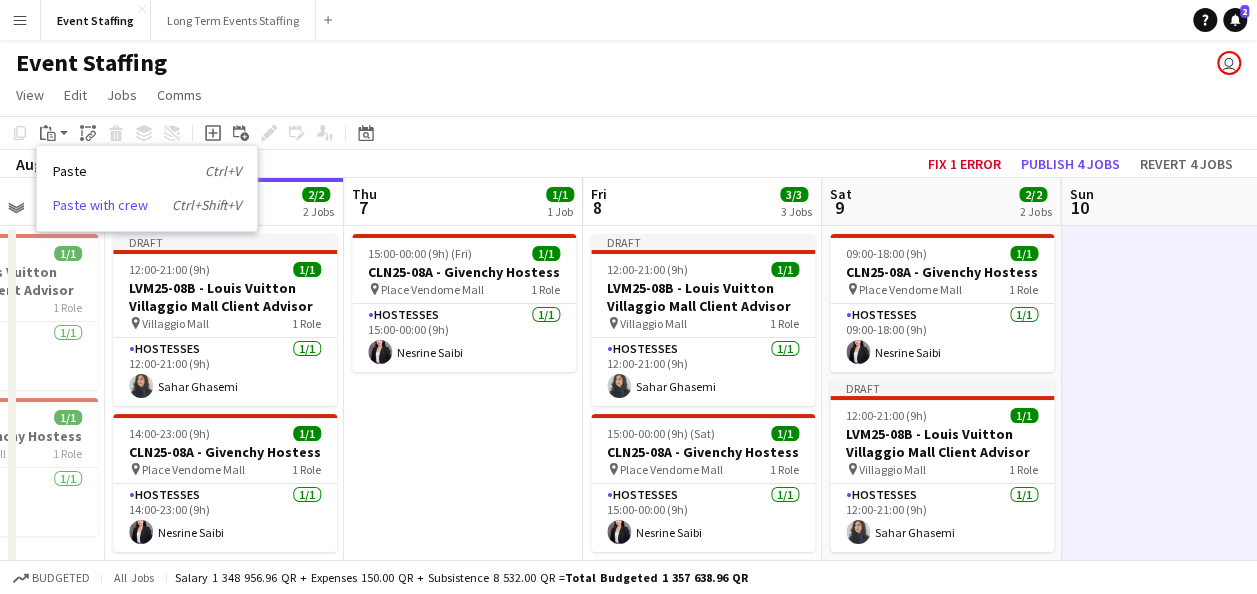 drag, startPoint x: 82, startPoint y: 201, endPoint x: 378, endPoint y: 244, distance: 299.107 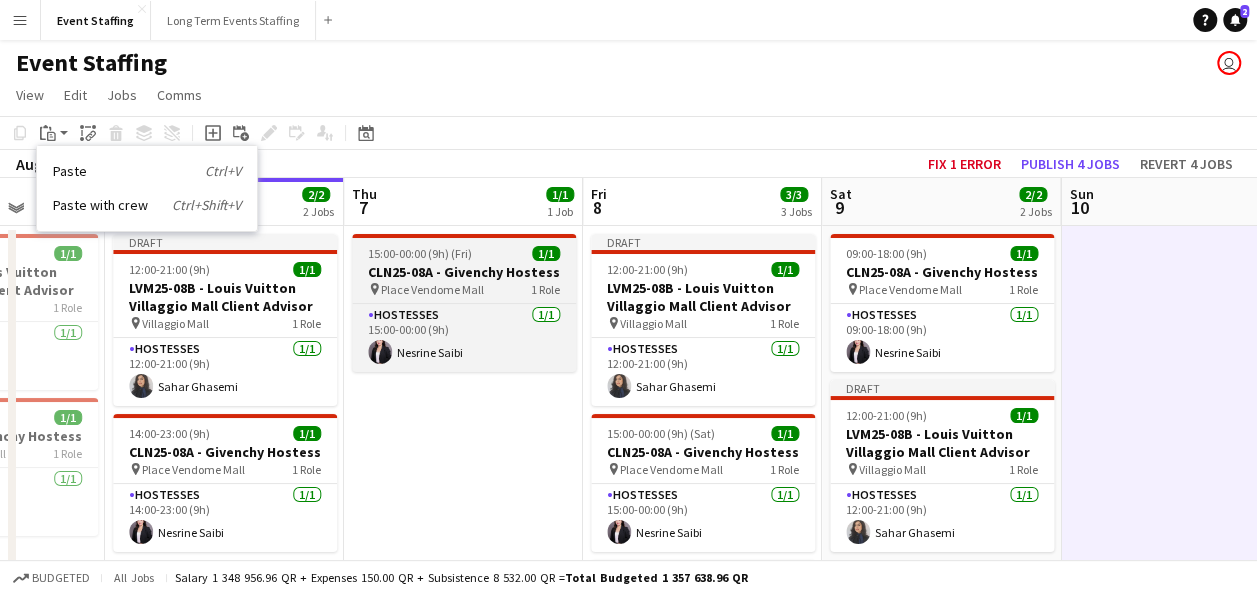 click on "Paste with crew  Ctrl+Shift+V" at bounding box center (147, 205) 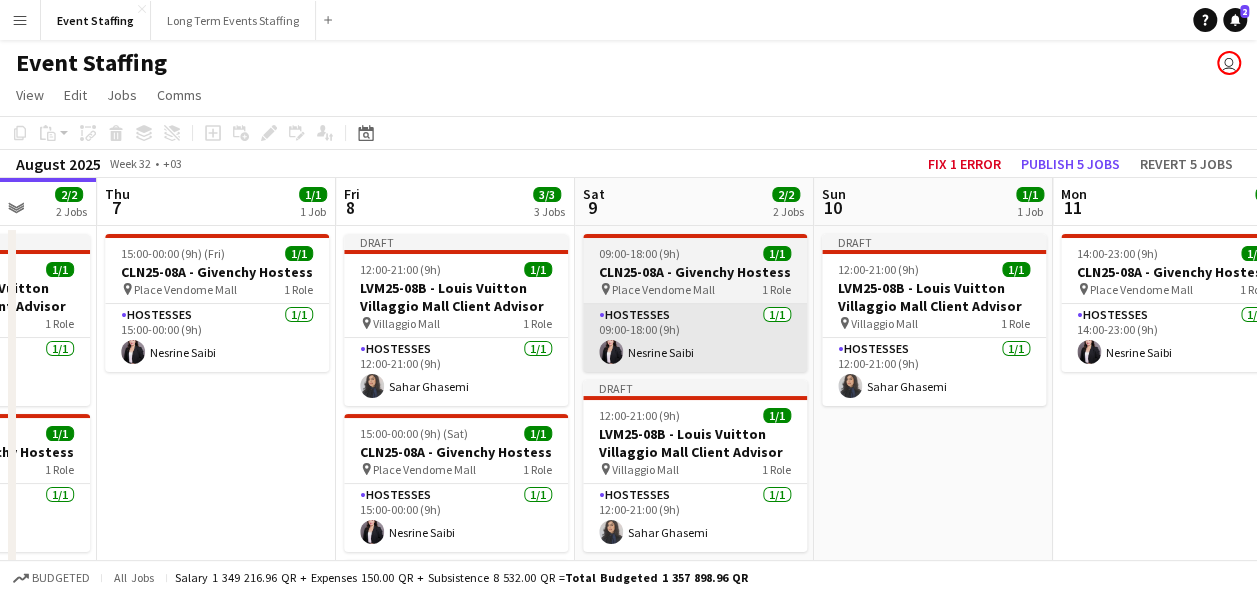 drag, startPoint x: 818, startPoint y: 376, endPoint x: 325, endPoint y: 362, distance: 493.19873 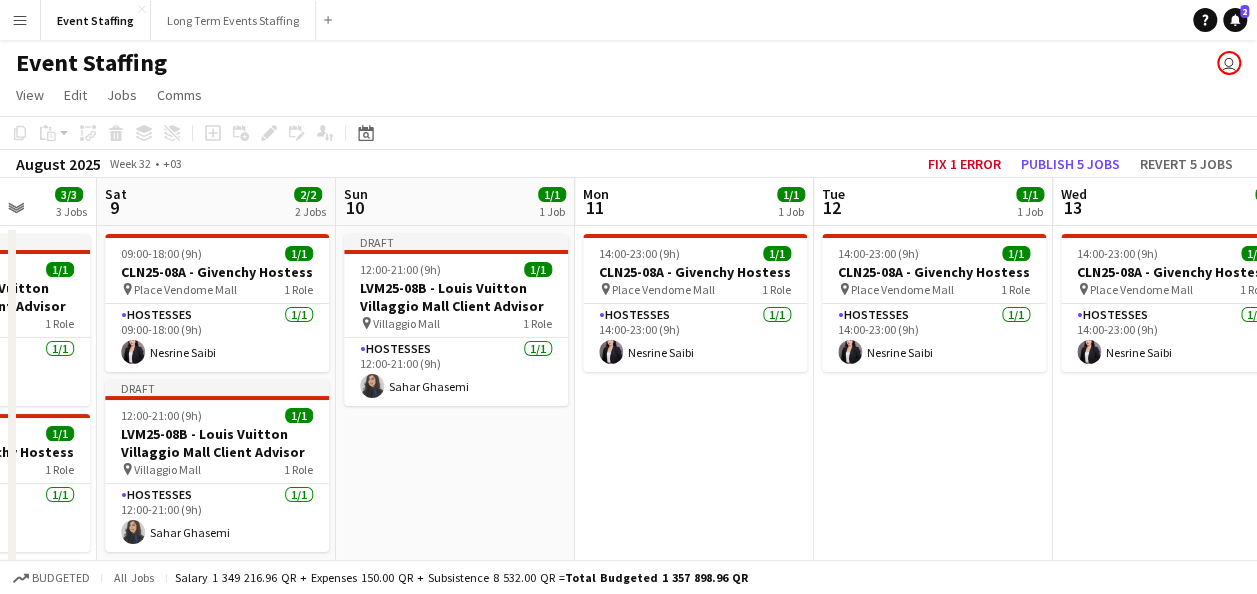 scroll, scrollTop: 0, scrollLeft: 619, axis: horizontal 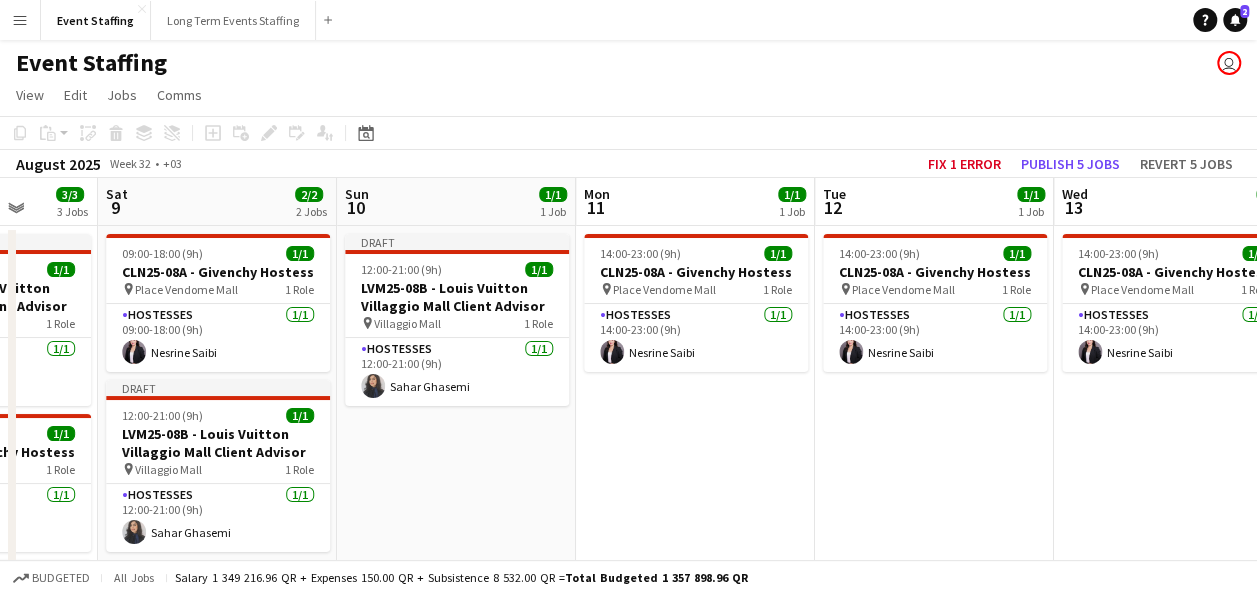 click on "14:00-23:00 (9h)    1/1    CLN25-08A - Givenchy Hostess
pin
Place Vendome Mall   1 Role   Hostesses   1/1   14:00-23:00 (9h)
Nesrine Saibi" at bounding box center [695, 557] 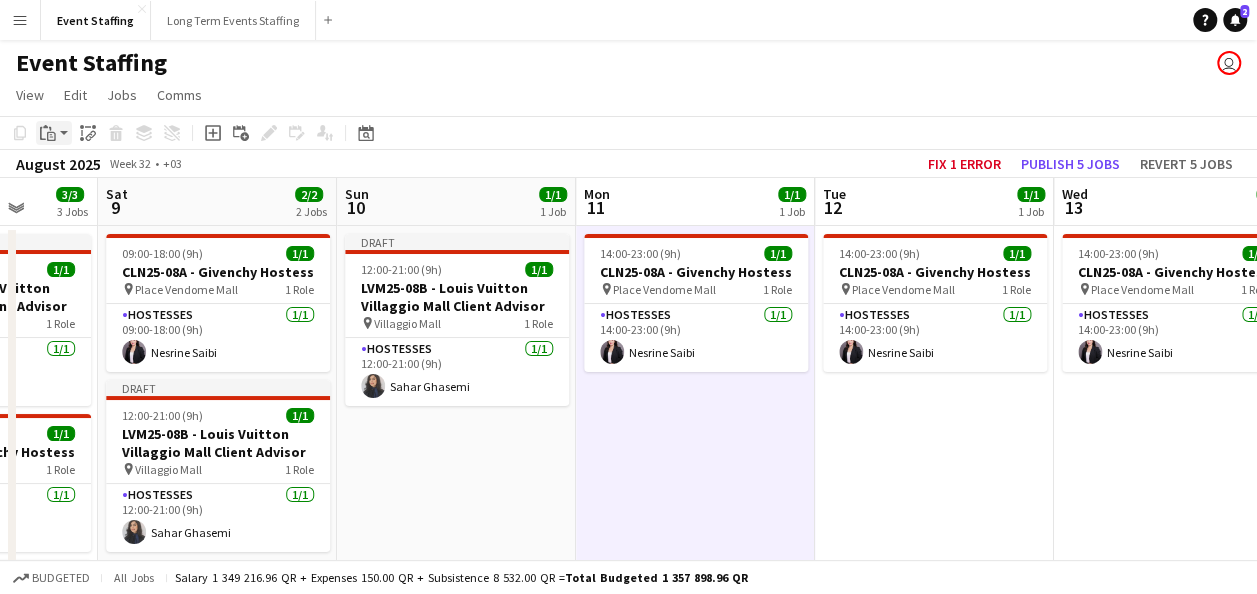 click on "Paste" at bounding box center (48, 133) 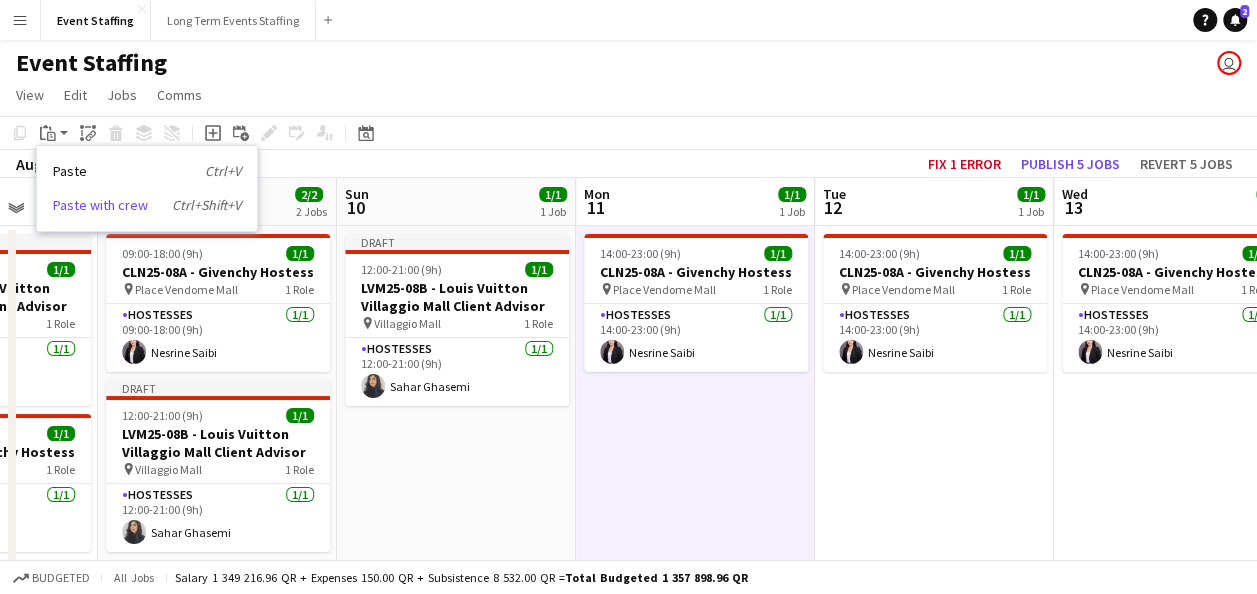 click on "Paste with crew  Ctrl+Shift+V" at bounding box center (147, 205) 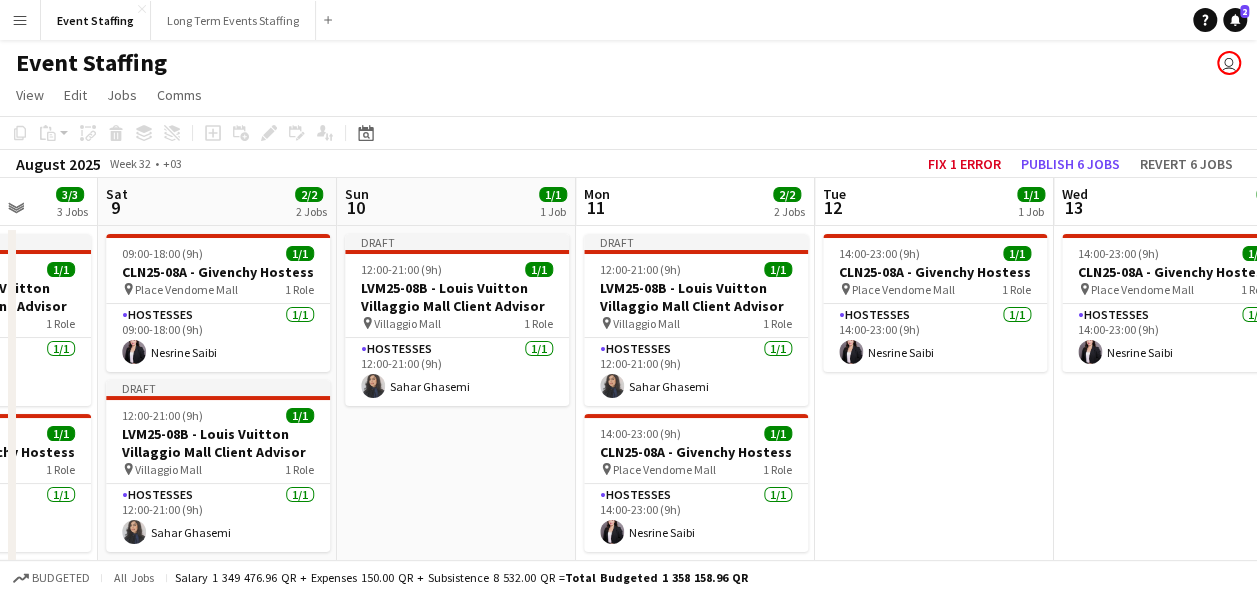 click on "14:00-23:00 (9h)    1/1    CLN25-08A - Givenchy Hostess
pin
Place Vendome Mall   1 Role   Hostesses   1/1   14:00-23:00 (9h)
Nesrine Saibi" at bounding box center [934, 557] 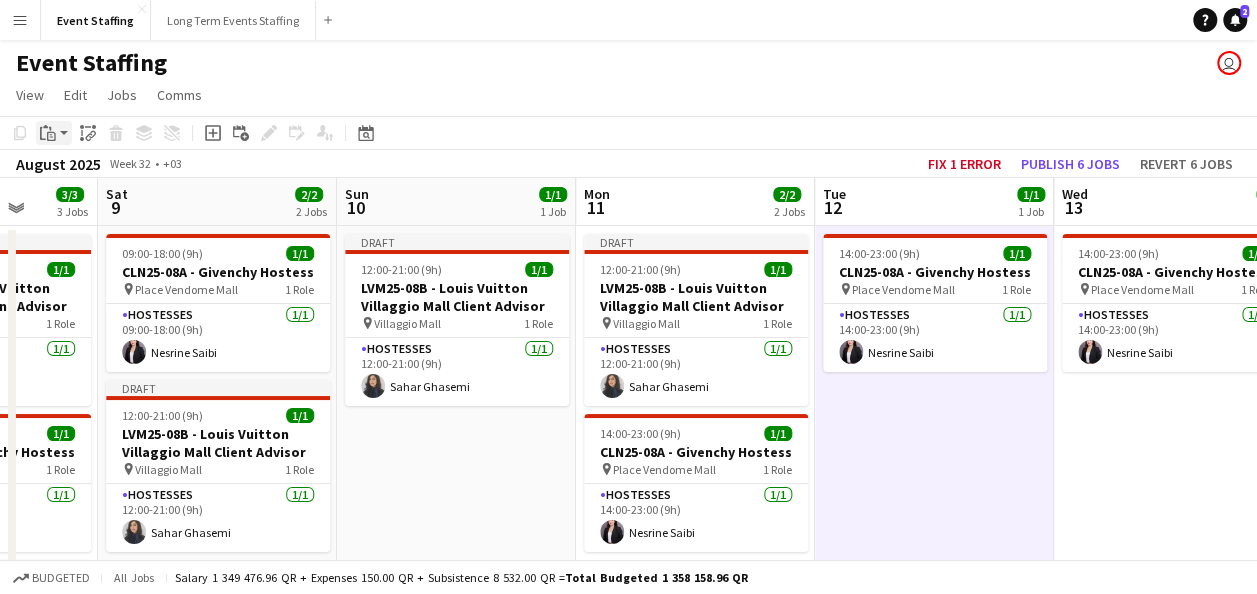 click on "Paste" at bounding box center [48, 133] 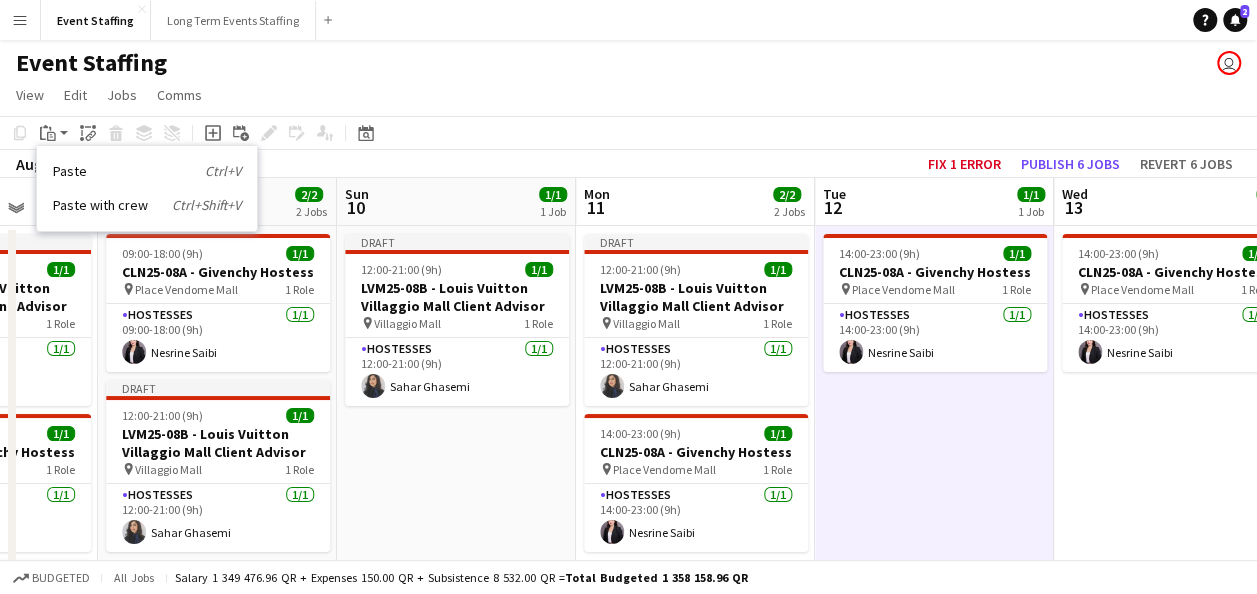 drag, startPoint x: 86, startPoint y: 203, endPoint x: 244, endPoint y: 226, distance: 159.66527 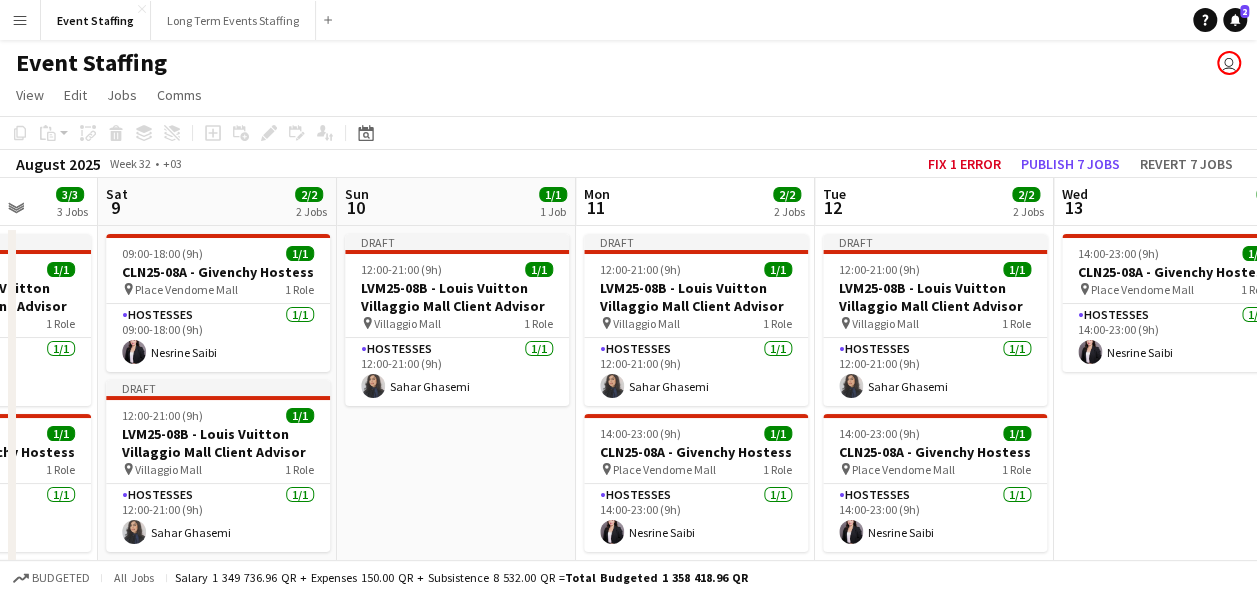 click on "14:00-23:00 (9h)    1/1    CLN25-08A - Givenchy Hostess
pin
Place Vendome Mall   1 Role   Hostesses   1/1   14:00-23:00 (9h)
Nesrine Saibi" at bounding box center [1173, 557] 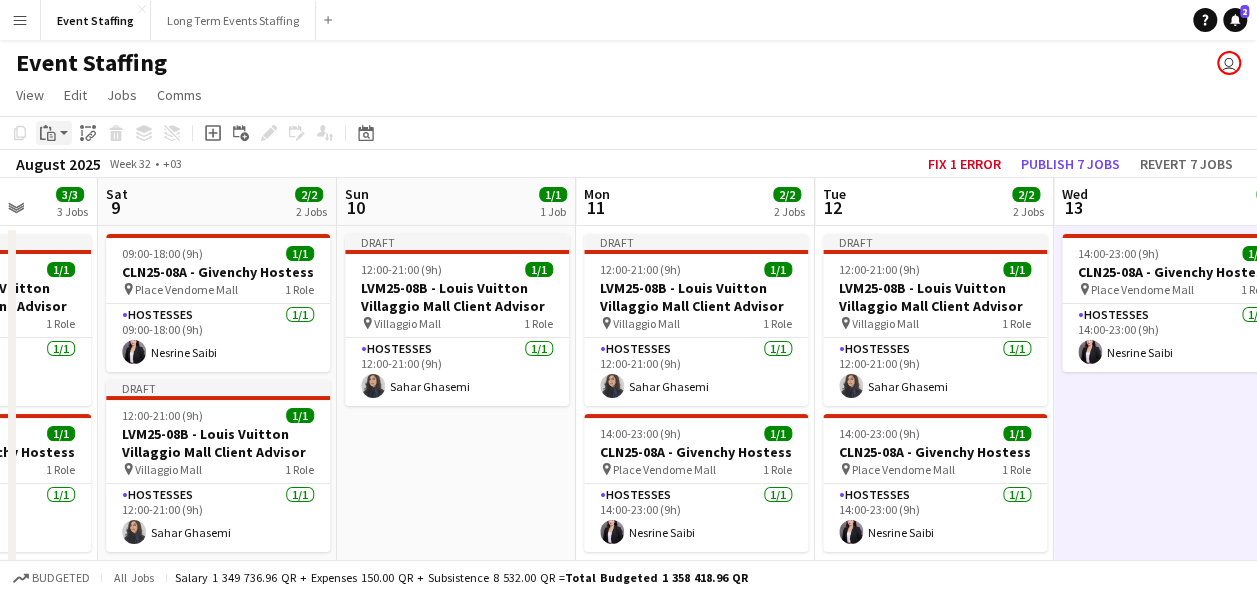 click on "Paste" at bounding box center (54, 133) 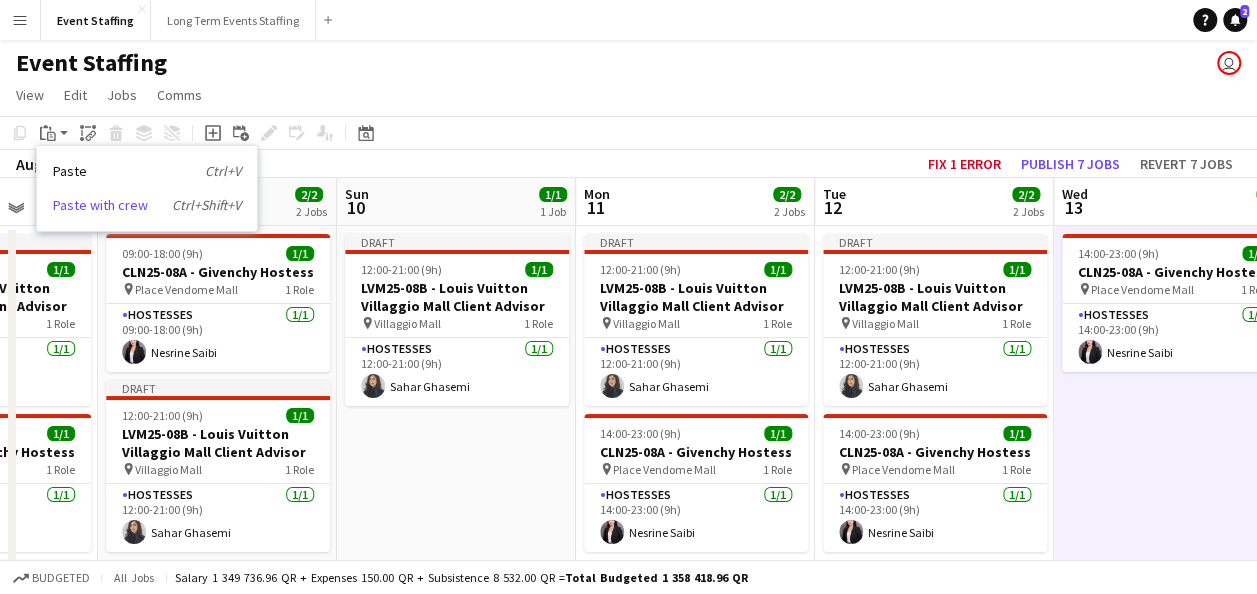 click on "Paste with crew  Ctrl+Shift+V" at bounding box center (147, 205) 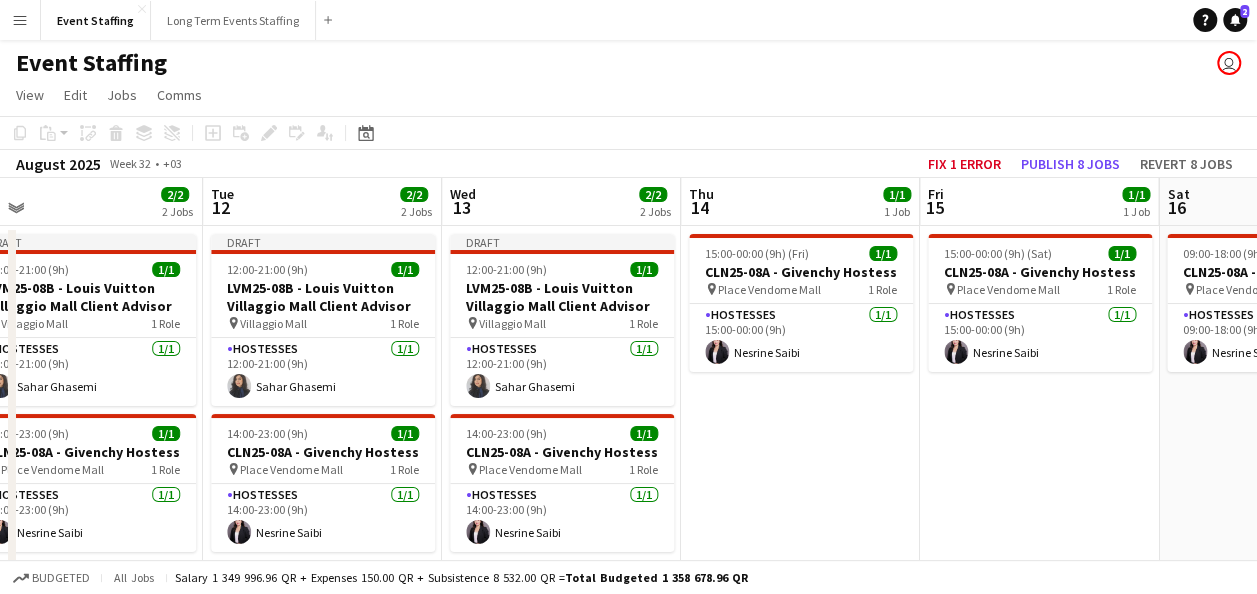 drag, startPoint x: 1073, startPoint y: 418, endPoint x: 526, endPoint y: 399, distance: 547.3299 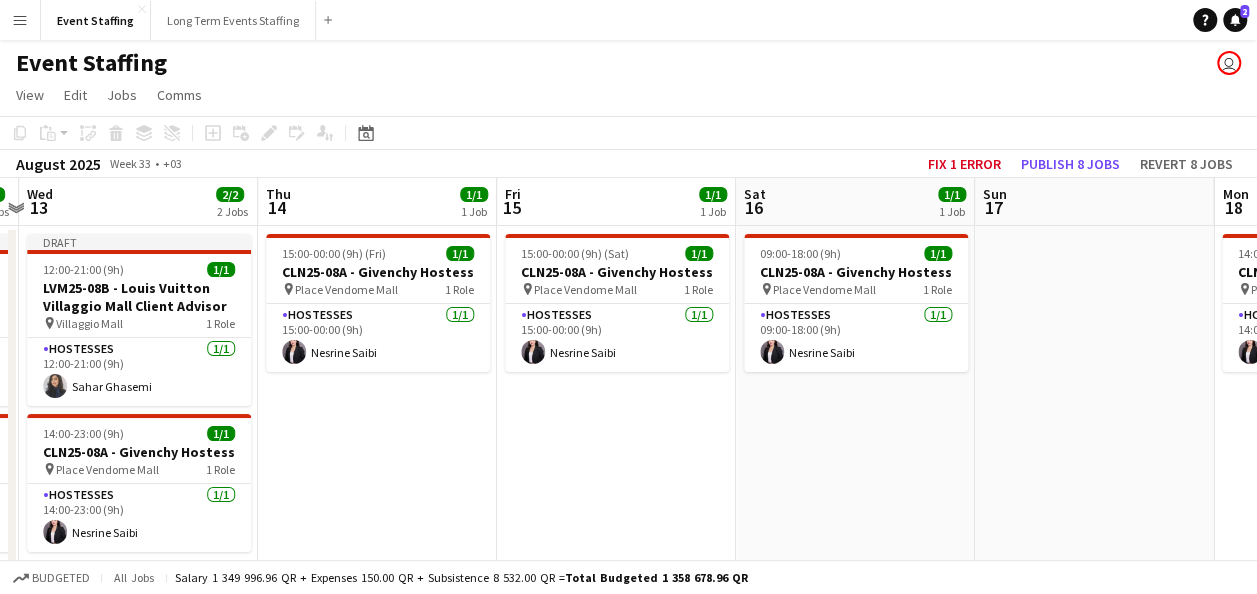 scroll, scrollTop: 0, scrollLeft: 712, axis: horizontal 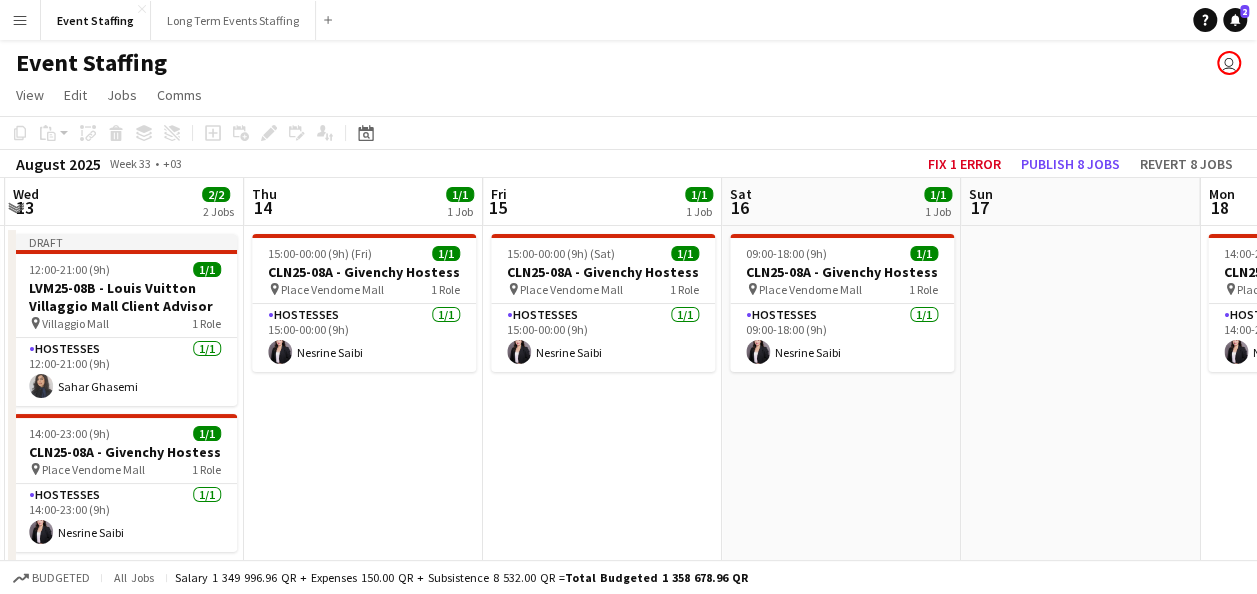 drag, startPoint x: 862, startPoint y: 416, endPoint x: 450, endPoint y: 382, distance: 413.40054 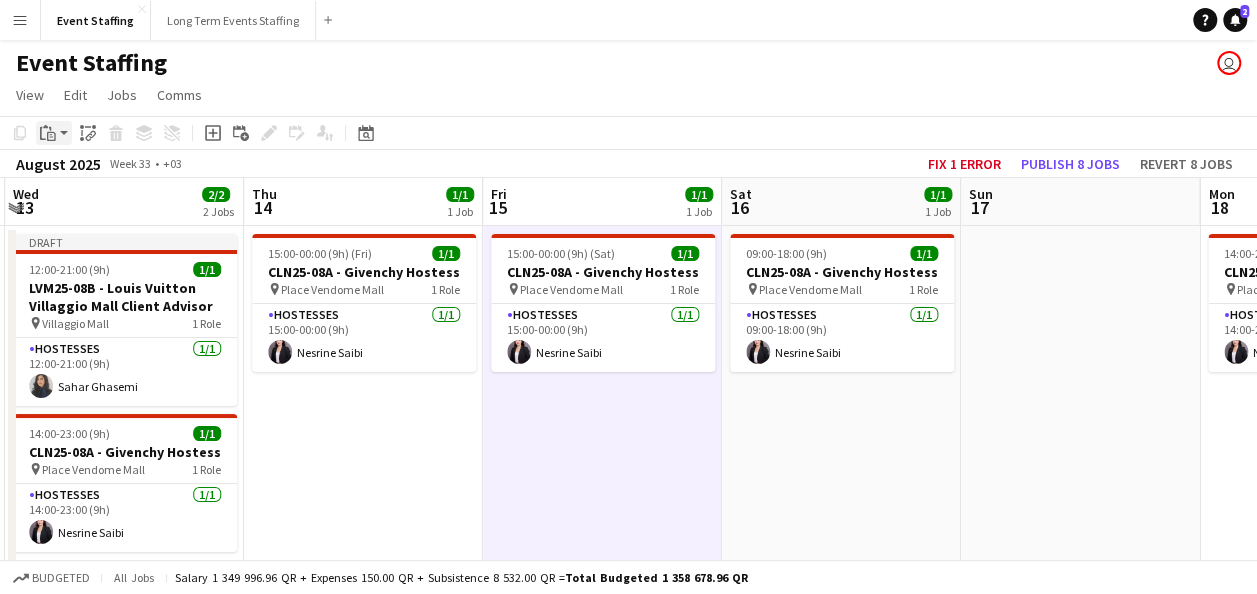 click on "Paste" 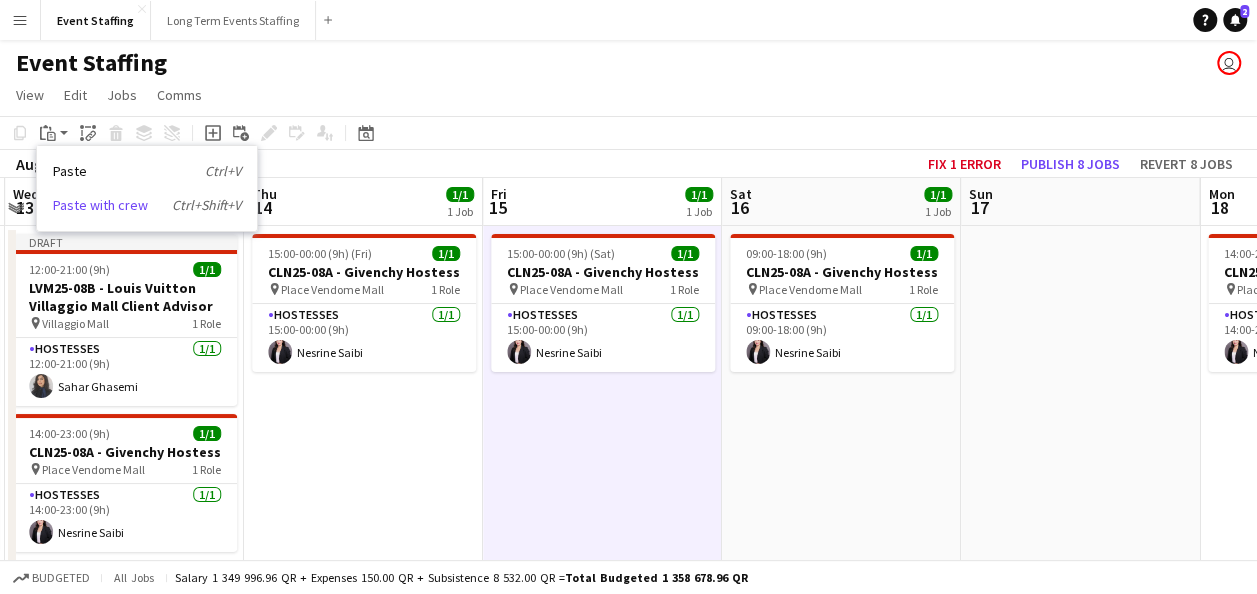 drag, startPoint x: 120, startPoint y: 209, endPoint x: 404, endPoint y: 288, distance: 294.78296 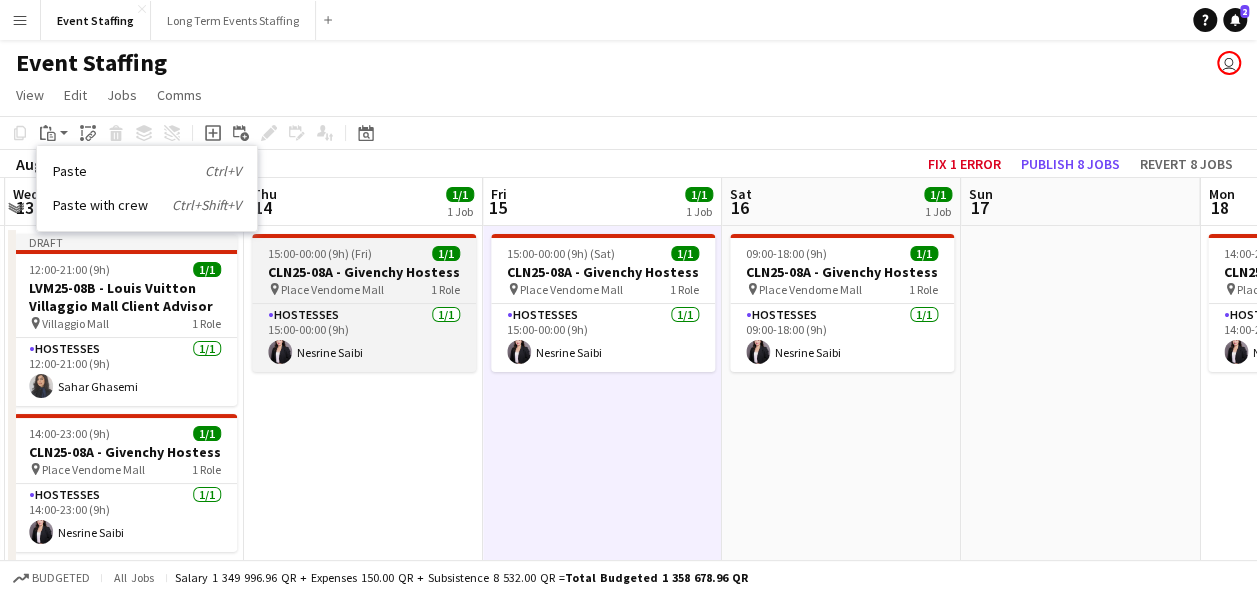 click on "Paste with crew  Ctrl+Shift+V" at bounding box center [147, 205] 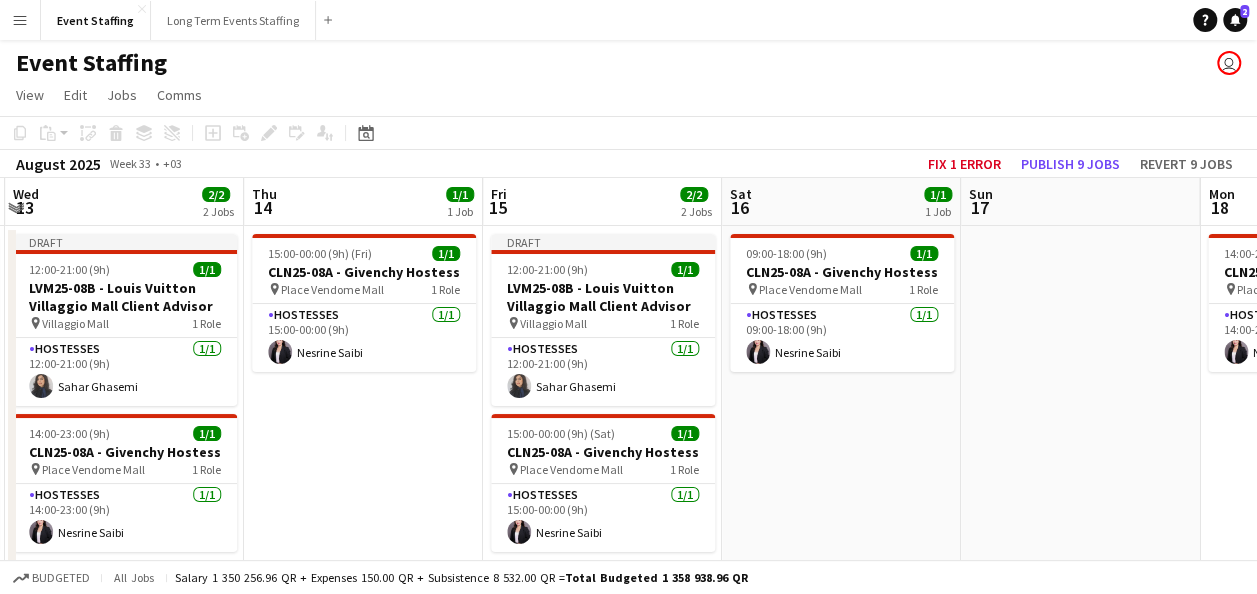click on "09:00-18:00 (9h)    1/1    CLN25-08A - Givenchy Hostess
pin
Place Vendome Mall   1 Role   Hostesses   1/1   09:00-18:00 (9h)
Nesrine Saibi" at bounding box center (841, 557) 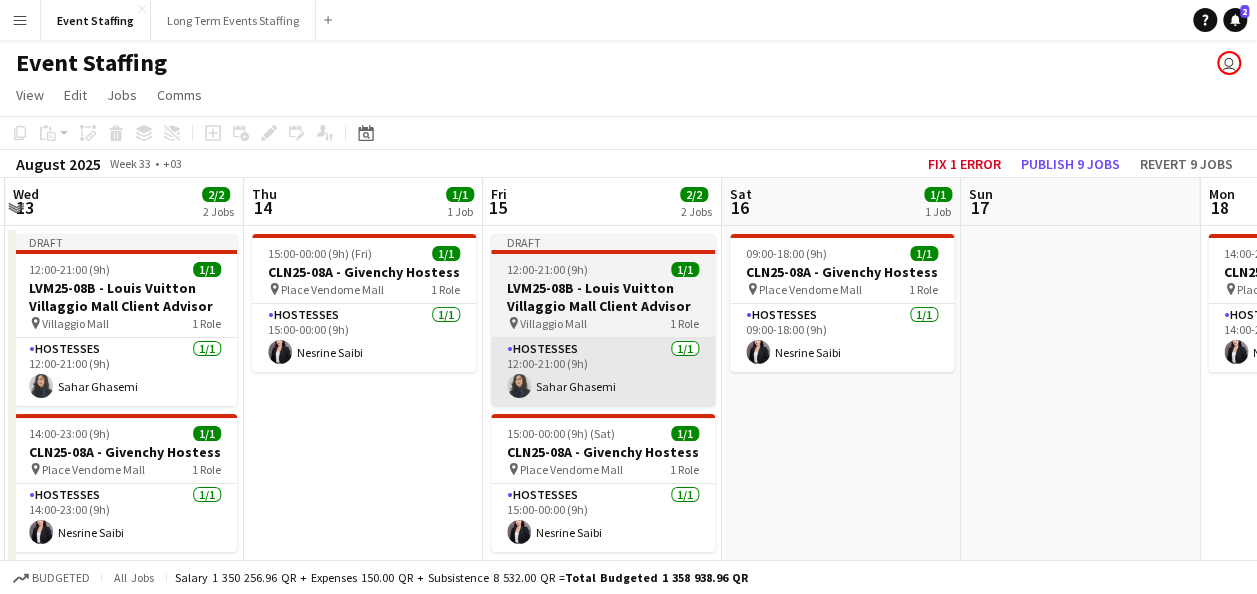 scroll, scrollTop: 0, scrollLeft: 712, axis: horizontal 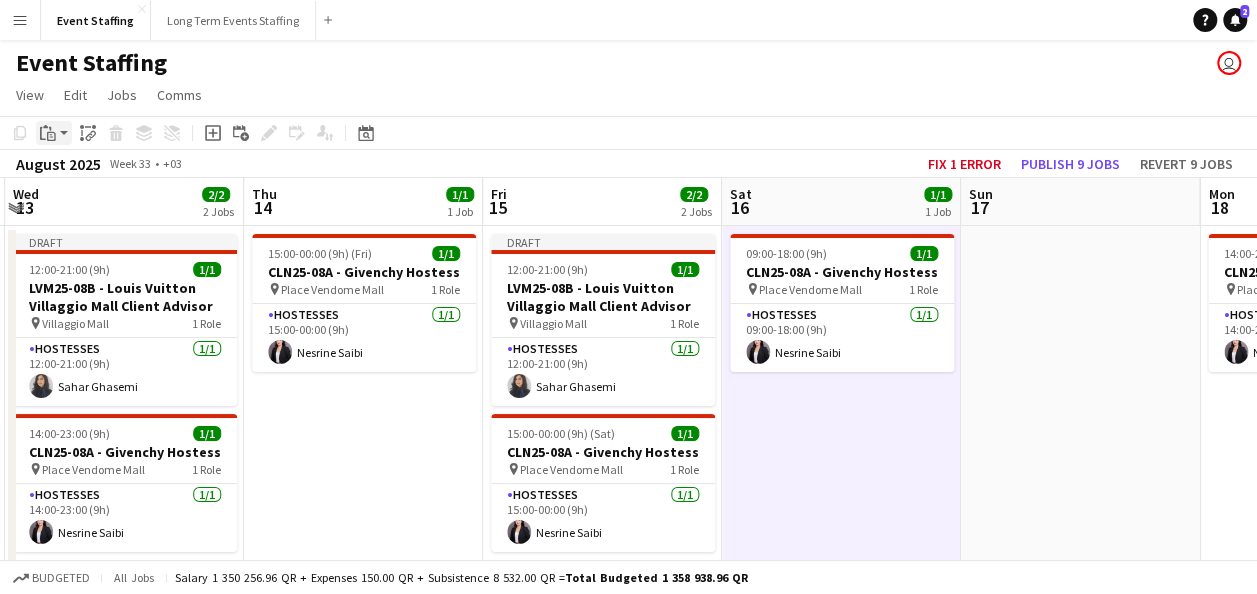 click 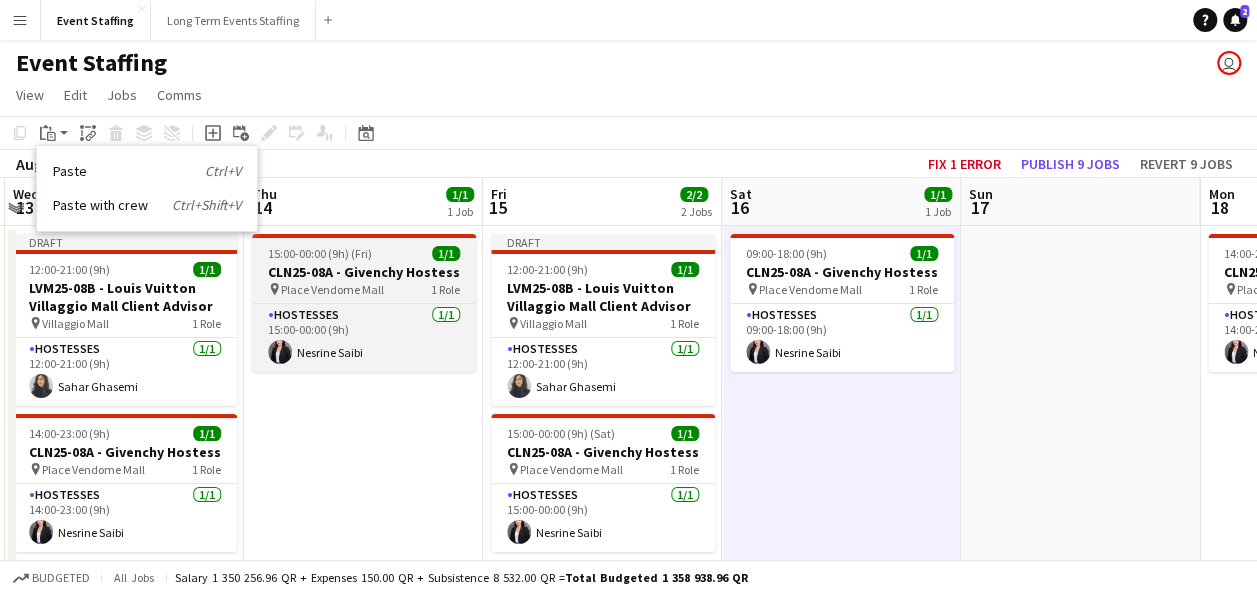 drag, startPoint x: 123, startPoint y: 203, endPoint x: 381, endPoint y: 266, distance: 265.5805 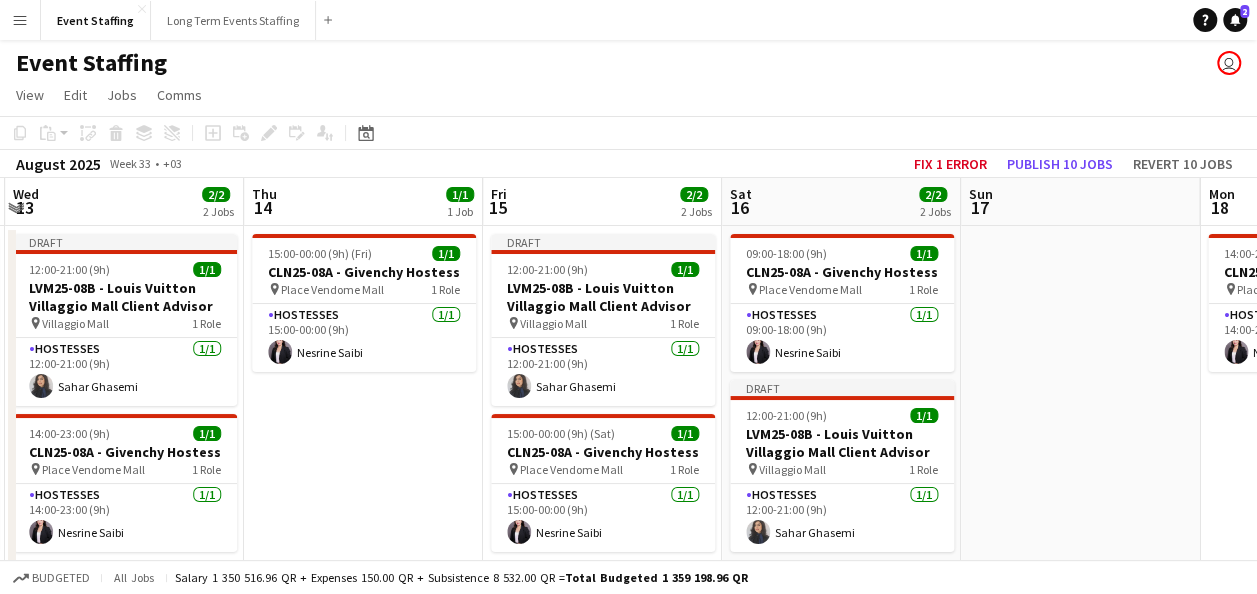 click at bounding box center (1080, 557) 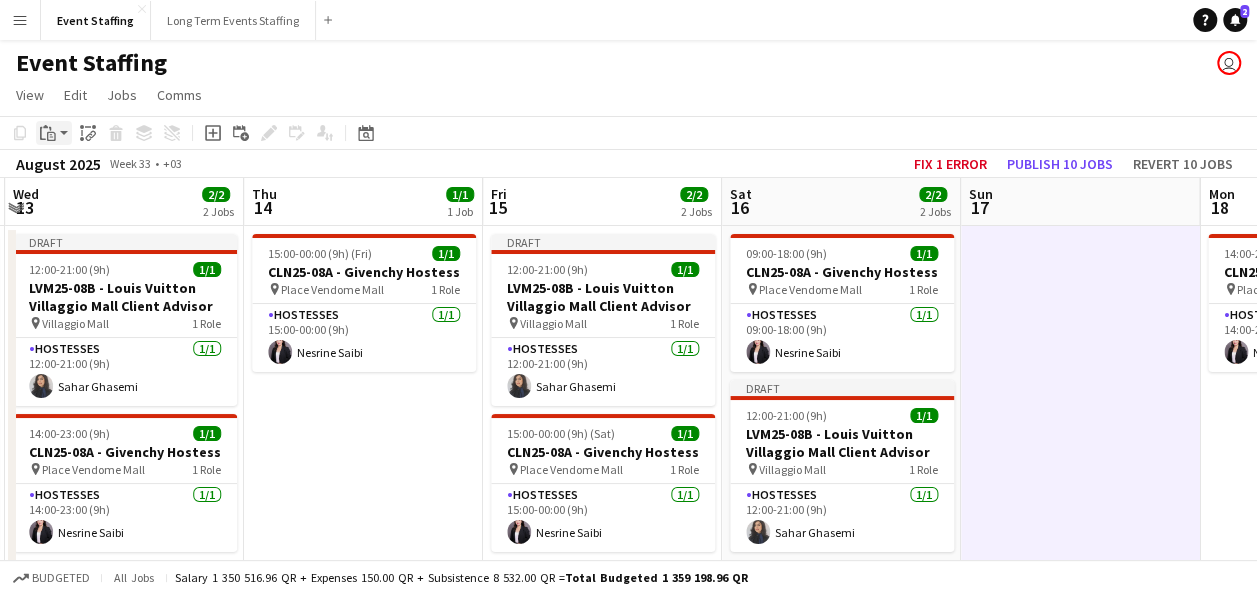 click on "Paste" 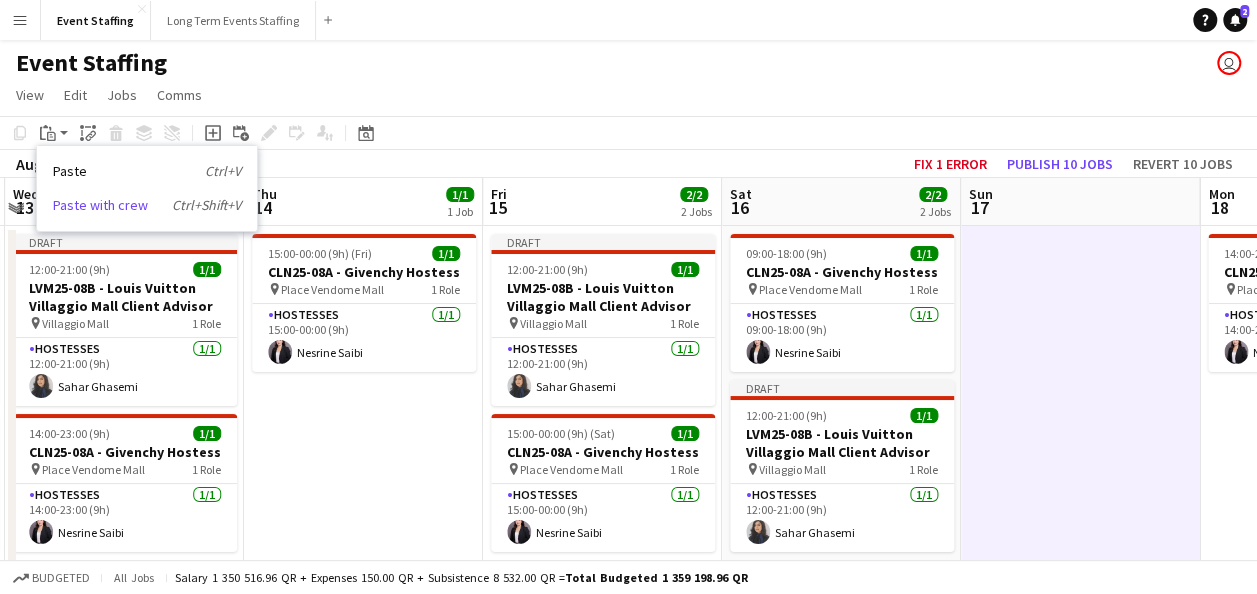 click on "Paste with crew  Ctrl+Shift+V" at bounding box center [147, 205] 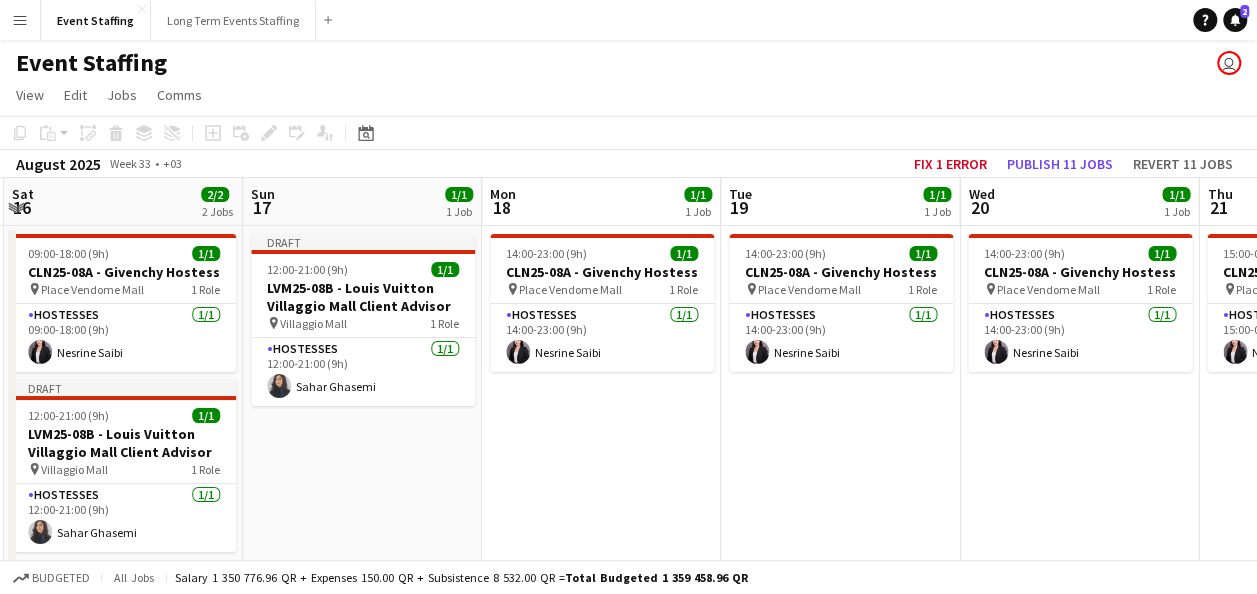 drag, startPoint x: 1107, startPoint y: 444, endPoint x: 408, endPoint y: 397, distance: 700.5783 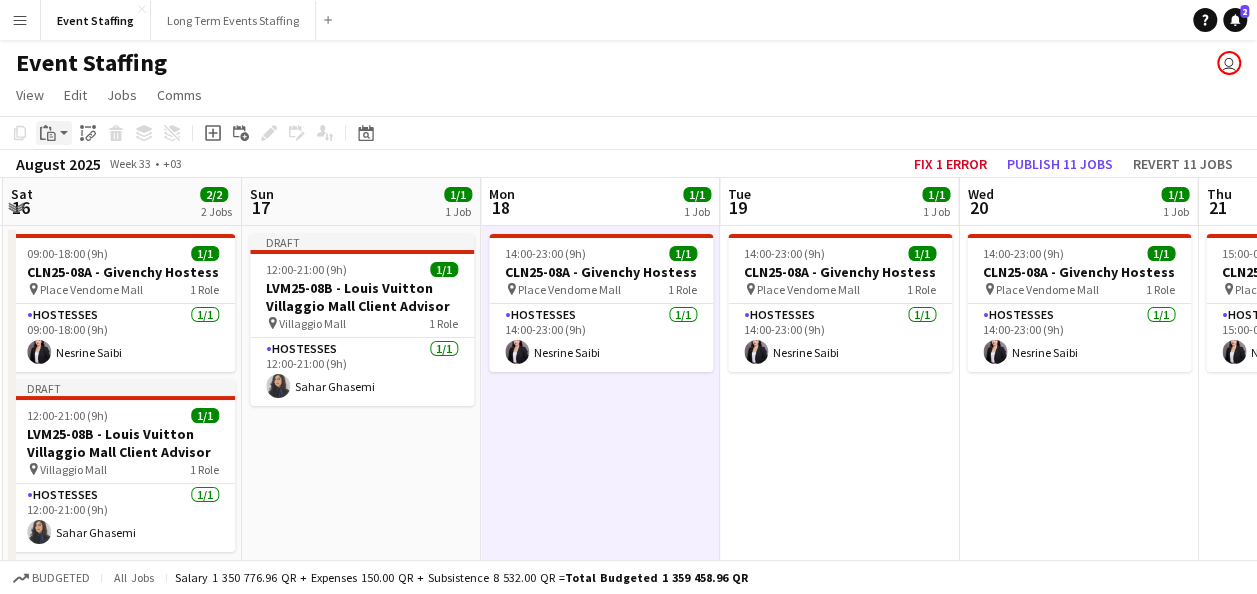 click on "Paste" at bounding box center [48, 133] 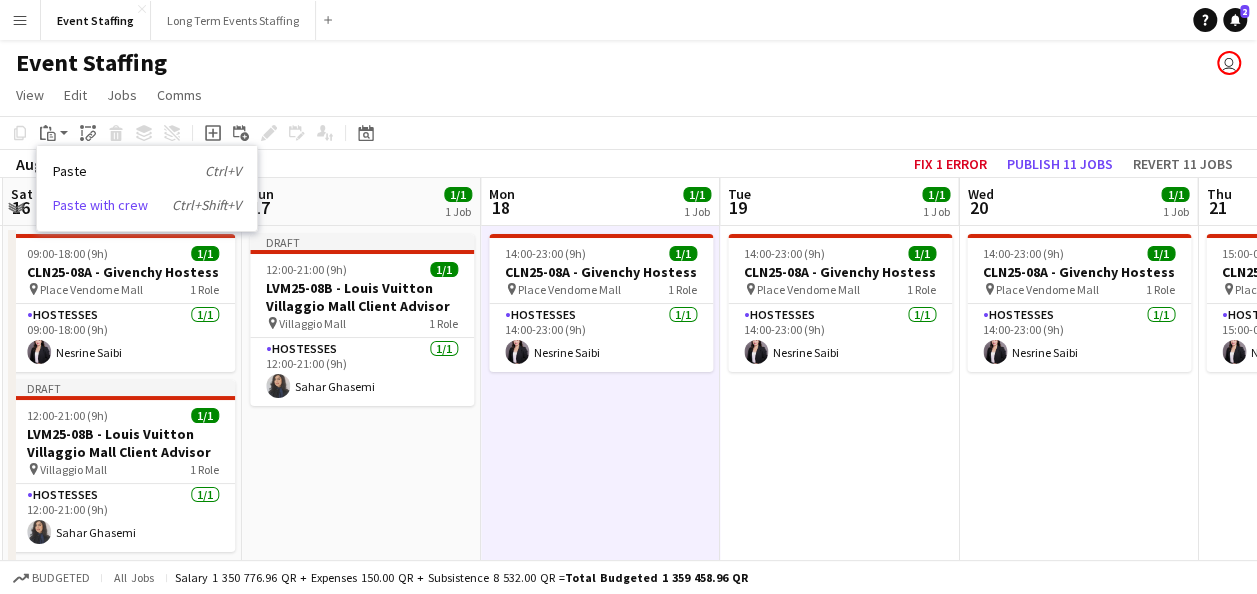 click on "Paste with crew  Ctrl+Shift+V" at bounding box center [147, 205] 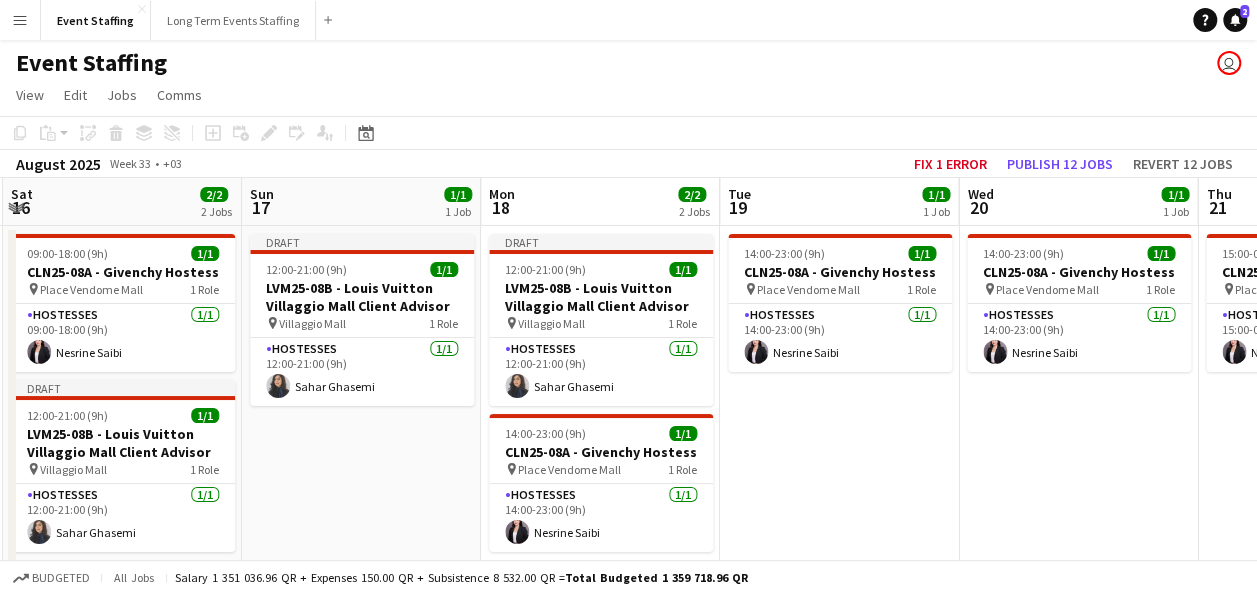 click on "14:00-23:00 (9h)    1/1    CLN25-08A - Givenchy Hostess
pin
Place Vendome Mall   1 Role   Hostesses   1/1   14:00-23:00 (9h)
Nesrine Saibi" at bounding box center (839, 557) 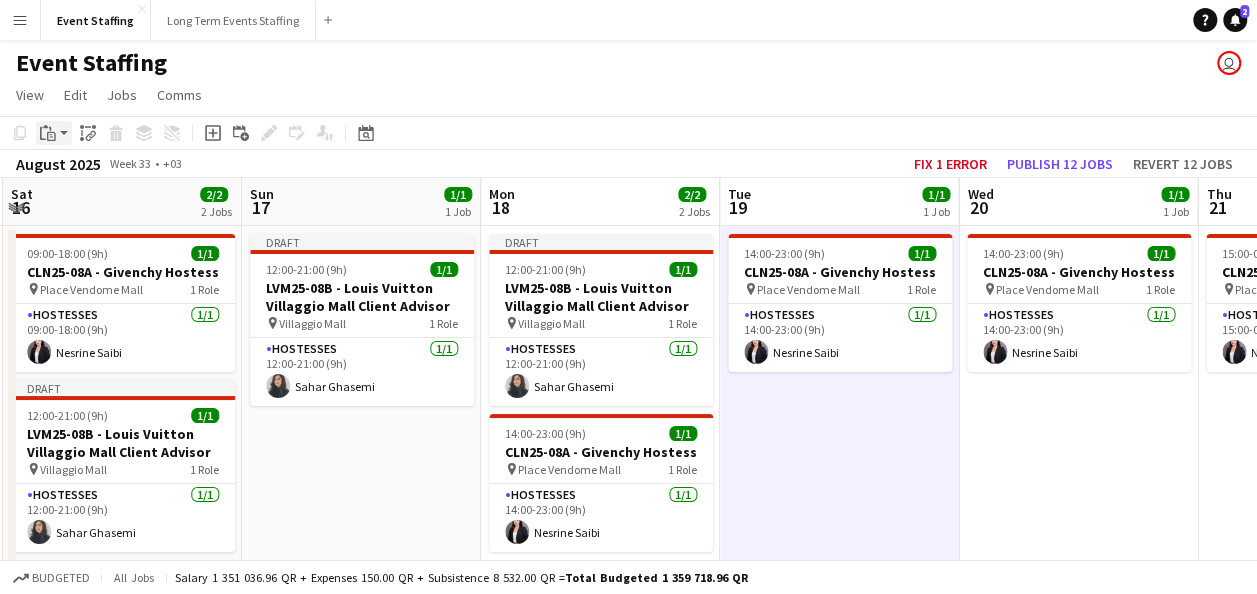 click 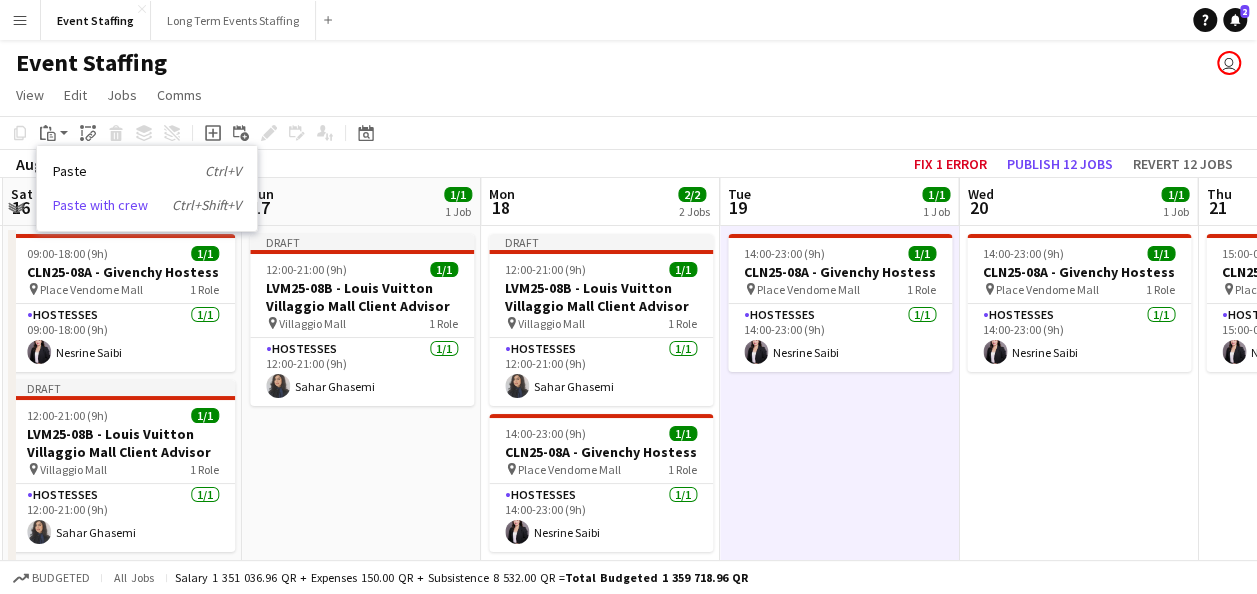 click on "Ctrl+Shift+V" at bounding box center (206, 205) 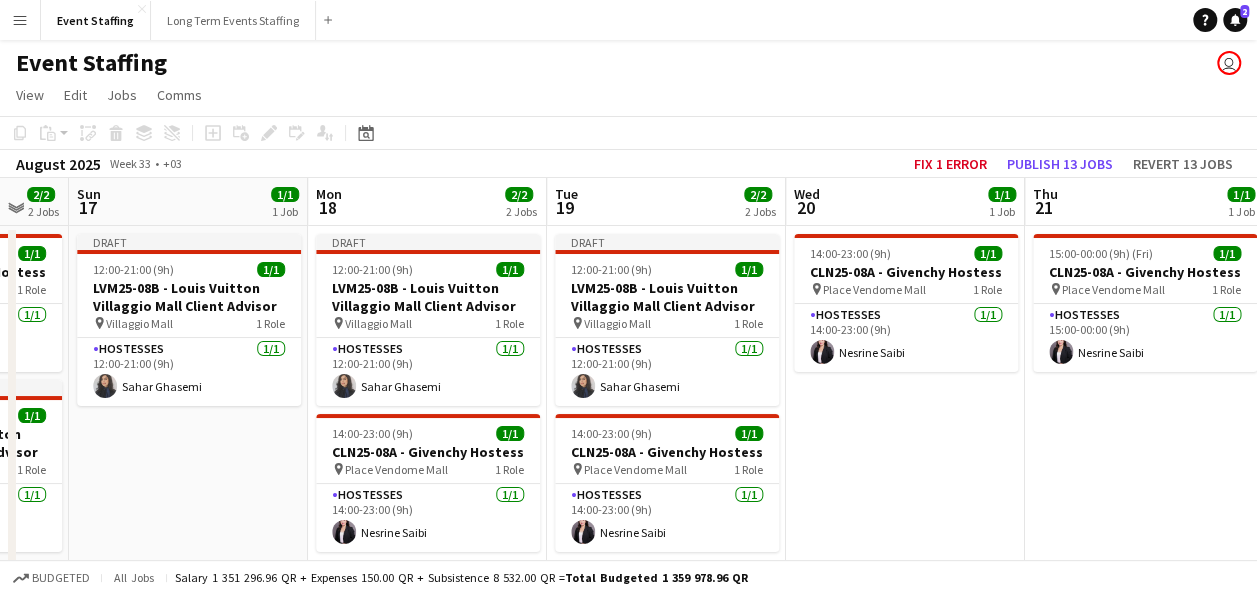 scroll, scrollTop: 0, scrollLeft: 666, axis: horizontal 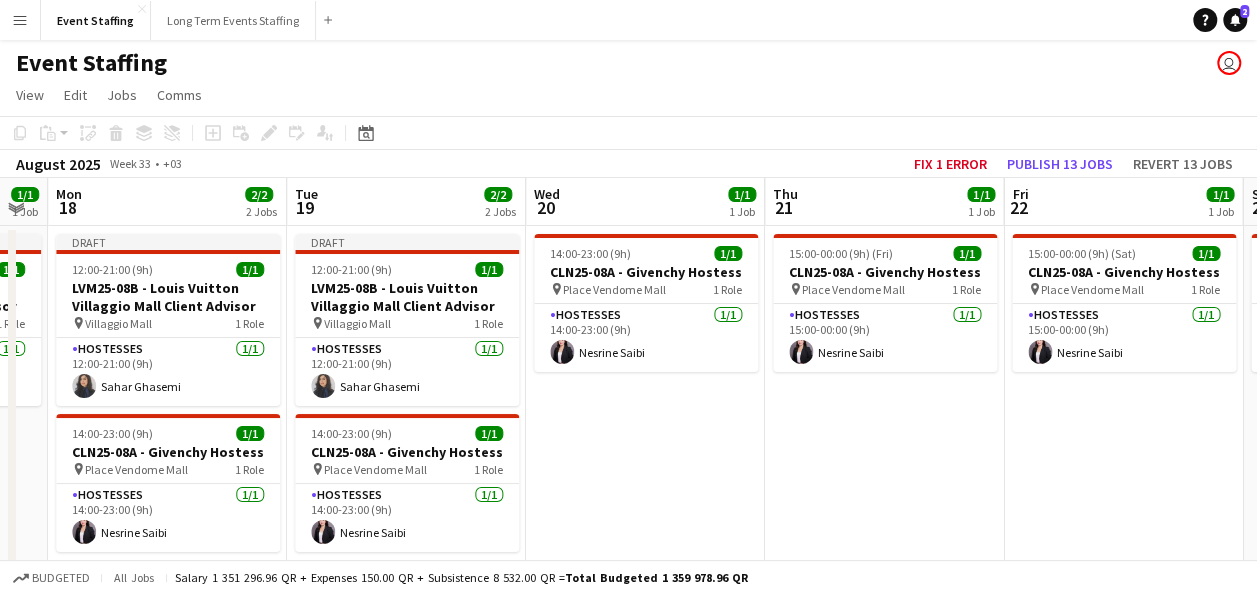 drag, startPoint x: 792, startPoint y: 493, endPoint x: 548, endPoint y: 494, distance: 244.00204 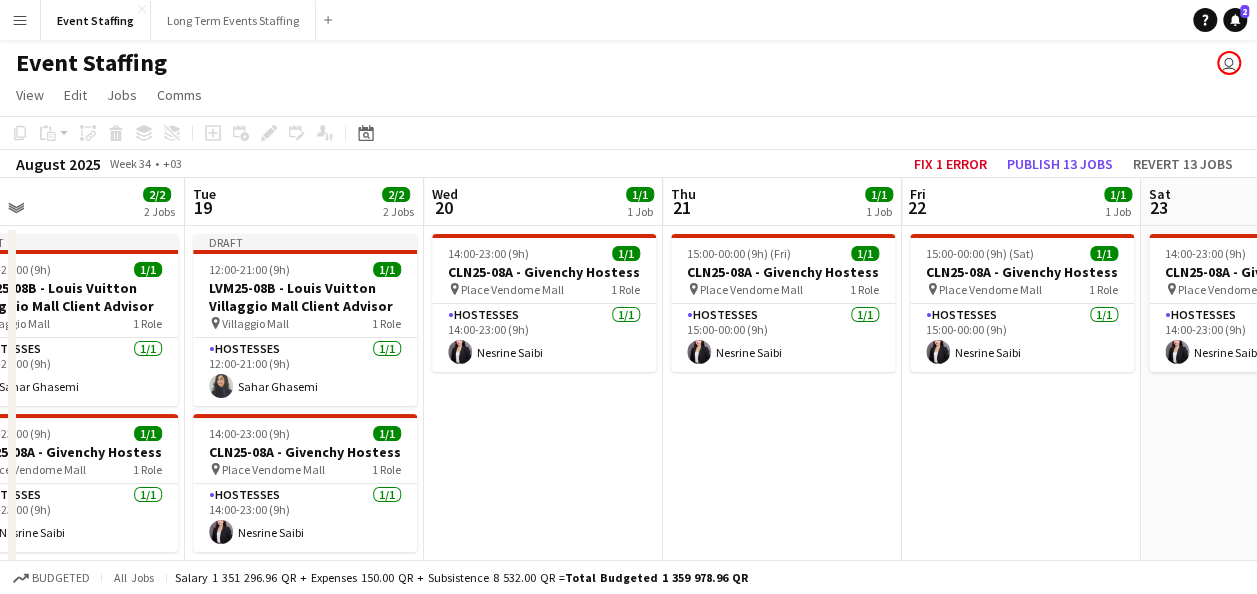 scroll, scrollTop: 0, scrollLeft: 560, axis: horizontal 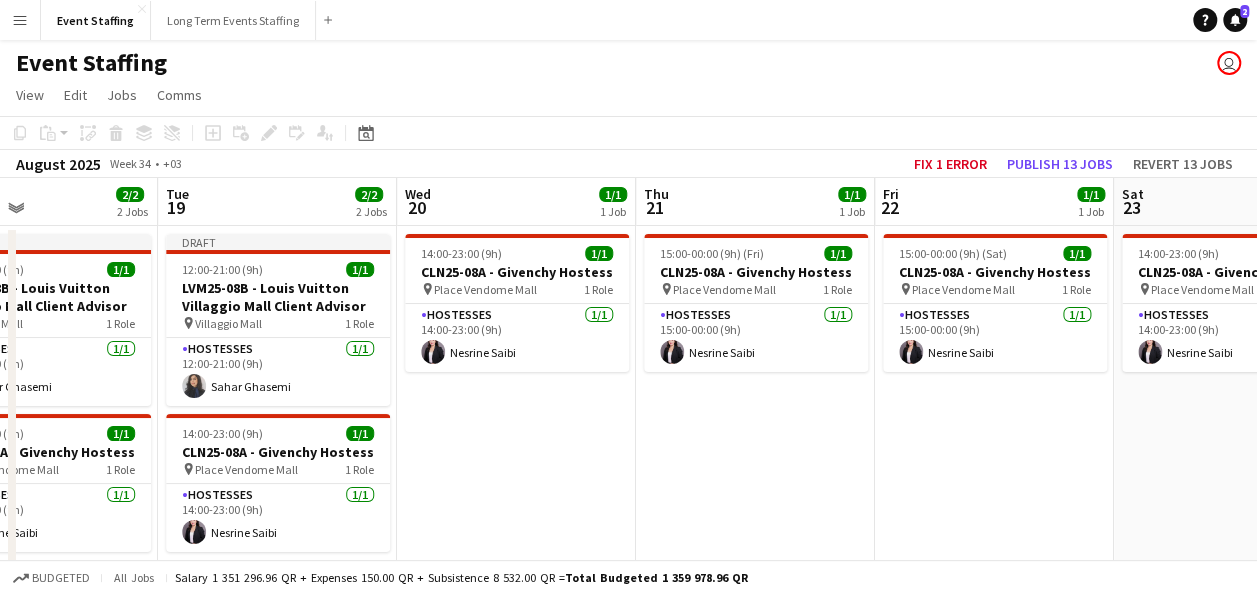 drag, startPoint x: 631, startPoint y: 454, endPoint x: 510, endPoint y: 451, distance: 121.037186 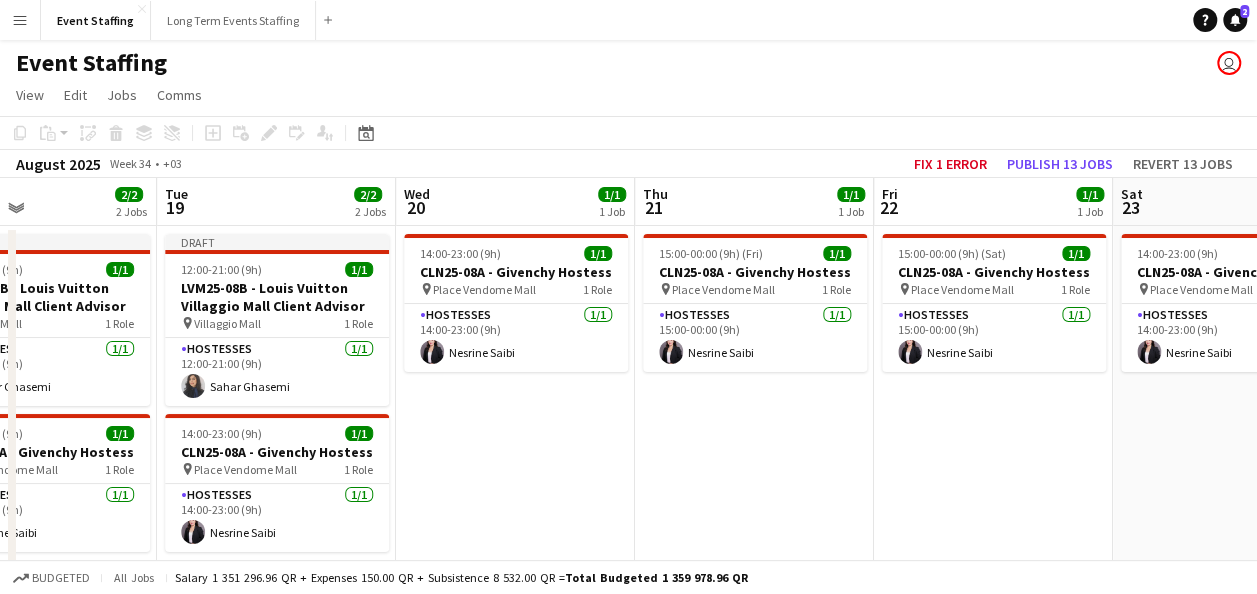 click on "14:00-23:00 (9h)    1/1    CLN25-08A - Givenchy Hostess
pin
Place Vendome Mall   1 Role   Hostesses   1/1   14:00-23:00 (9h)
Nesrine Saibi" at bounding box center [515, 557] 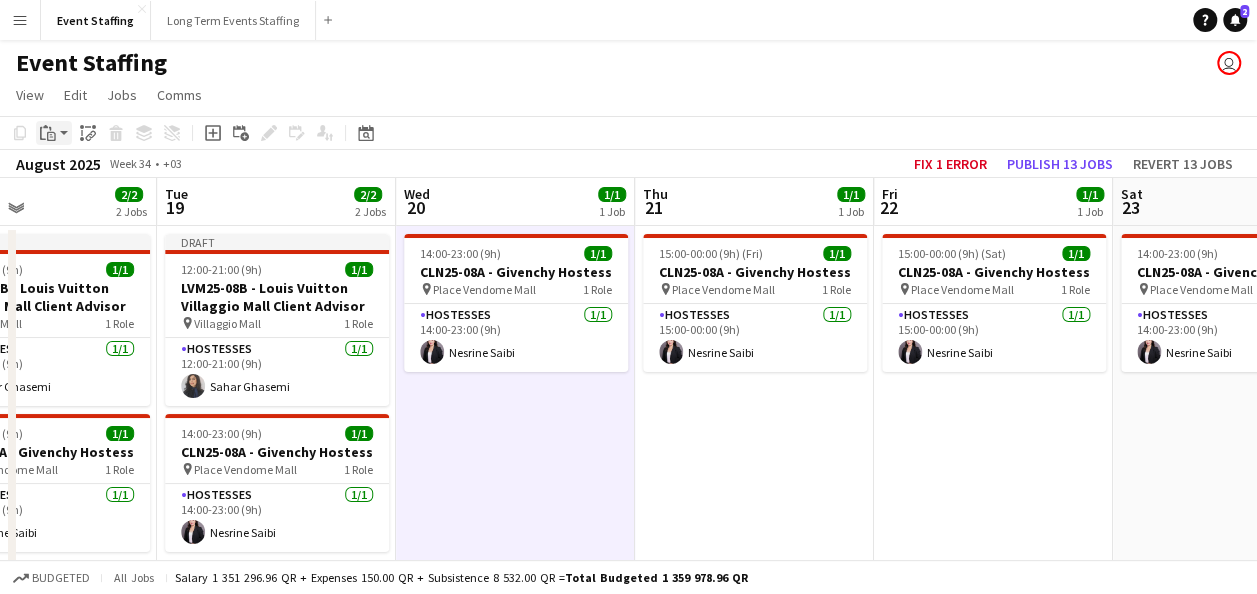click on "Paste" 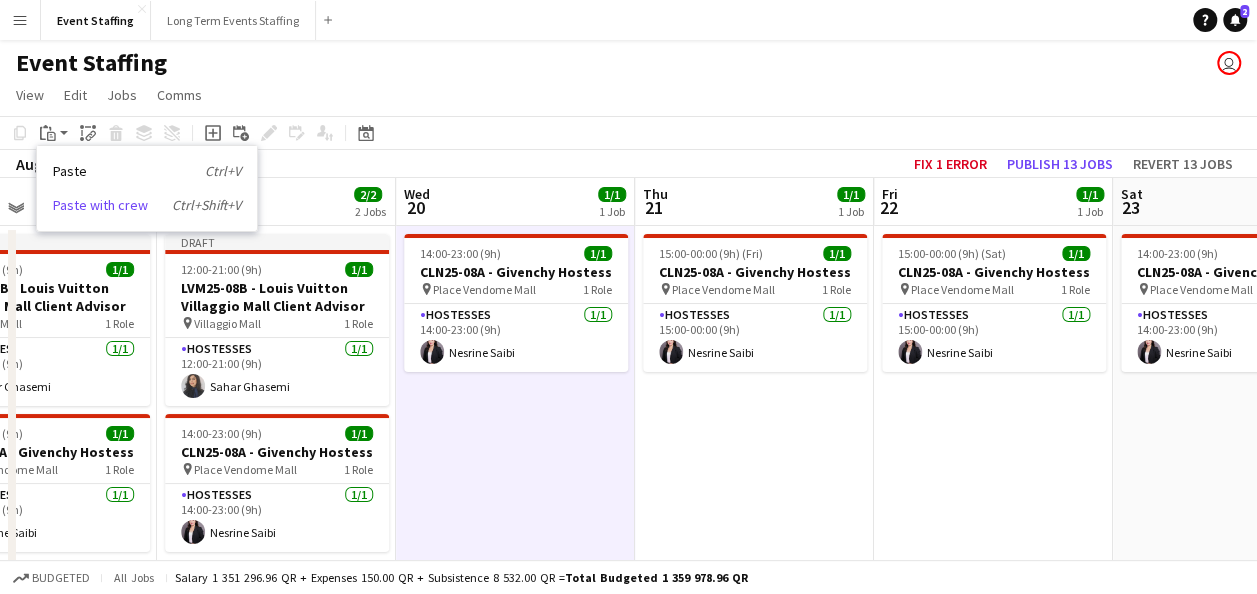 click on "Paste with crew  Ctrl+Shift+V" at bounding box center [147, 205] 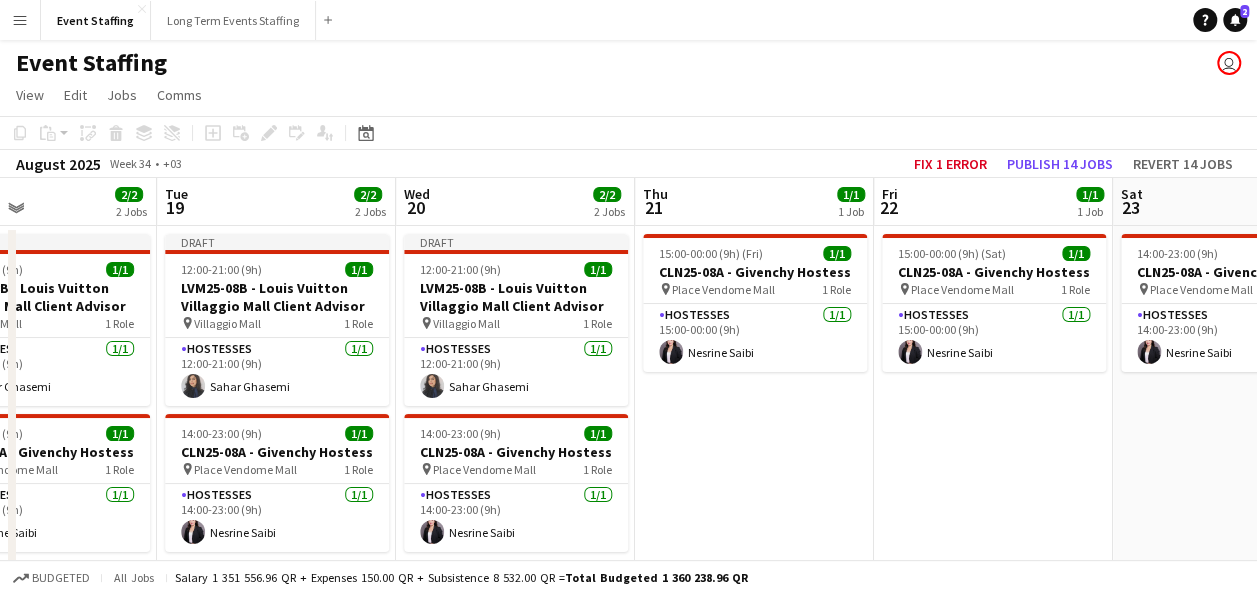 click on "15:00-00:00 (9h) (Sat)   1/1    CLN25-08A - Givenchy Hostess
pin
Place Vendome Mall   1 Role   Hostesses   1/1   15:00-00:00 (9h)
Nesrine Saibi" at bounding box center [993, 557] 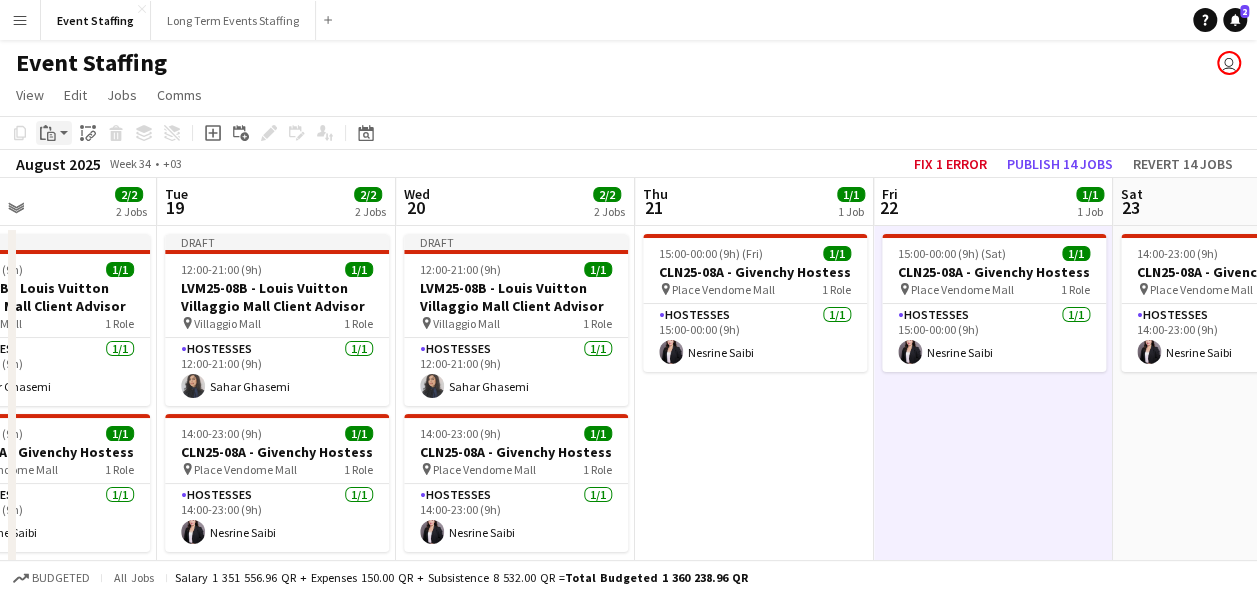 click on "Paste" at bounding box center [54, 133] 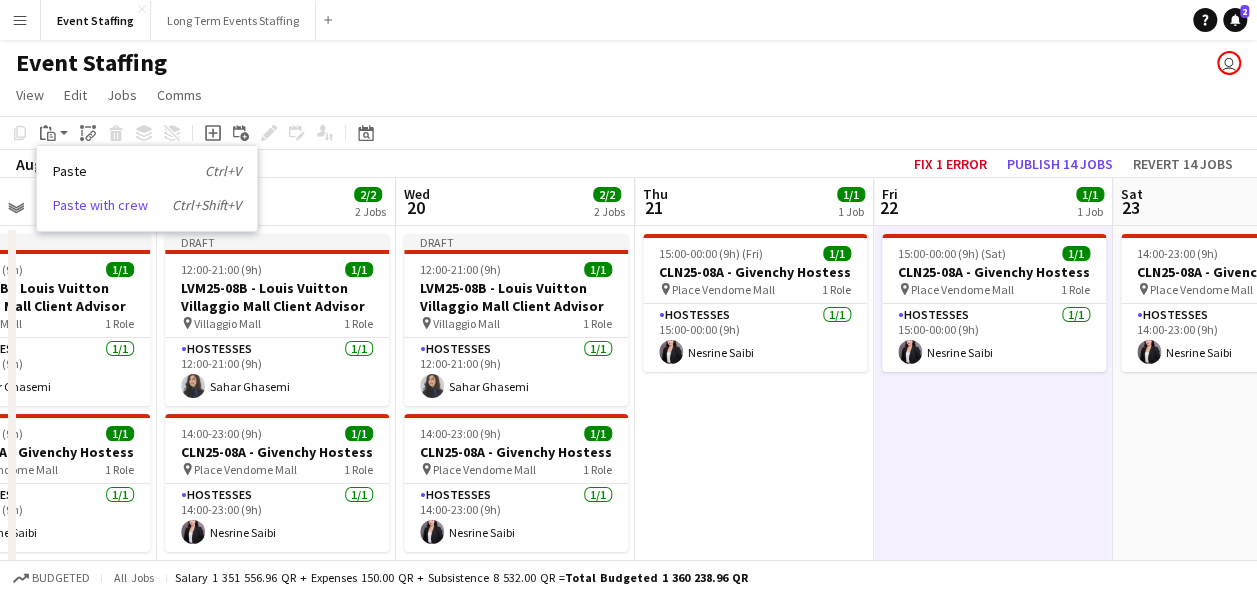 click on "Paste with crew  Ctrl+Shift+V" at bounding box center (147, 205) 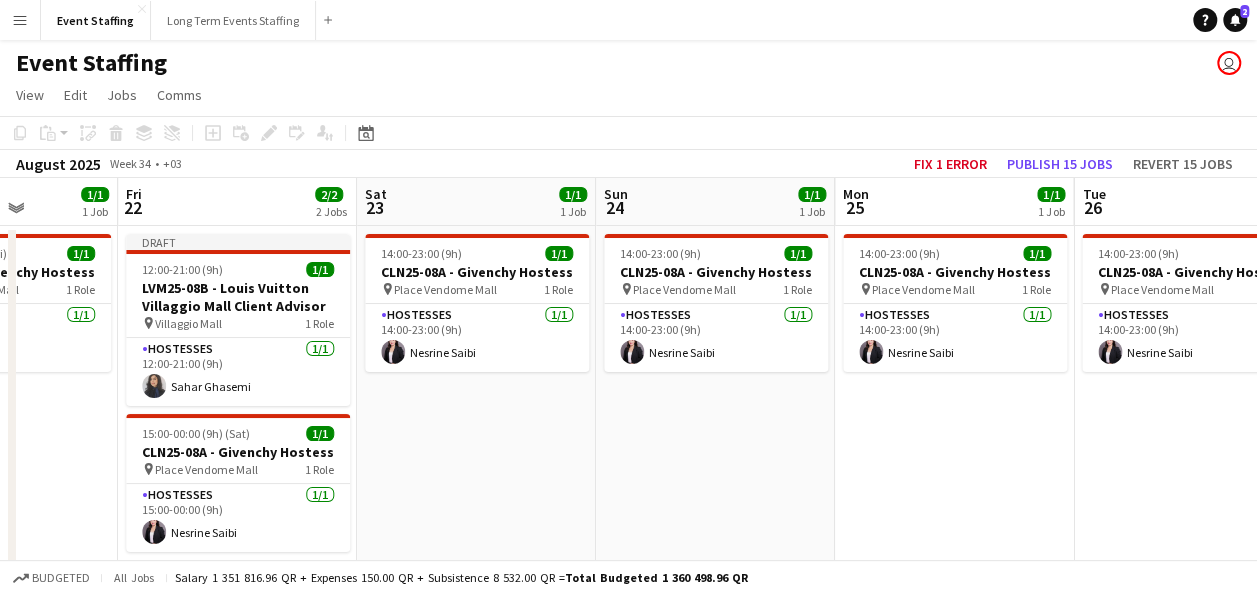 scroll, scrollTop: 0, scrollLeft: 845, axis: horizontal 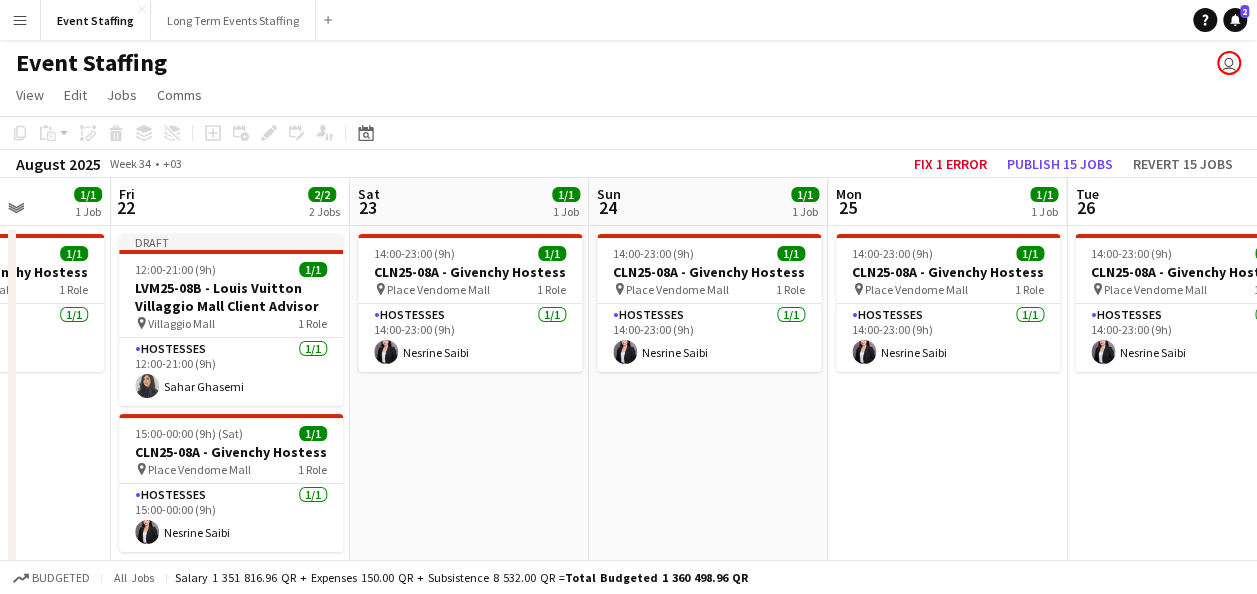 drag, startPoint x: 1174, startPoint y: 429, endPoint x: 411, endPoint y: 476, distance: 764.4462 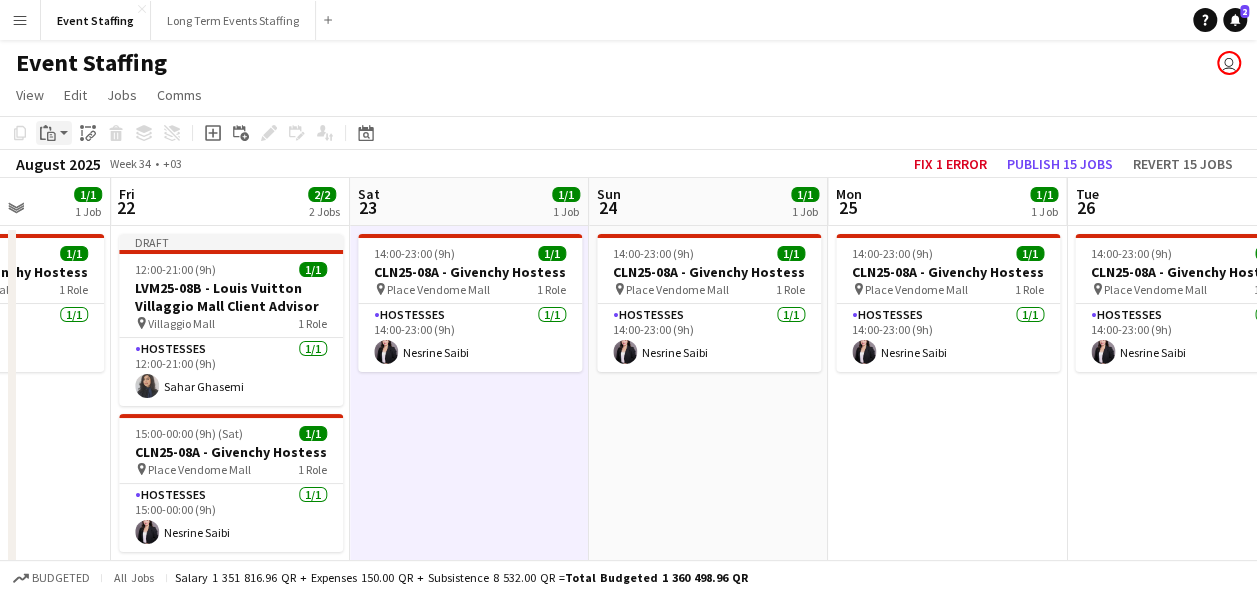 click on "Paste" 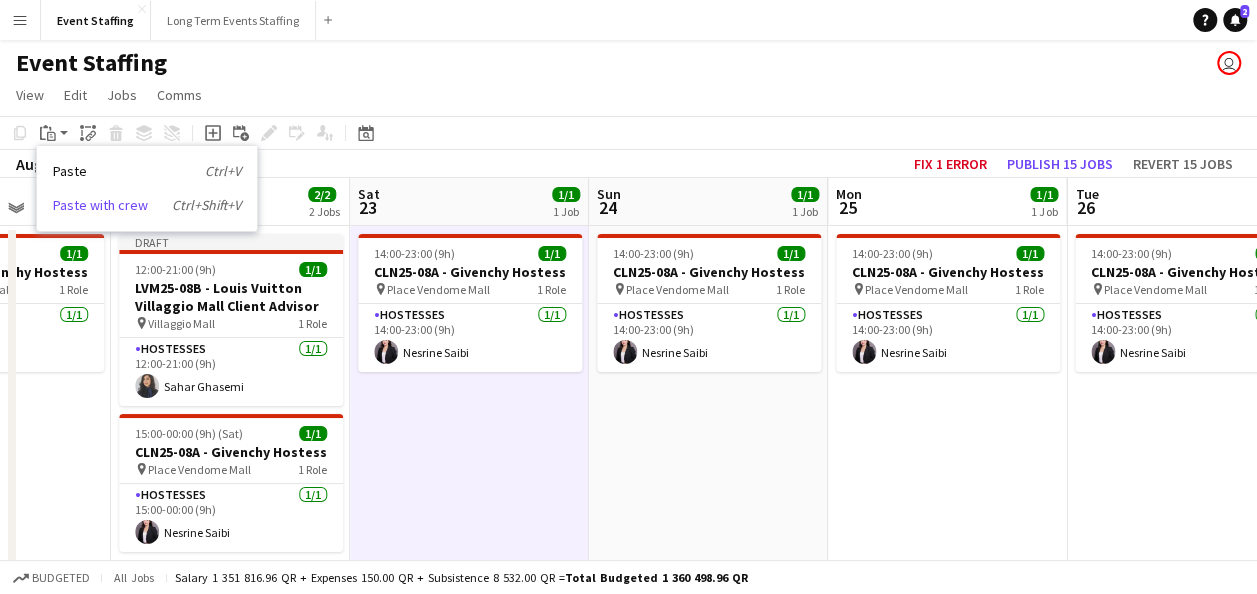 click on "Paste with crew  Ctrl+Shift+V" at bounding box center [147, 205] 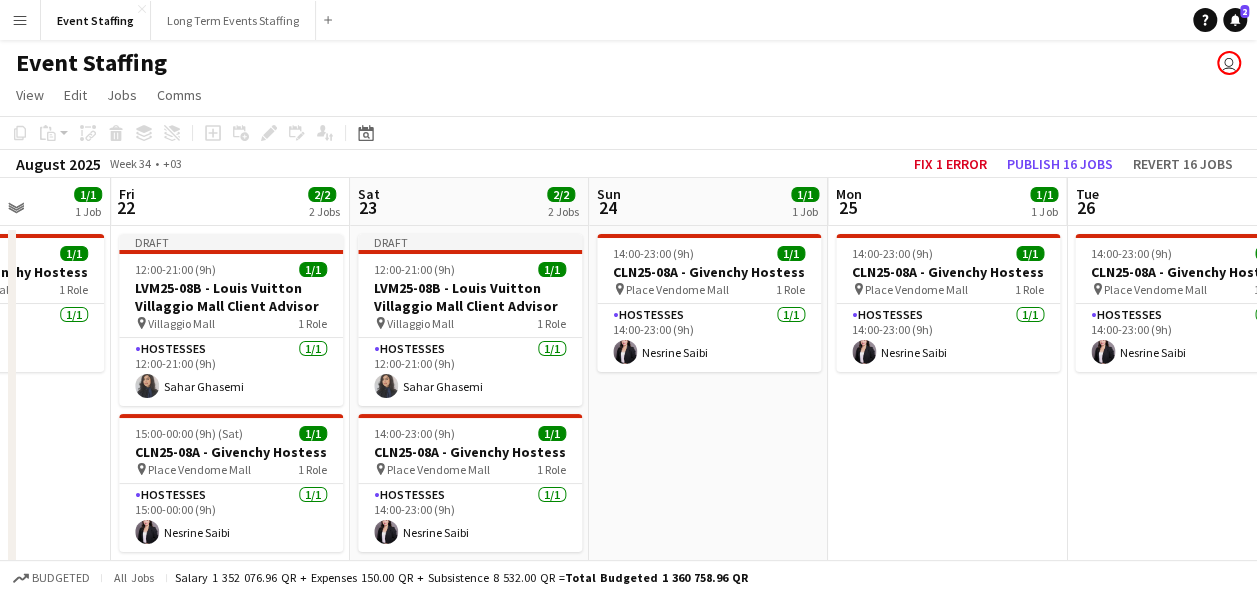 click on "14:00-23:00 (9h)    1/1    CLN25-08A - Givenchy Hostess
pin
Place Vendome Mall   1 Role   Hostesses   1/1   14:00-23:00 (9h)
Nesrine Saibi" at bounding box center [708, 557] 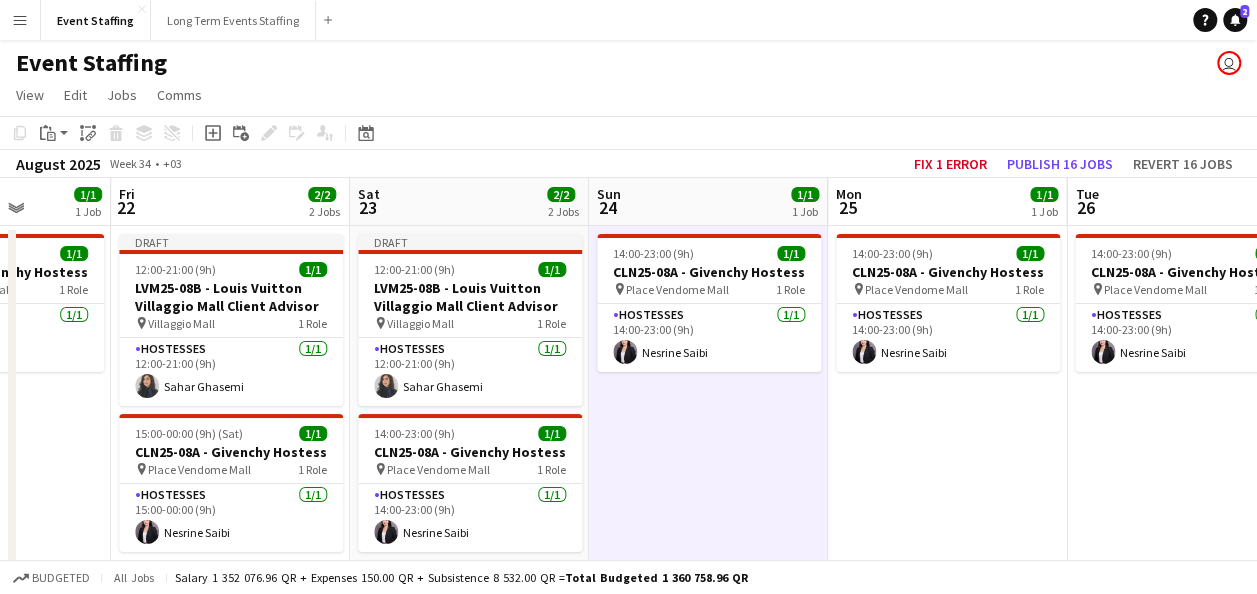 drag, startPoint x: 59, startPoint y: 130, endPoint x: 82, endPoint y: 171, distance: 47.010635 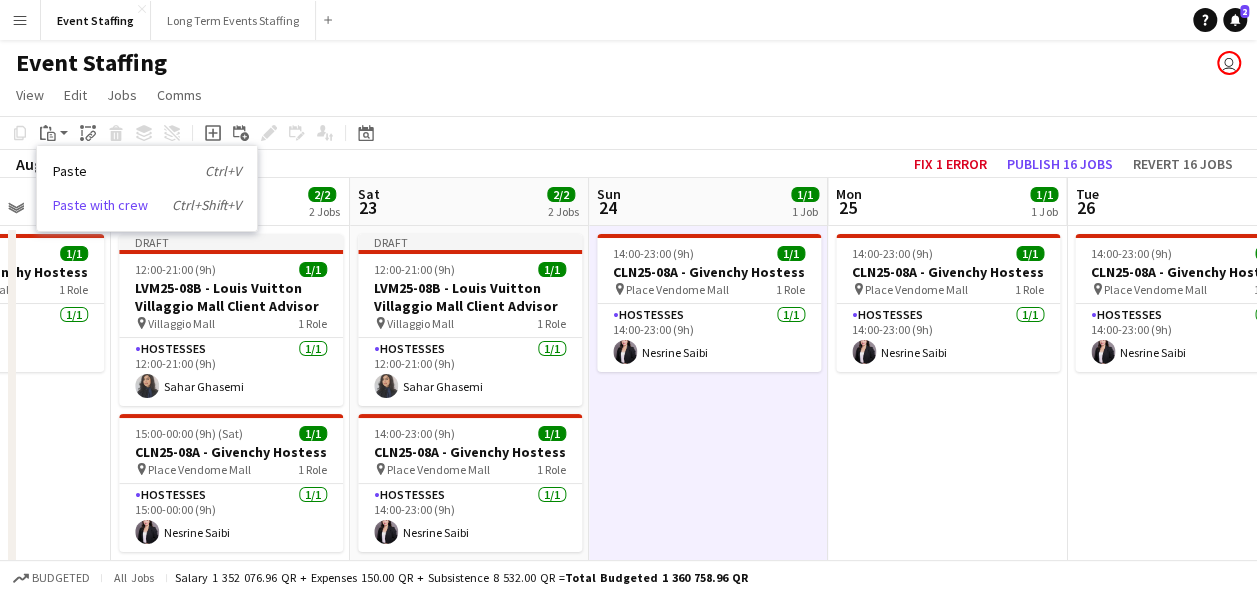 click on "Paste with crew  Ctrl+Shift+V" at bounding box center [147, 205] 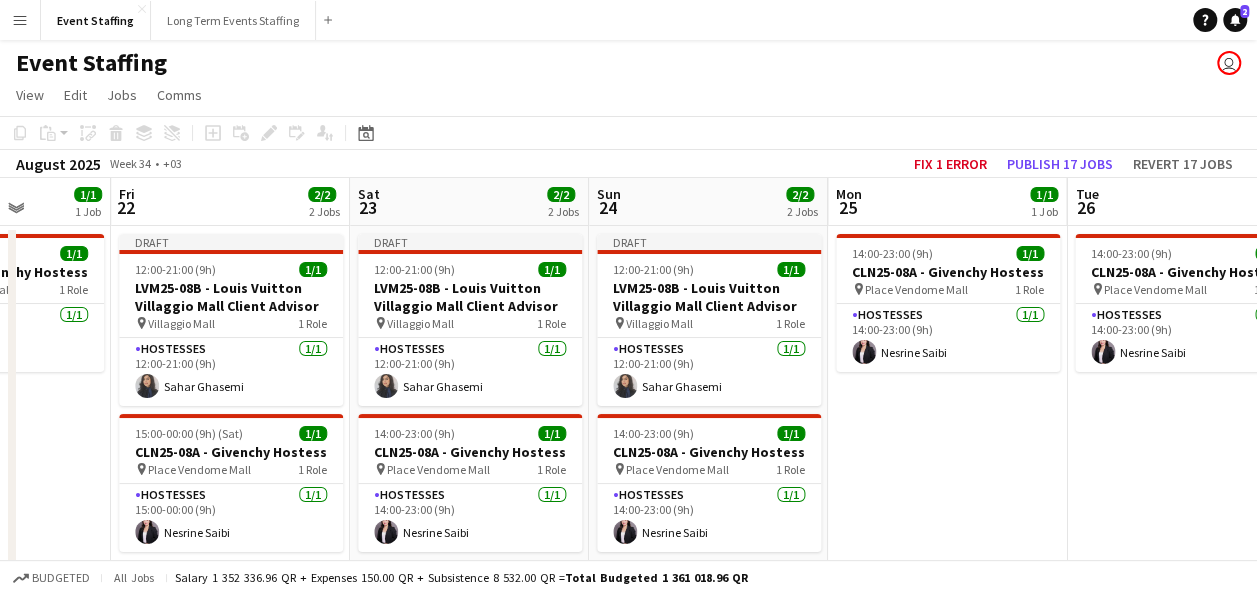 click on "14:00-23:00 (9h)    1/1    CLN25-08A - Givenchy Hostess
pin
Place Vendome Mall   1 Role   Hostesses   1/1   14:00-23:00 (9h)
Nesrine Saibi" at bounding box center (947, 557) 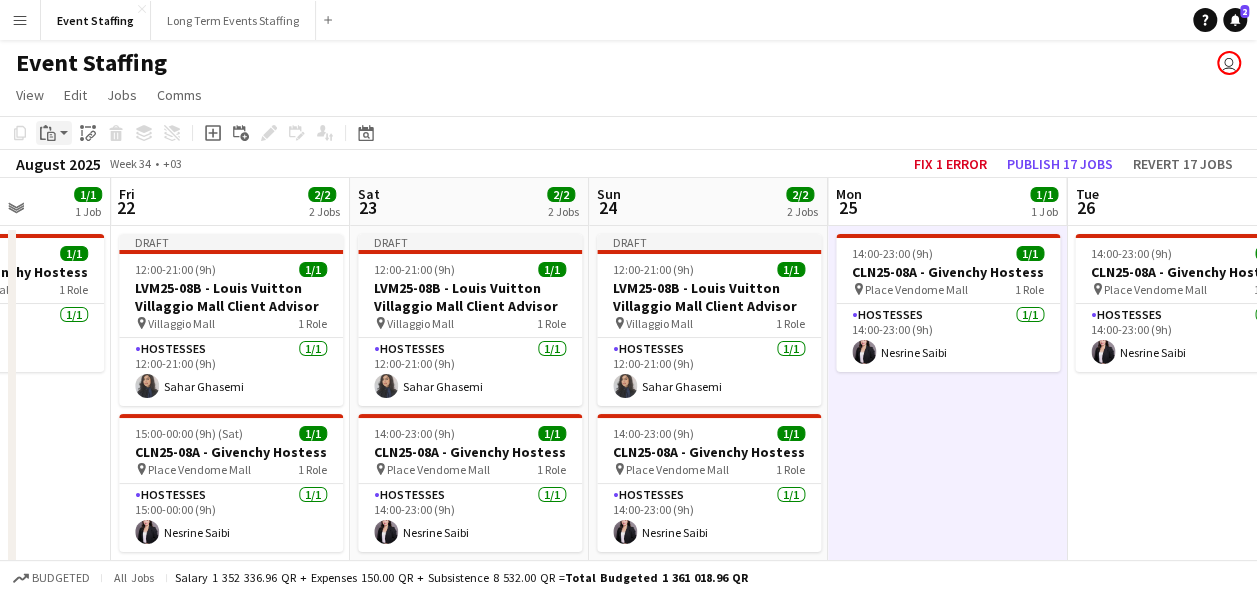 click on "Paste" 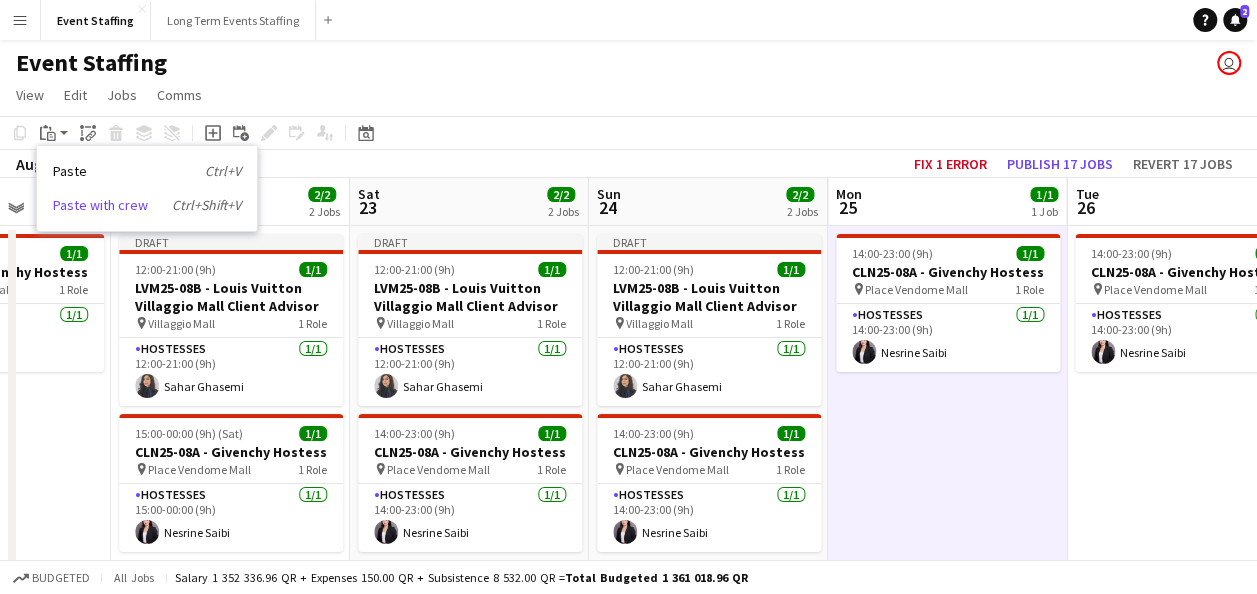 click on "Paste with crew  Ctrl+Shift+V" at bounding box center (147, 205) 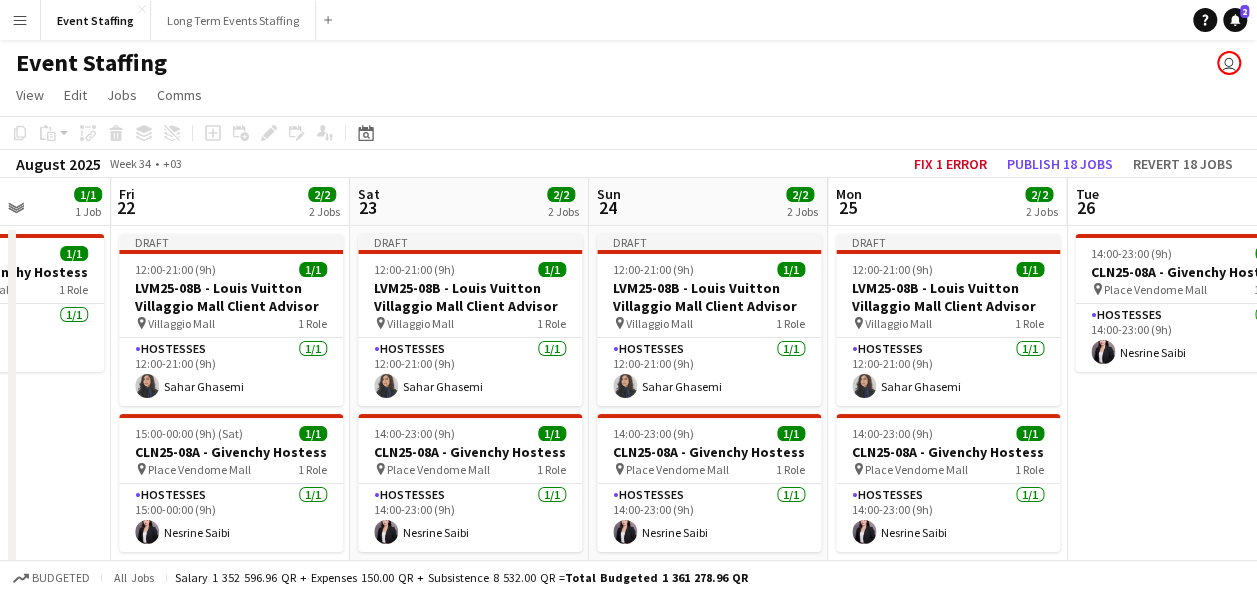 click on "14:00-23:00 (9h)    1/1    CLN25-08A - Givenchy Hostess
pin
Place Vendome Mall   1 Role   Hostesses   1/1   14:00-23:00 (9h)
Nesrine Saibi" at bounding box center [1186, 557] 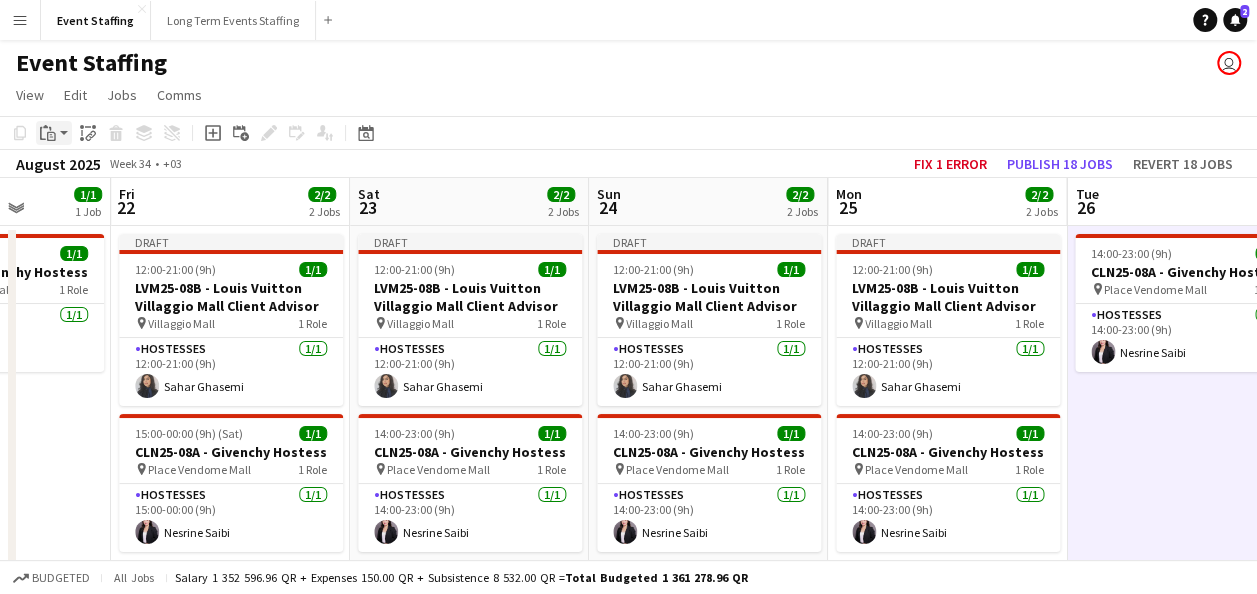click on "Paste" at bounding box center [54, 133] 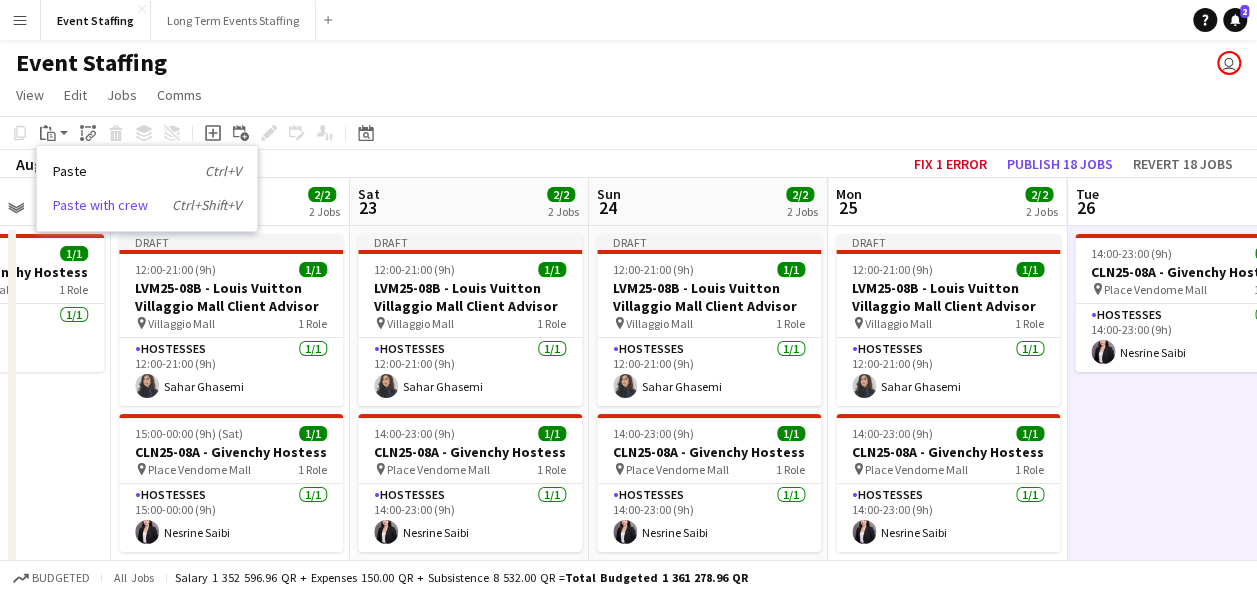 click on "Paste with crew  Ctrl+Shift+V" at bounding box center (147, 205) 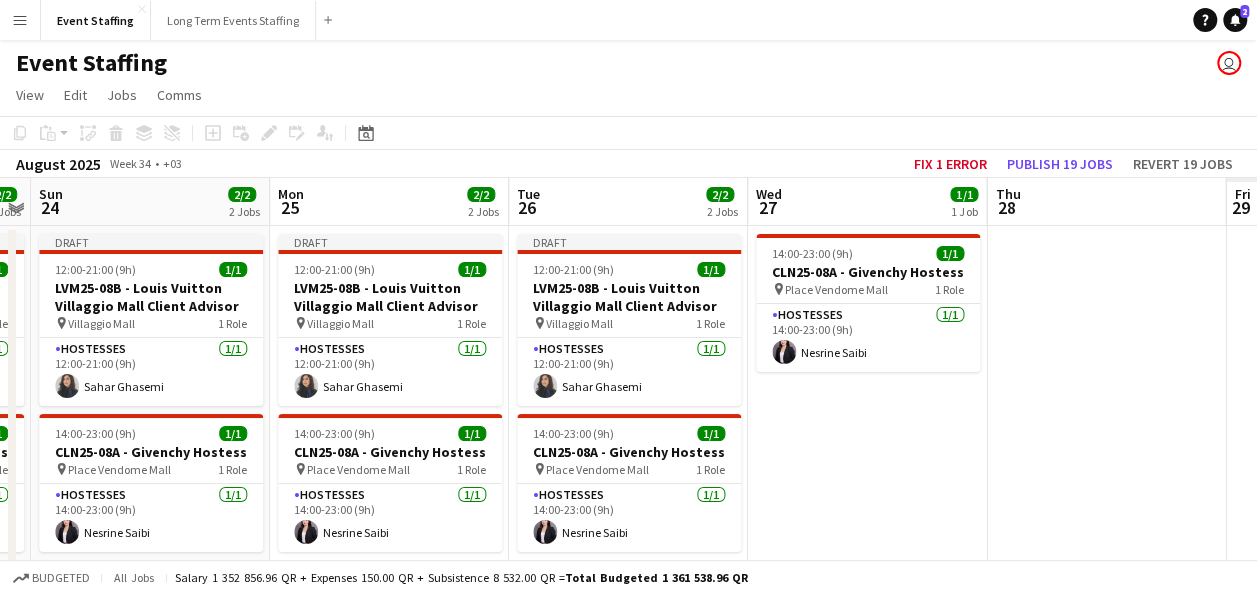 drag, startPoint x: 996, startPoint y: 396, endPoint x: 445, endPoint y: 407, distance: 551.1098 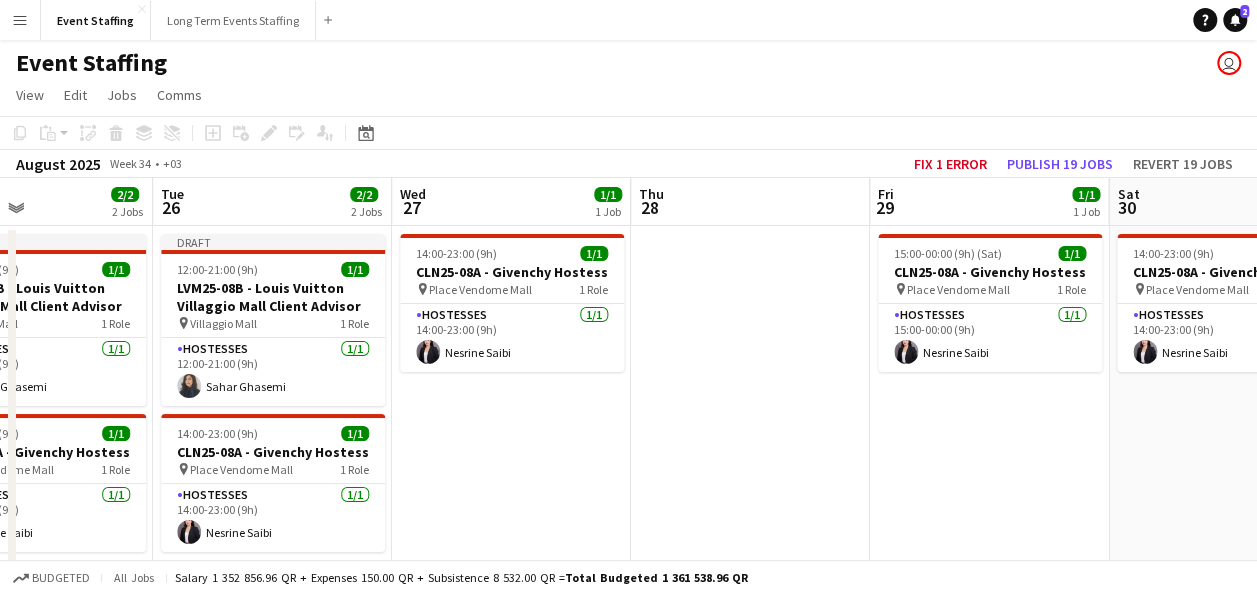 scroll, scrollTop: 0, scrollLeft: 825, axis: horizontal 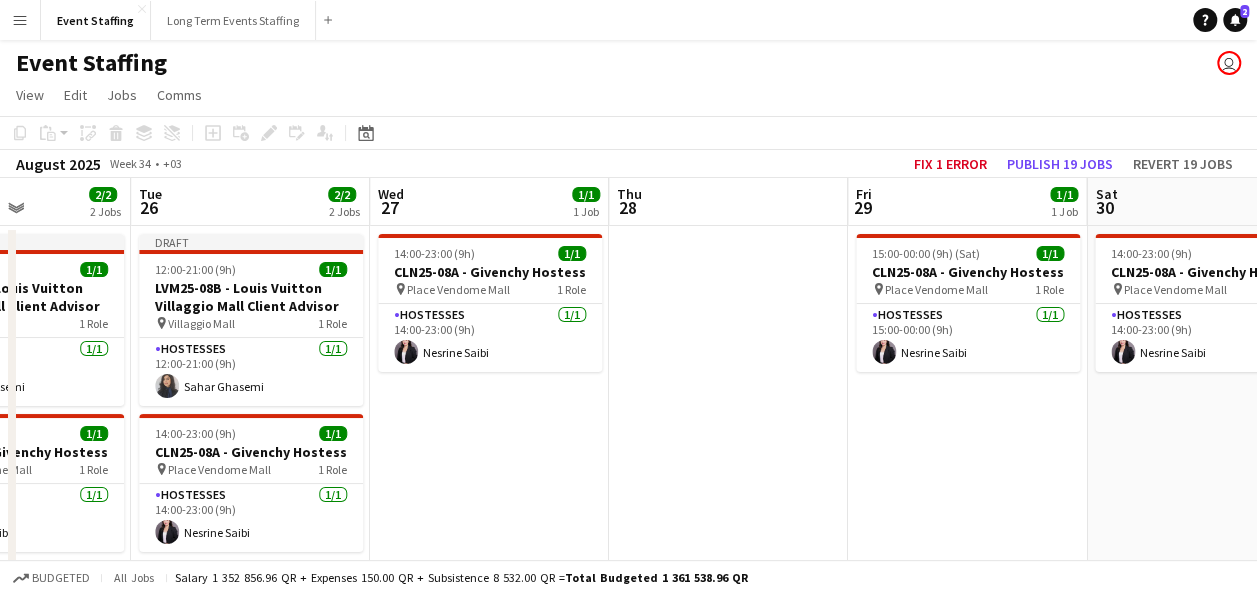 drag, startPoint x: 923, startPoint y: 457, endPoint x: 545, endPoint y: 451, distance: 378.0476 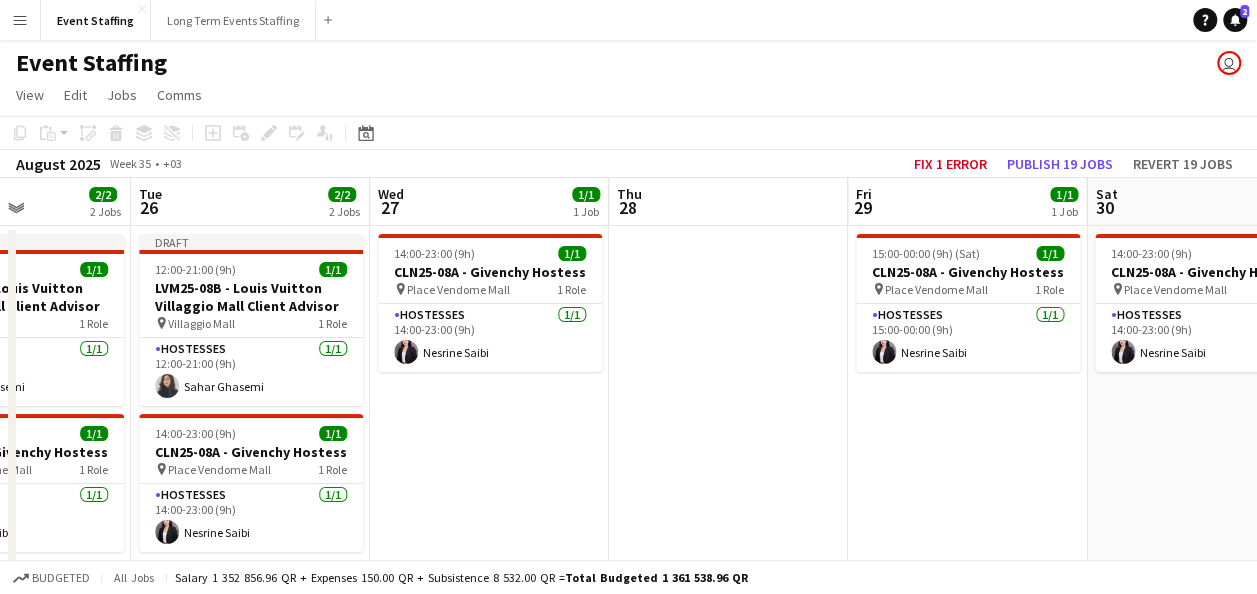 click on "14:00-23:00 (9h)    1/1    CLN25-08A - Givenchy Hostess
pin
Place Vendome Mall   1 Role   Hostesses   1/1   14:00-23:00 (9h)
Nesrine Saibi" at bounding box center [489, 557] 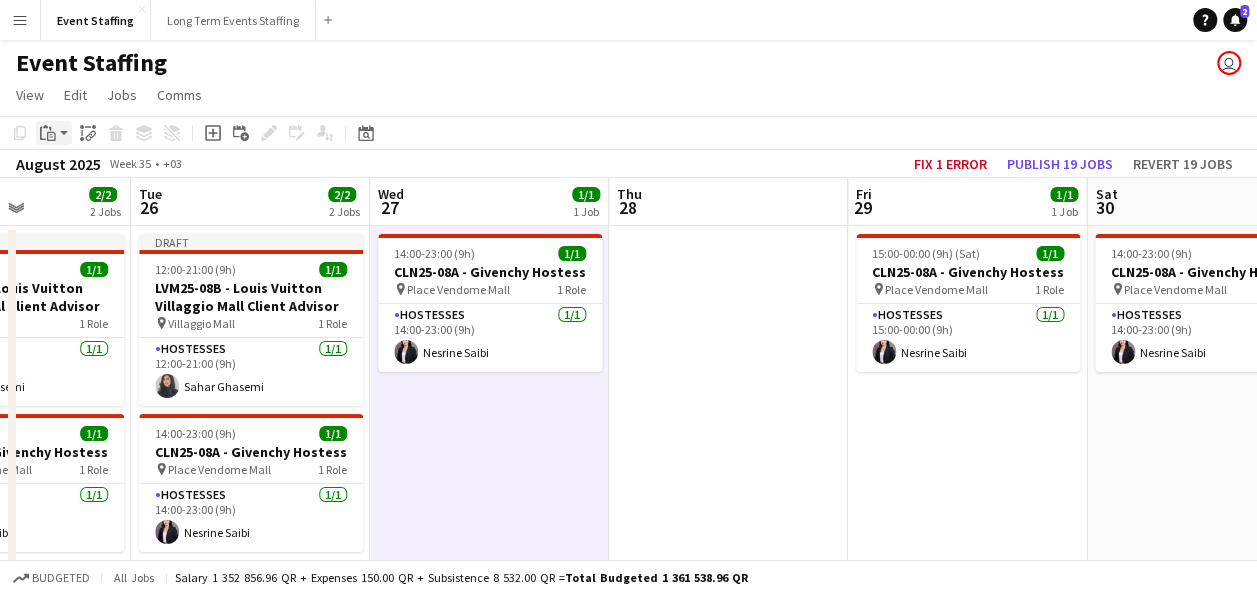 click on "Paste" 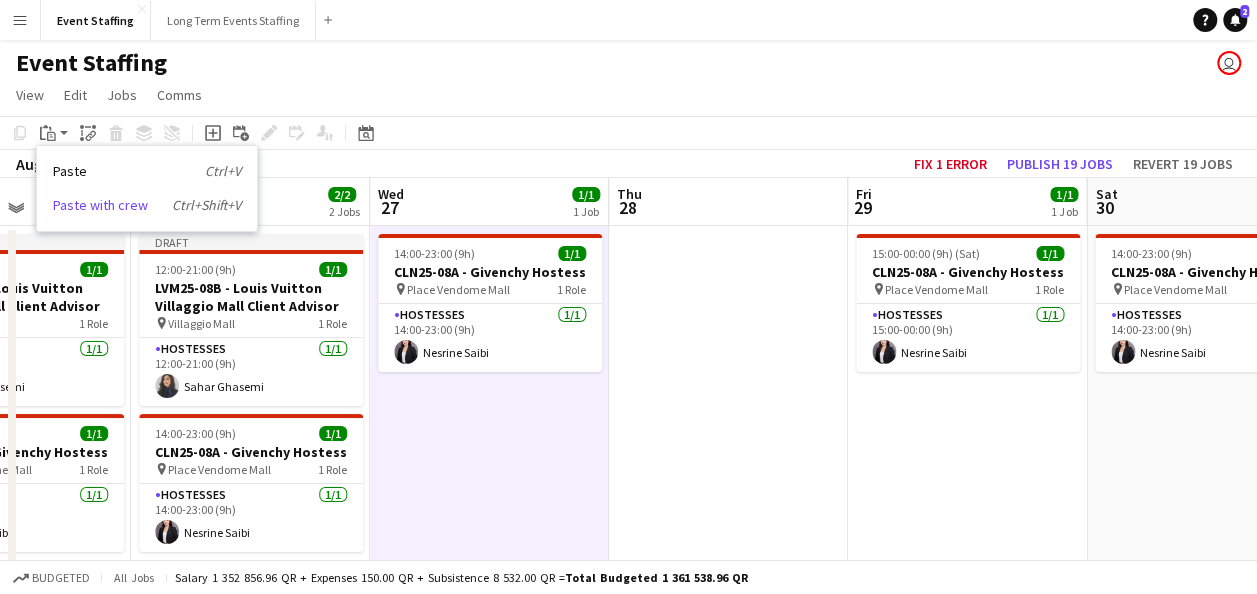 click on "Paste with crew  Ctrl+Shift+V" at bounding box center [147, 205] 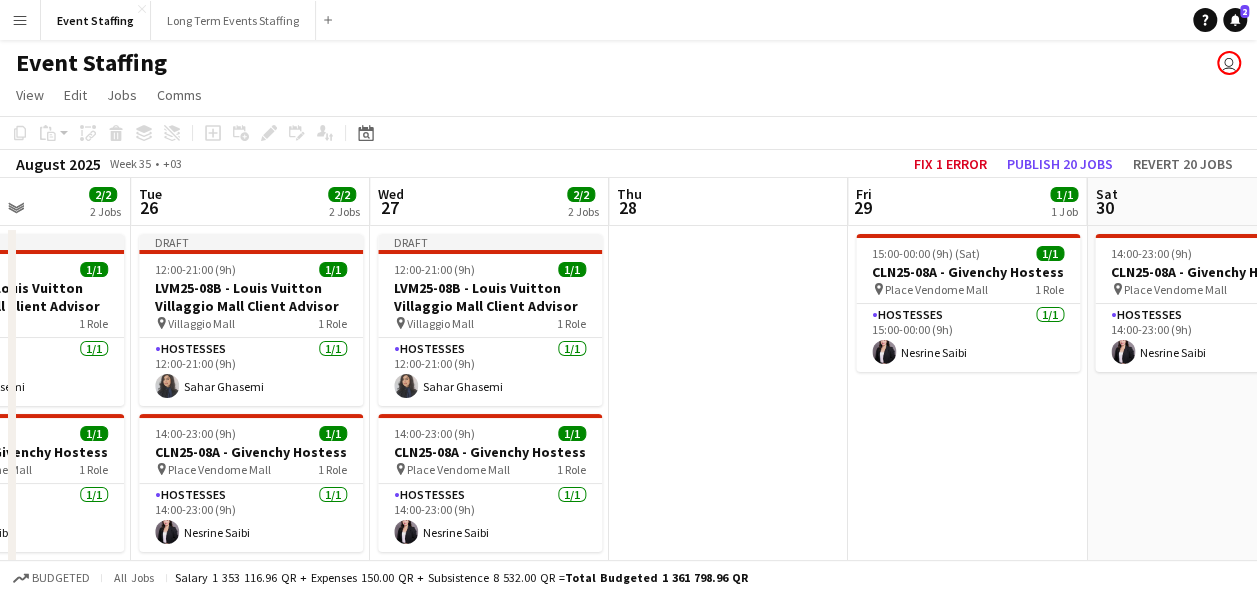 click on "15:00-00:00 (9h) (Sat)   1/1    CLN25-08A - Givenchy Hostess
pin
Place Vendome Mall   1 Role   Hostesses   1/1   15:00-00:00 (9h)
Nesrine Saibi" at bounding box center (967, 557) 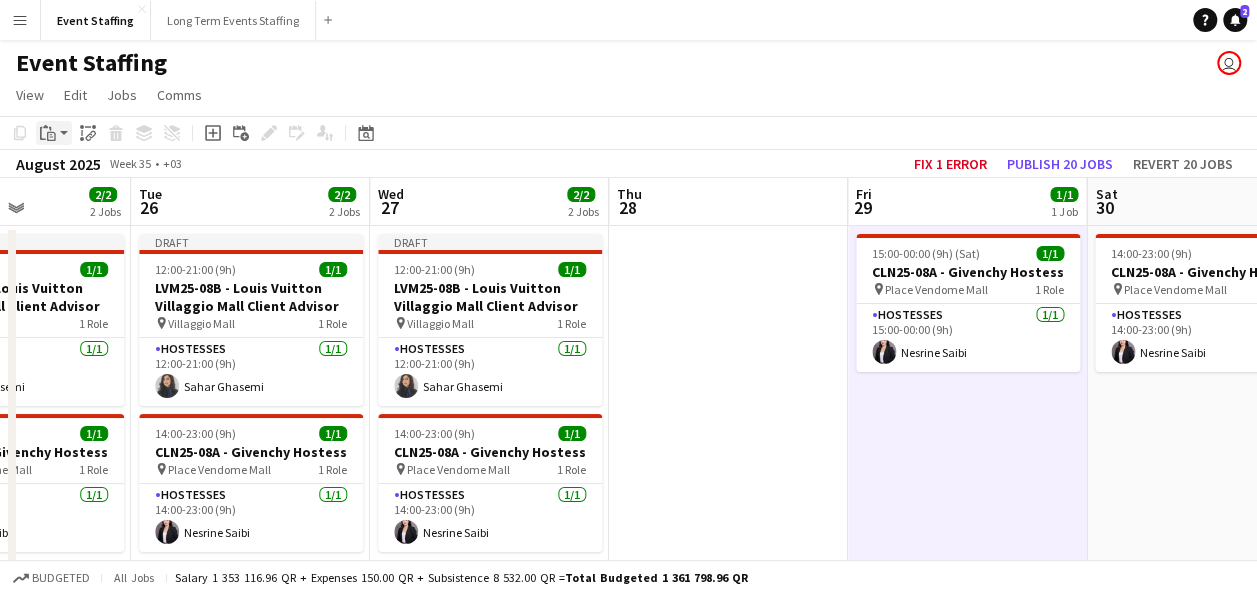 click 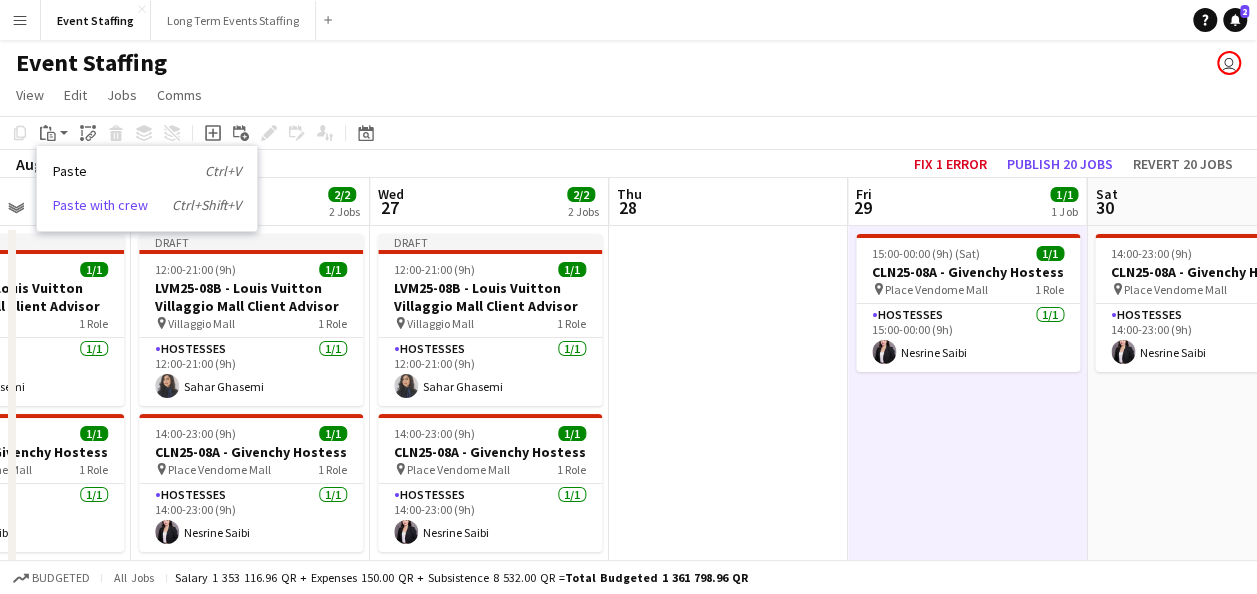 click on "Paste with crew  Ctrl+Shift+V" at bounding box center (147, 205) 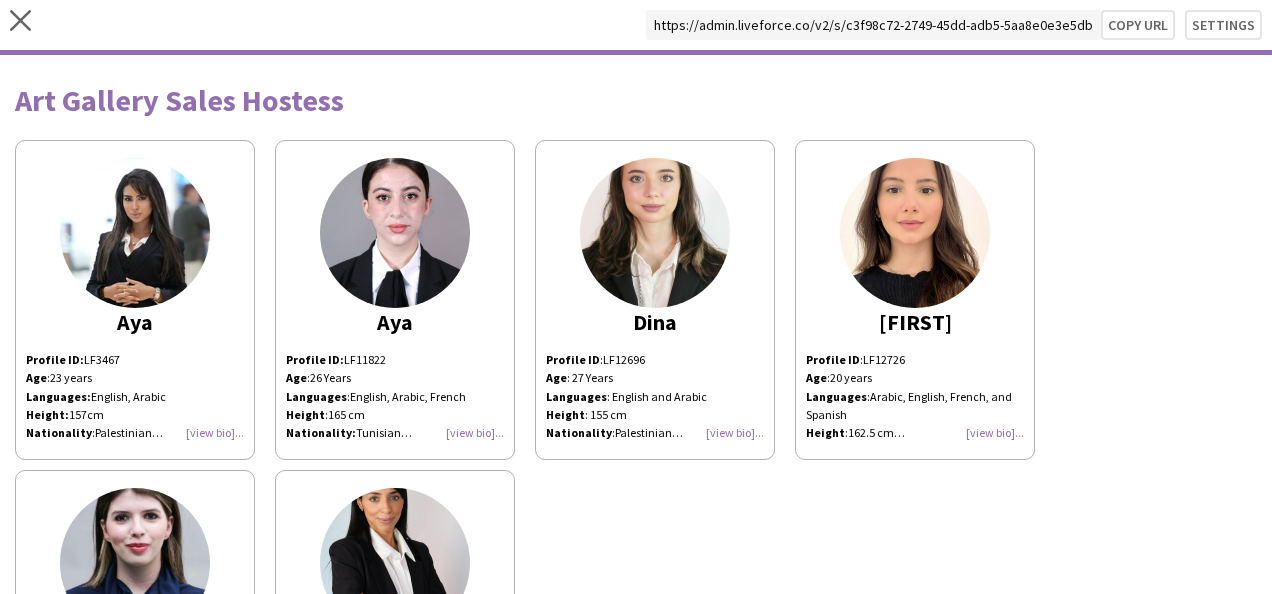 scroll, scrollTop: 0, scrollLeft: 0, axis: both 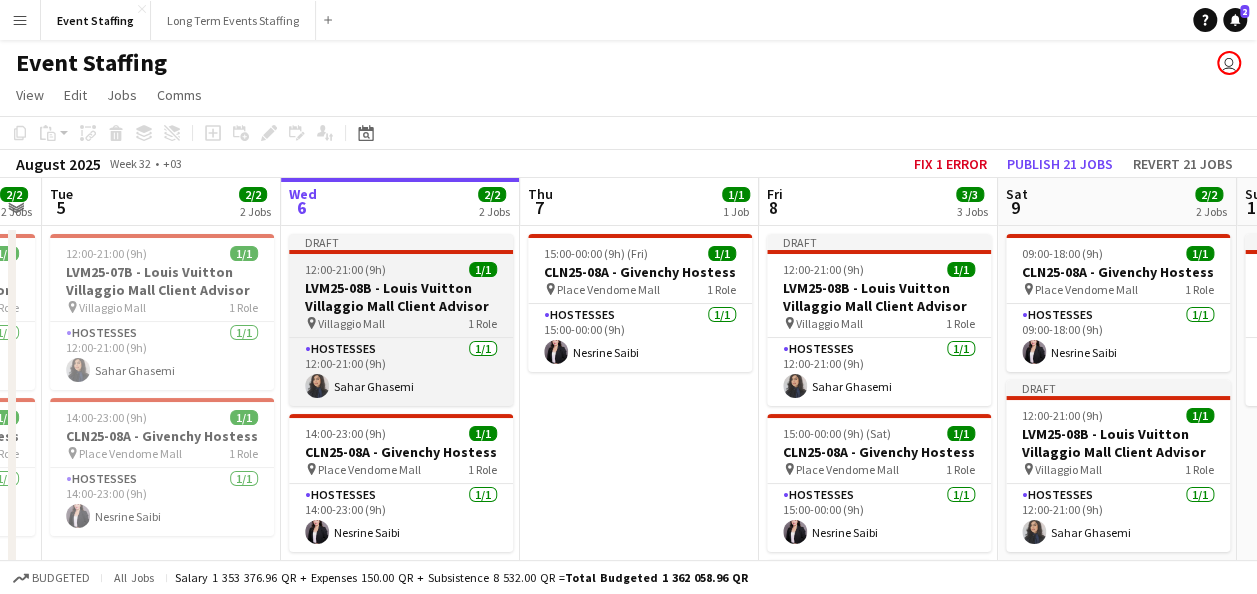 click on "Draft   12:00-21:00 (9h)    1/1   LVM25-08B - Louis Vuitton Villaggio Mall Client Advisor
pin
Villaggio Mall   1 Role   Hostesses   1/1   12:00-21:00 (9h)
[FIRST] [LAST]" at bounding box center (401, 320) 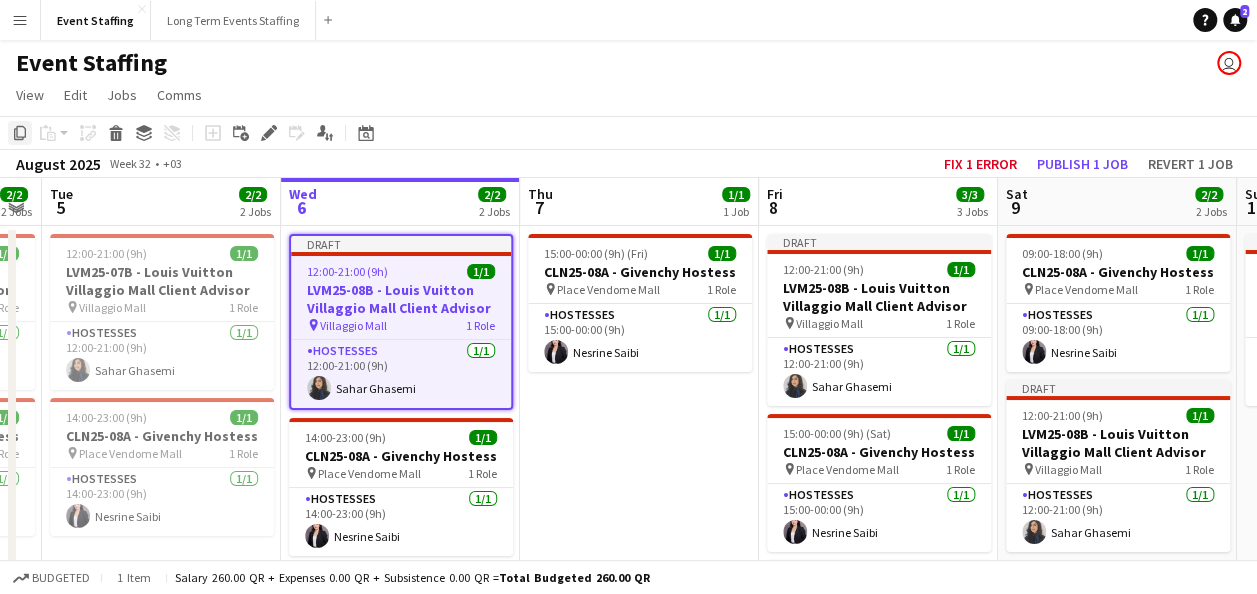 click 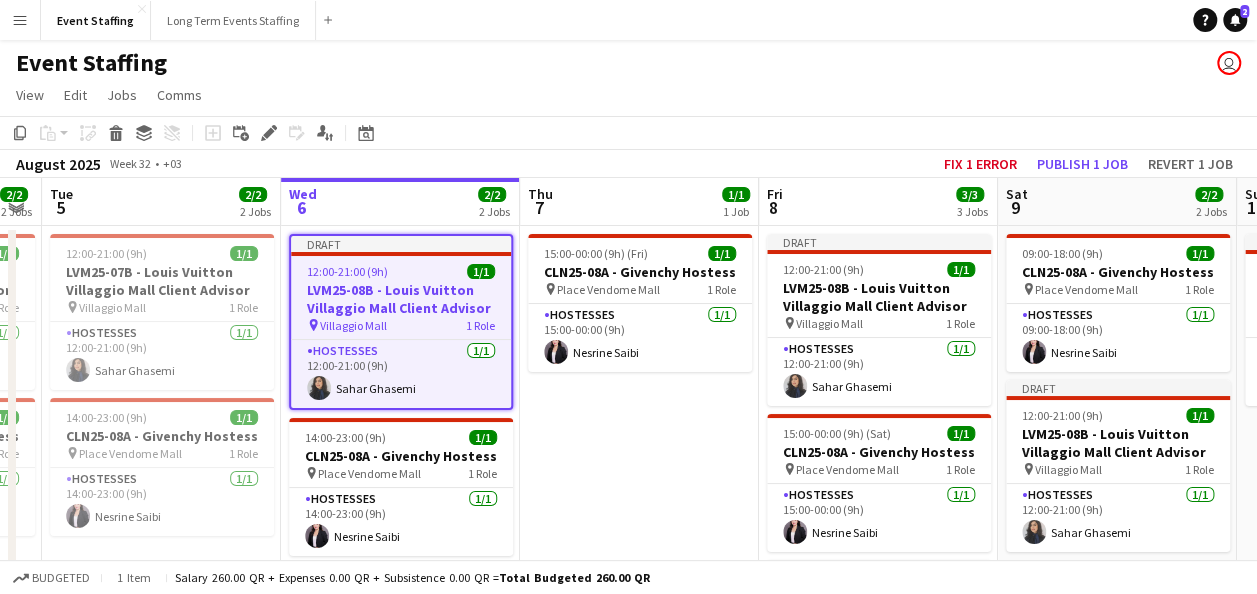 click on "15:00-00:00 (9h) (Fri)   1/1    CLN25-08A - Givenchy Hostess
pin
Place Vendome Mall   1 Role   Hostesses   1/1   15:00-00:00 (9h)
Nesrine Saibi" at bounding box center [639, 690] 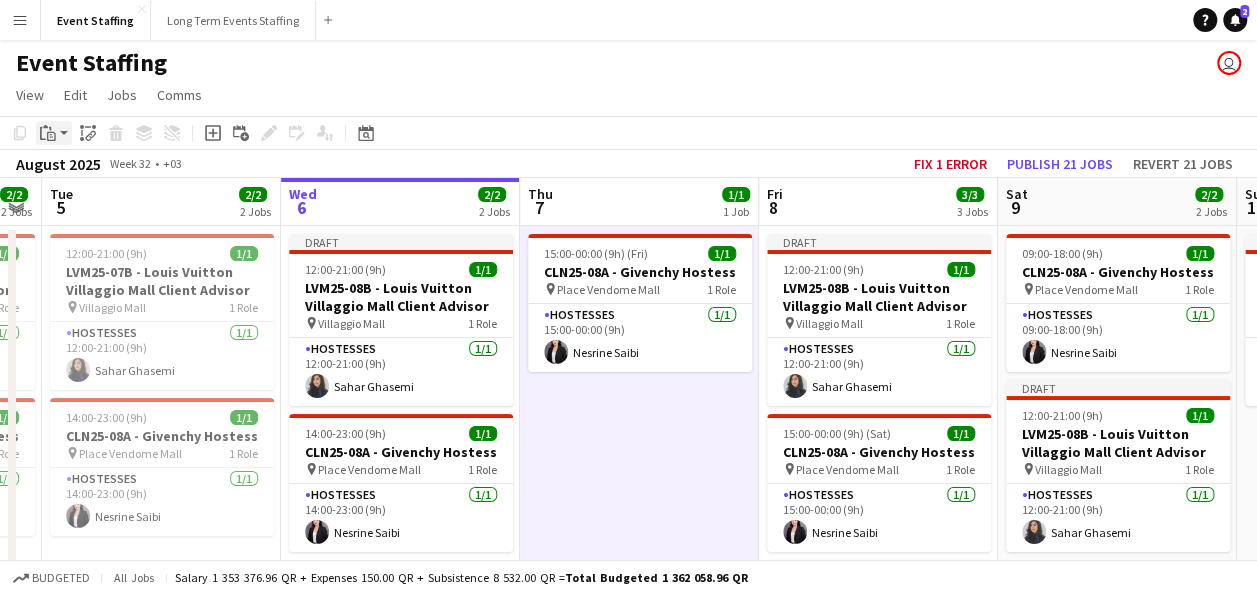 click on "Paste" at bounding box center (48, 133) 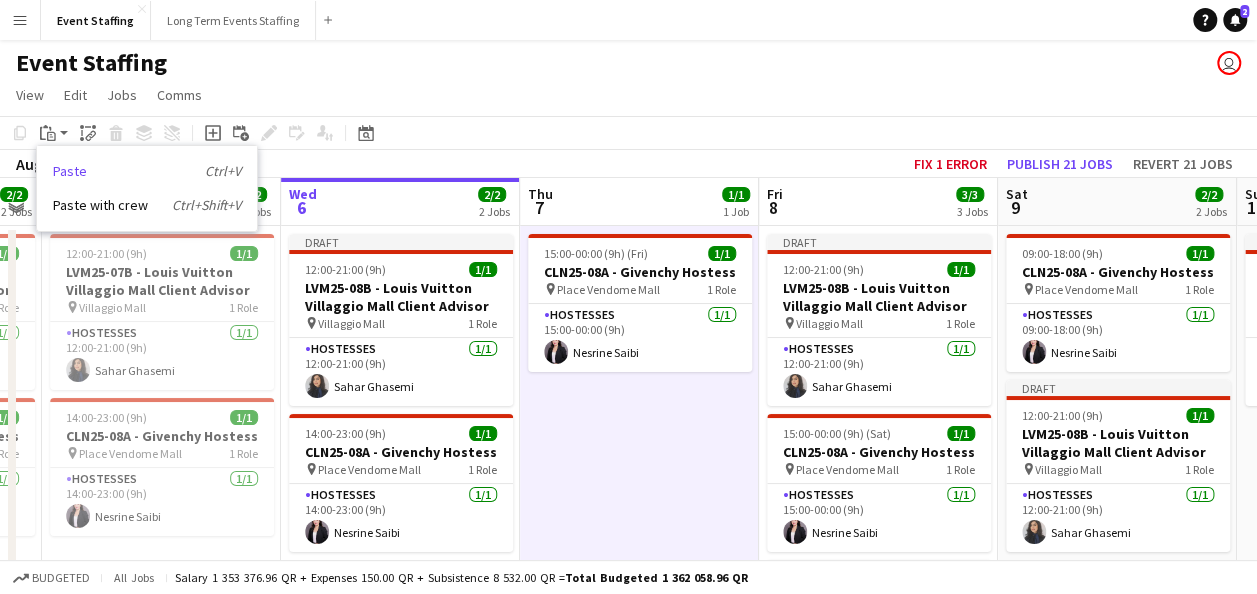 click on "Paste   Ctrl+V" at bounding box center (147, 171) 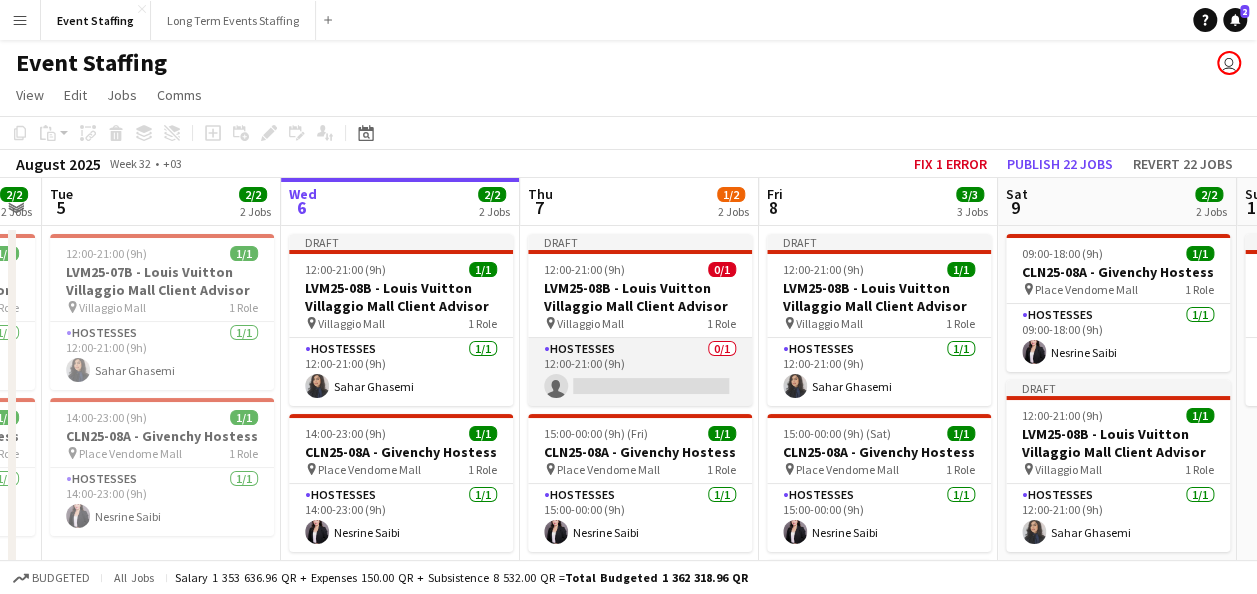 click on "Hostesses   0/1   12:00-21:00 (9h)
single-neutral-actions" at bounding box center (640, 372) 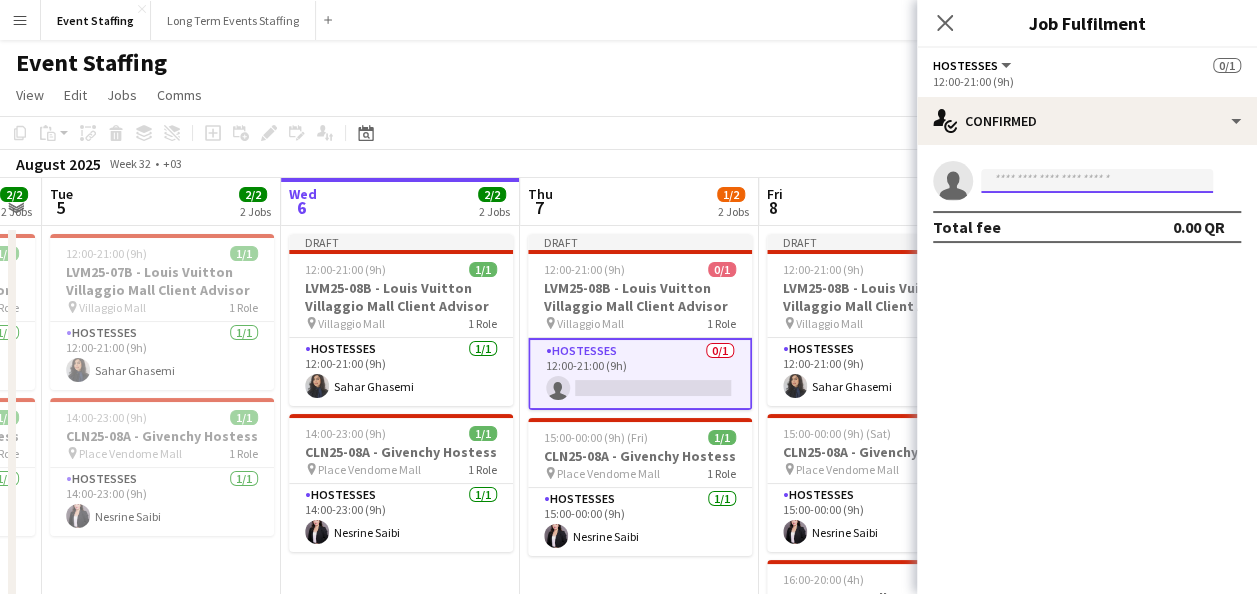 click at bounding box center [1097, 181] 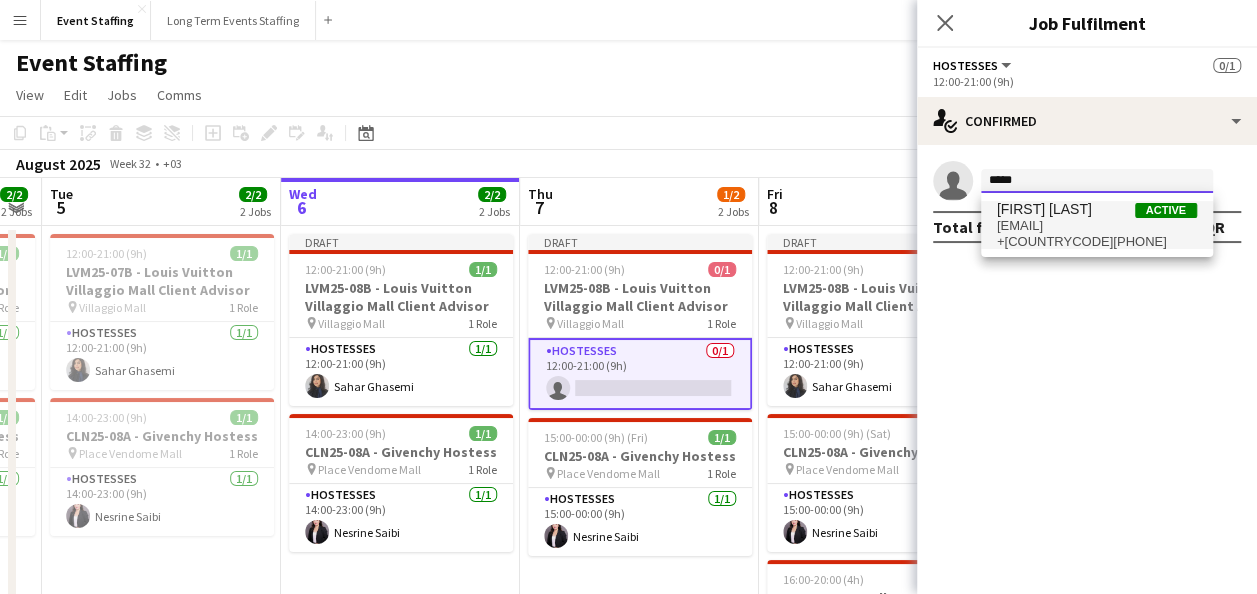 type on "*****" 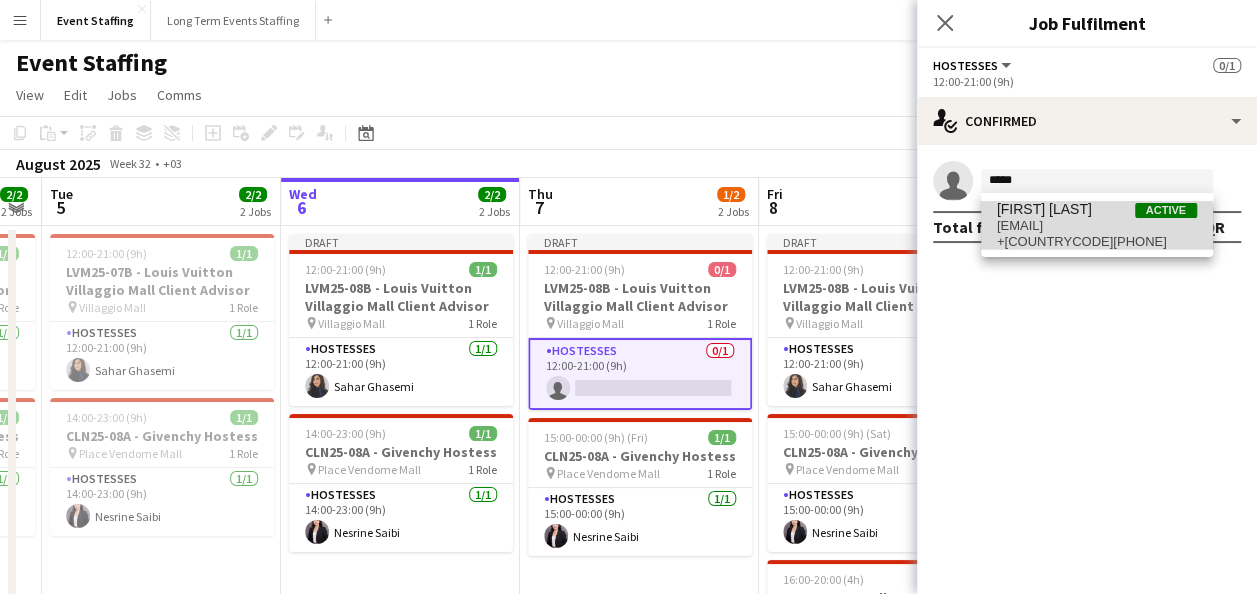 click on "+97455277439" at bounding box center [1097, 242] 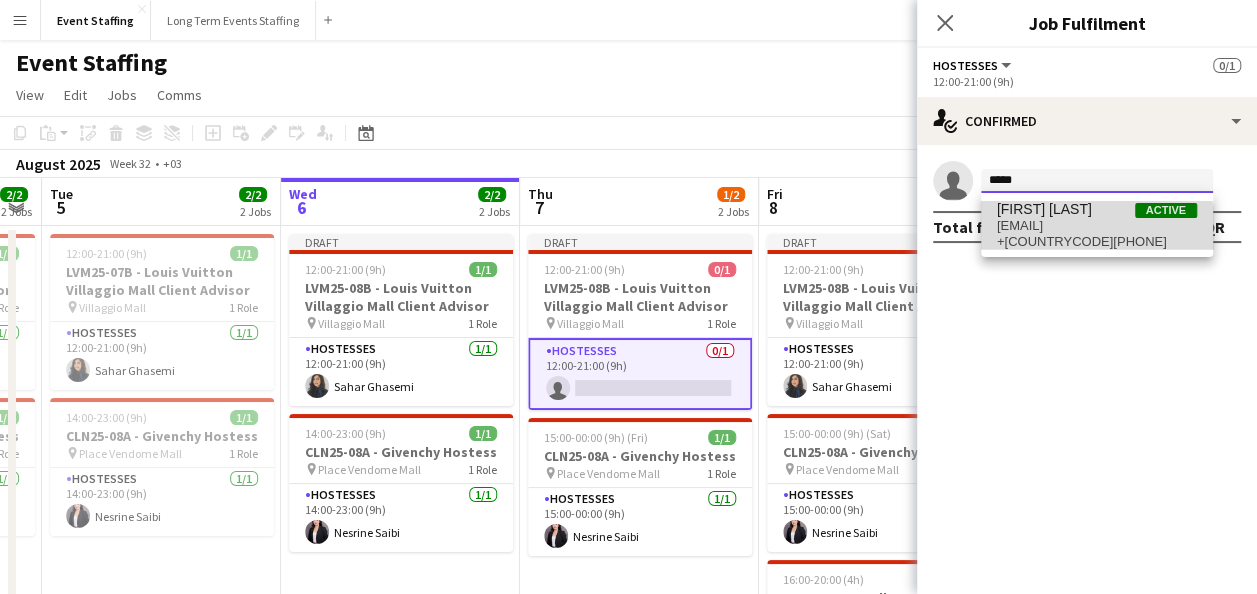 type 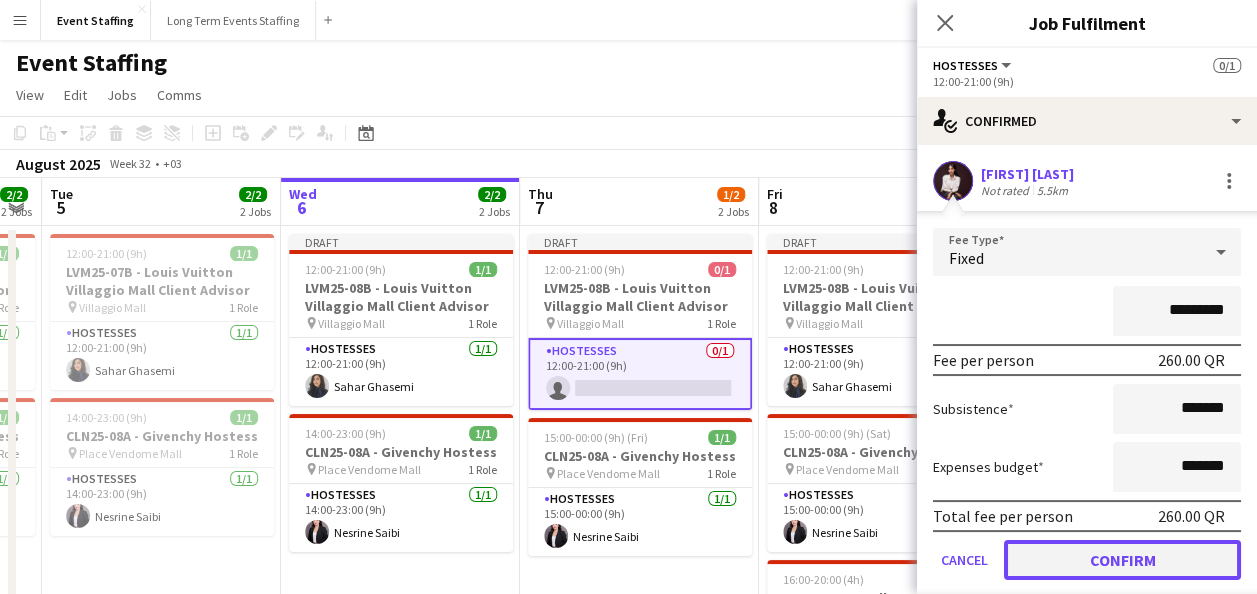 click on "Confirm" at bounding box center [1122, 560] 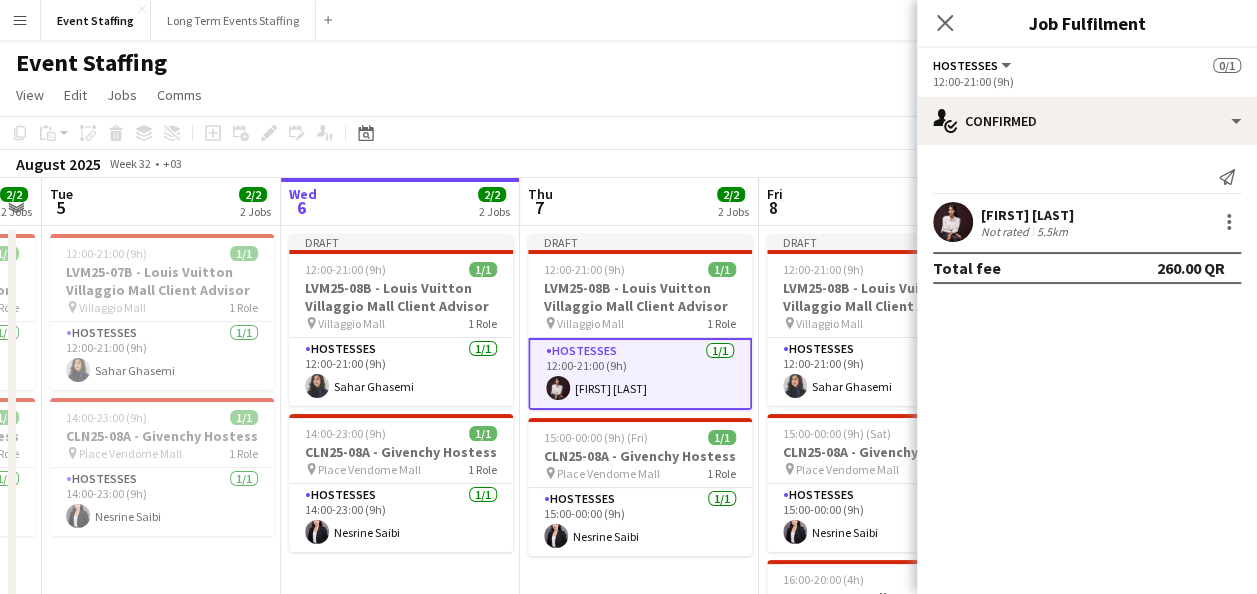 click on "Copy
Paste
Paste   Ctrl+V Paste with crew  Ctrl+Shift+V
Paste linked Job
Delete
Group
Ungroup
Add job
Add linked Job
Edit
Edit linked Job
Applicants
Date picker
AUG 2025 AUG 2025 Monday M Tuesday T Wednesday W Thursday T Friday F Saturday S Sunday S  AUG   1   2   3   4   5   6   7   8   9   10   11   12   13   14   15   16   17   18   19   20   21   22   23   24   25   26   27   28   29   30   31
Comparison range
Comparison range
Today" 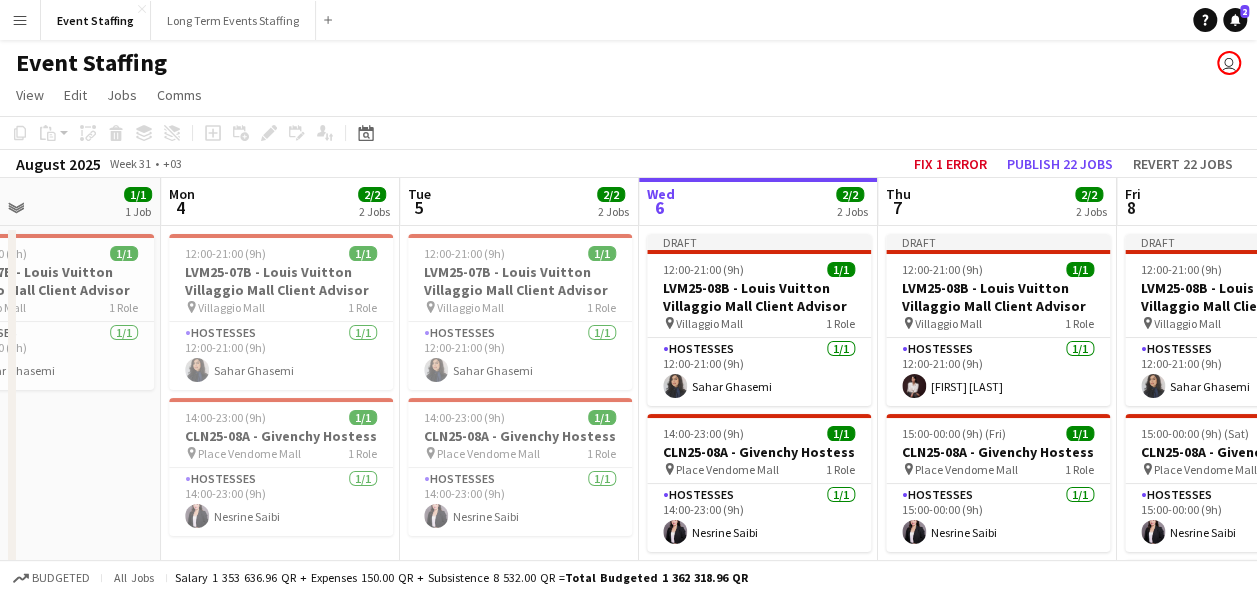 scroll, scrollTop: 0, scrollLeft: 555, axis: horizontal 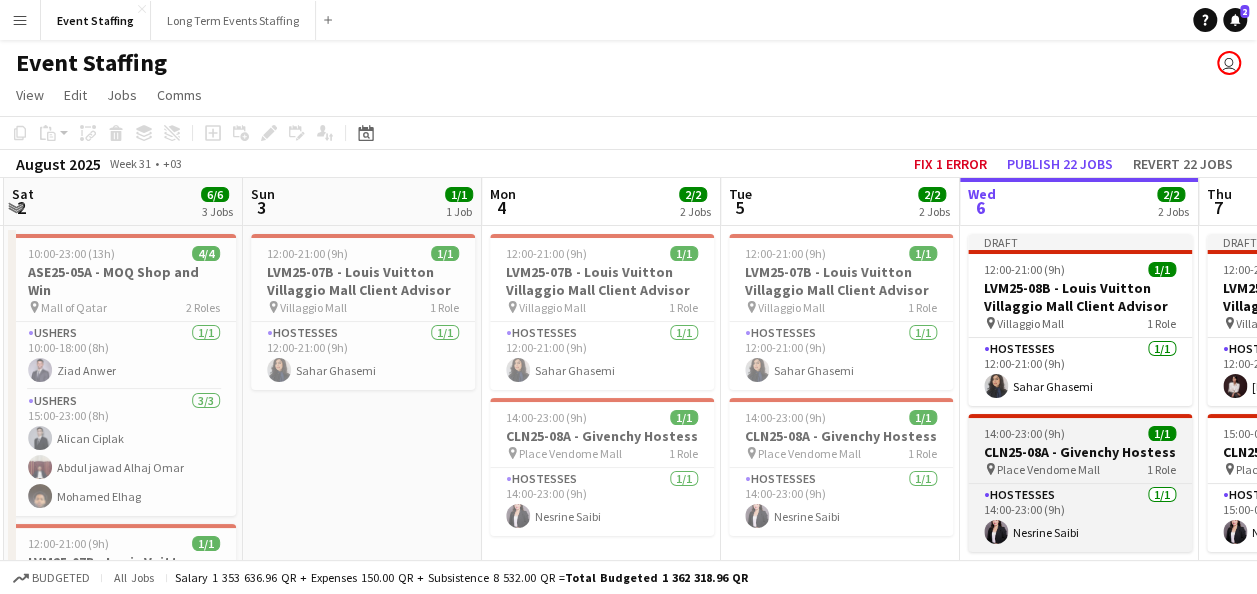 drag, startPoint x: 450, startPoint y: 380, endPoint x: 968, endPoint y: 445, distance: 522.06226 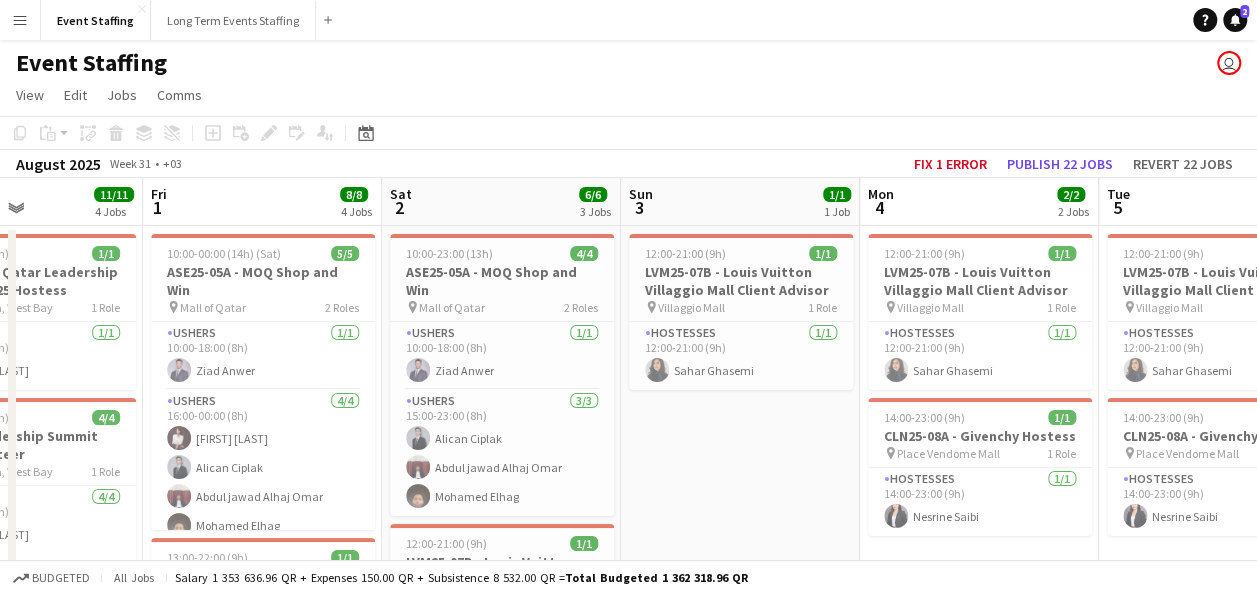 drag, startPoint x: 403, startPoint y: 445, endPoint x: 908, endPoint y: 466, distance: 505.43643 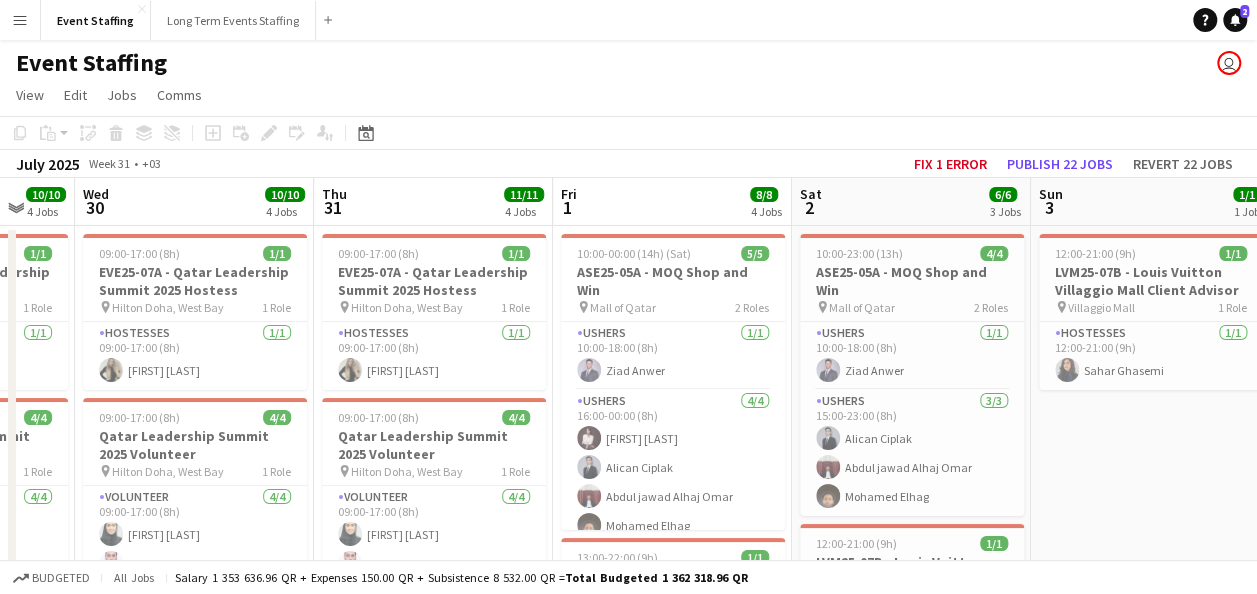 scroll, scrollTop: 0, scrollLeft: 623, axis: horizontal 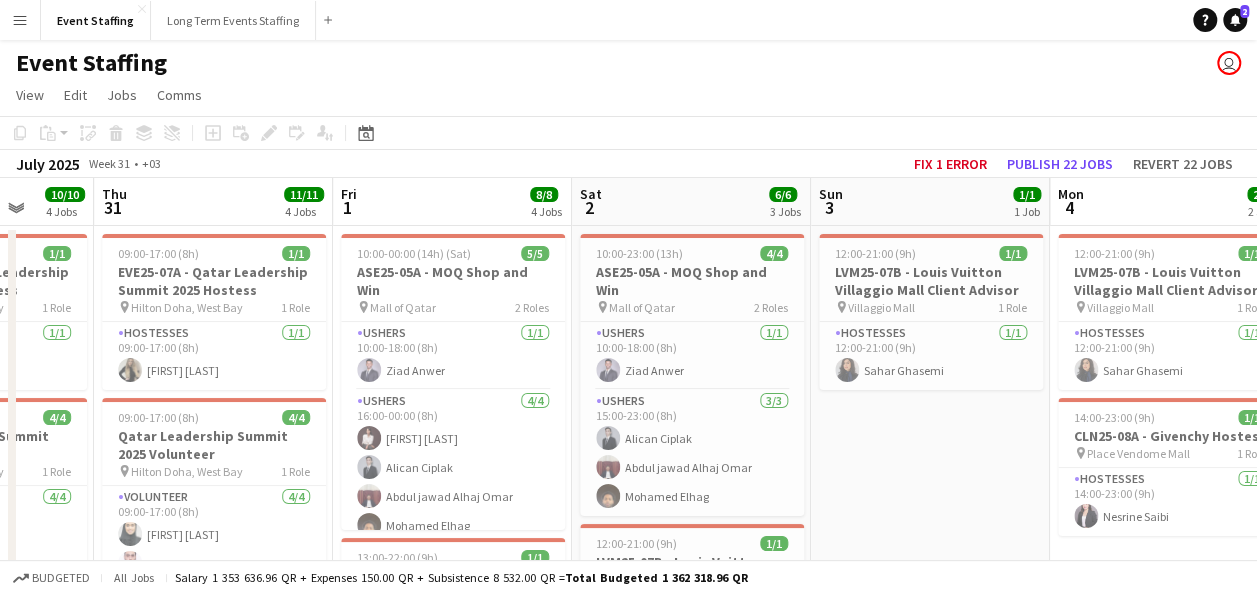 drag, startPoint x: 842, startPoint y: 426, endPoint x: 912, endPoint y: 428, distance: 70.028564 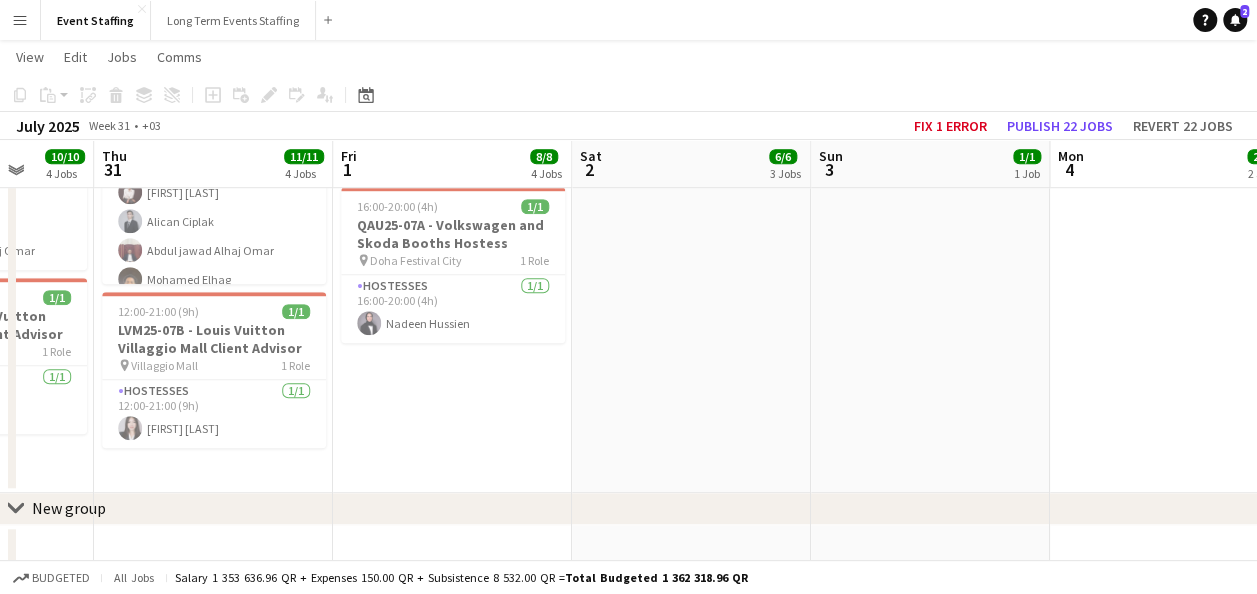 scroll, scrollTop: 683, scrollLeft: 0, axis: vertical 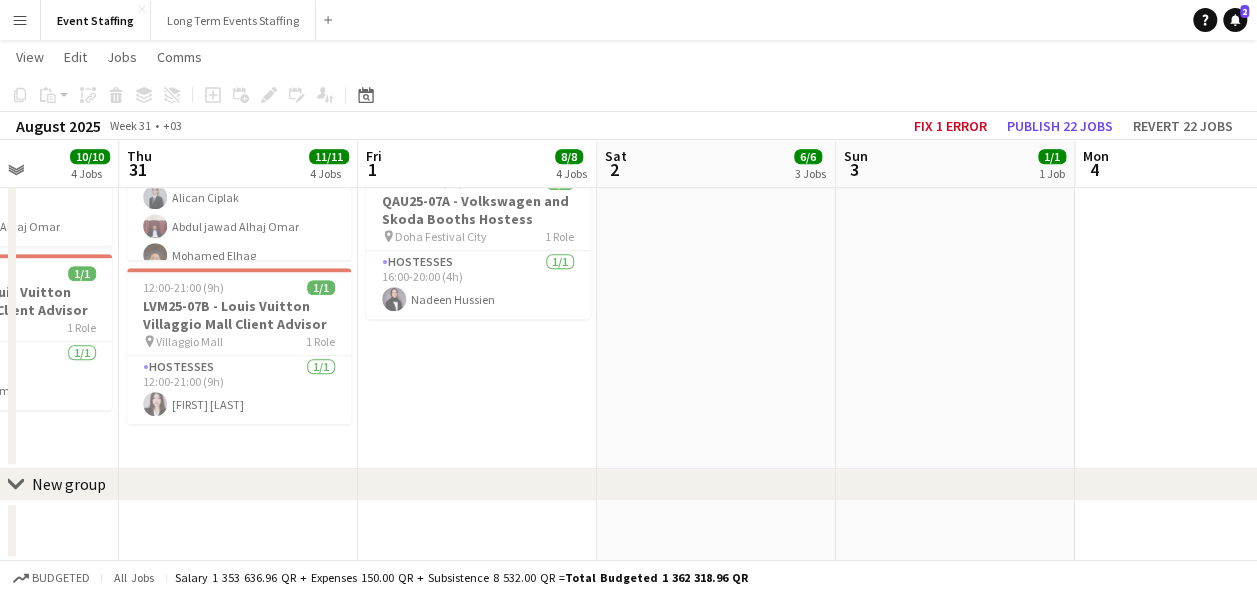 drag, startPoint x: 1020, startPoint y: 410, endPoint x: 600, endPoint y: 396, distance: 420.23328 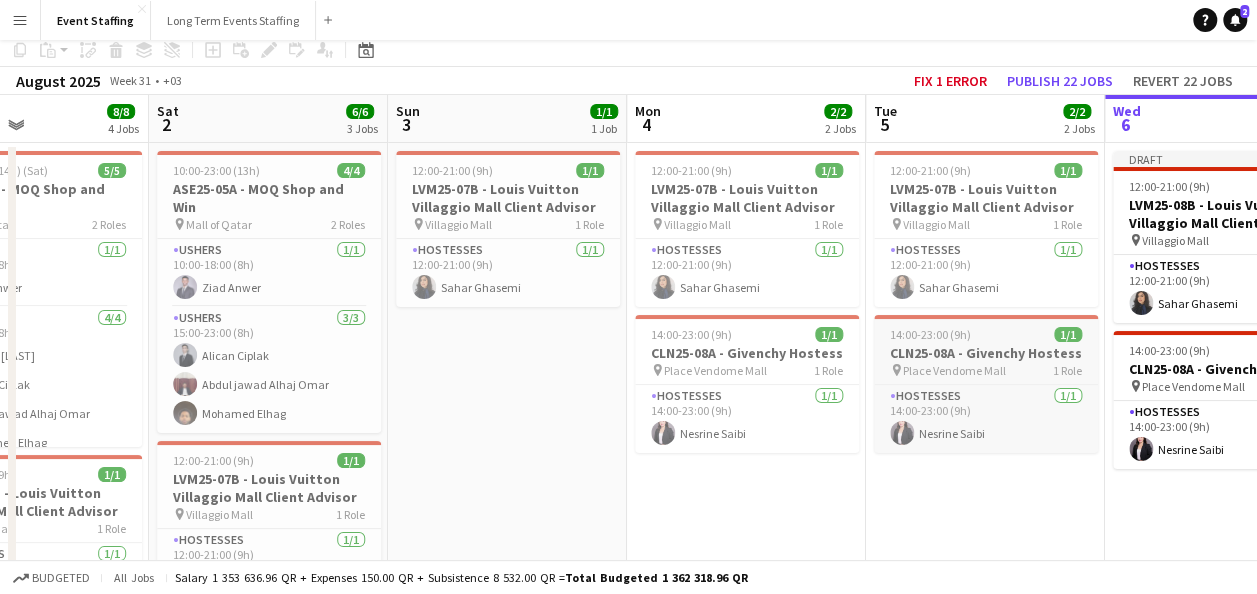 scroll, scrollTop: 0, scrollLeft: 0, axis: both 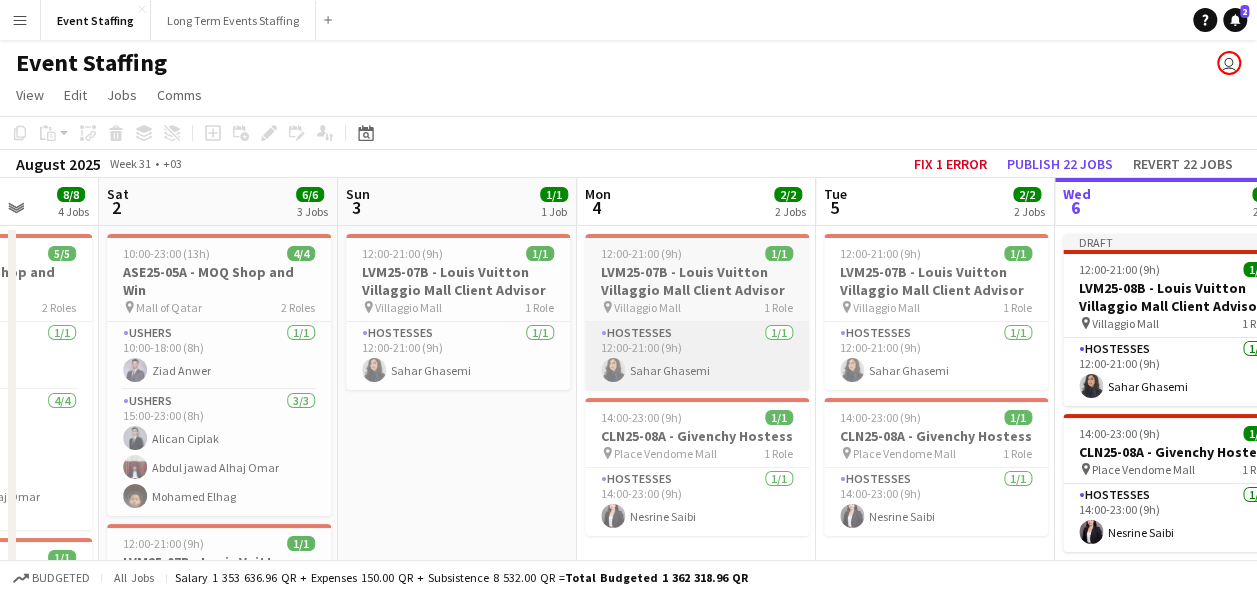 drag, startPoint x: 721, startPoint y: 440, endPoint x: 202, endPoint y: 382, distance: 522.2308 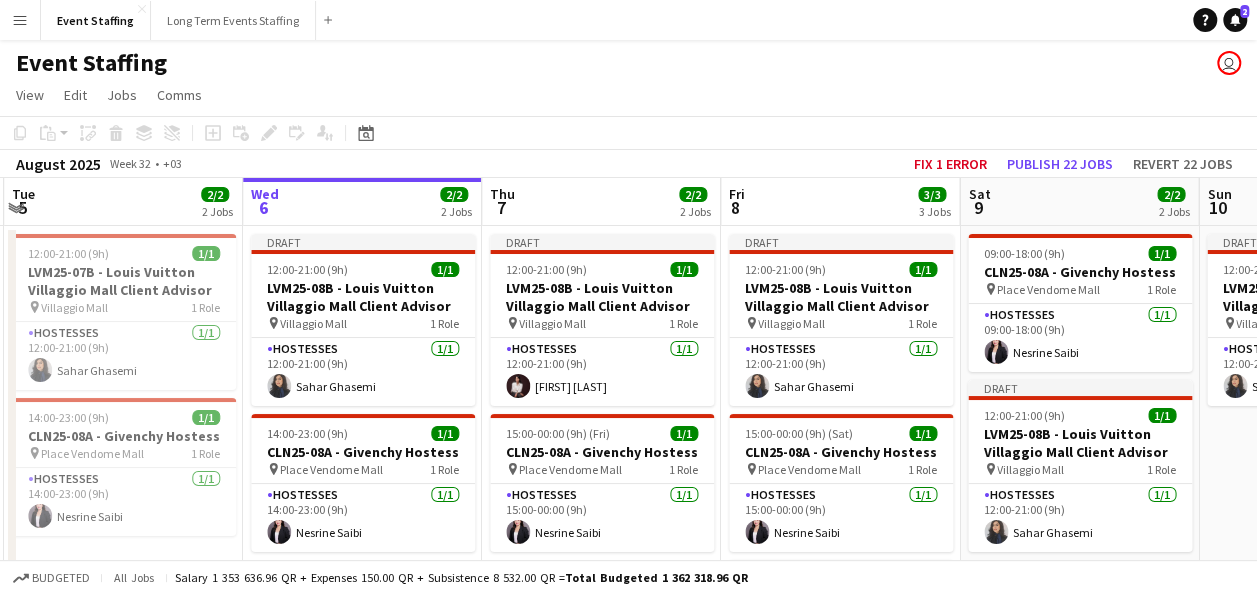 drag, startPoint x: 522, startPoint y: 372, endPoint x: 154, endPoint y: 364, distance: 368.08694 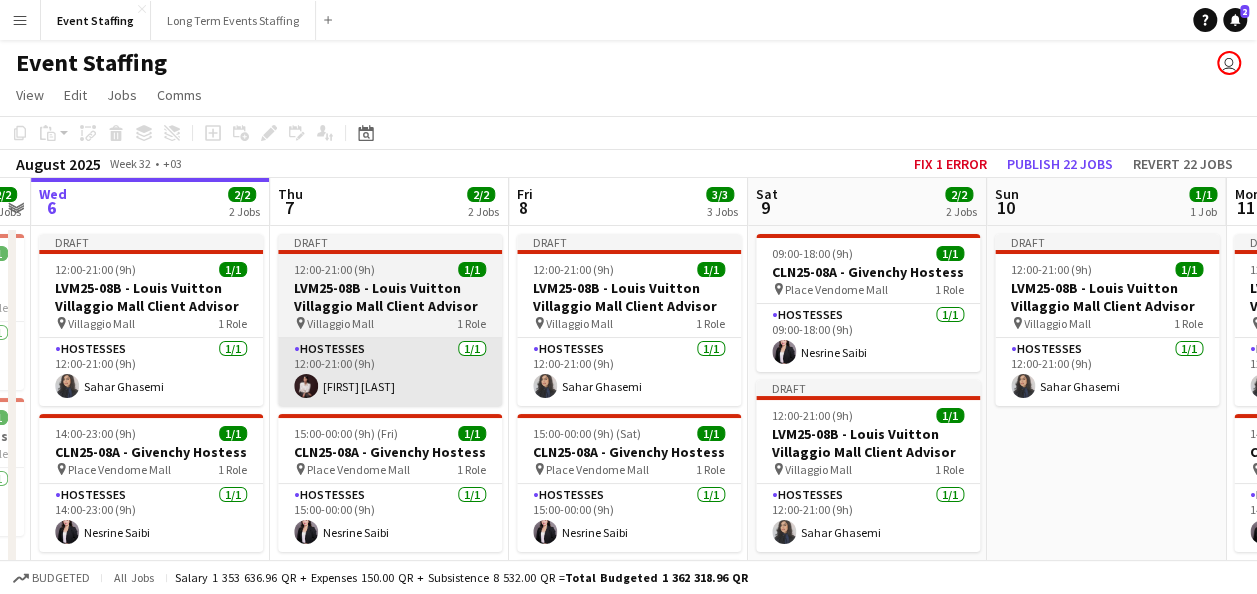 drag, startPoint x: 674, startPoint y: 380, endPoint x: 484, endPoint y: 388, distance: 190.16835 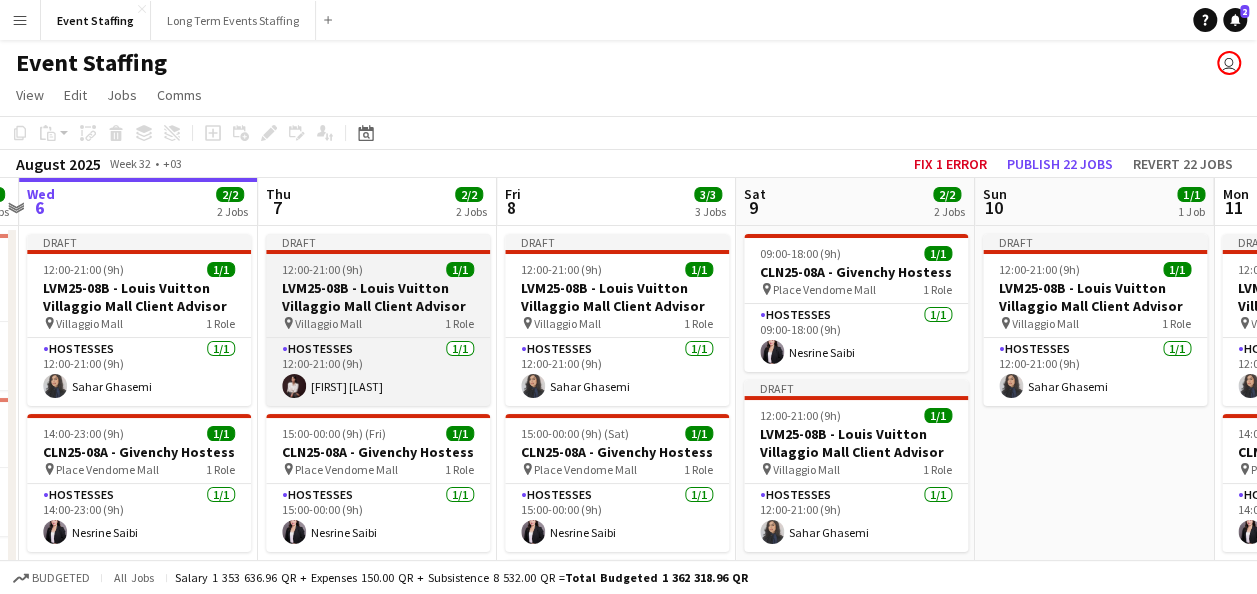 click on "12:00-21:00 (9h)" at bounding box center (322, 269) 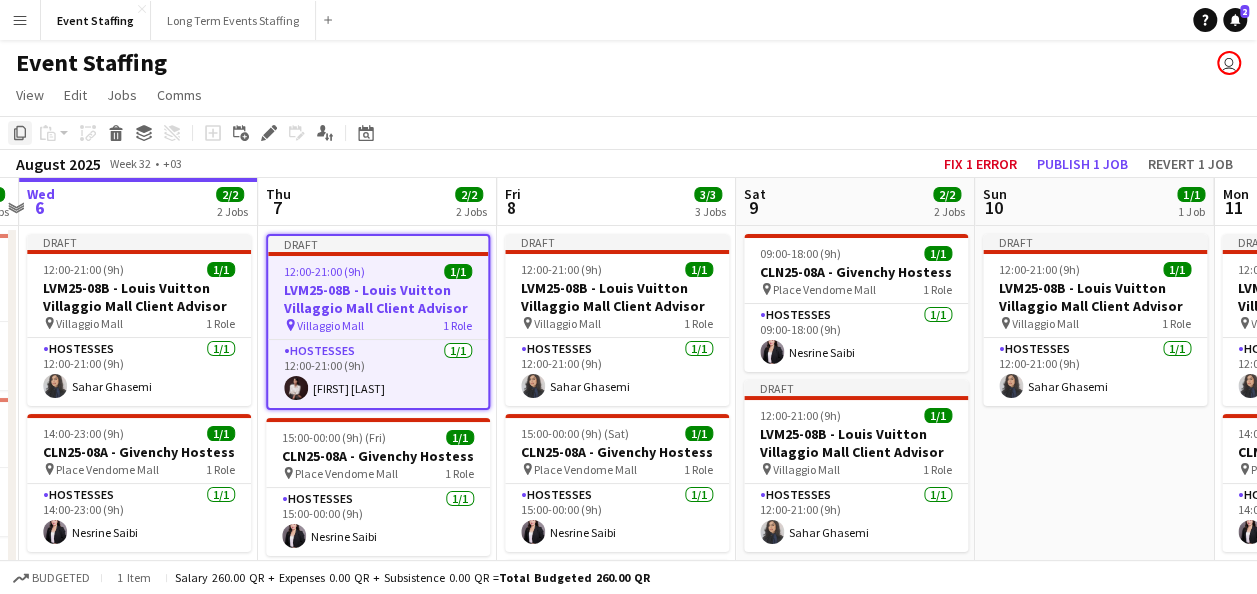 click on "Copy" at bounding box center [20, 133] 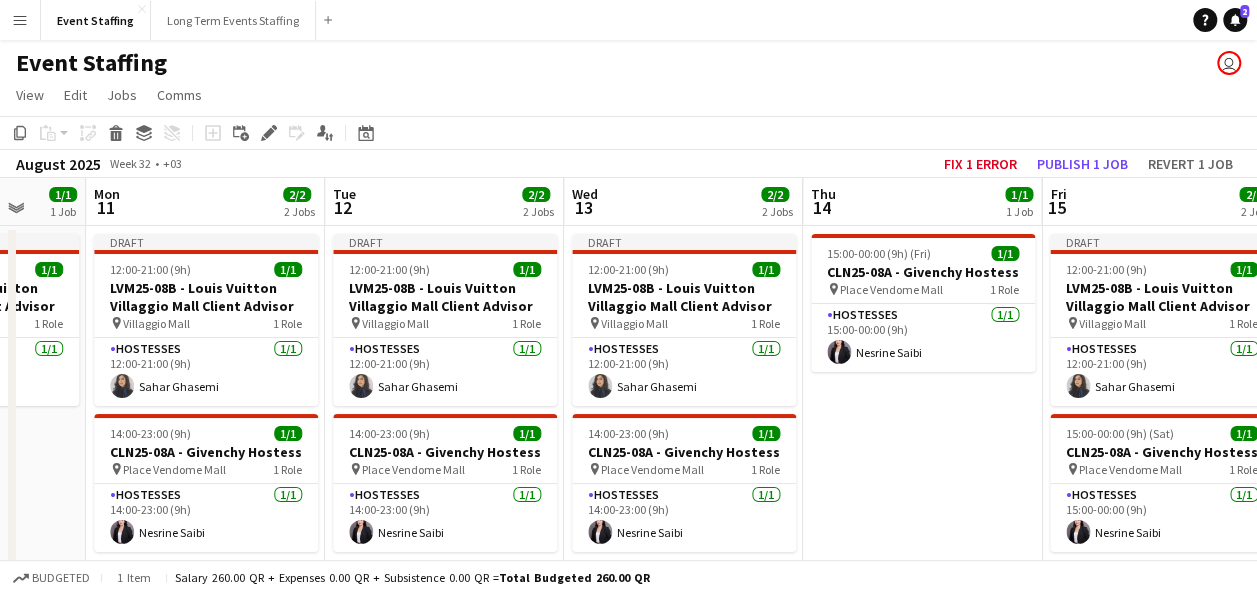 scroll, scrollTop: 0, scrollLeft: 868, axis: horizontal 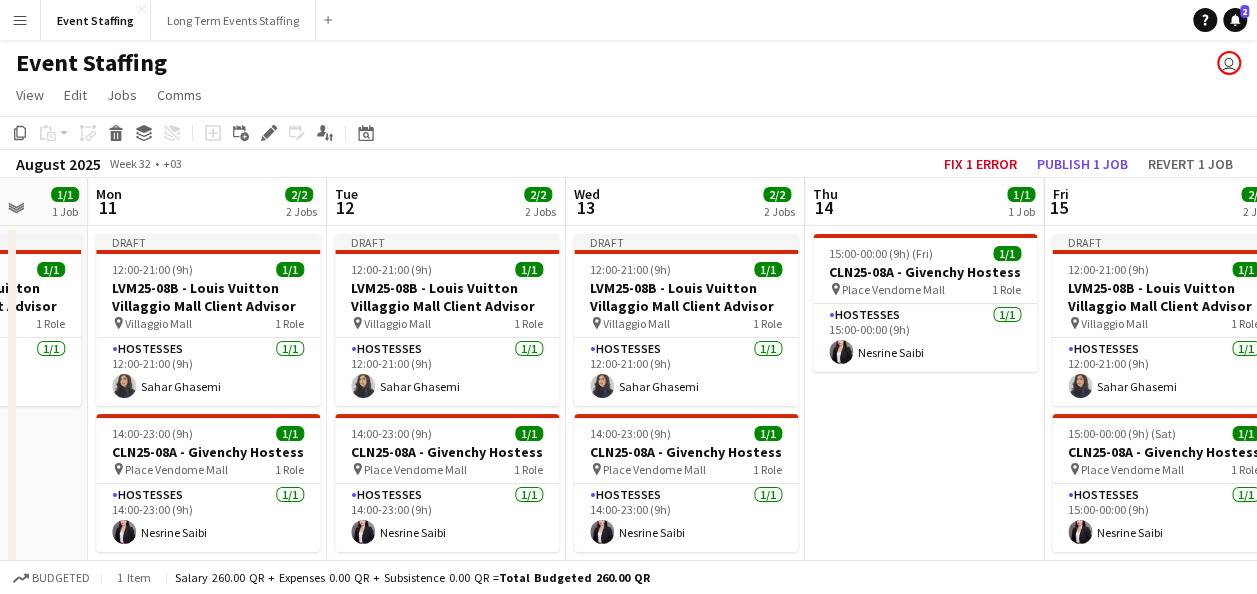 click on "15:00-00:00 (9h) (Fri)   1/1    CLN25-08A - Givenchy Hostess
pin
Place Vendome Mall   1 Role   Hostesses   1/1   15:00-00:00 (9h)
Nesrine Saibi" at bounding box center (924, 690) 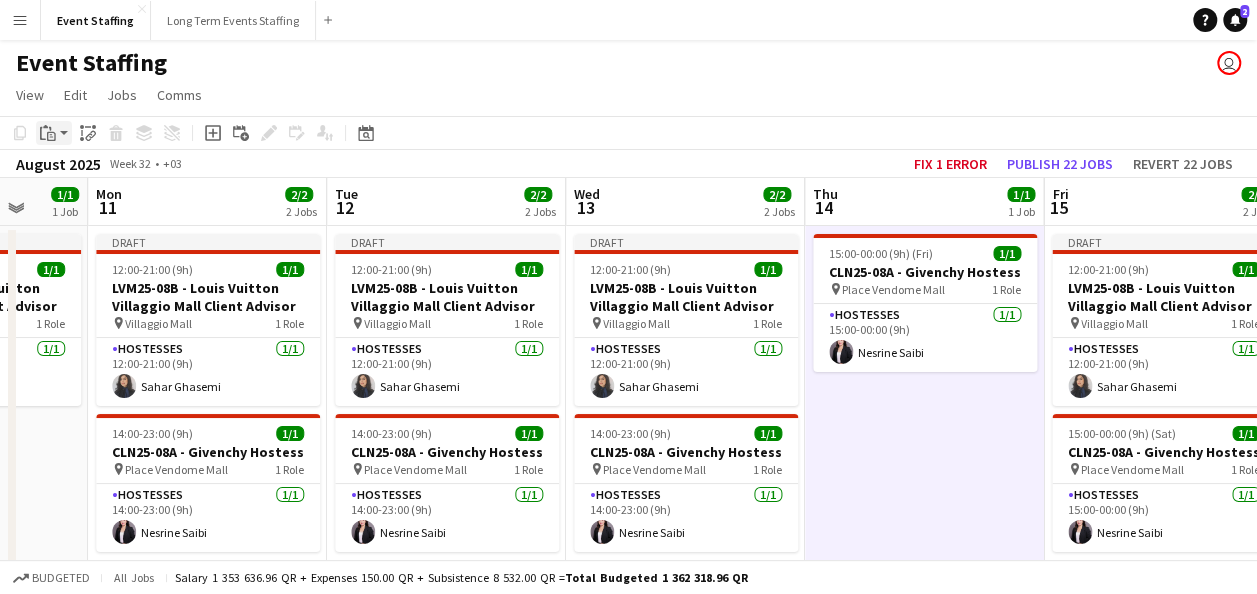 click 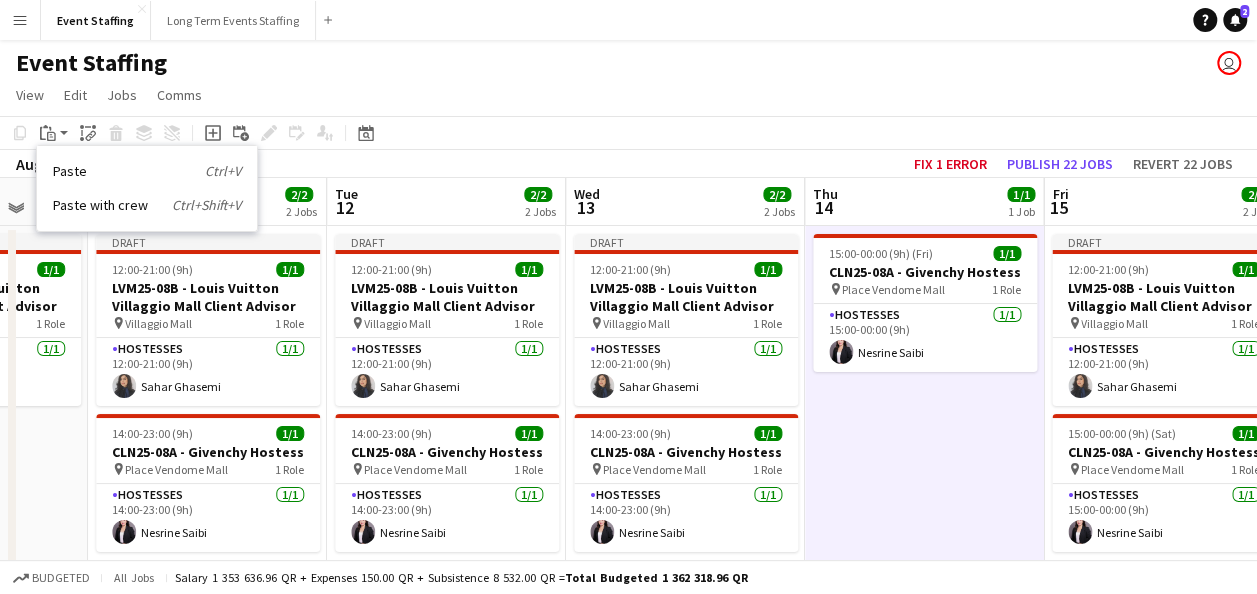 click on "Paste with crew  Ctrl+Shift+V" at bounding box center (147, 205) 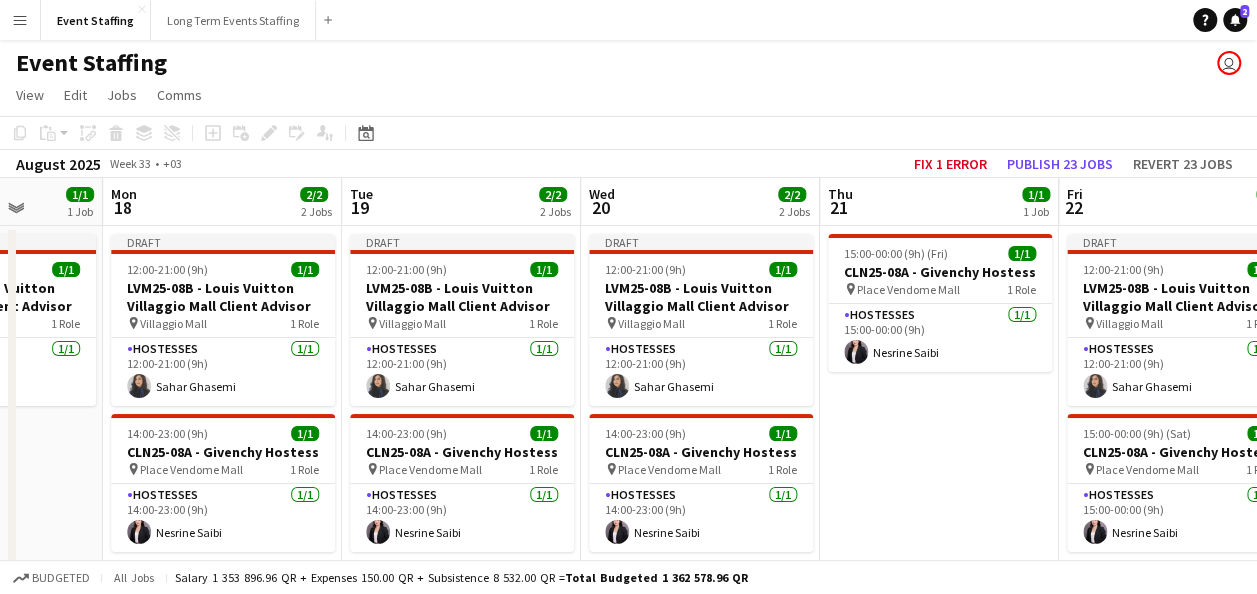 scroll, scrollTop: 0, scrollLeft: 616, axis: horizontal 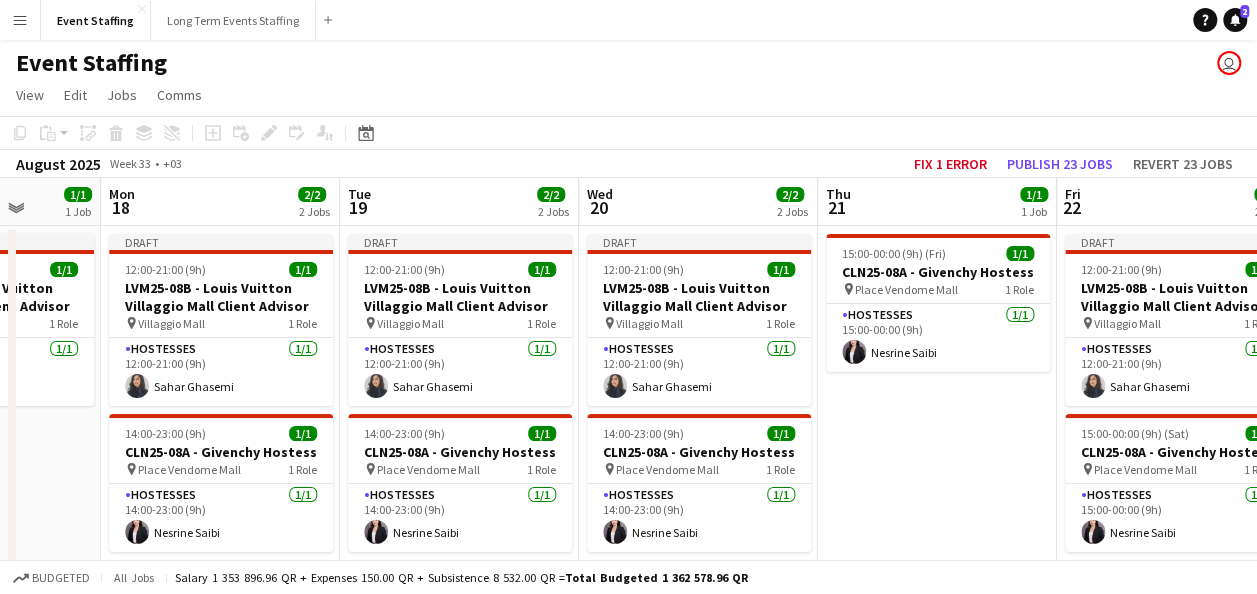 click on "15:00-00:00 (9h) (Fri)   1/1    CLN25-08A - Givenchy Hostess
pin
Place Vendome Mall   1 Role   Hostesses   1/1   15:00-00:00 (9h)
Nesrine Saibi" at bounding box center (937, 690) 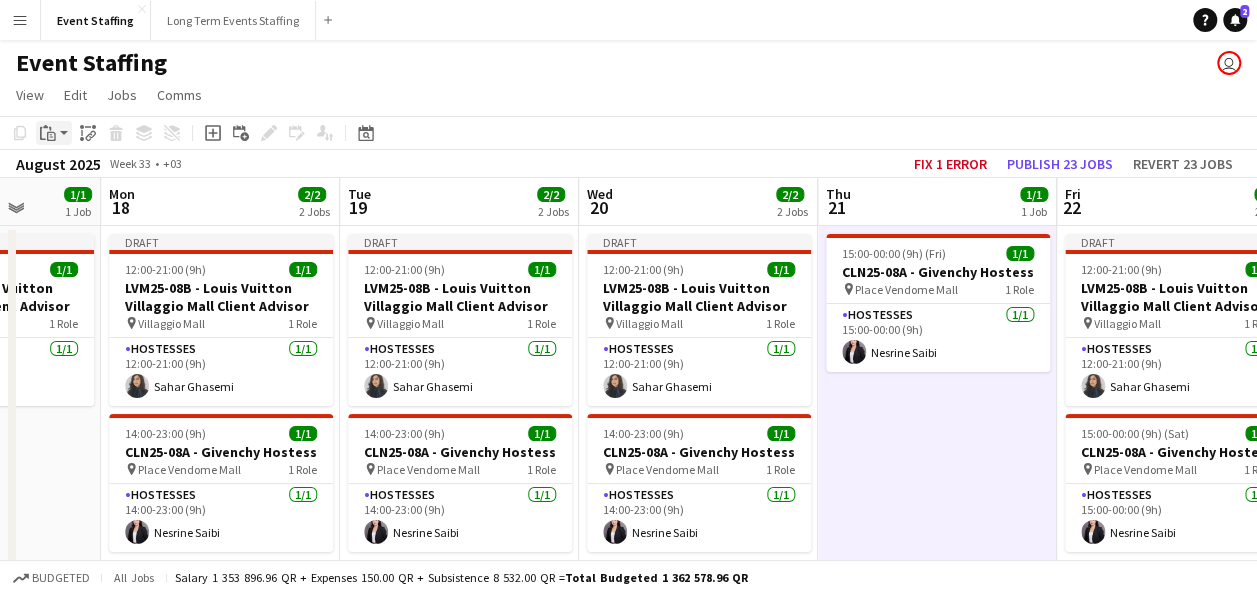 click on "Paste" 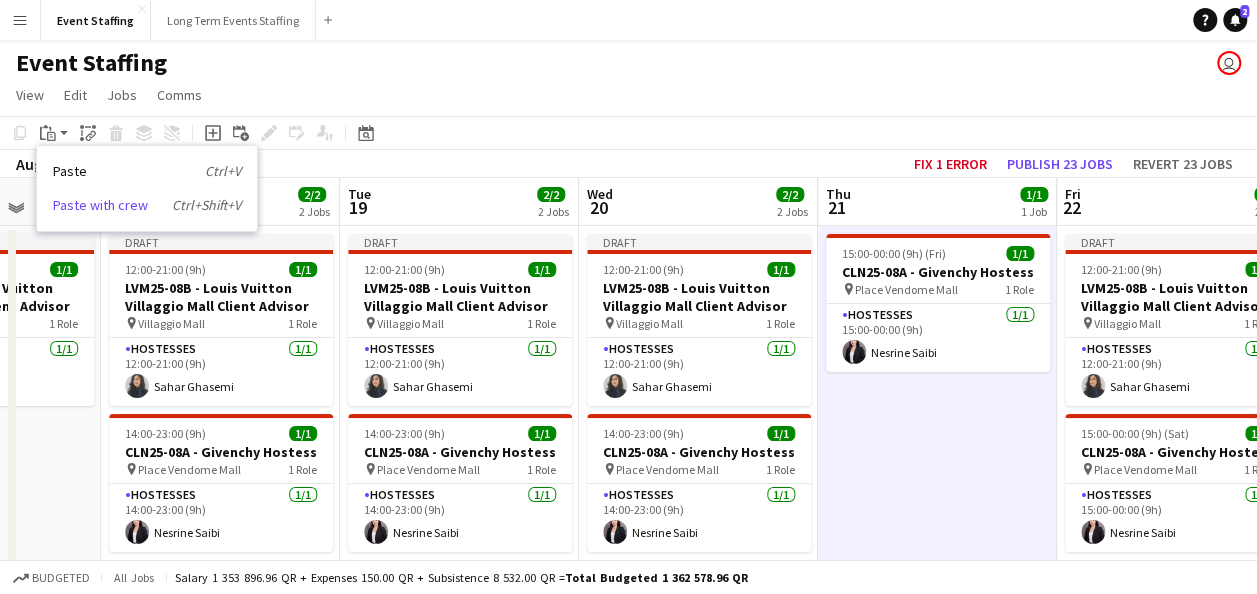 click on "Paste with crew  Ctrl+Shift+V" at bounding box center [147, 205] 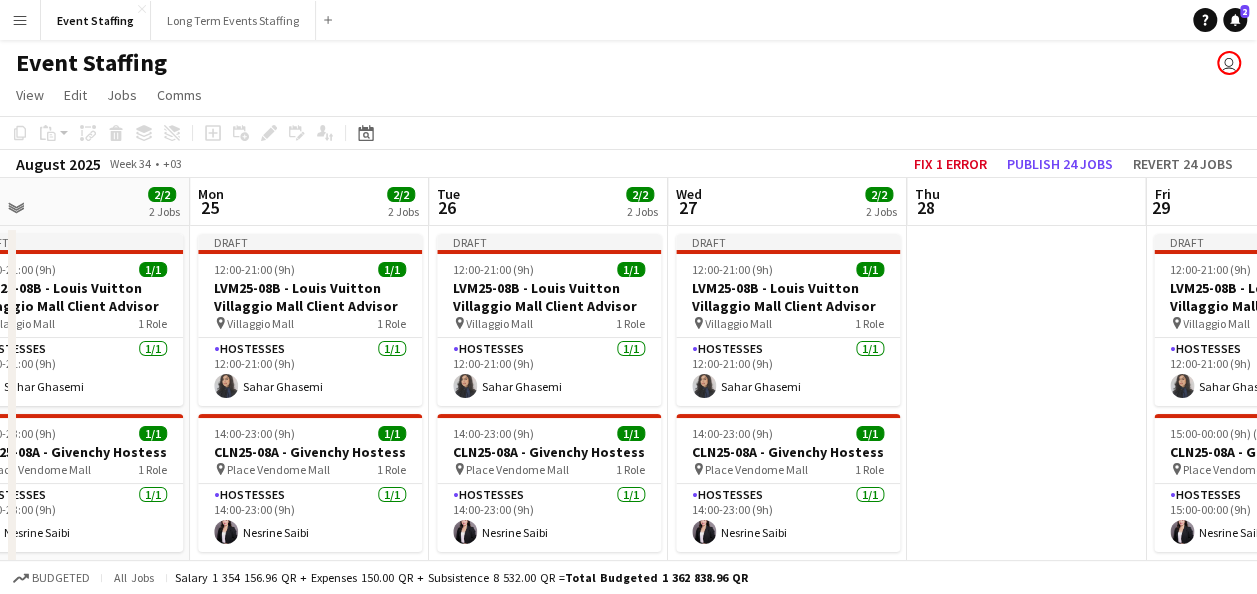 scroll, scrollTop: 0, scrollLeft: 780, axis: horizontal 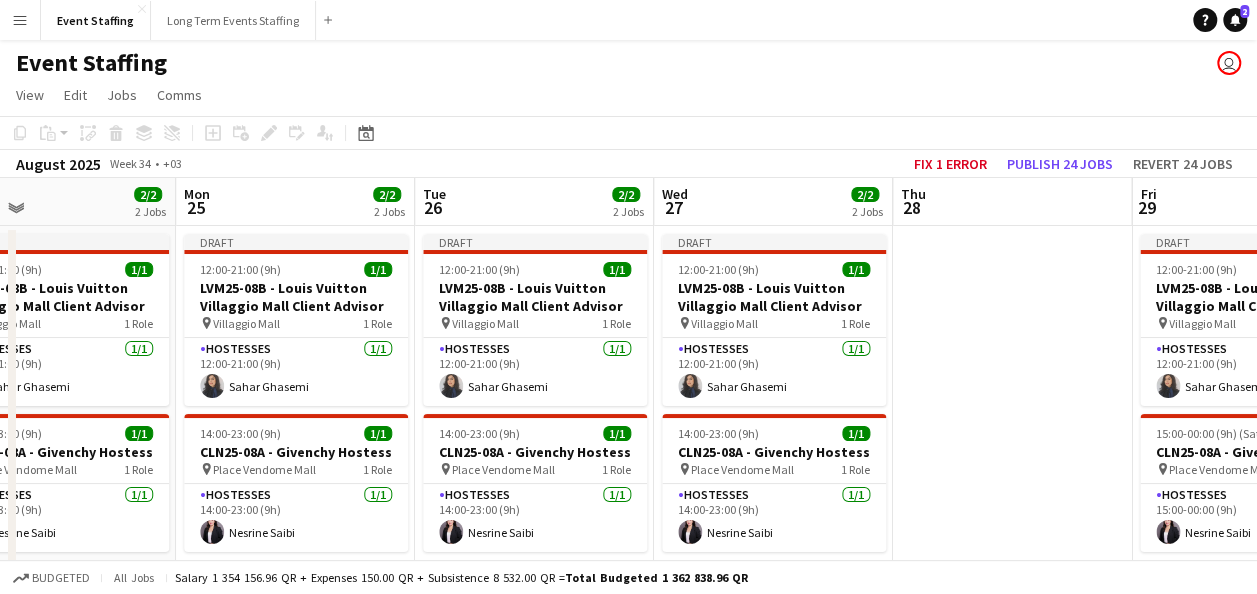 click at bounding box center [1012, 690] 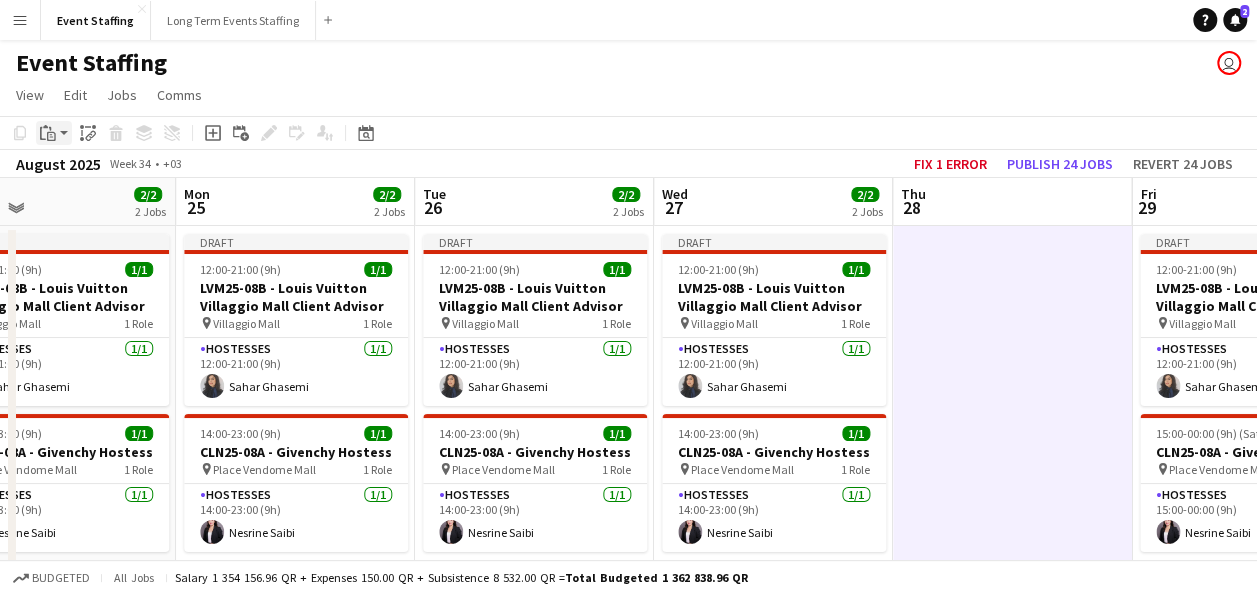 click on "Paste" at bounding box center [48, 133] 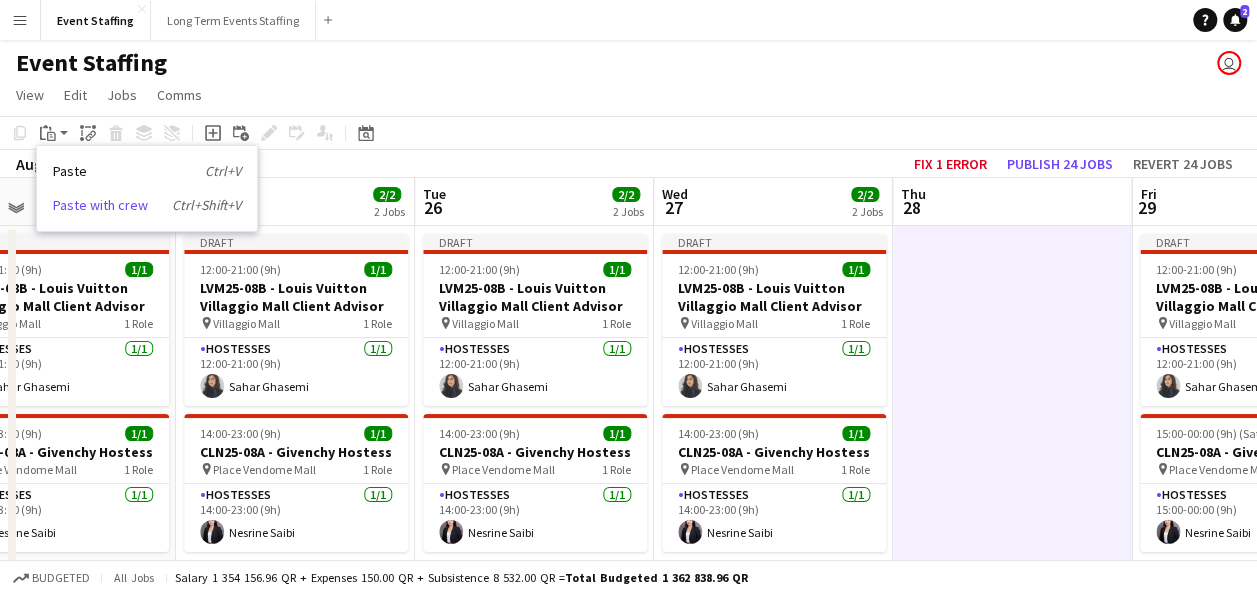 click on "Paste with crew  Ctrl+Shift+V" at bounding box center [147, 205] 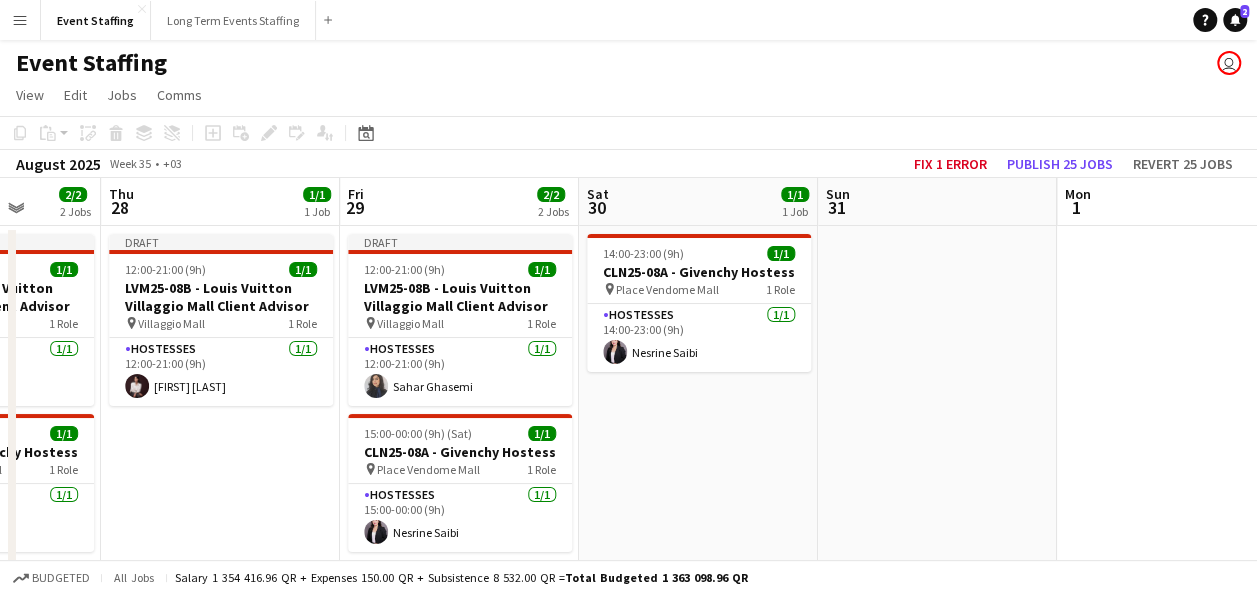 drag, startPoint x: 1013, startPoint y: 459, endPoint x: 252, endPoint y: 360, distance: 767.41254 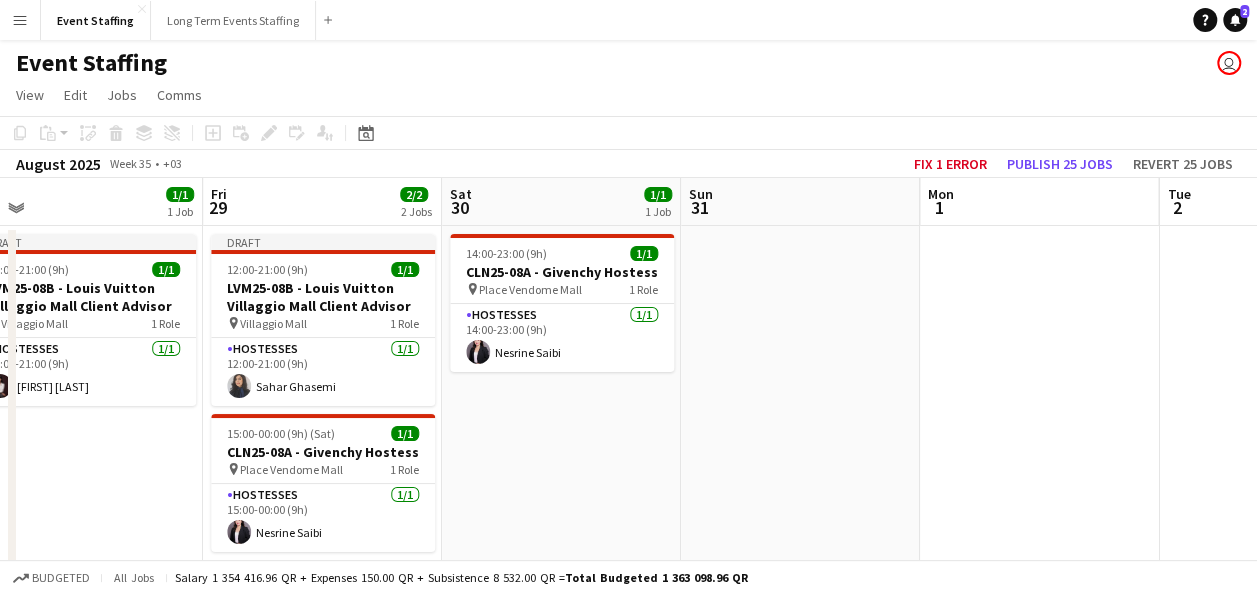 scroll, scrollTop: 0, scrollLeft: 769, axis: horizontal 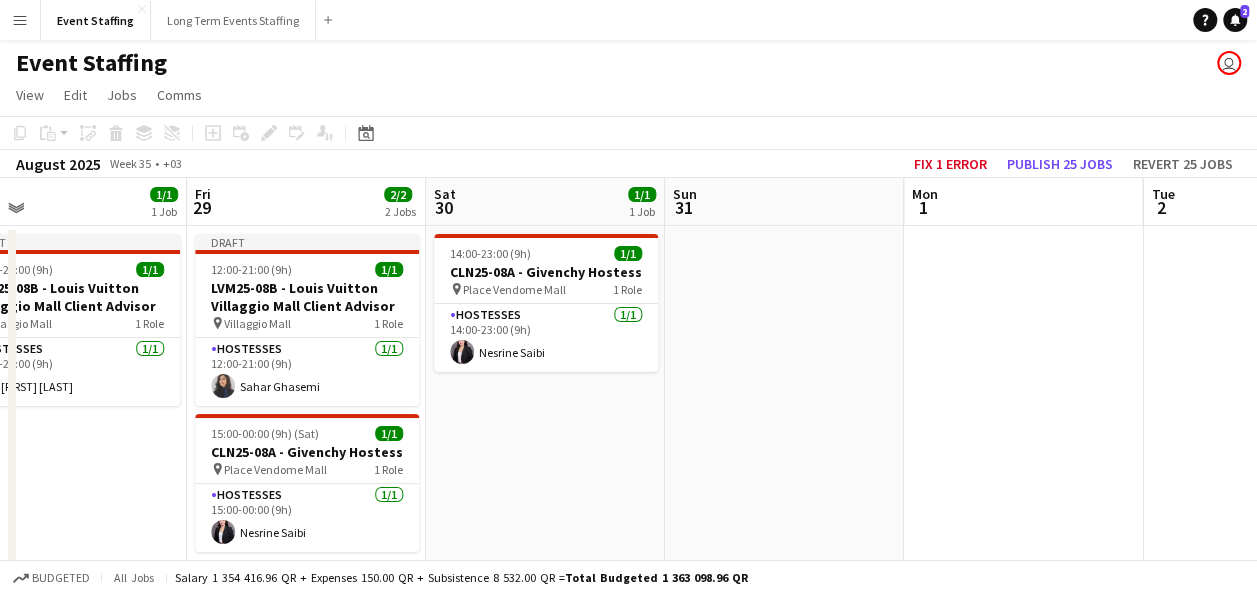 drag, startPoint x: 732, startPoint y: 420, endPoint x: 566, endPoint y: 415, distance: 166.07529 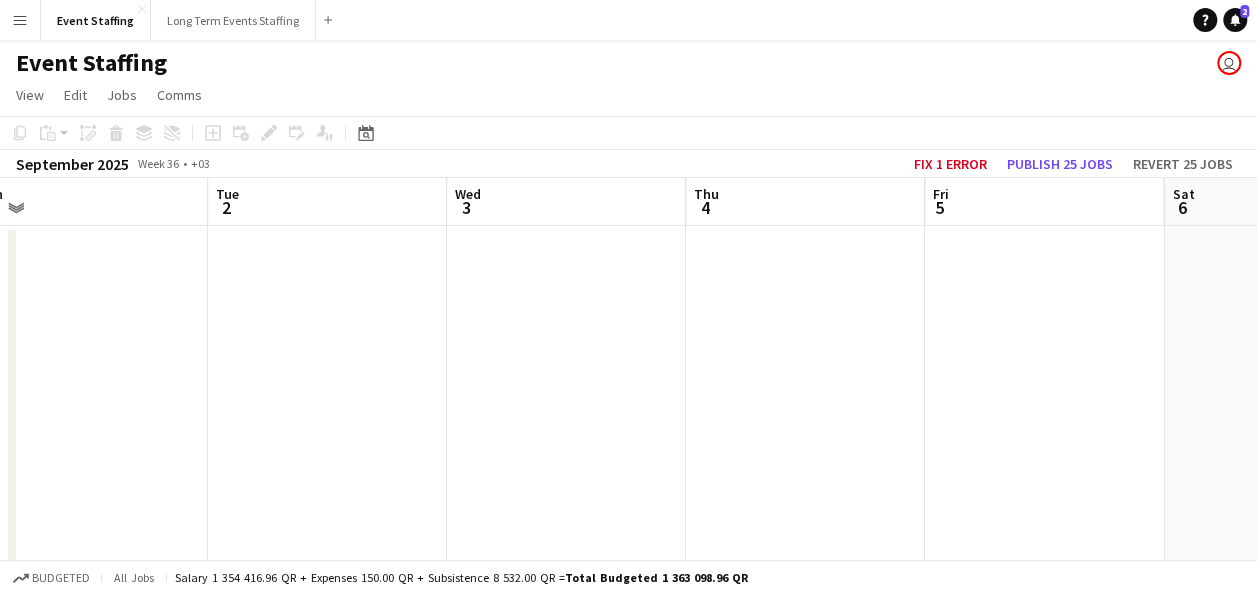scroll, scrollTop: 0, scrollLeft: 750, axis: horizontal 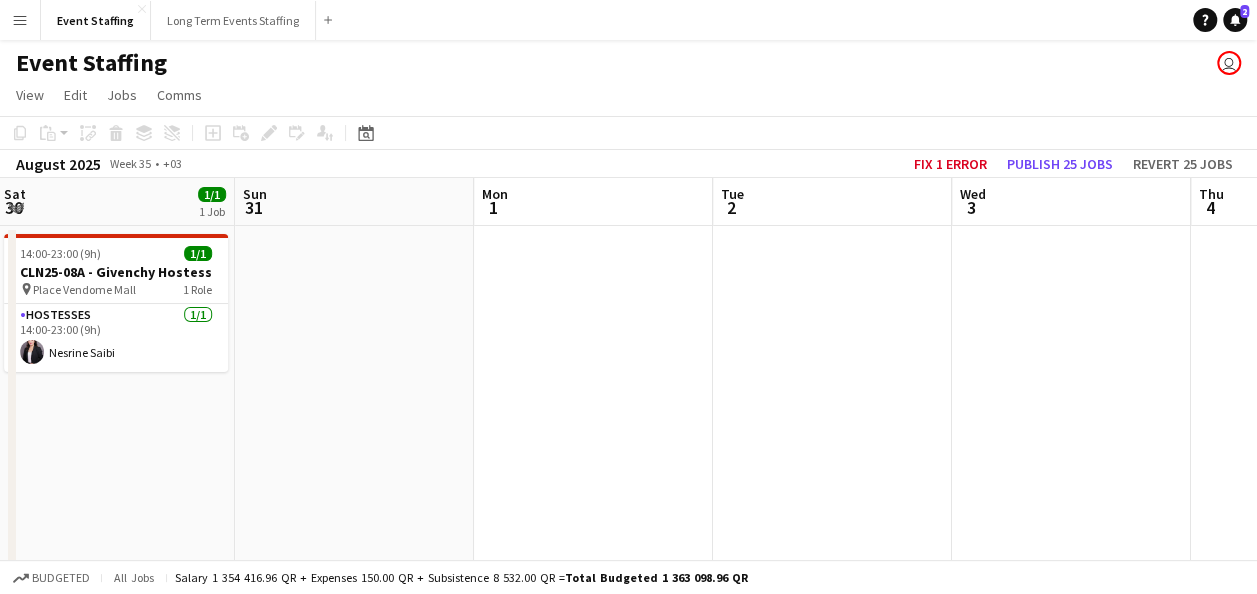 drag, startPoint x: 507, startPoint y: 322, endPoint x: 1078, endPoint y: 354, distance: 571.896 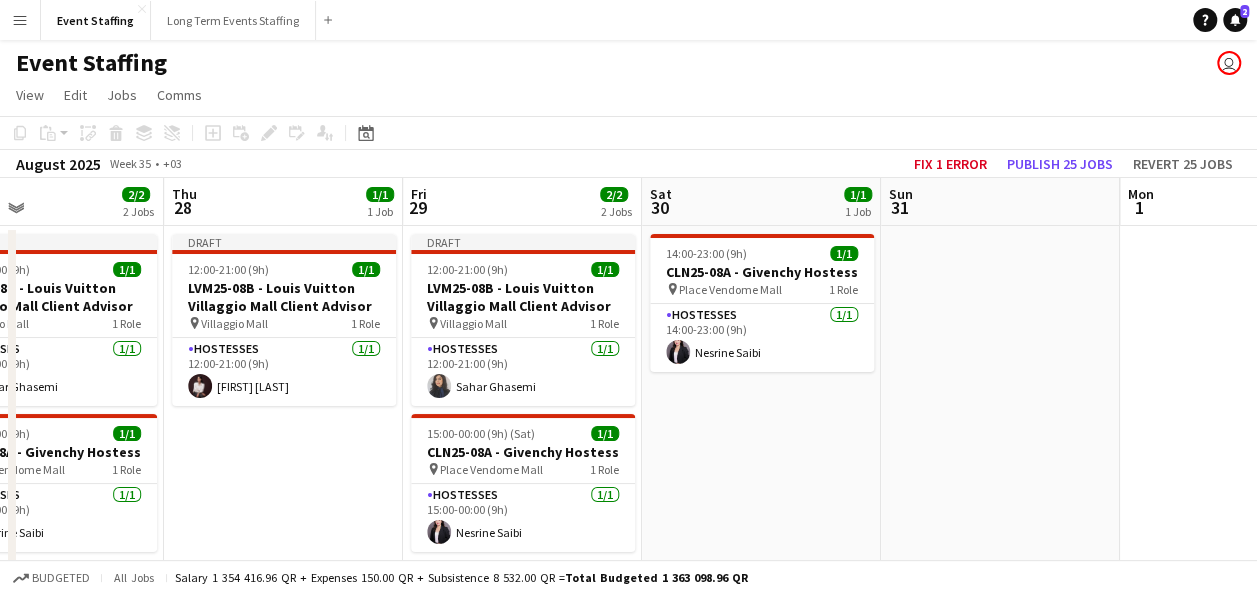 drag, startPoint x: 581, startPoint y: 426, endPoint x: 1167, endPoint y: 414, distance: 586.12286 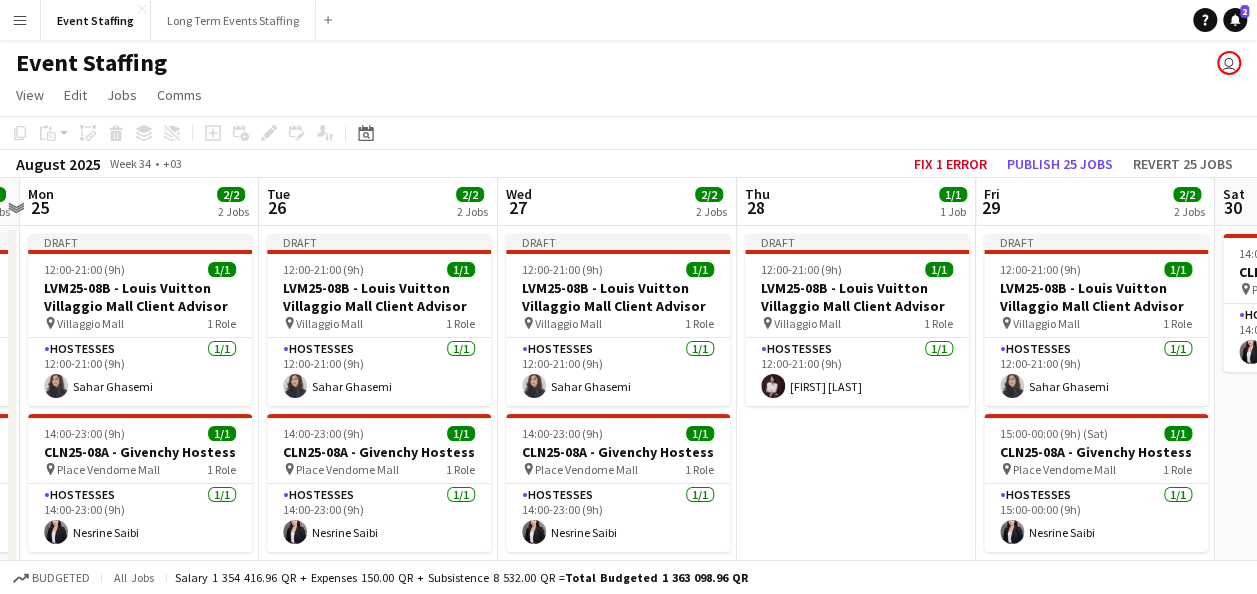 scroll, scrollTop: 0, scrollLeft: 457, axis: horizontal 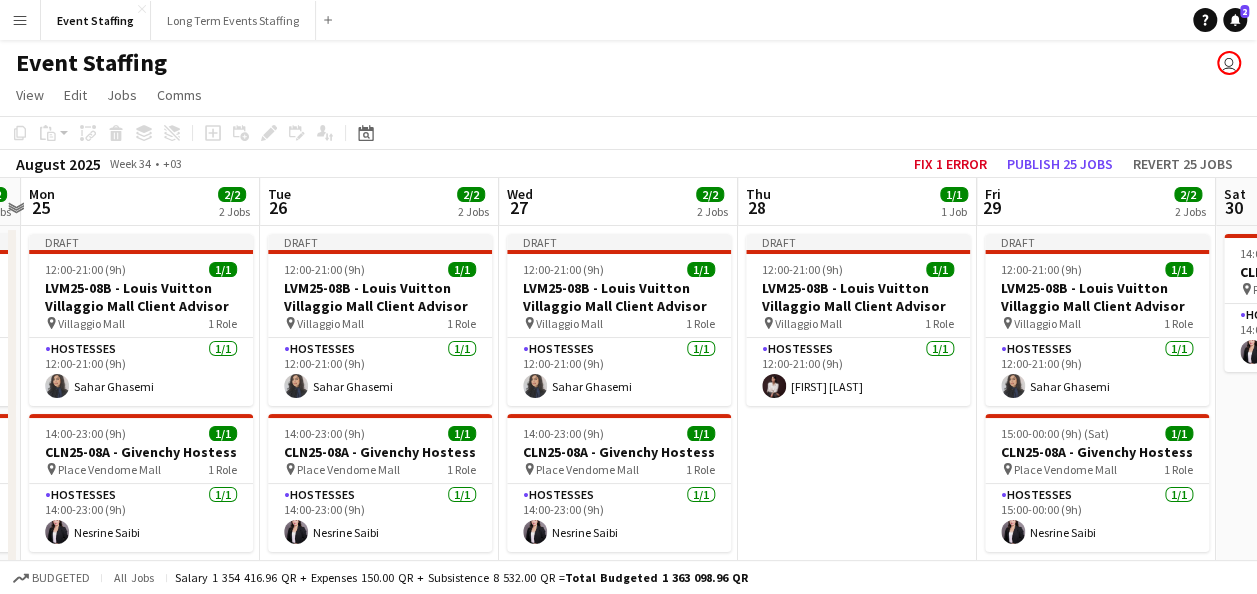 drag, startPoint x: 309, startPoint y: 462, endPoint x: 879, endPoint y: 434, distance: 570.6873 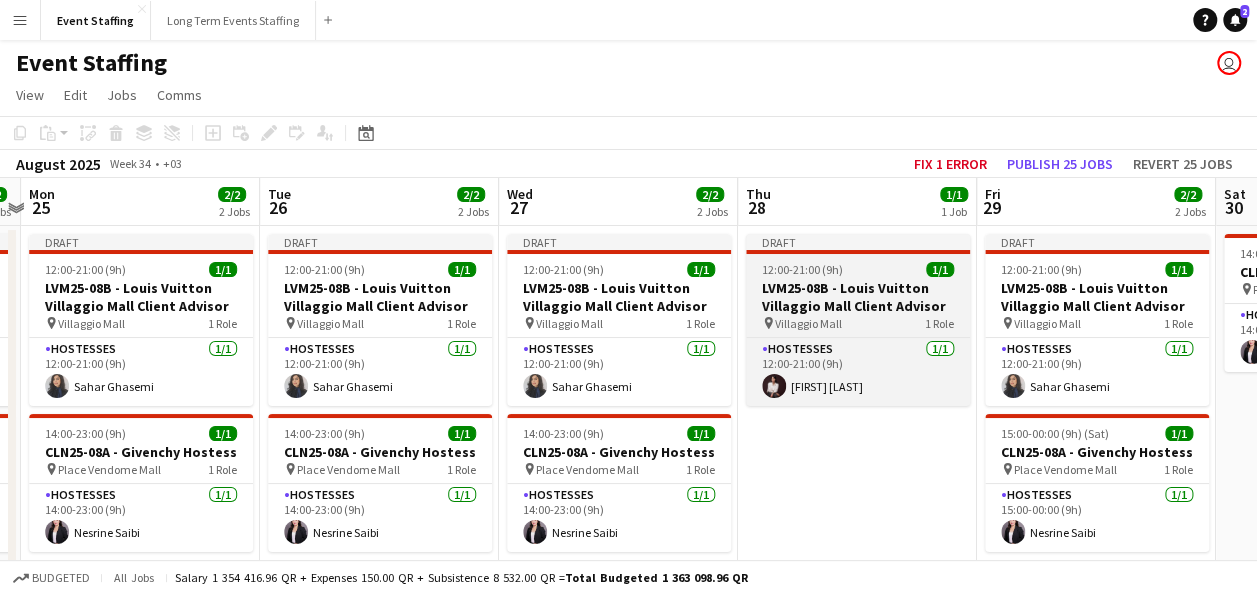 click on "LVM25-08B - Louis Vuitton Villaggio Mall Client Advisor" at bounding box center [858, 297] 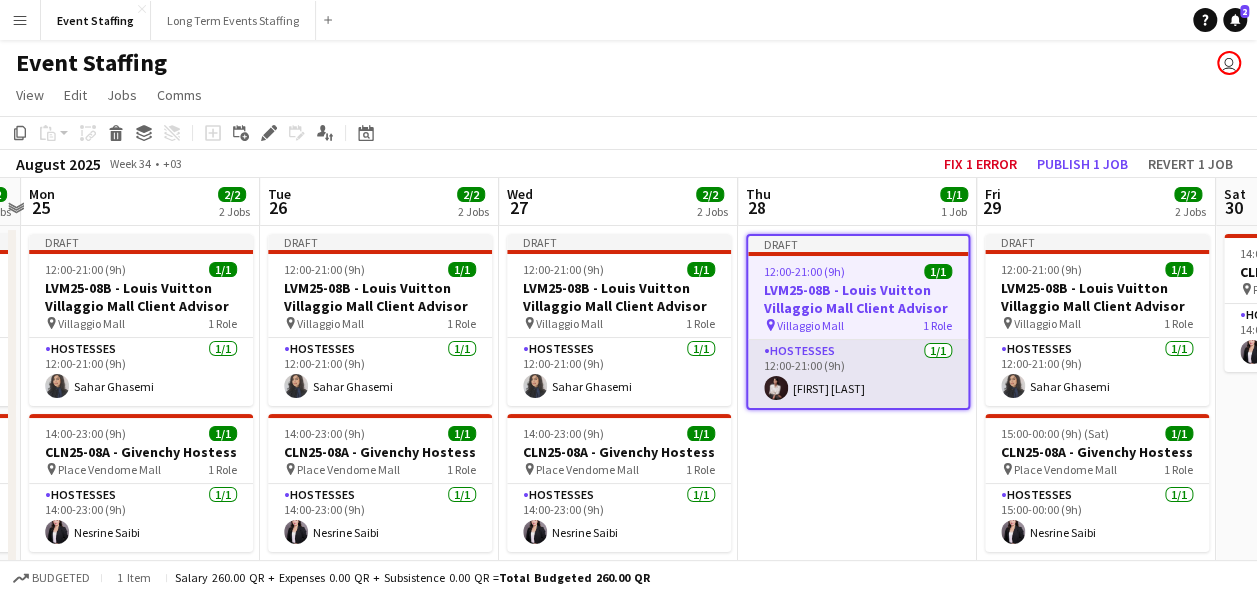 click on "Hostesses   1/1   12:00-21:00 (9h)
Shafag Abdelkarim" at bounding box center (858, 374) 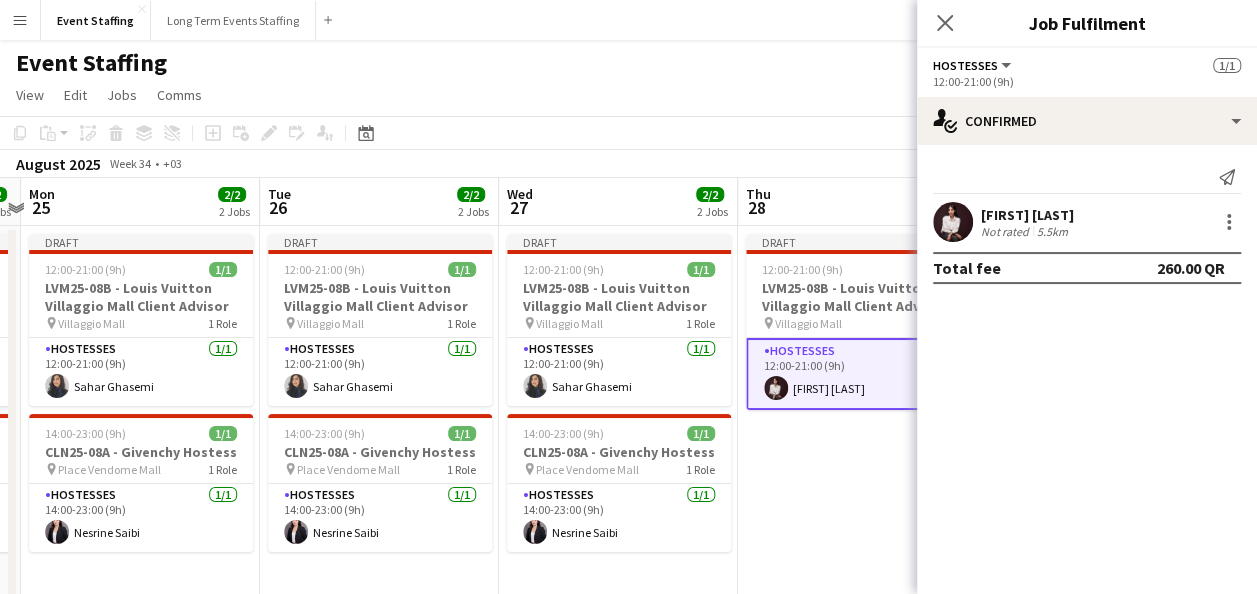 click on "Draft   12:00-21:00 (9h)    1/1   LVM25-08B - Louis Vuitton Villaggio Mall Client Advisor
pin
Villaggio Mall   1 Role   Hostesses   1/1   12:00-21:00 (9h)
Shafag Abdelkarim" at bounding box center (857, 690) 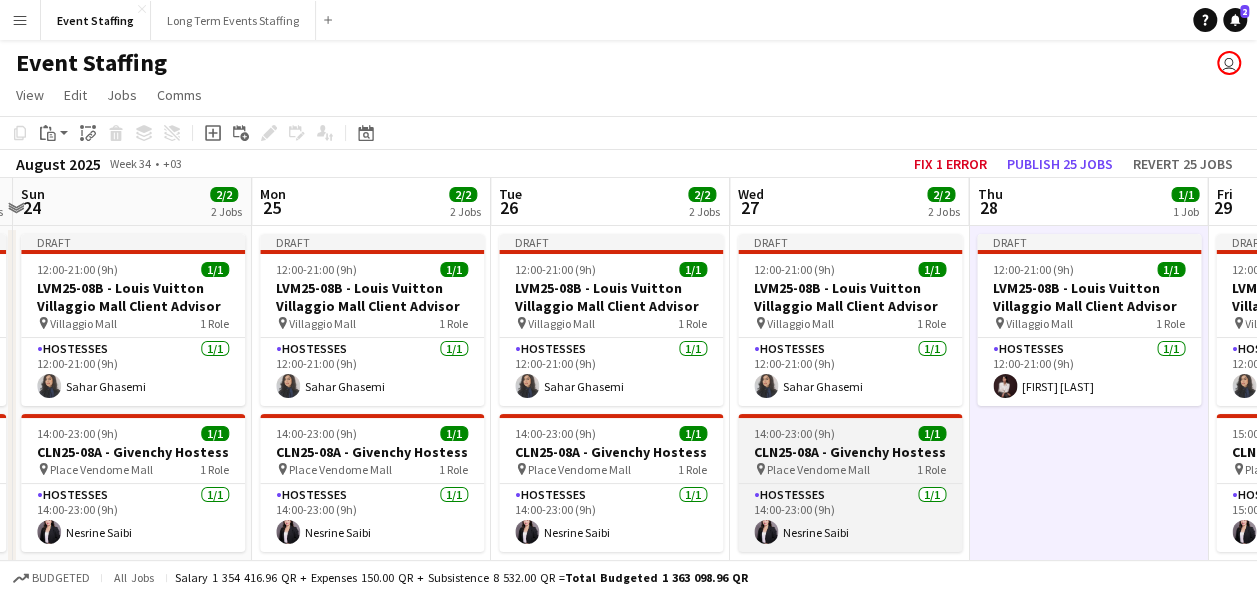 scroll, scrollTop: 0, scrollLeft: 495, axis: horizontal 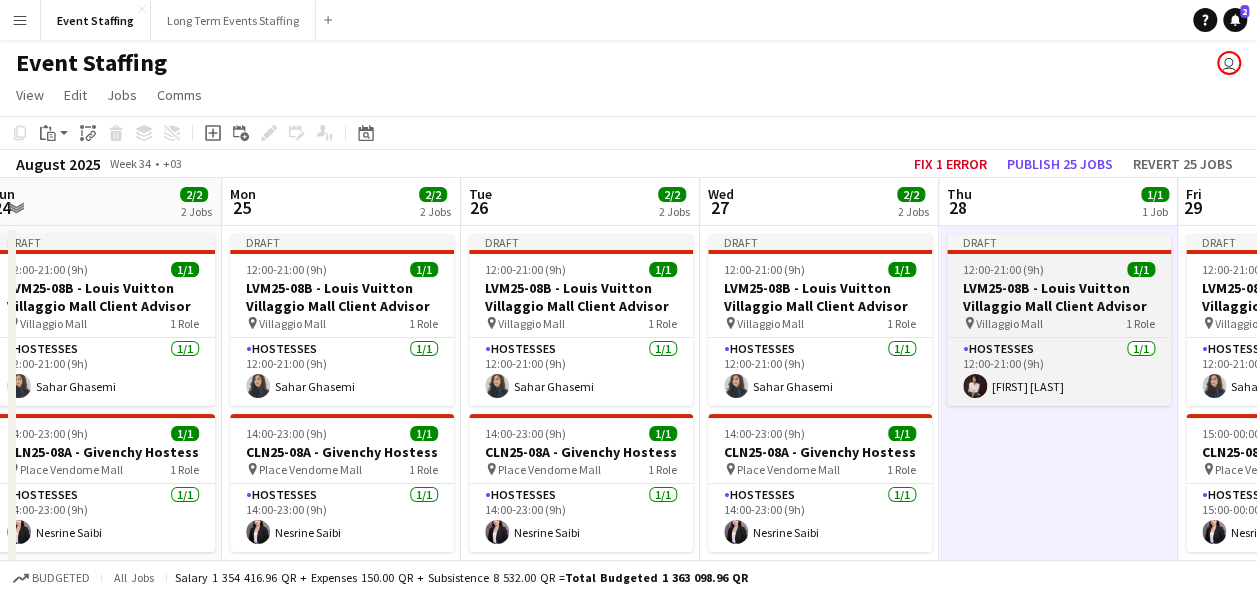 click on "LVM25-08B - Louis Vuitton Villaggio Mall Client Advisor" at bounding box center (1059, 297) 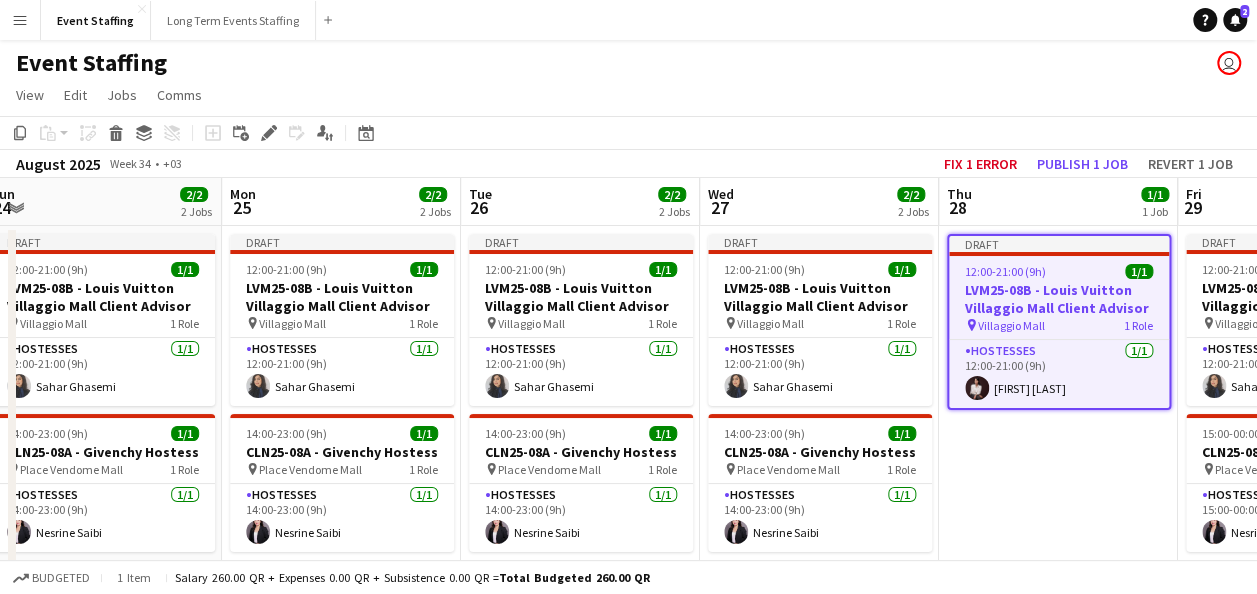click on "LVM25-08B - Louis Vuitton Villaggio Mall Client Advisor" at bounding box center [1059, 299] 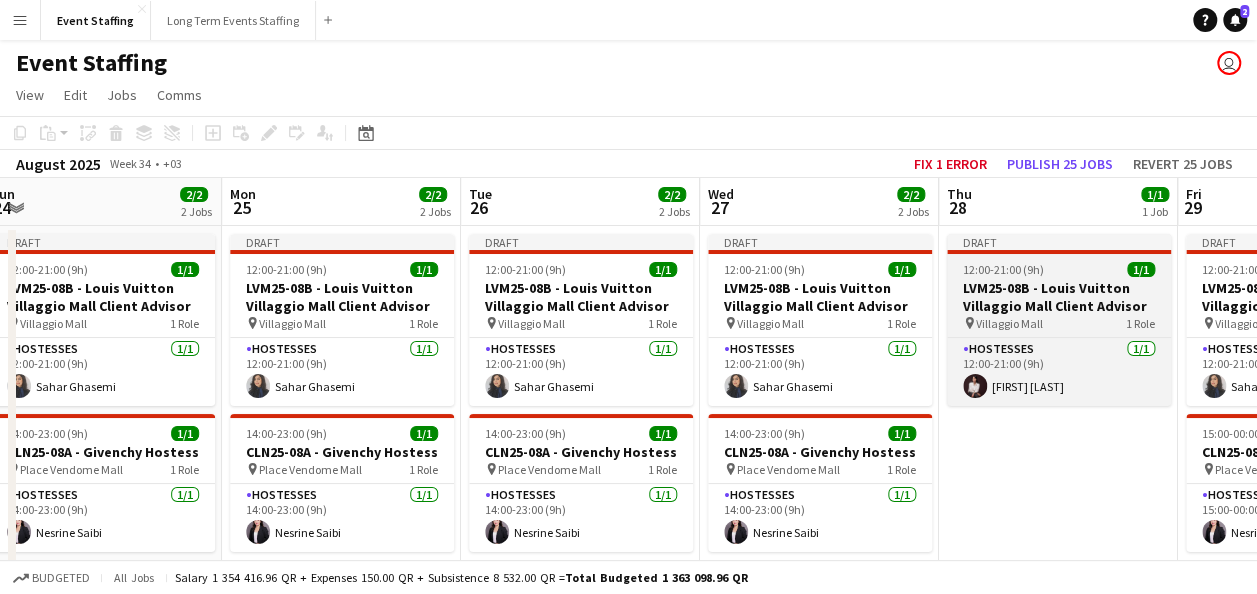 click on "LVM25-08B - Louis Vuitton Villaggio Mall Client Advisor" at bounding box center [1059, 297] 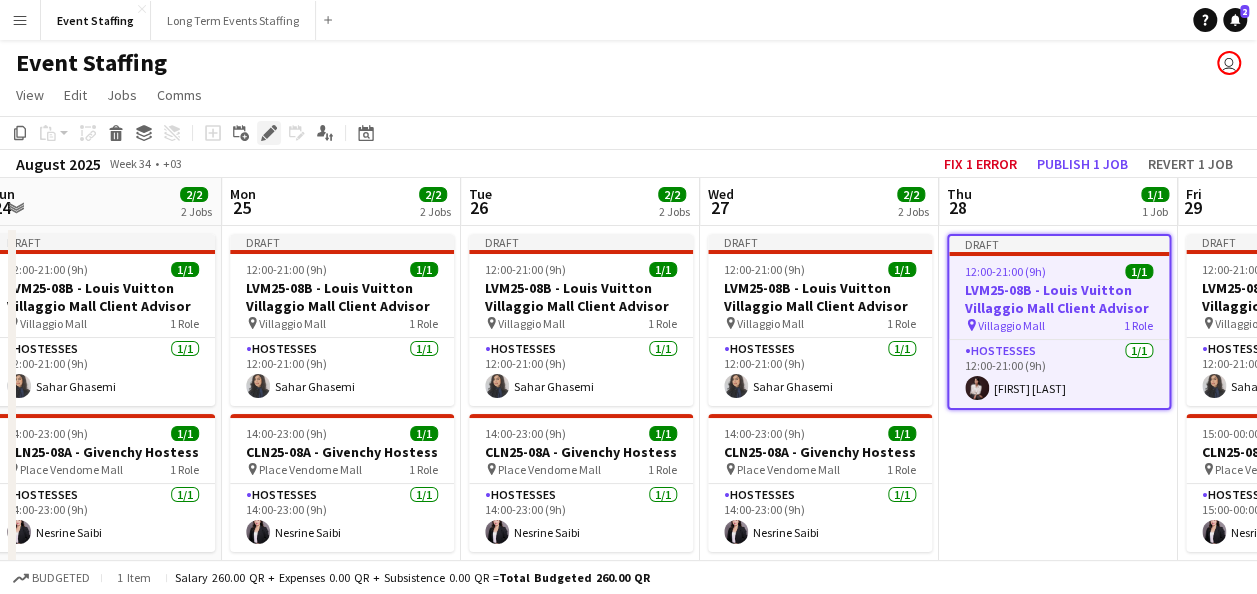 click on "Edit" at bounding box center [269, 133] 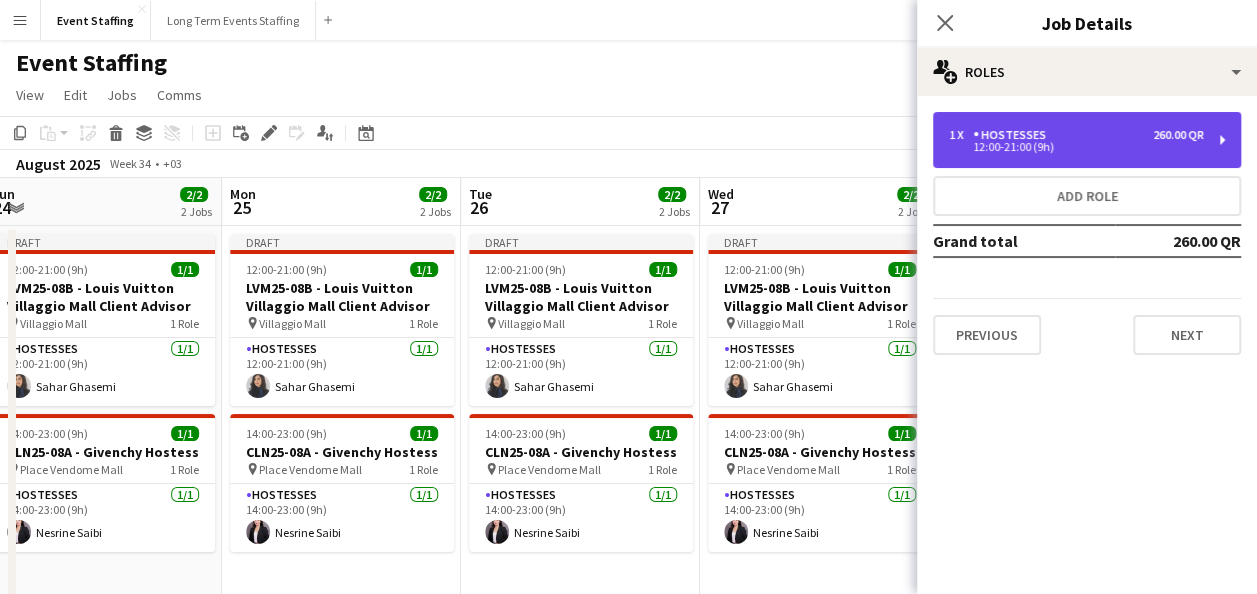 click on "12:00-21:00 (9h)" at bounding box center [1076, 147] 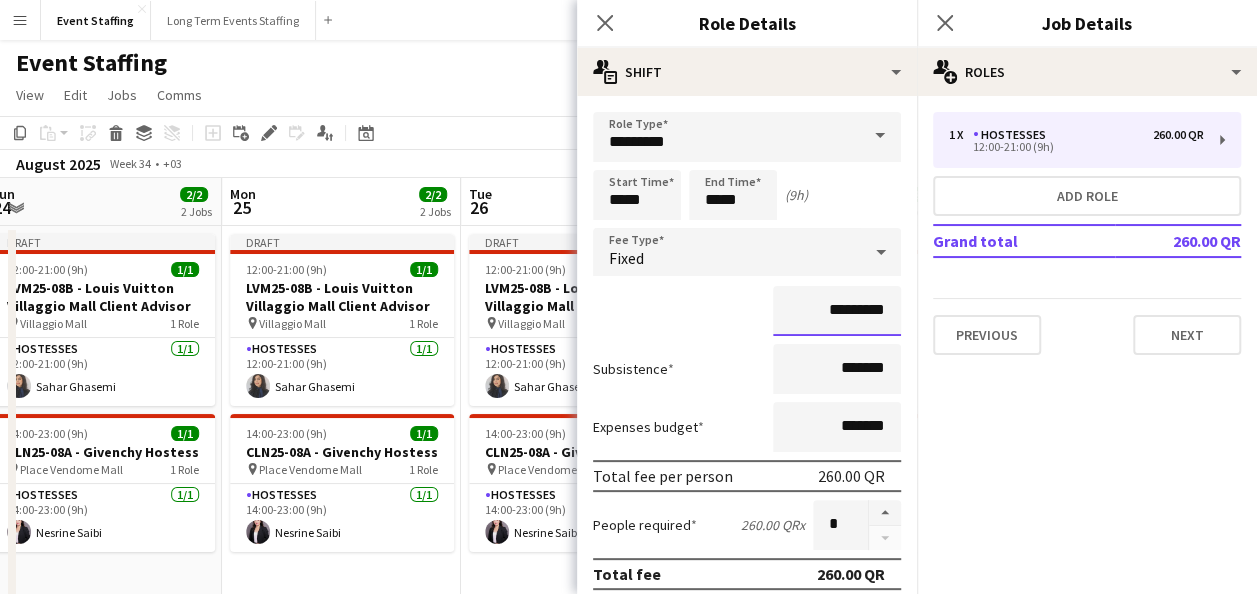 click on "*********" at bounding box center [837, 311] 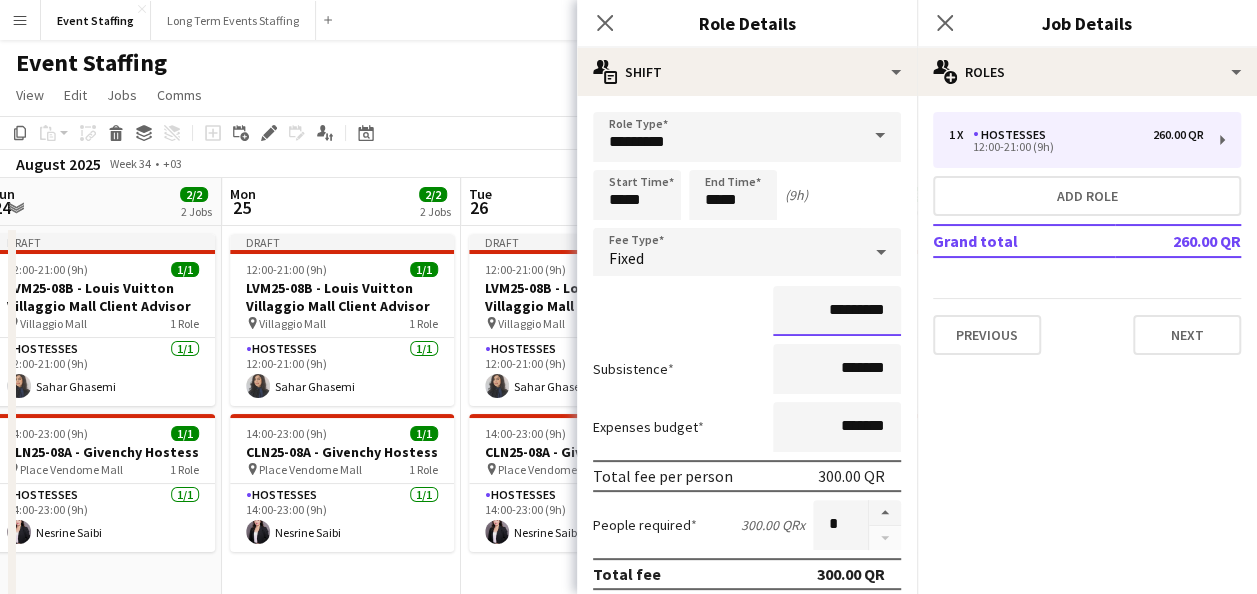type on "*********" 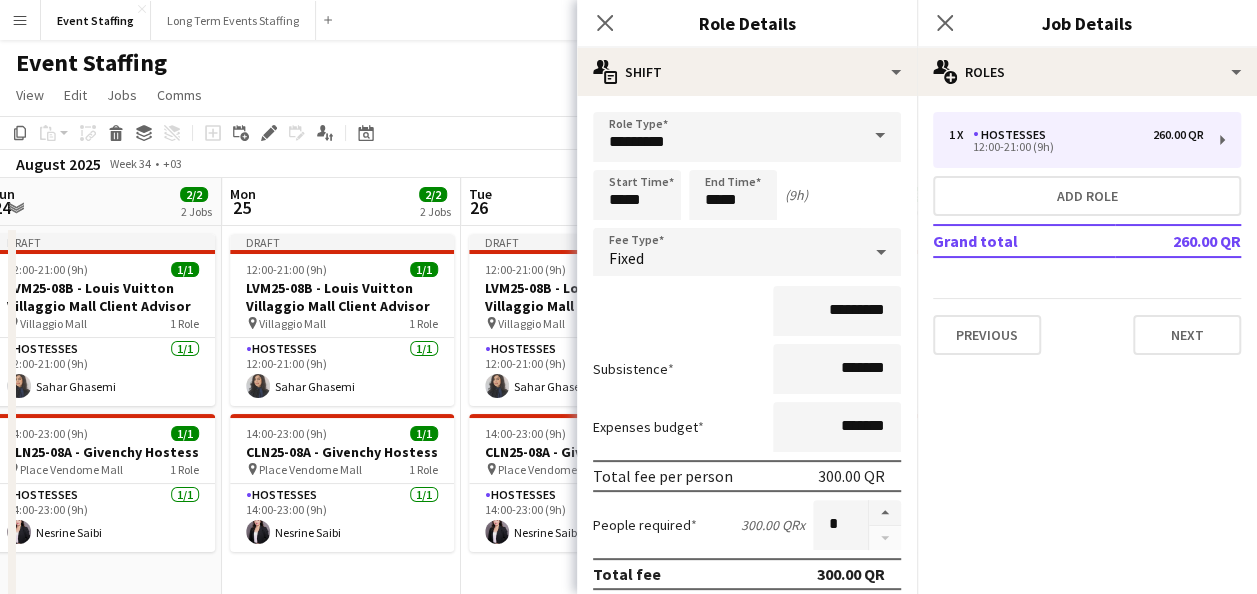 click on "*********" at bounding box center (747, 311) 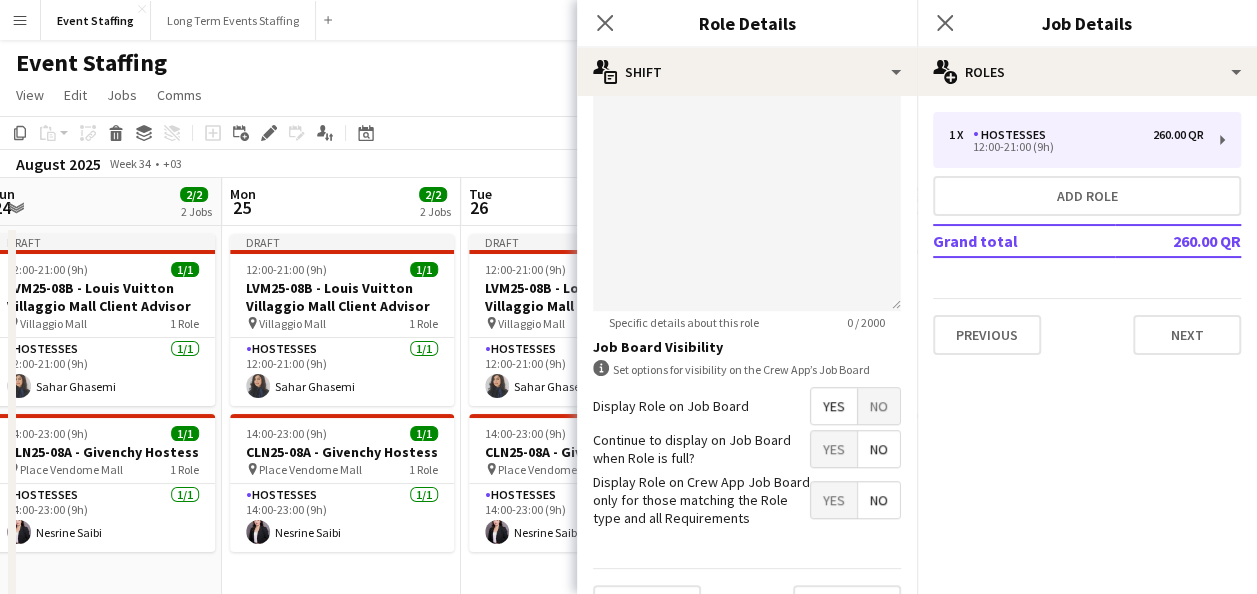 scroll, scrollTop: 661, scrollLeft: 0, axis: vertical 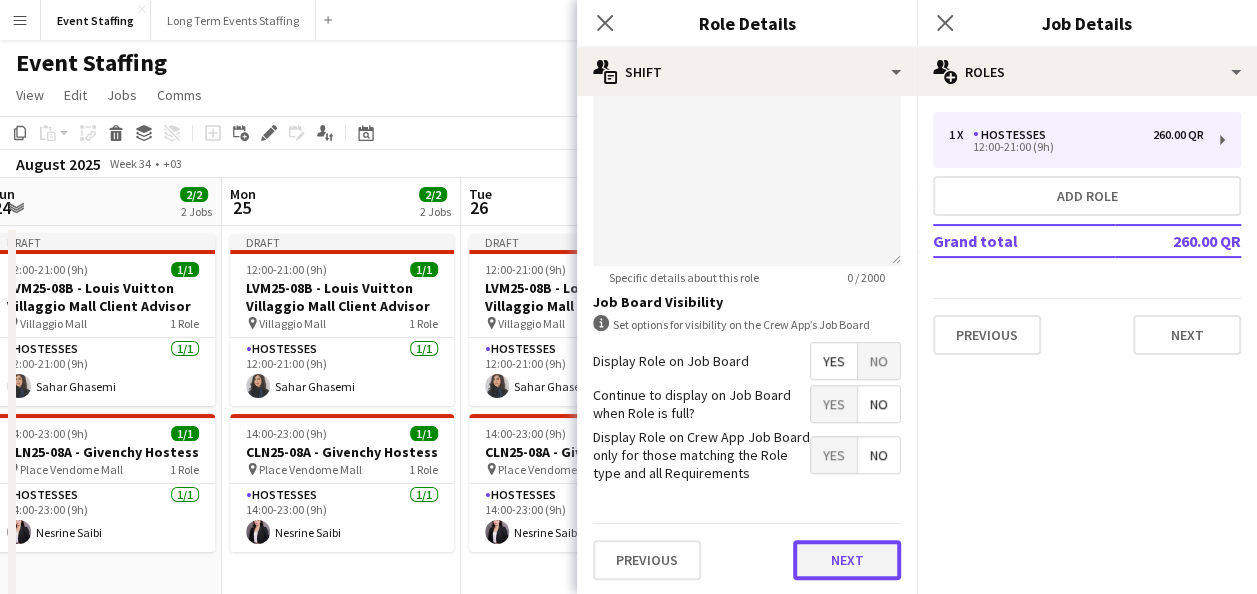 click on "Next" at bounding box center (847, 560) 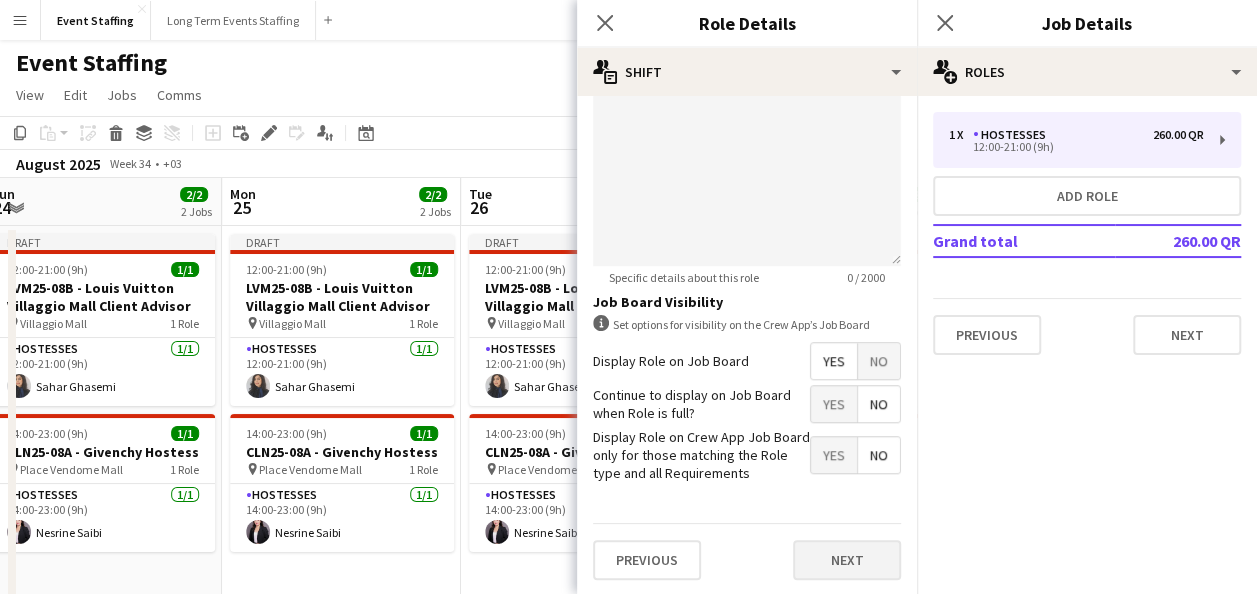 scroll, scrollTop: 0, scrollLeft: 0, axis: both 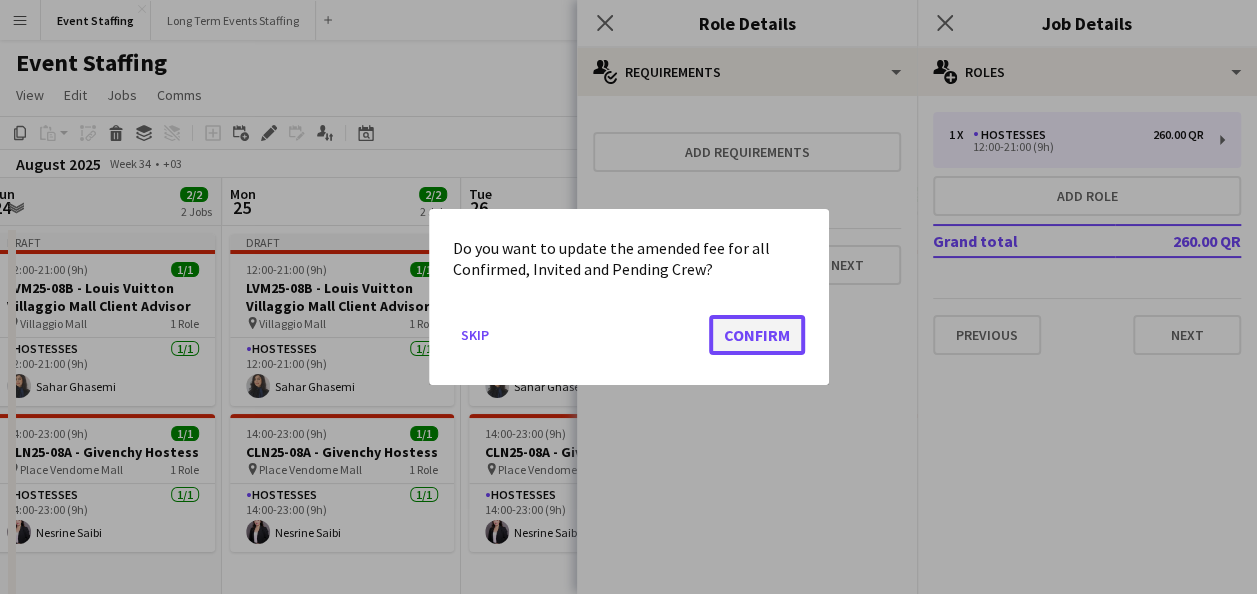 click on "Confirm" 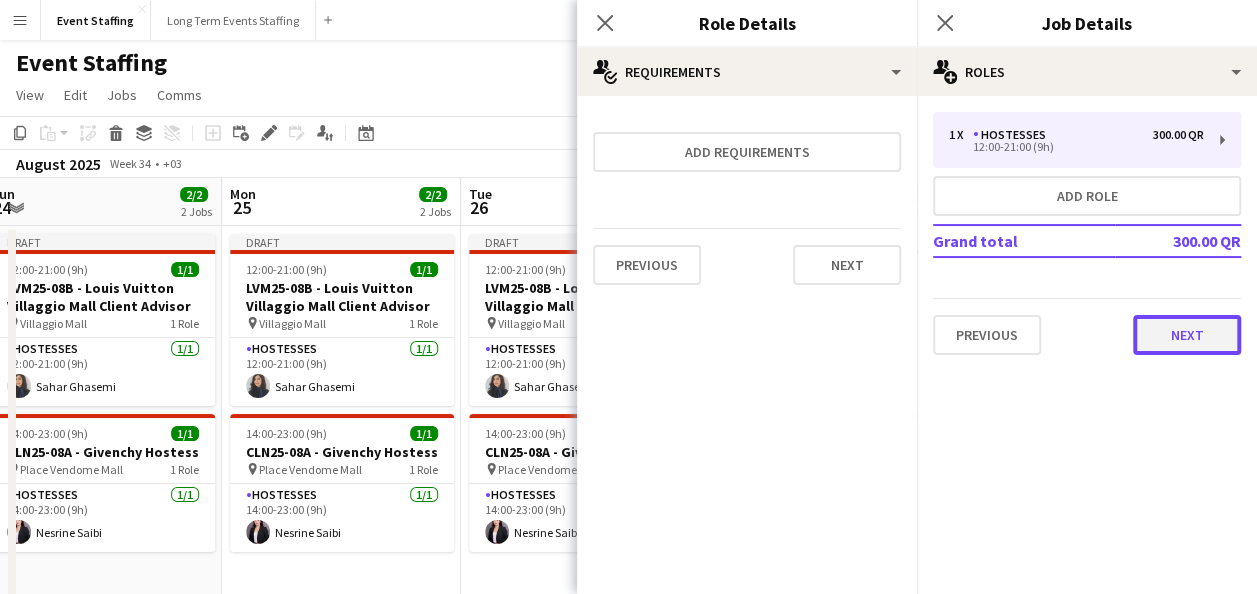 click on "Next" at bounding box center (1187, 335) 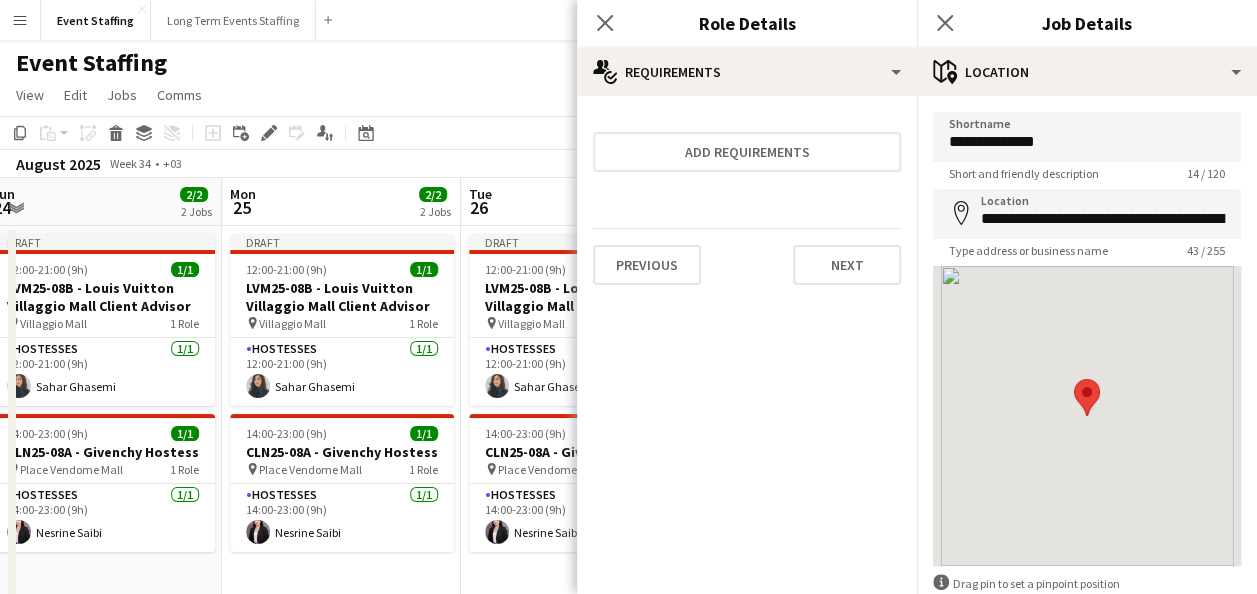 click on "View  Day view expanded Day view collapsed Month view Date picker Jump to today Expand Linked Jobs Collapse Linked Jobs  Edit  Copy Ctrl+C  Paste  Without Crew Ctrl+V With Crew Ctrl+Shift+V Paste as linked job  Group  Group Ungroup  Jobs  New Job Edit Job Delete Job New Linked Job Edit Linked Jobs Job fulfilment Promote Role Copy Role URL  Comms  Notify confirmed crew Create chat" 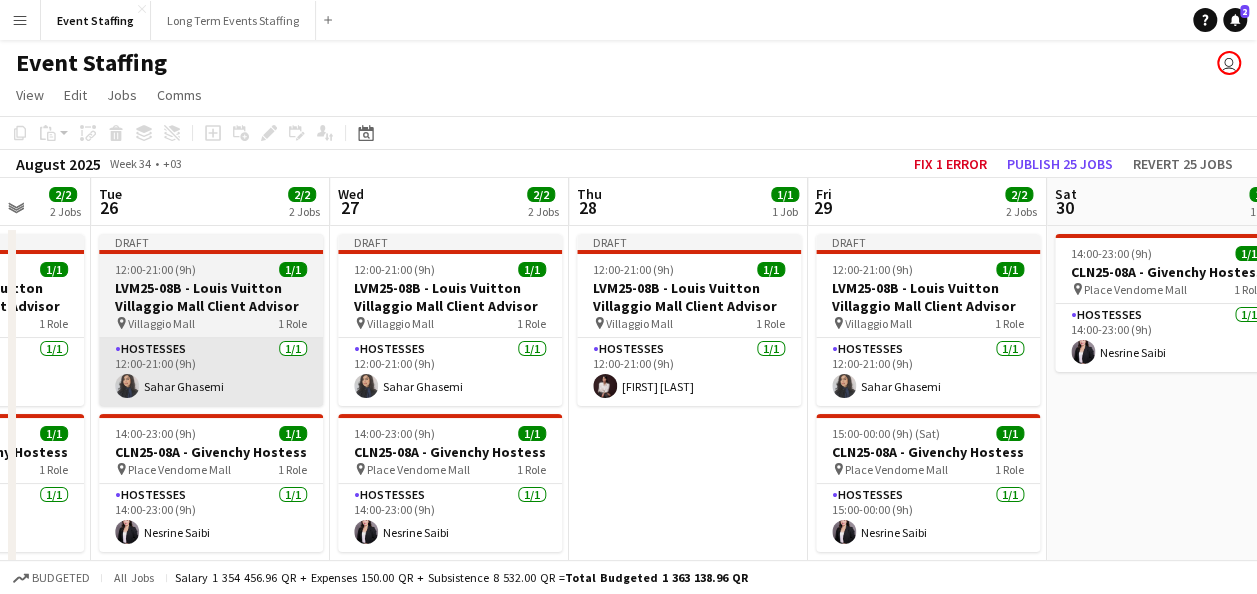 scroll, scrollTop: 0, scrollLeft: 633, axis: horizontal 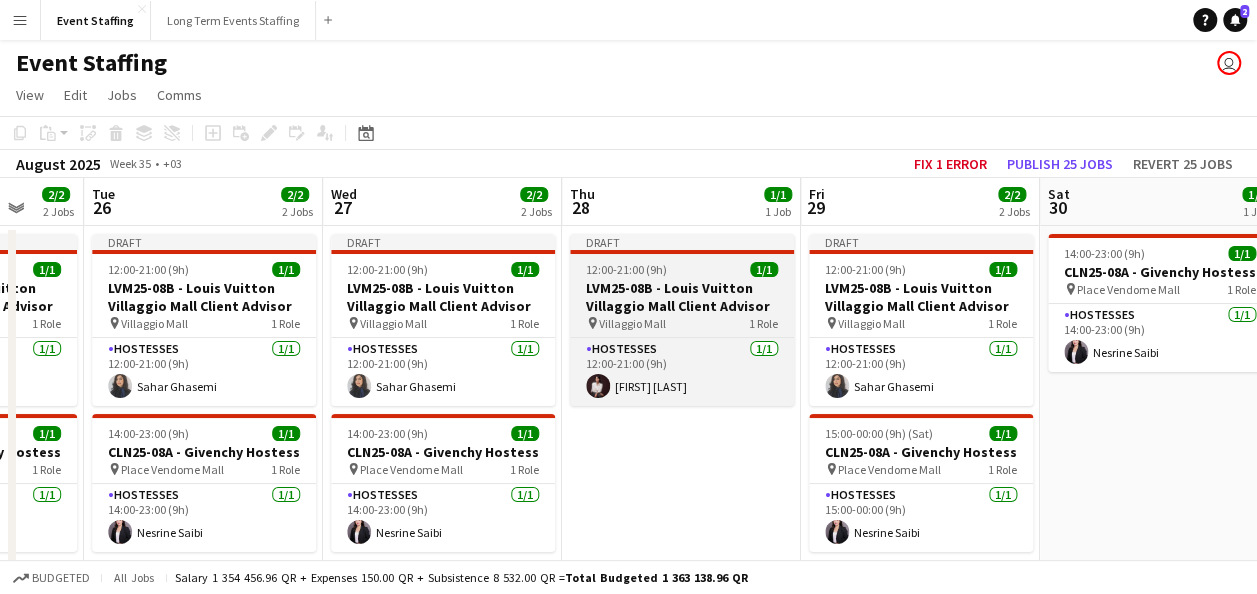 click on "12:00-21:00 (9h)    1/1" at bounding box center [682, 269] 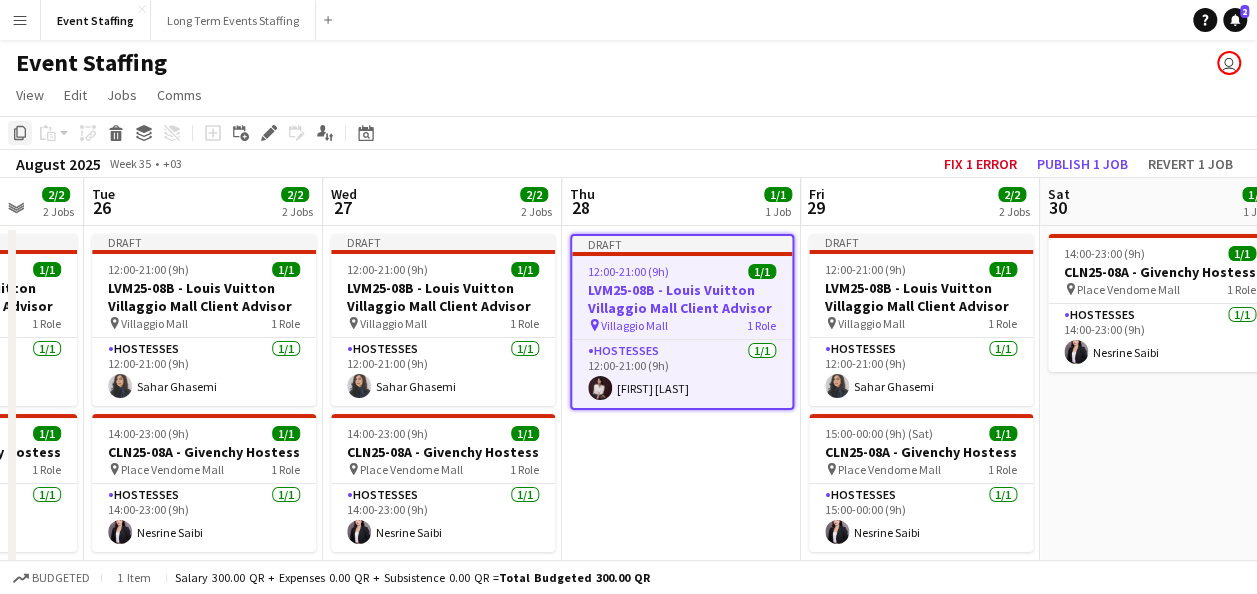 click 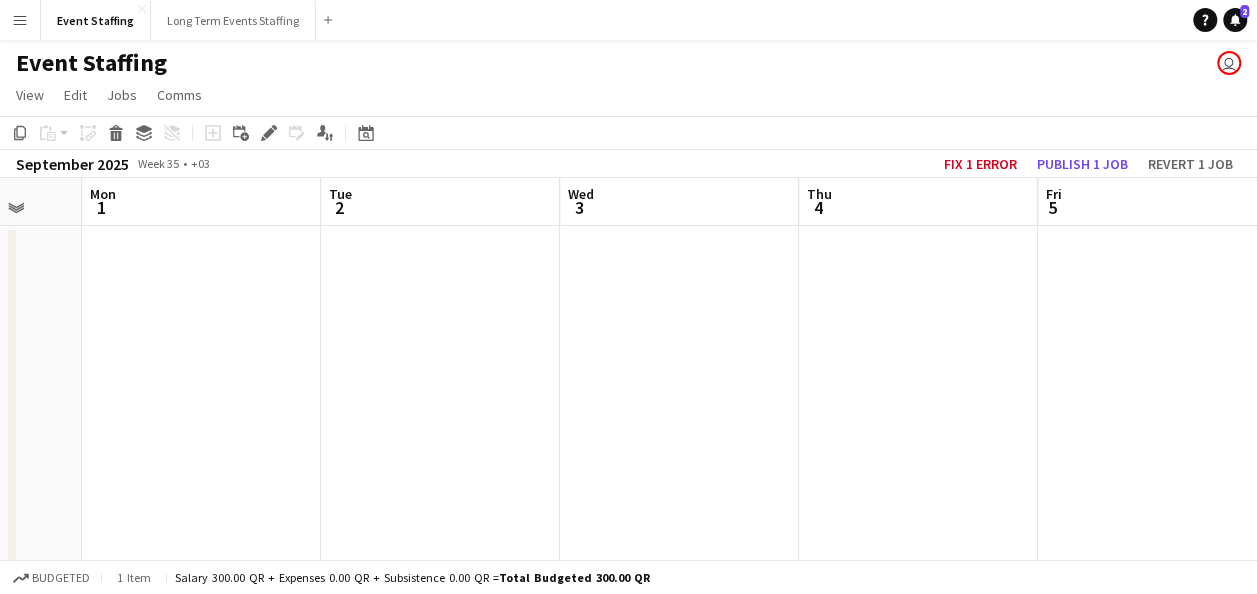scroll, scrollTop: 0, scrollLeft: 647, axis: horizontal 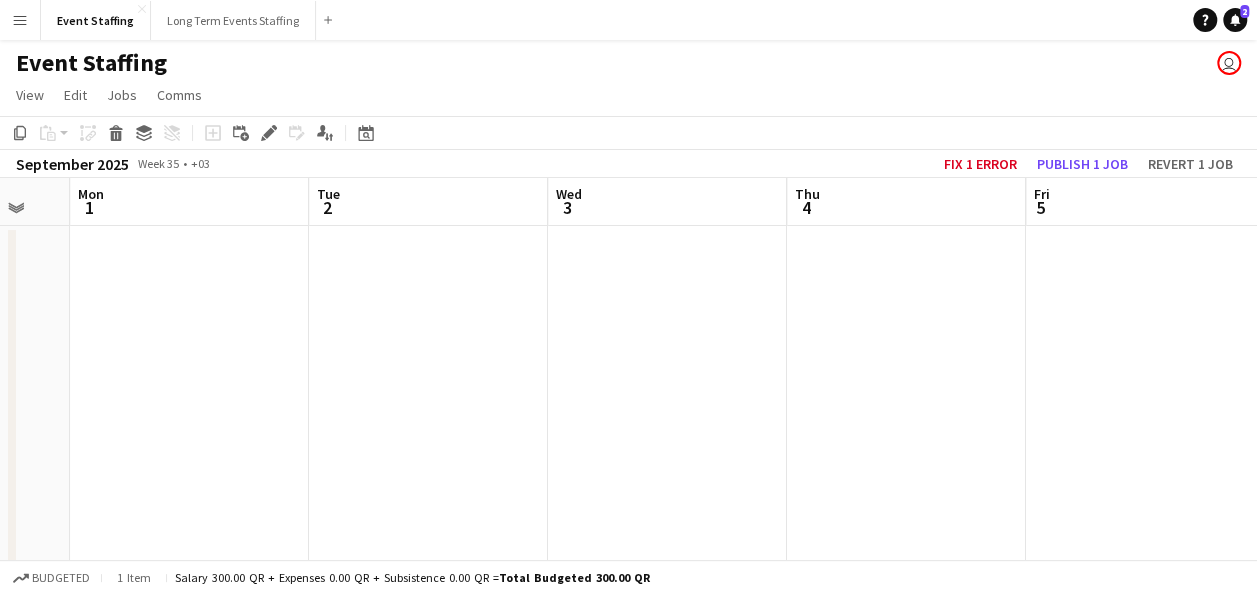click at bounding box center (906, 690) 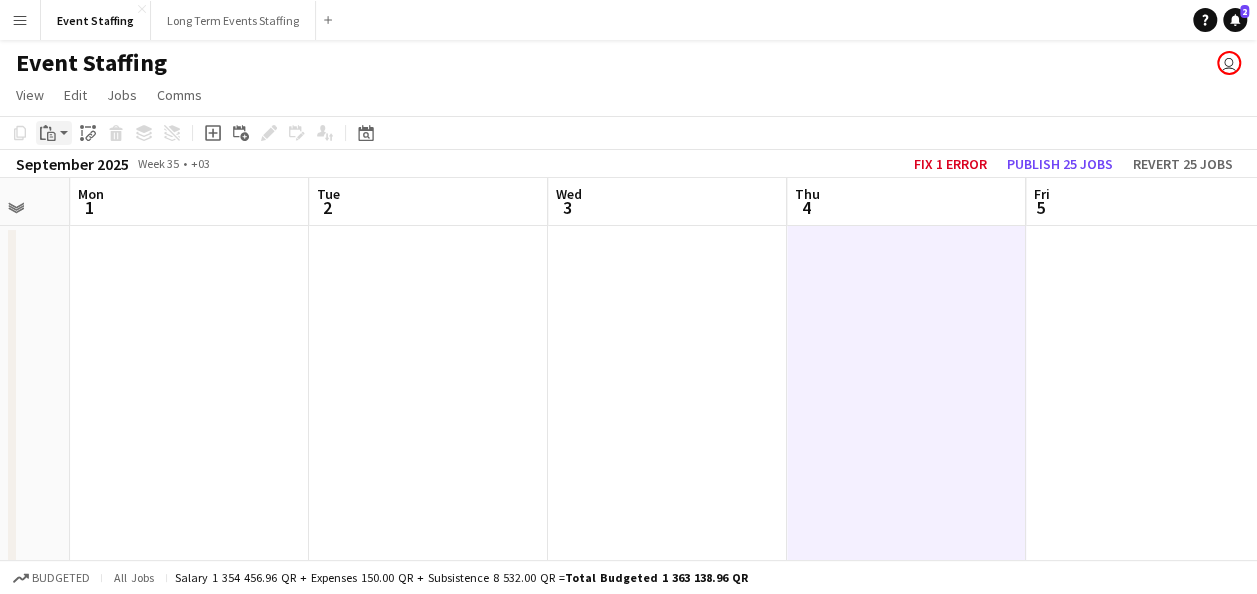 click on "Paste" 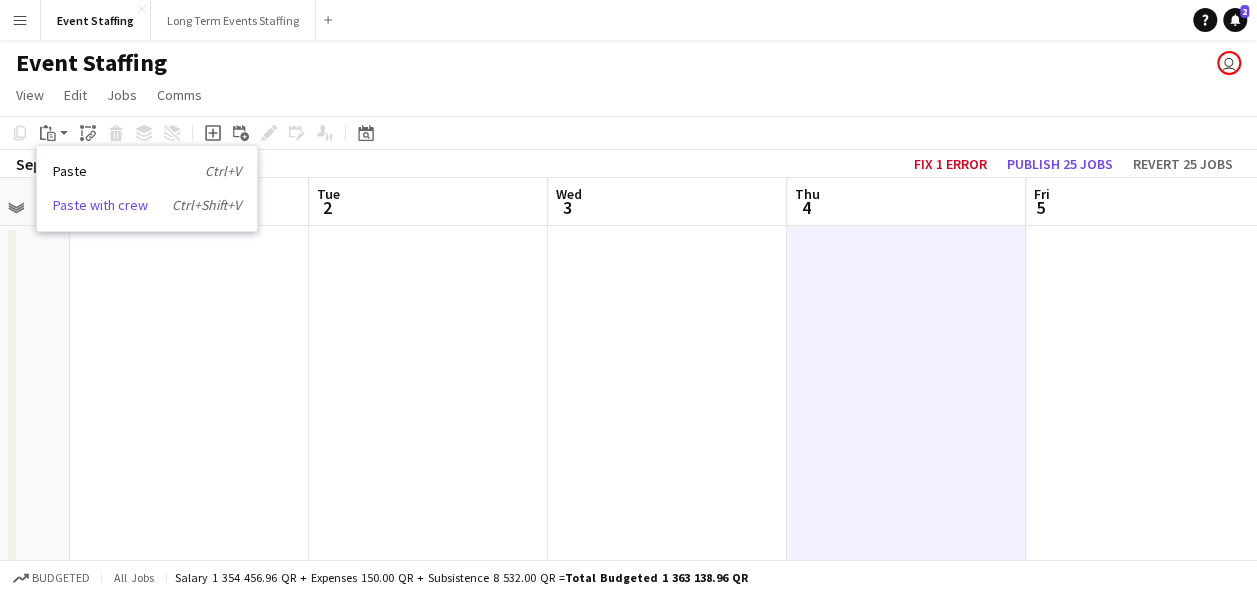 click on "Paste with crew  Ctrl+Shift+V" at bounding box center (147, 205) 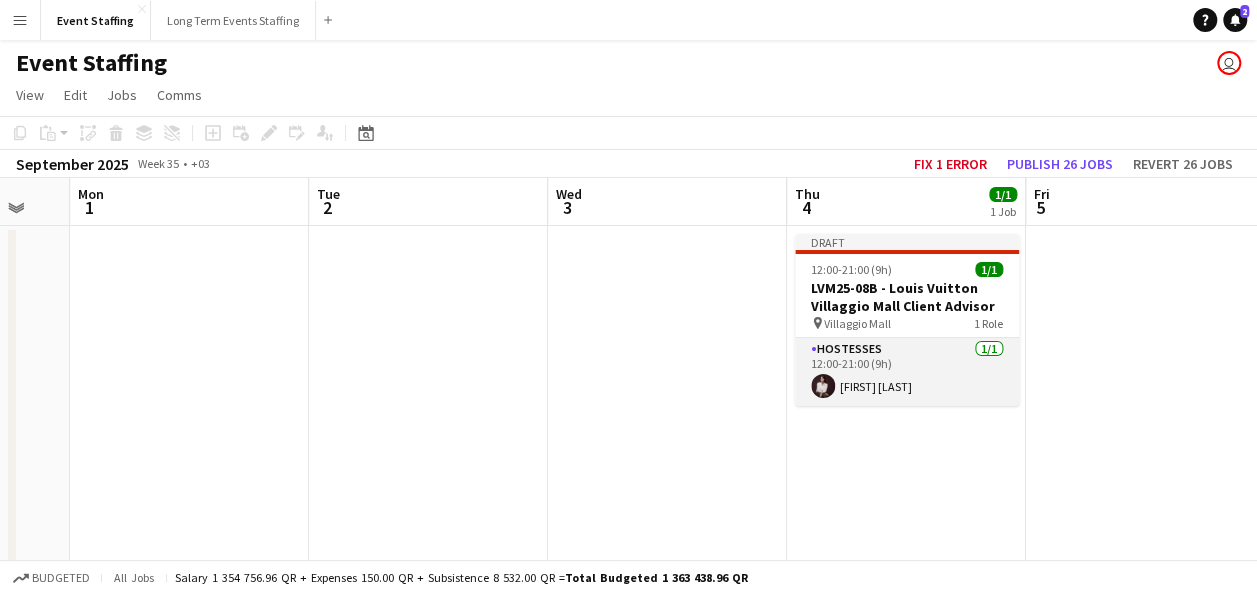 click on "Hostesses   1/1   12:00-21:00 (9h)
Shafag Abdelkarim" at bounding box center (907, 372) 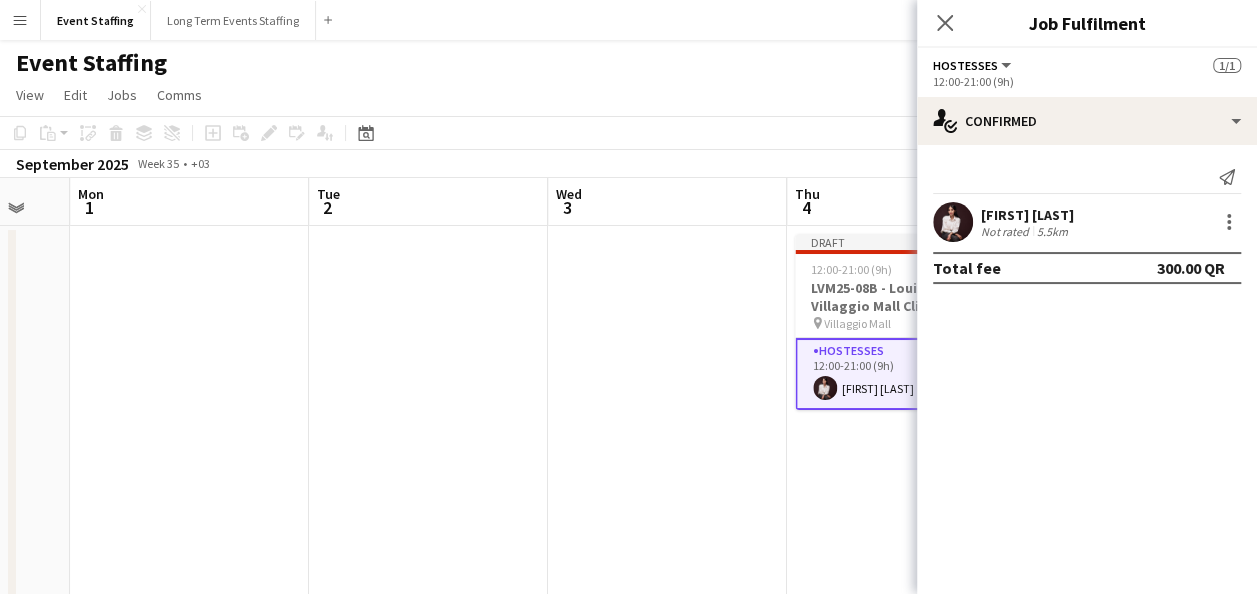click at bounding box center [667, 690] 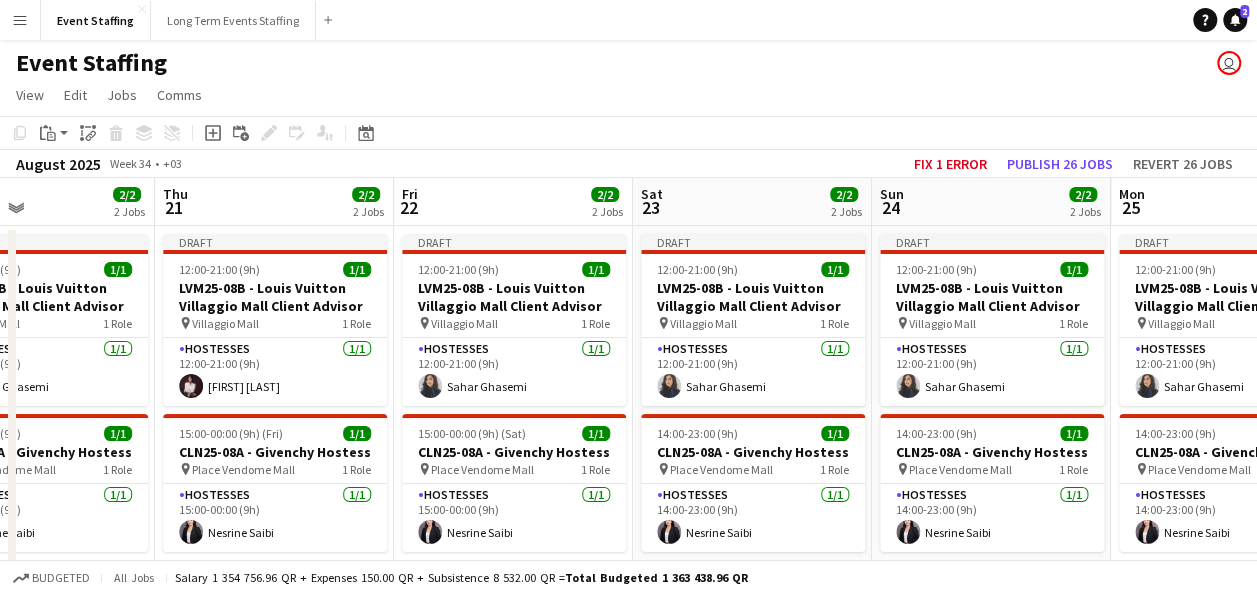 scroll, scrollTop: 0, scrollLeft: 560, axis: horizontal 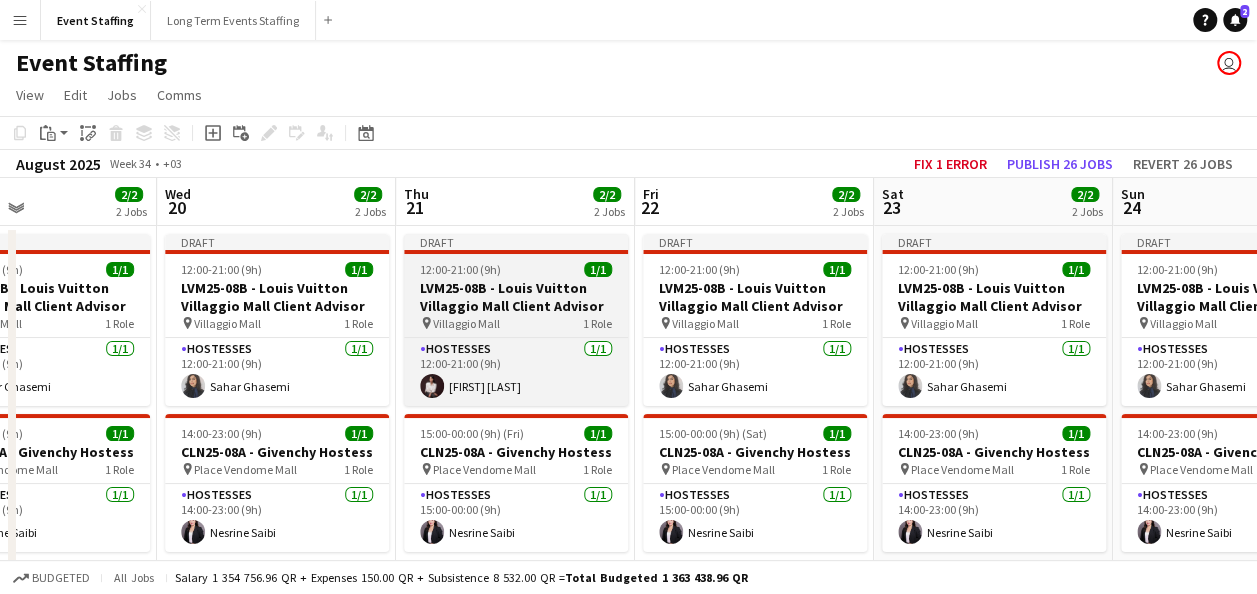 click on "LVM25-08B - Louis Vuitton Villaggio Mall Client Advisor" at bounding box center (516, 297) 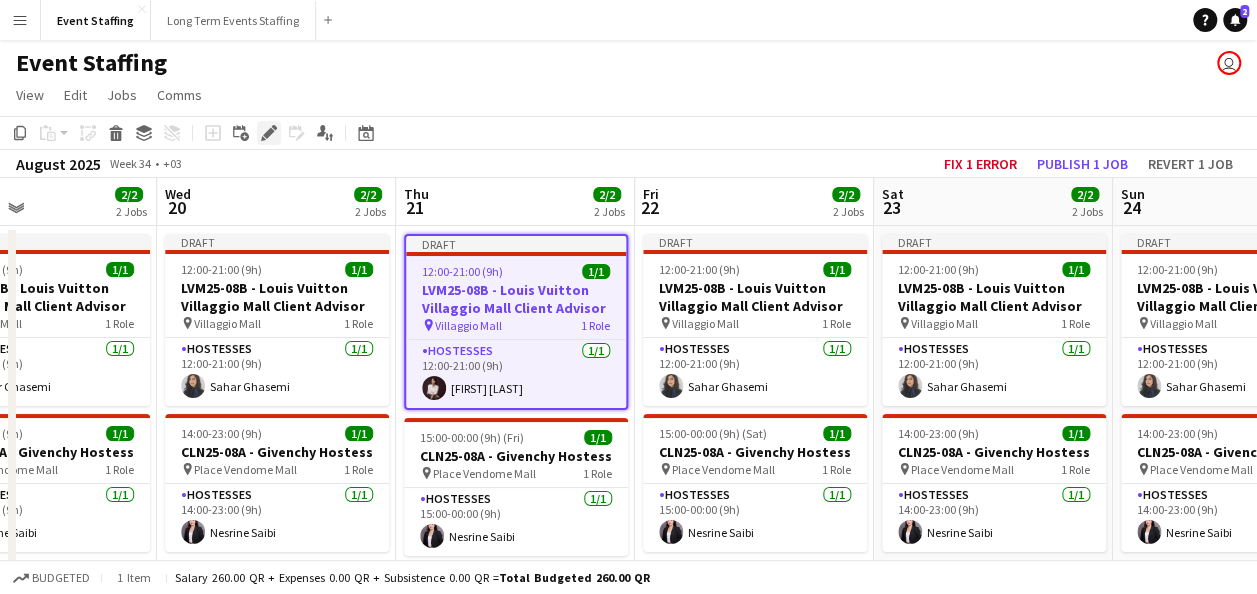 click on "Edit" at bounding box center (269, 133) 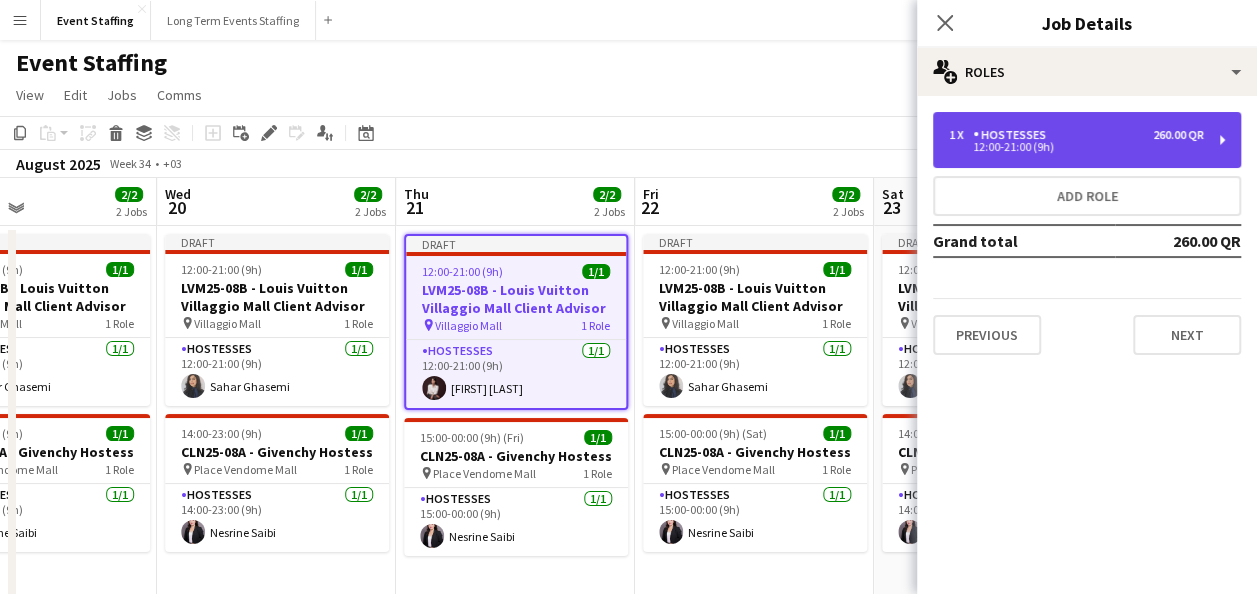 click on "1 x   Hostesses   260.00 QR   12:00-21:00 (9h)" at bounding box center (1087, 140) 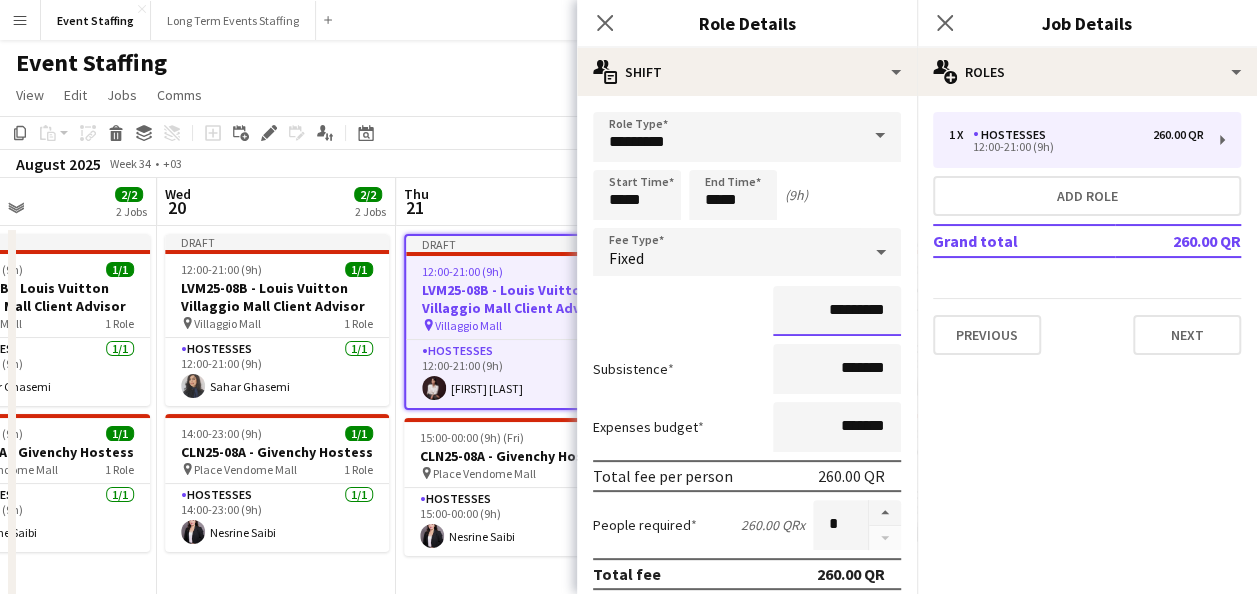 drag, startPoint x: 802, startPoint y: 308, endPoint x: 816, endPoint y: 311, distance: 14.3178215 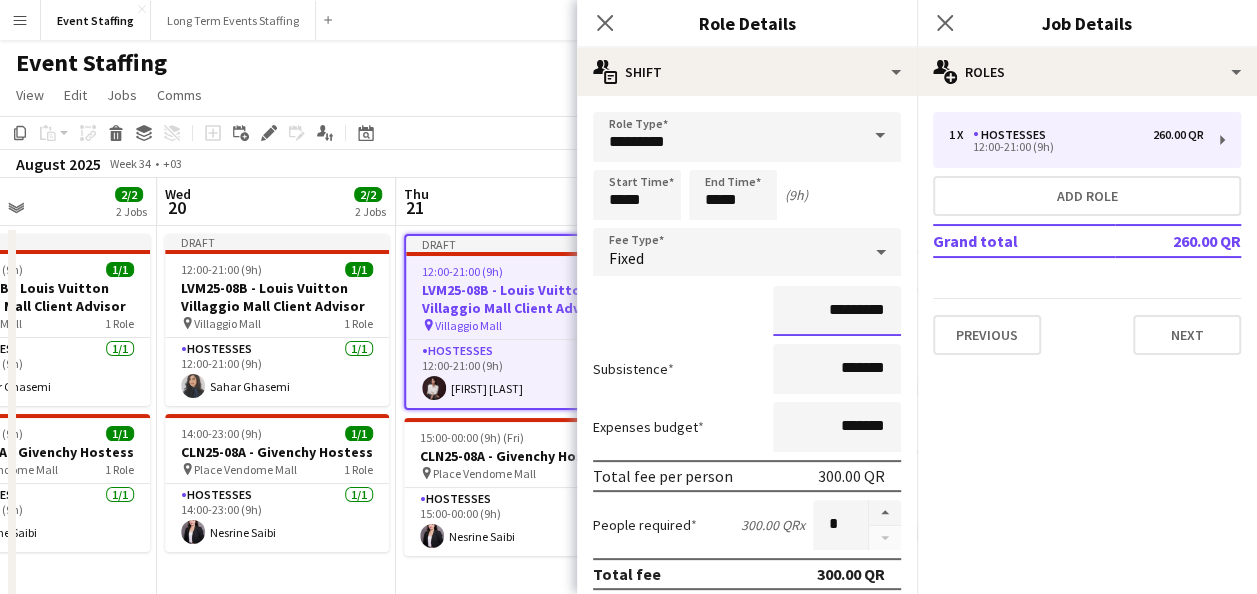 type on "*********" 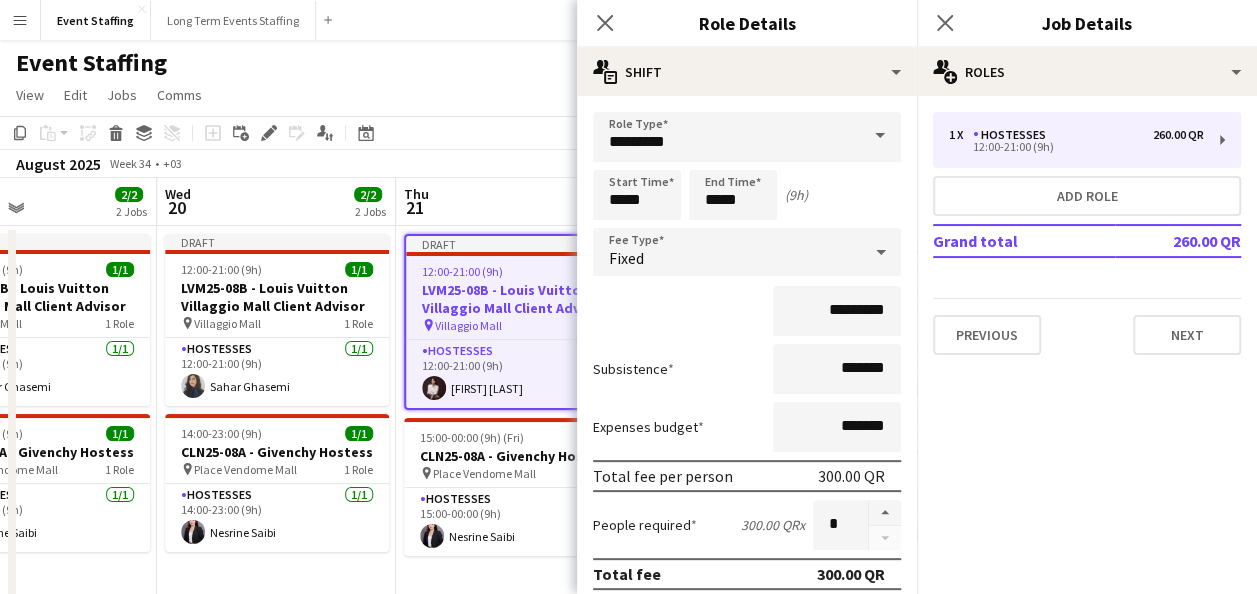 click on "*********" at bounding box center (747, 311) 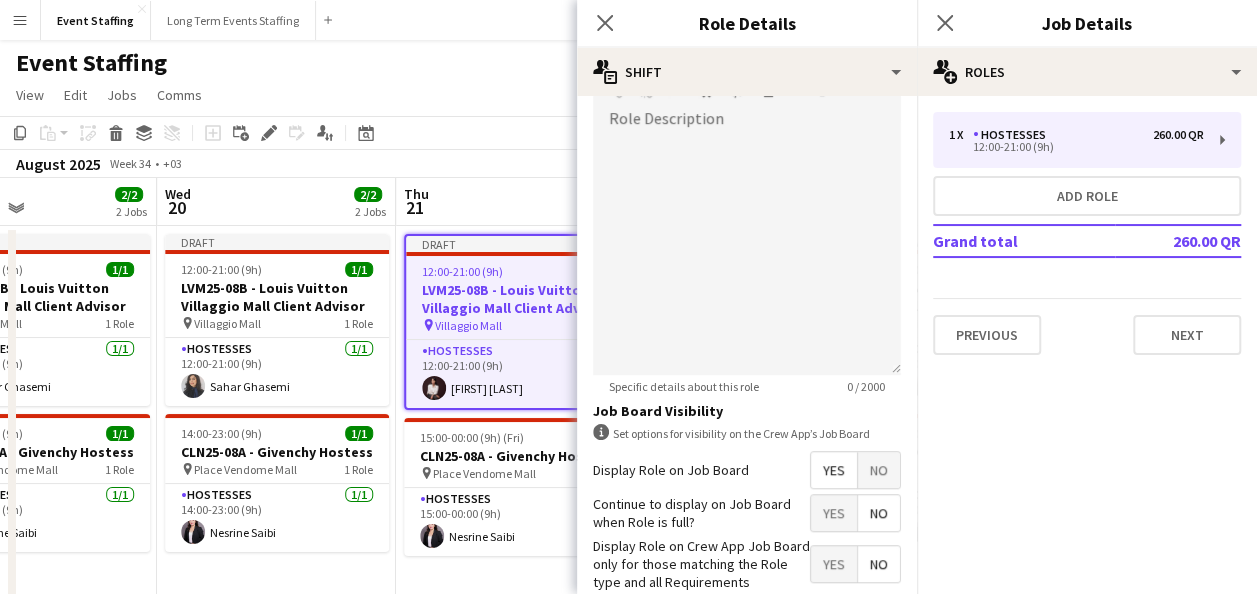 scroll, scrollTop: 661, scrollLeft: 0, axis: vertical 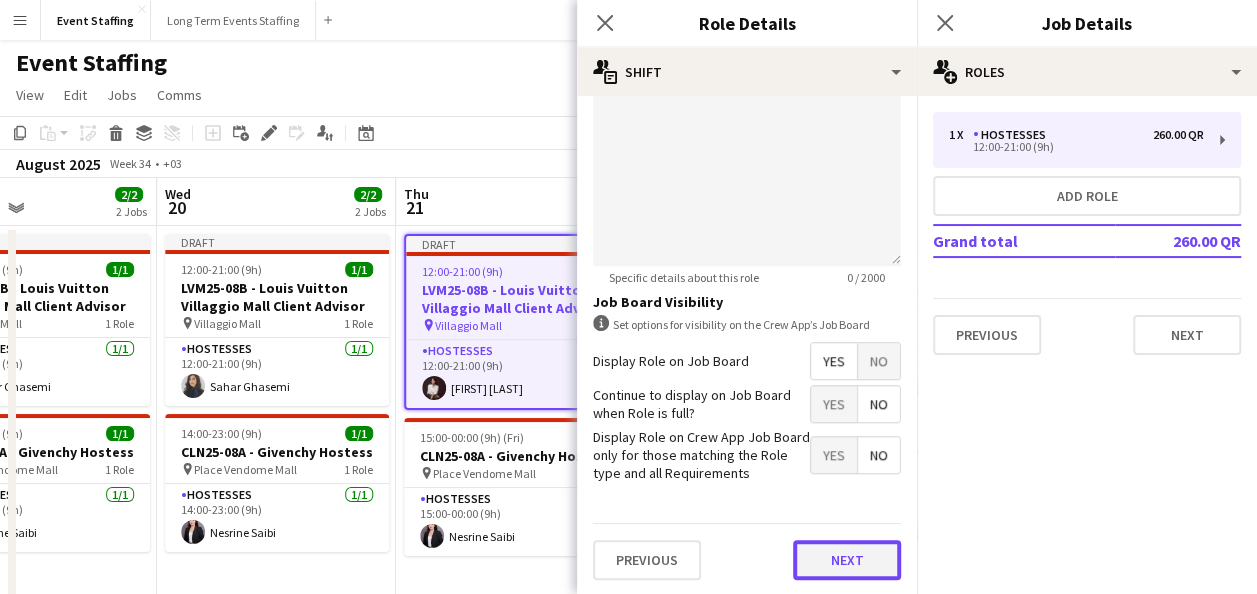 click on "Next" at bounding box center (847, 560) 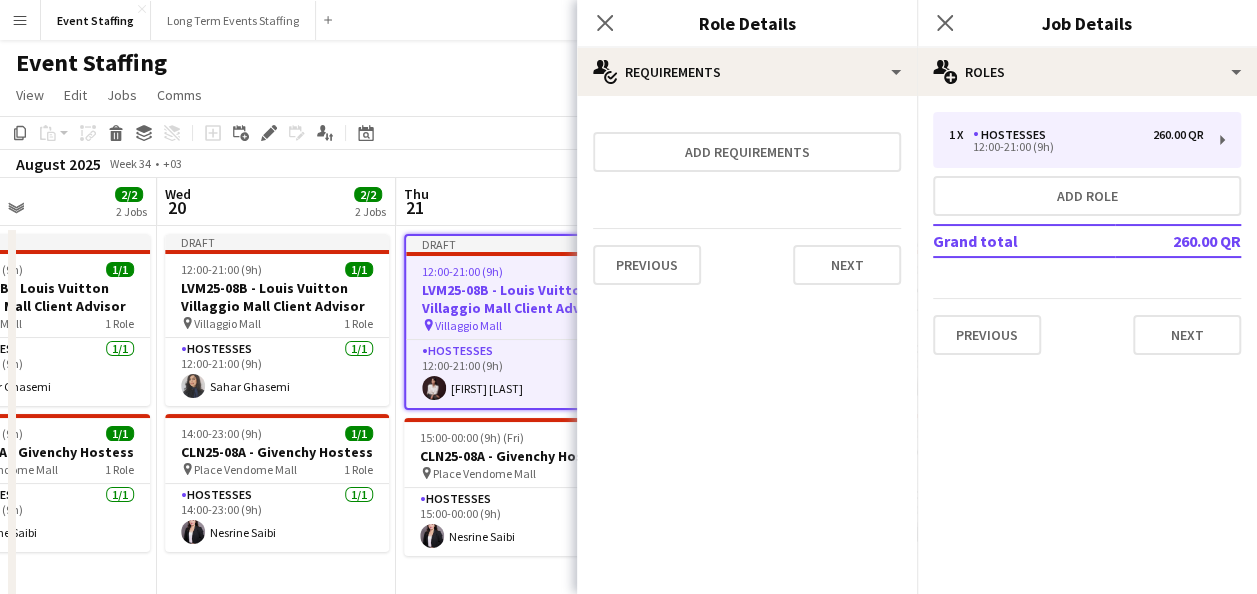 scroll, scrollTop: 0, scrollLeft: 0, axis: both 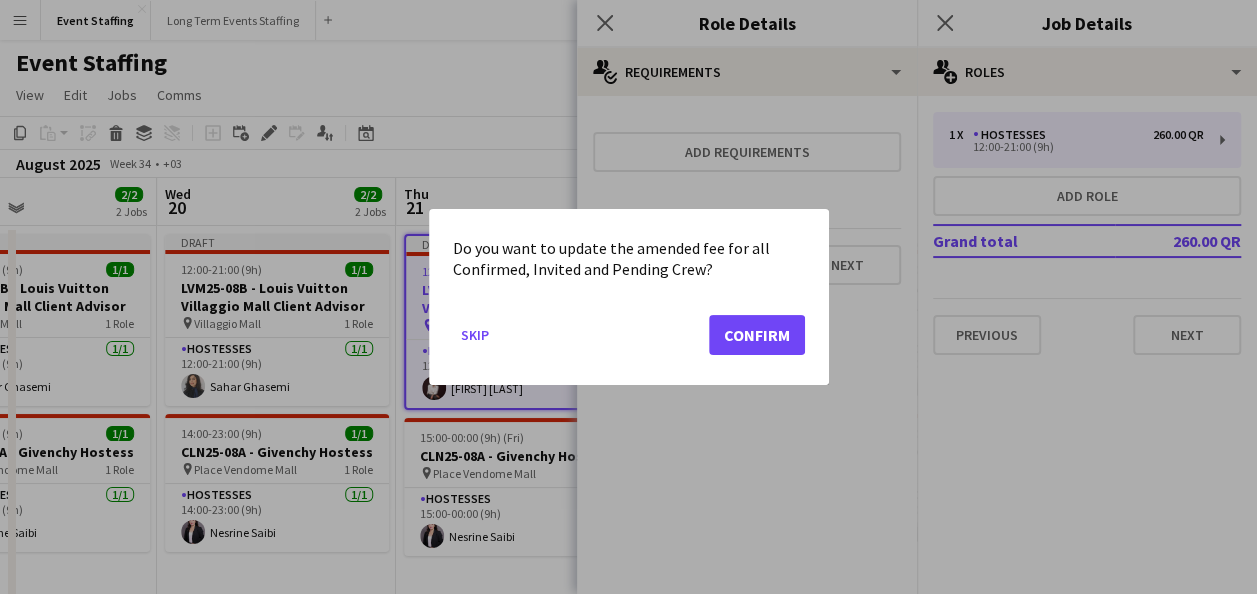 click on "Skip   Confirm" 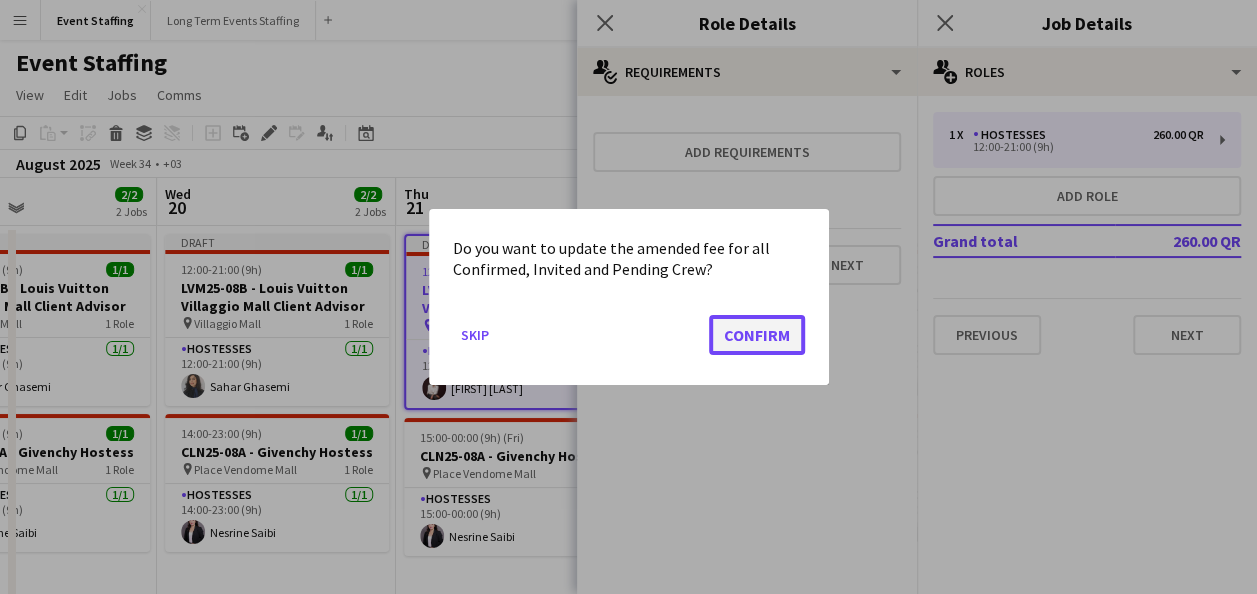 click on "Confirm" 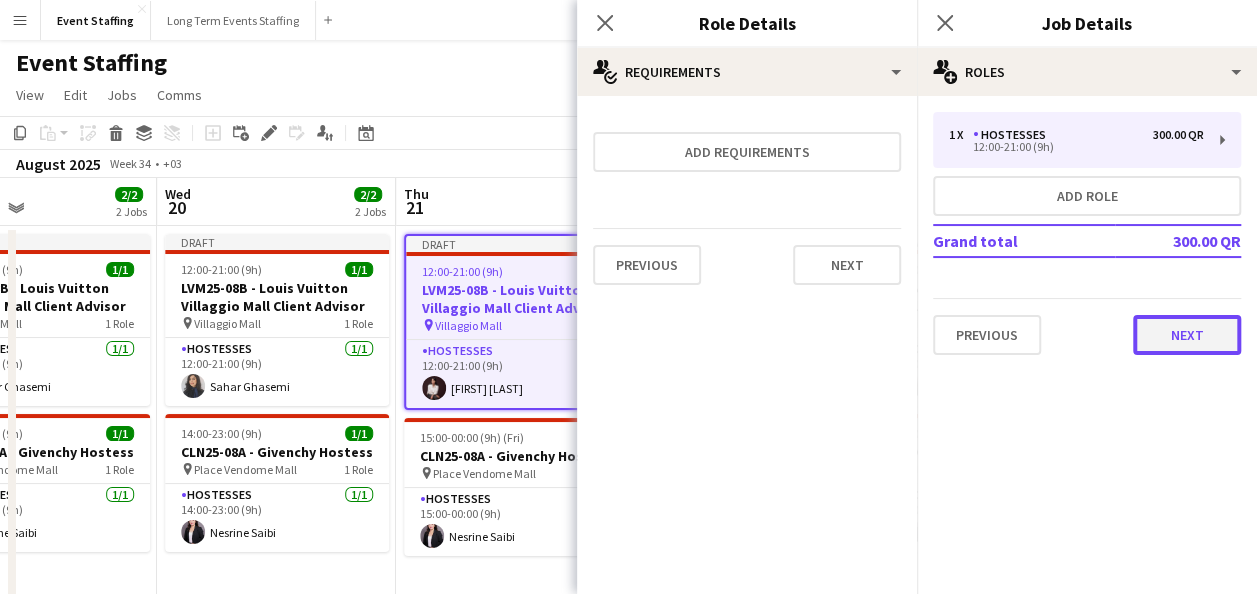click on "Next" at bounding box center (1187, 335) 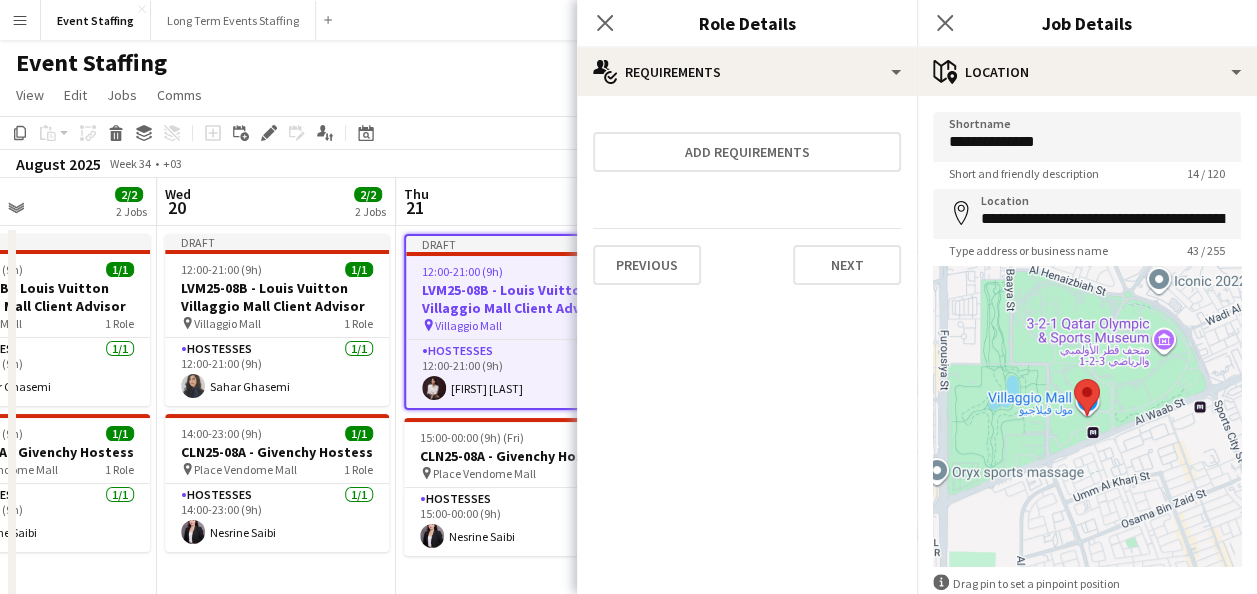 click on "View  Day view expanded Day view collapsed Month view Date picker Jump to today Expand Linked Jobs Collapse Linked Jobs  Edit  Copy Ctrl+C  Paste  Without Crew Ctrl+V With Crew Ctrl+Shift+V Paste as linked job  Group  Group Ungroup  Jobs  New Job Edit Job Delete Job New Linked Job Edit Linked Jobs Job fulfilment Promote Role Copy Role URL  Comms  Notify confirmed crew Create chat" 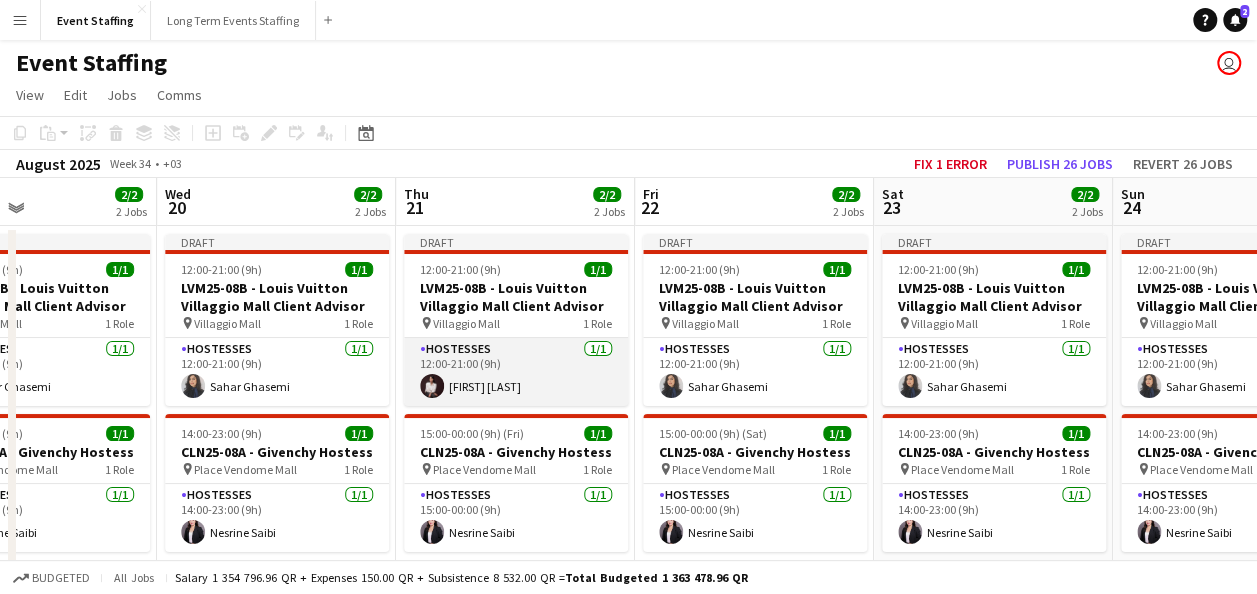 click on "Hostesses   1/1   12:00-21:00 (9h)
Shafag Abdelkarim" at bounding box center [516, 372] 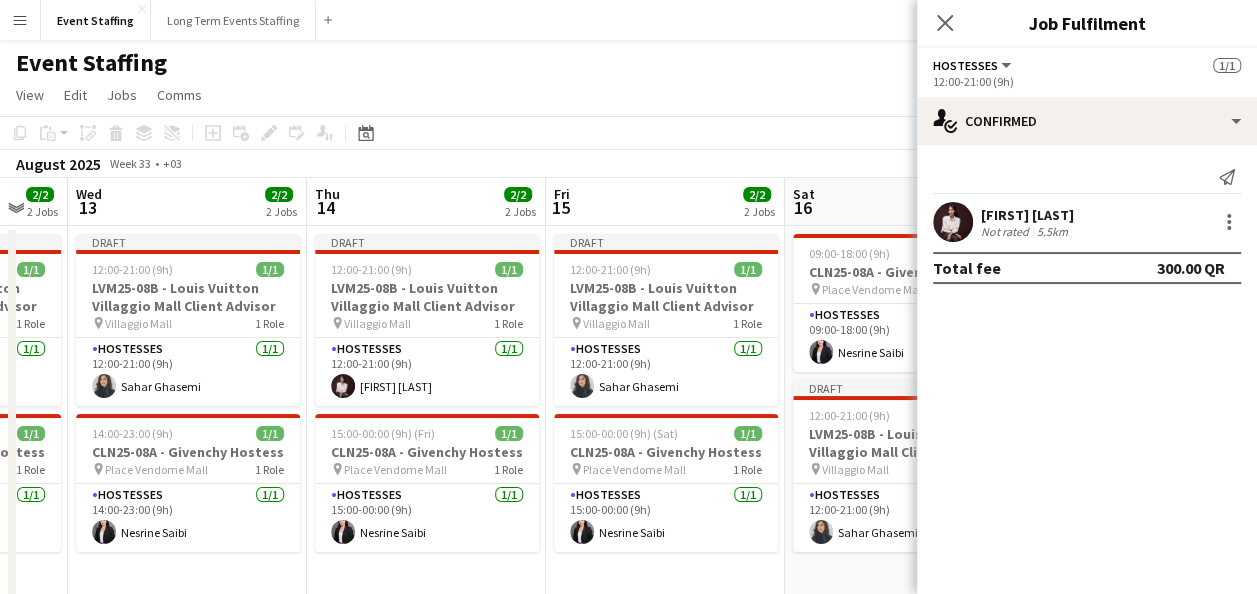 scroll, scrollTop: 0, scrollLeft: 409, axis: horizontal 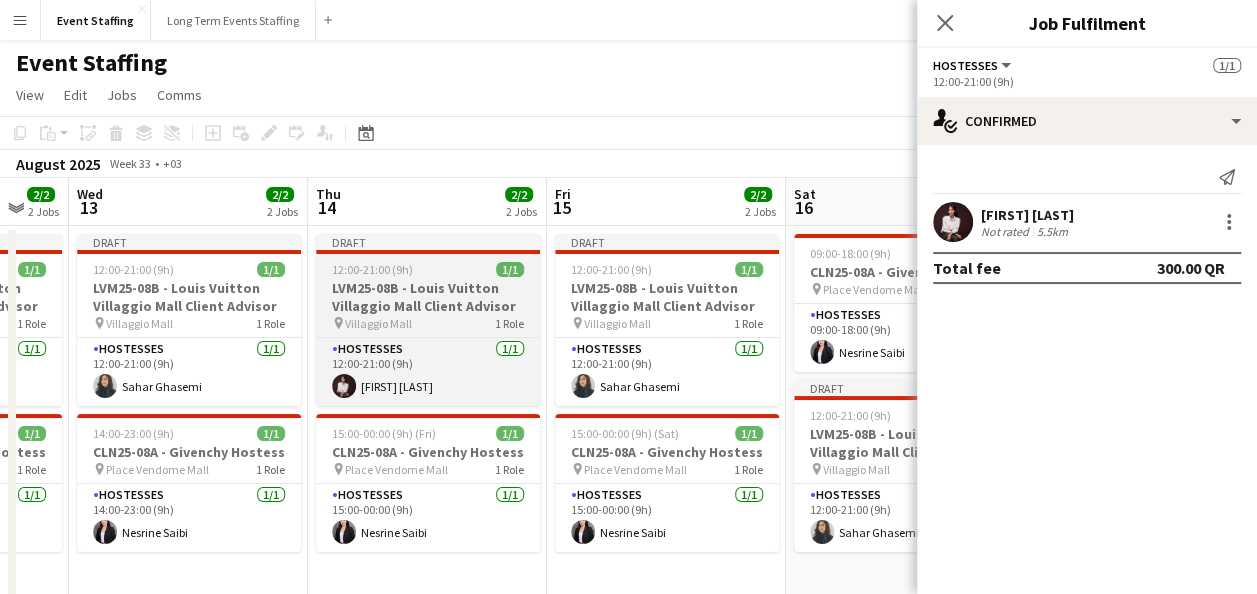 click on "LVM25-08B - Louis Vuitton Villaggio Mall Client Advisor" at bounding box center (428, 297) 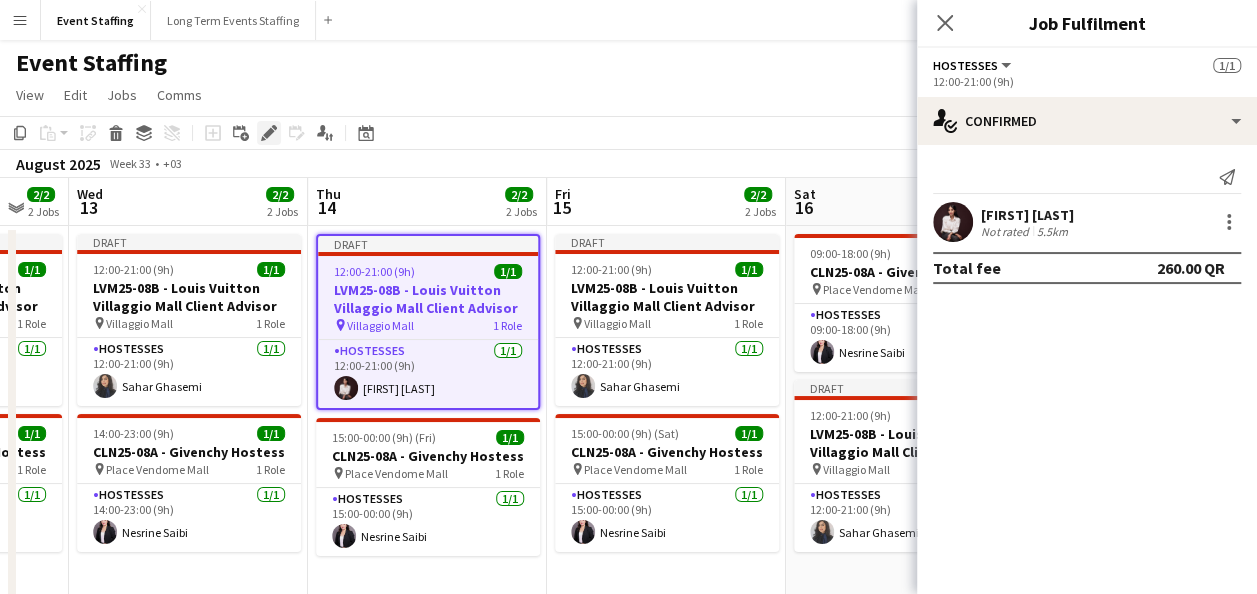 click on "Edit" 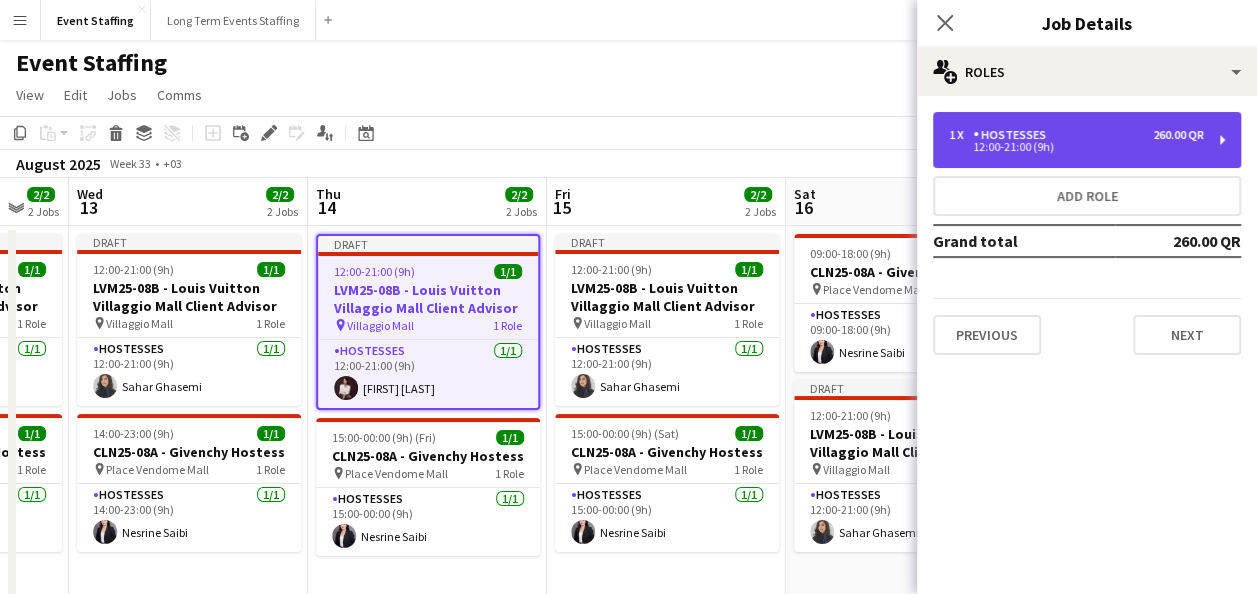 click on "12:00-21:00 (9h)" at bounding box center (1076, 147) 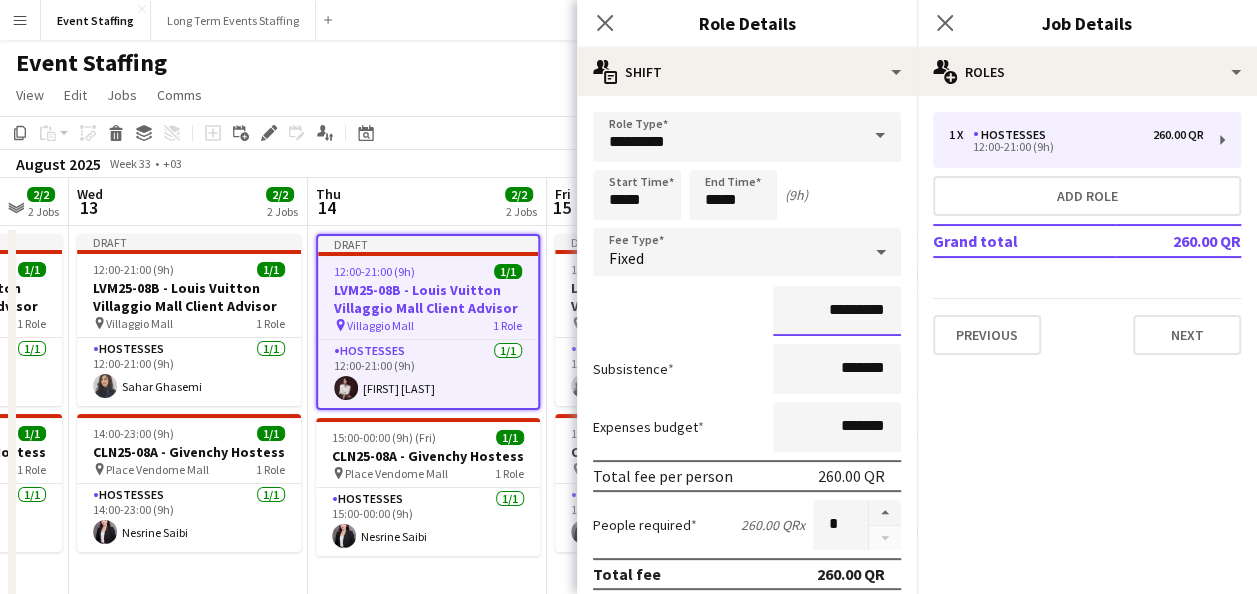 drag, startPoint x: 800, startPoint y: 306, endPoint x: 816, endPoint y: 310, distance: 16.492422 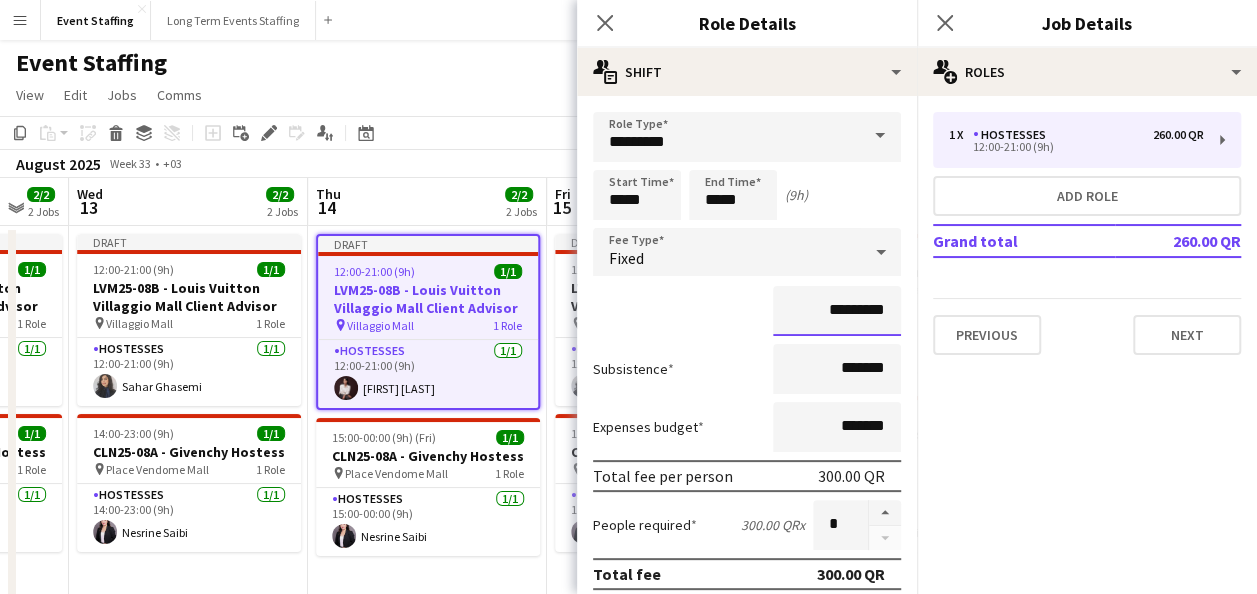 type on "*********" 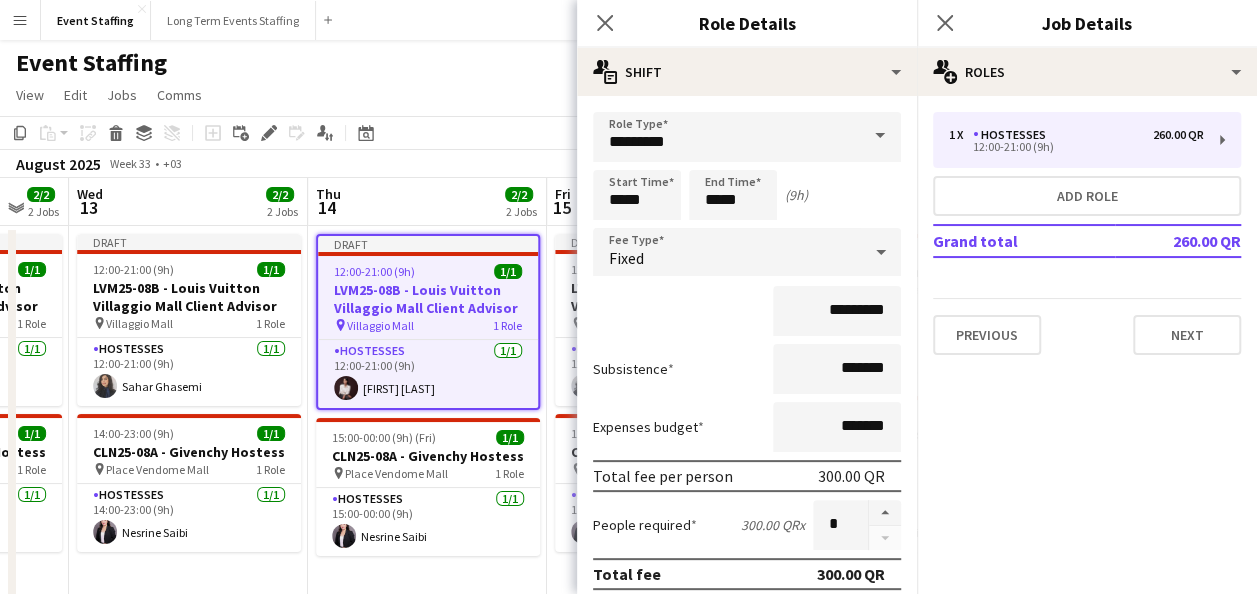 click on "*********" at bounding box center (747, 311) 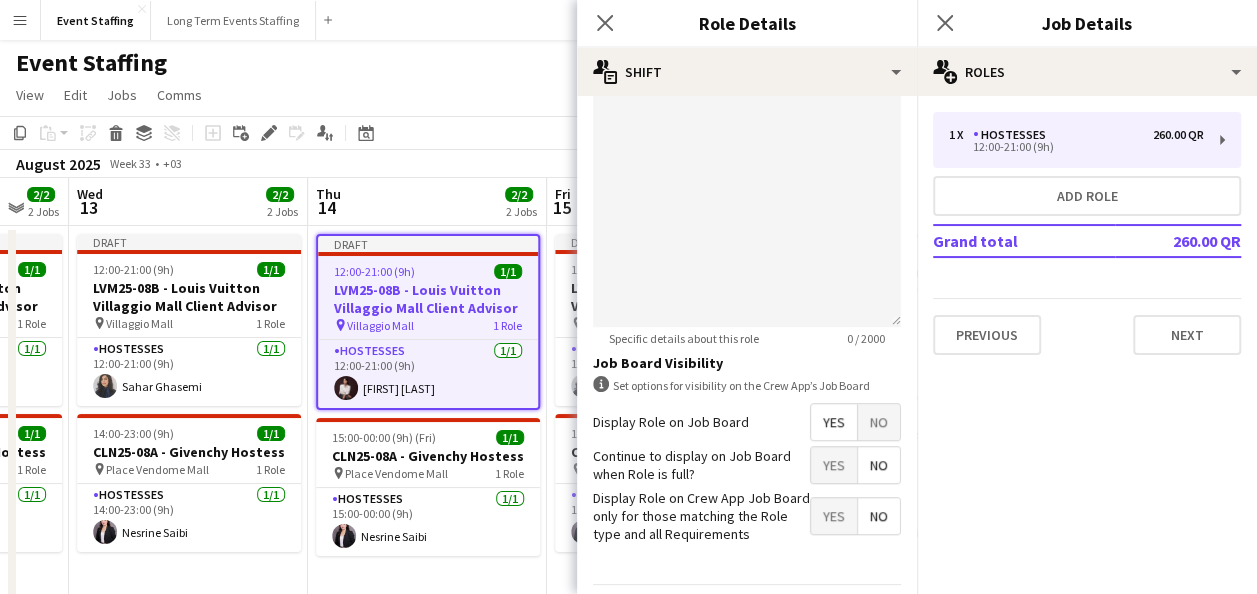 scroll, scrollTop: 661, scrollLeft: 0, axis: vertical 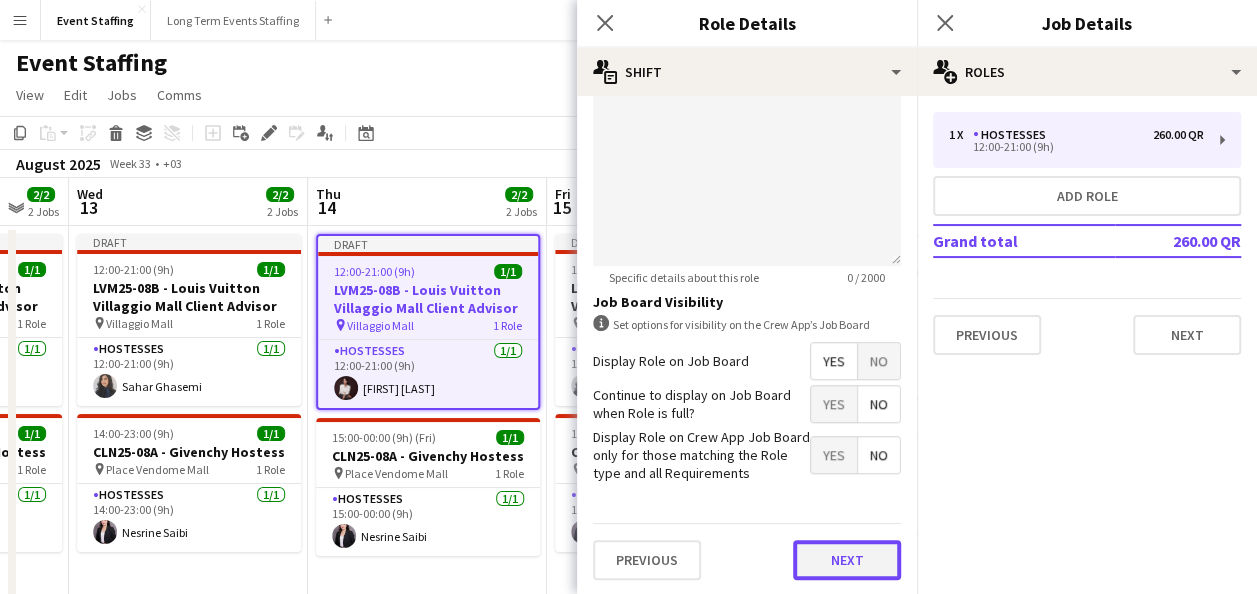 click on "Next" at bounding box center [847, 560] 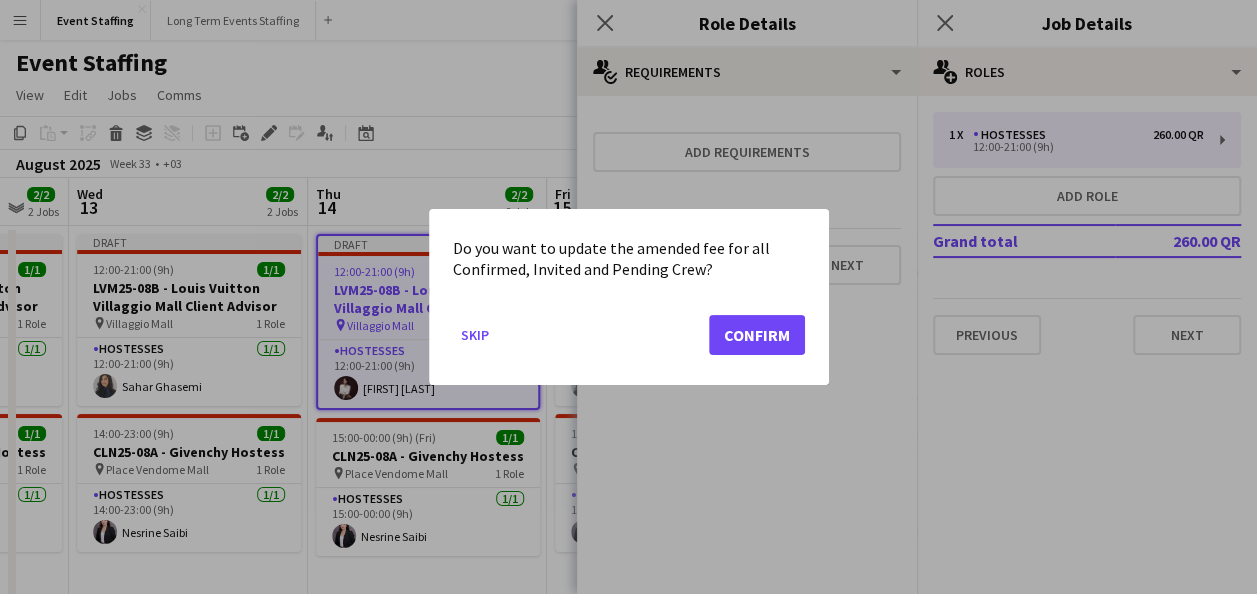 scroll, scrollTop: 0, scrollLeft: 0, axis: both 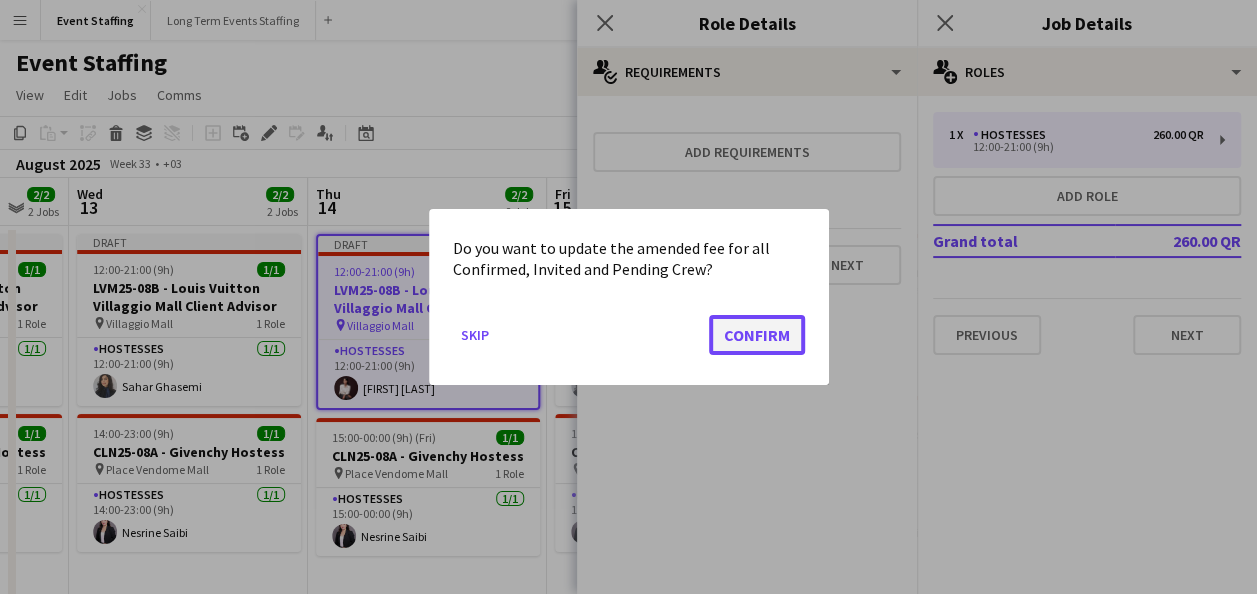 click on "Confirm" 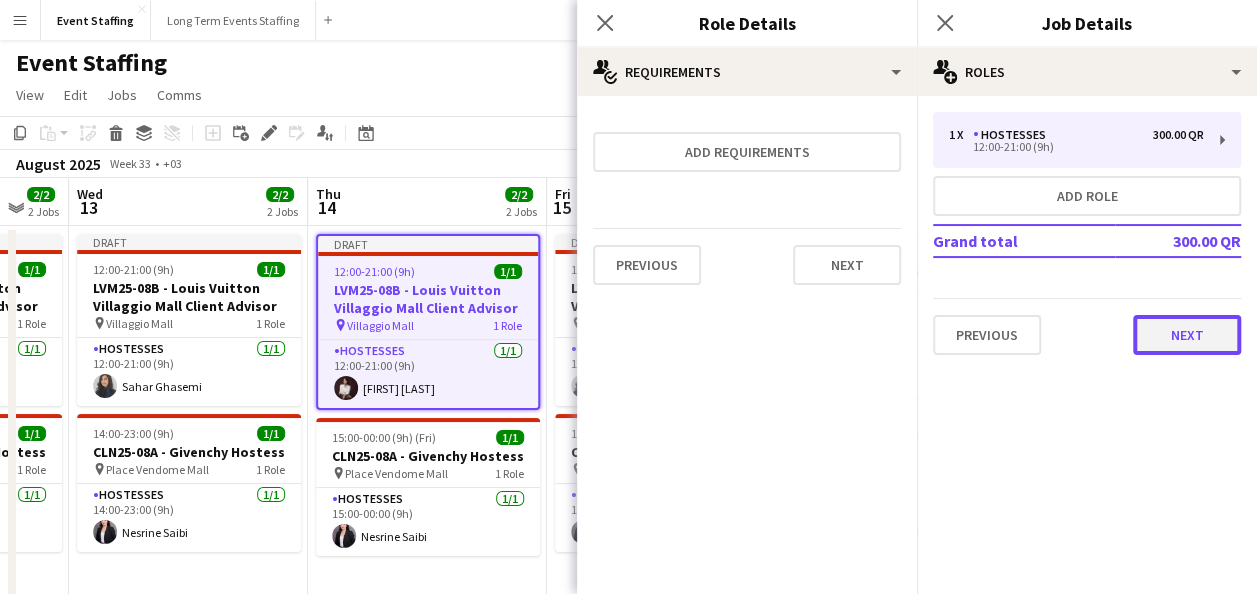 click on "Next" at bounding box center [1187, 335] 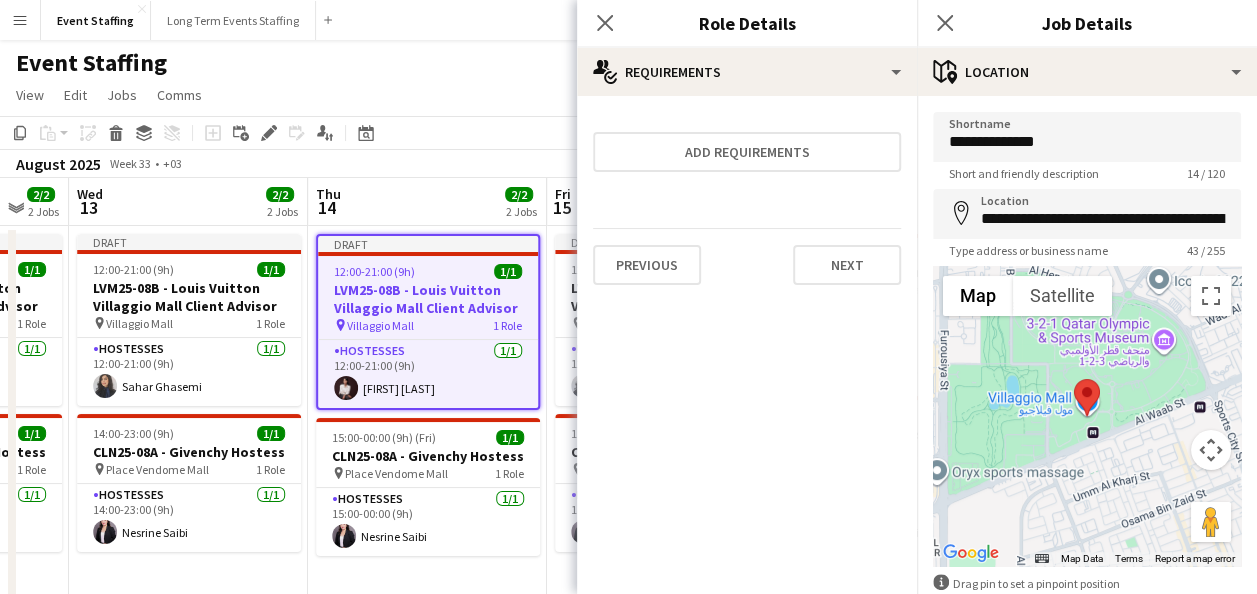 click on "View  Day view expanded Day view collapsed Month view Date picker Jump to today Expand Linked Jobs Collapse Linked Jobs  Edit  Copy Ctrl+C  Paste  Without Crew Ctrl+V With Crew Ctrl+Shift+V Paste as linked job  Group  Group Ungroup  Jobs  New Job Edit Job Delete Job New Linked Job Edit Linked Jobs Job fulfilment Promote Role Copy Role URL  Comms  Notify confirmed crew Create chat" 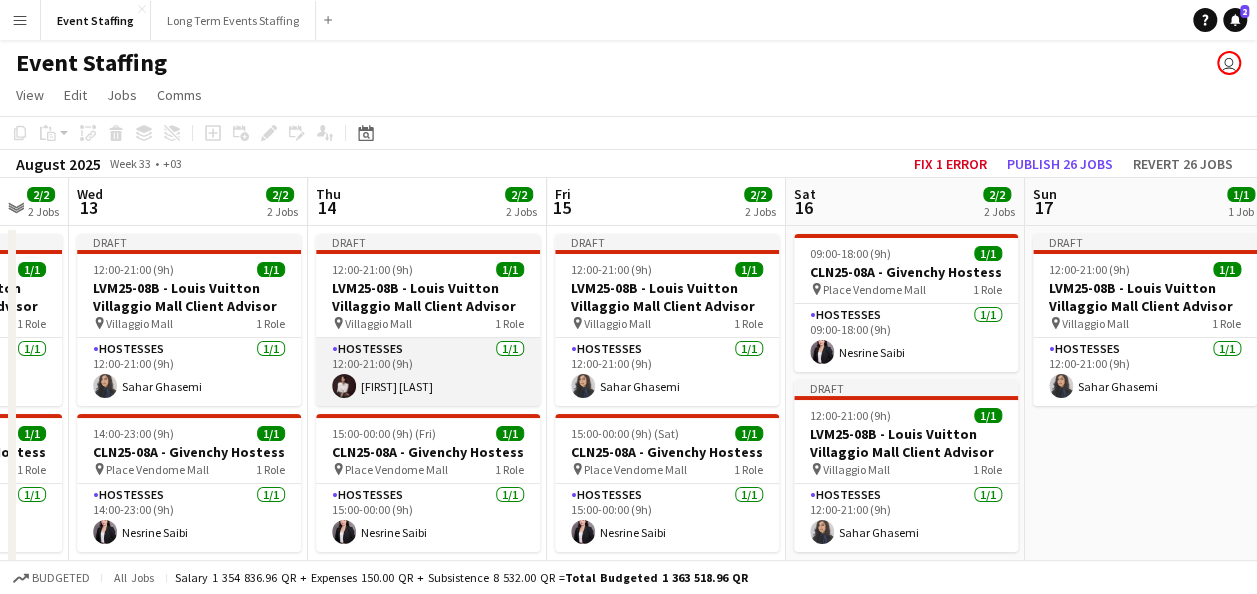 click on "Hostesses   1/1   12:00-21:00 (9h)
Shafag Abdelkarim" at bounding box center (428, 372) 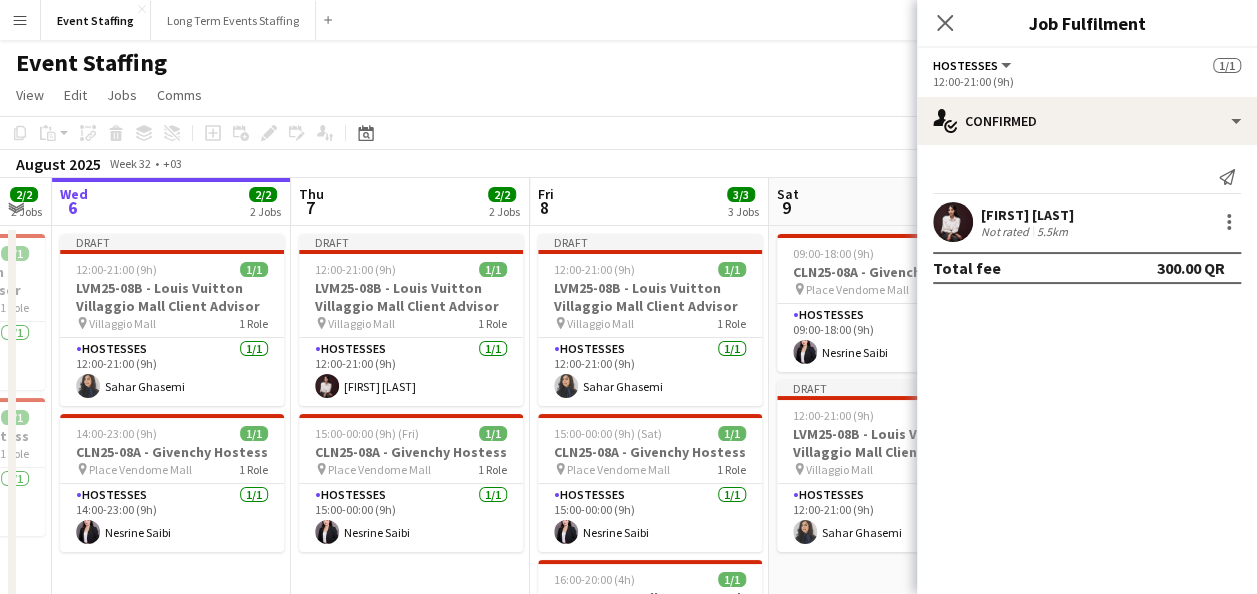 scroll, scrollTop: 0, scrollLeft: 425, axis: horizontal 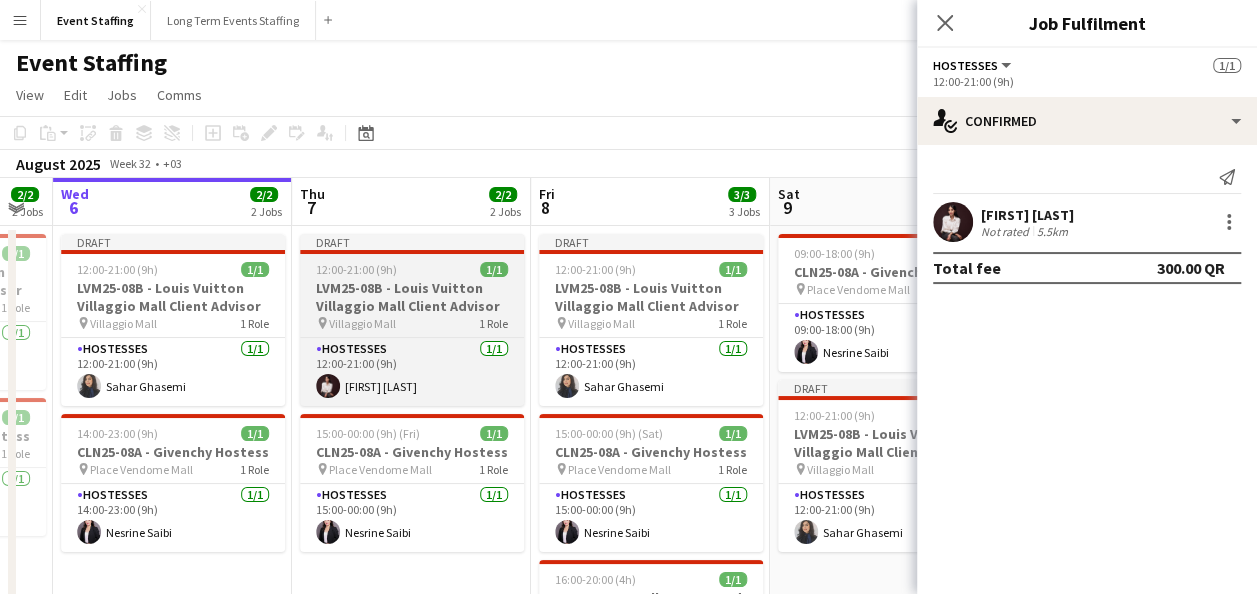 click on "LVM25-08B - Louis Vuitton Villaggio Mall Client Advisor" at bounding box center (412, 297) 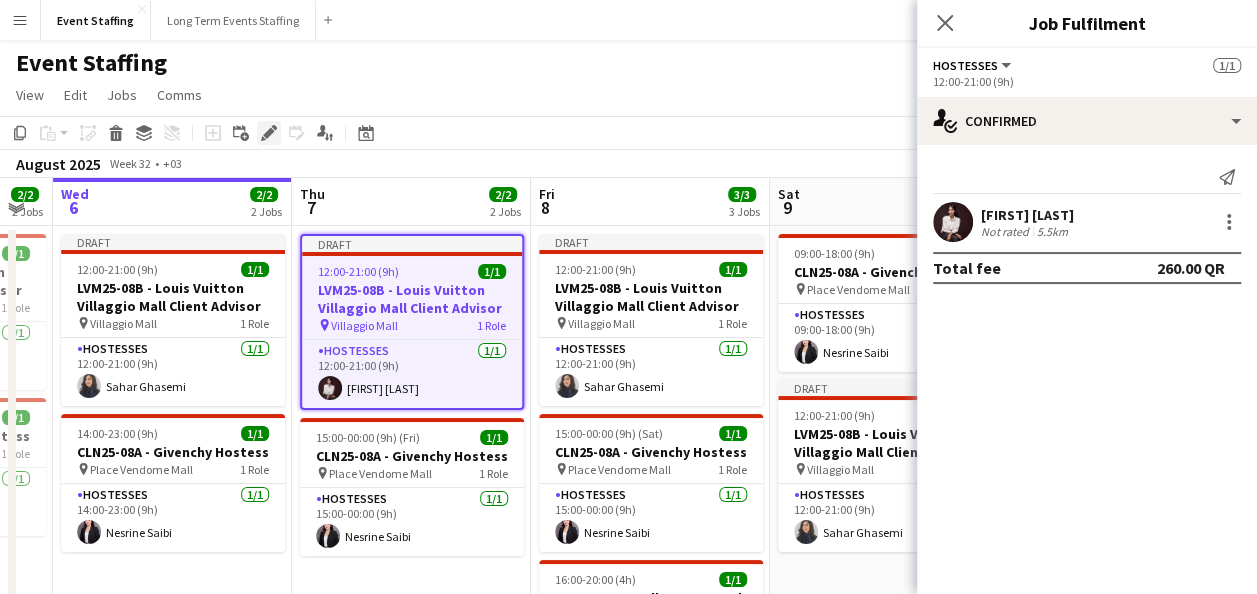 click on "Edit" at bounding box center (269, 133) 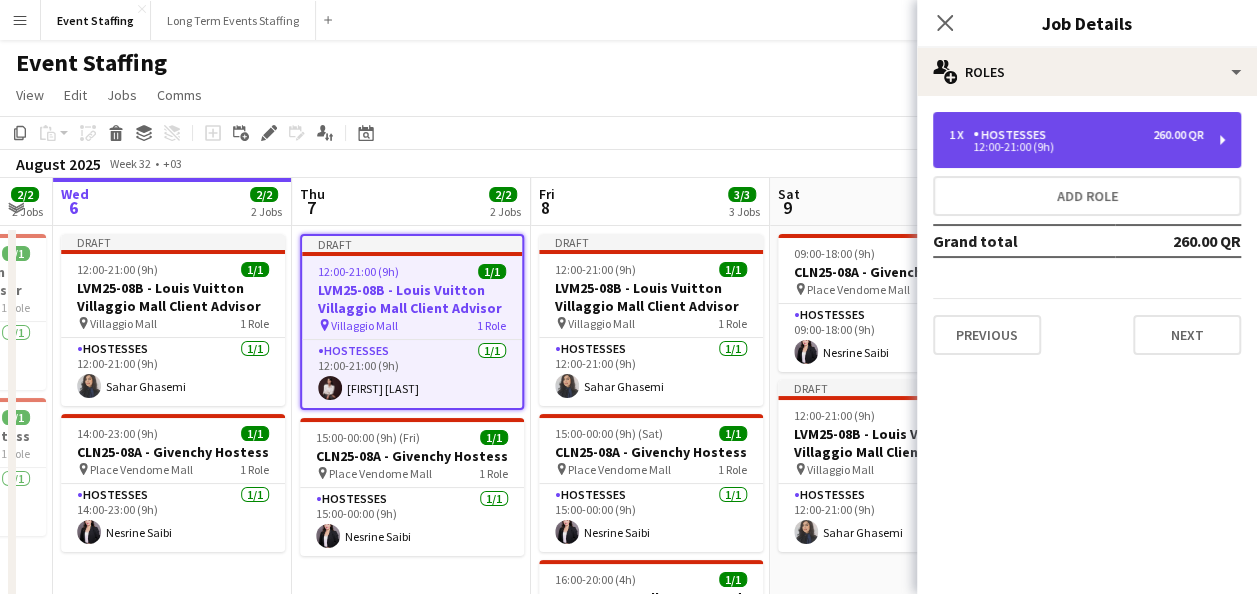 click on "Hostesses" at bounding box center [1013, 135] 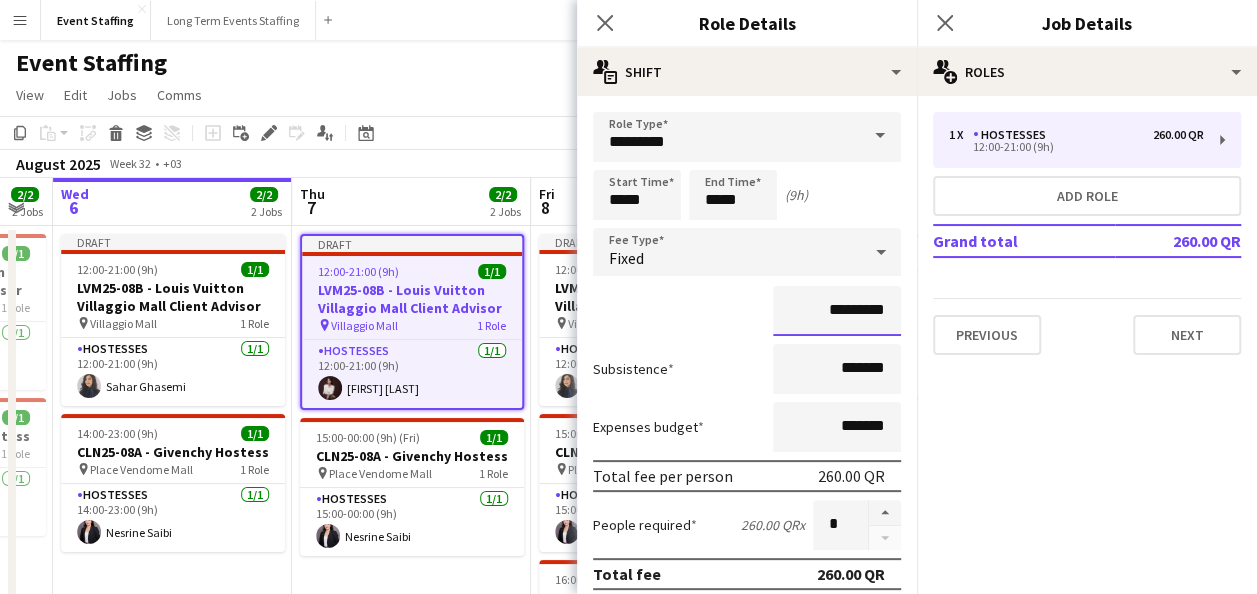 drag, startPoint x: 800, startPoint y: 300, endPoint x: 816, endPoint y: 308, distance: 17.888544 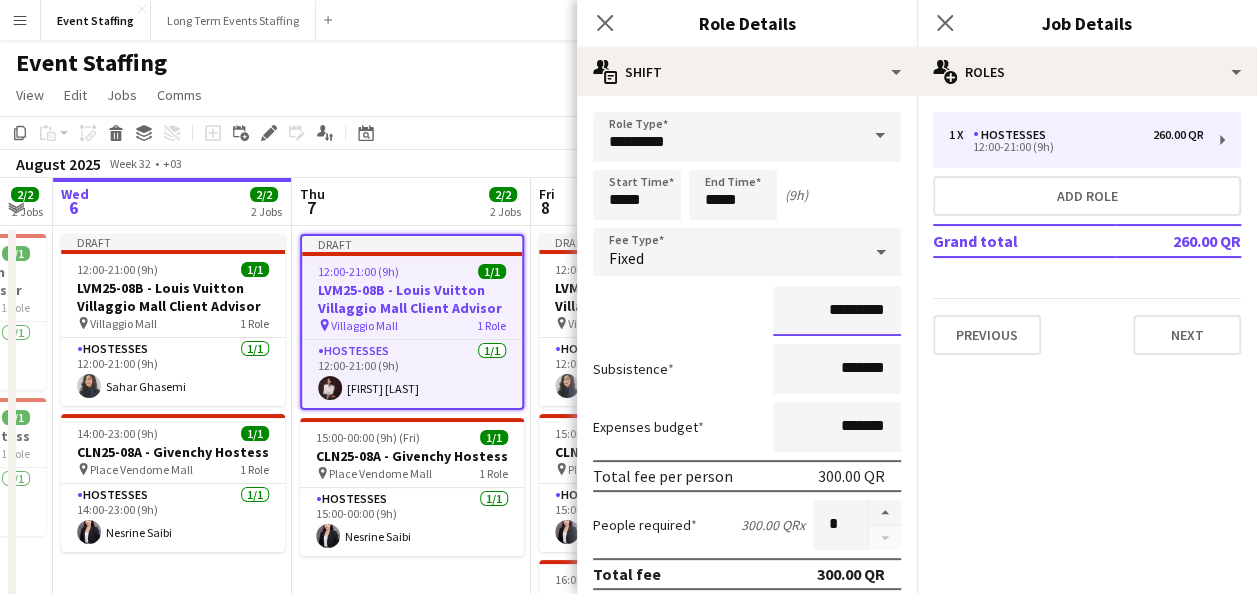 type on "*********" 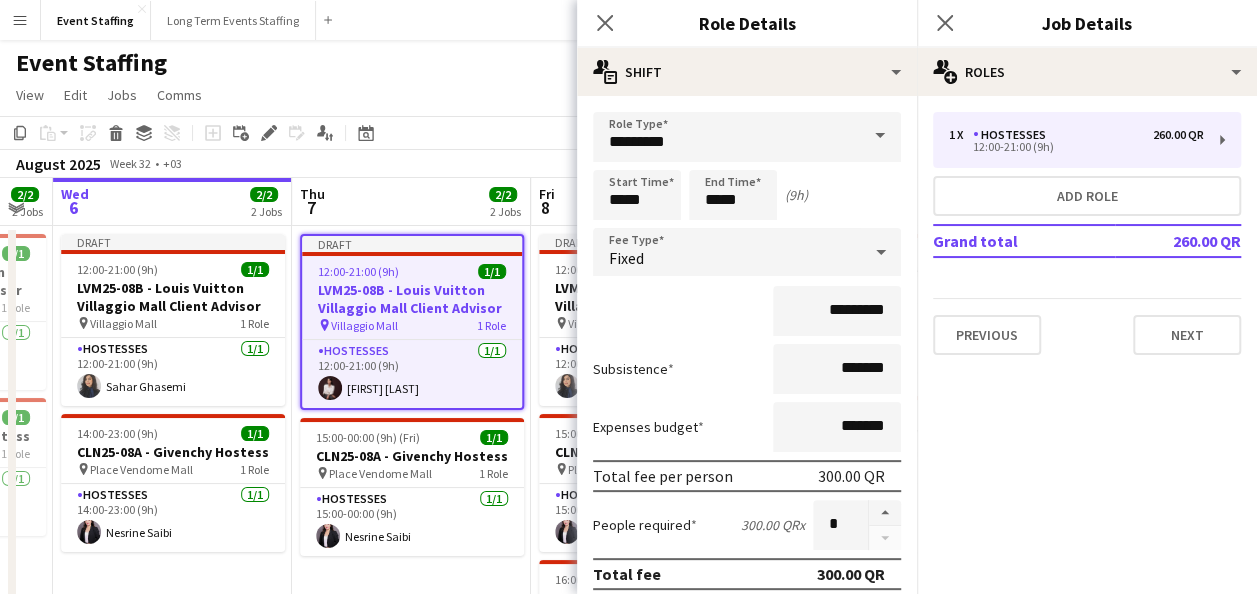 click on "*********" at bounding box center (747, 311) 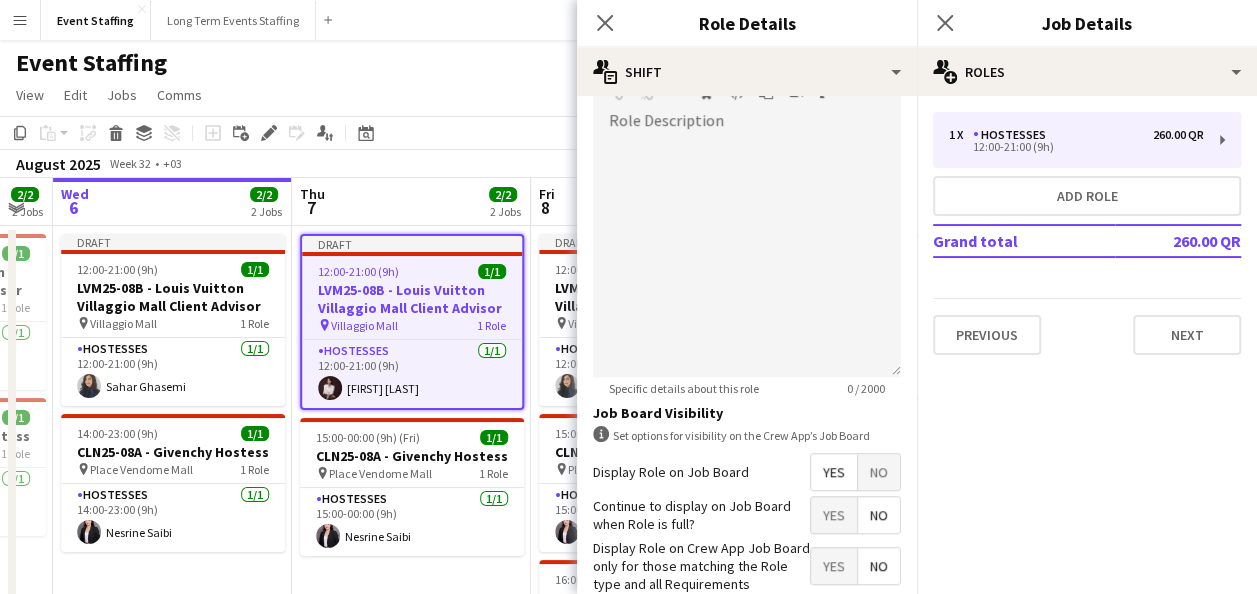 scroll, scrollTop: 661, scrollLeft: 0, axis: vertical 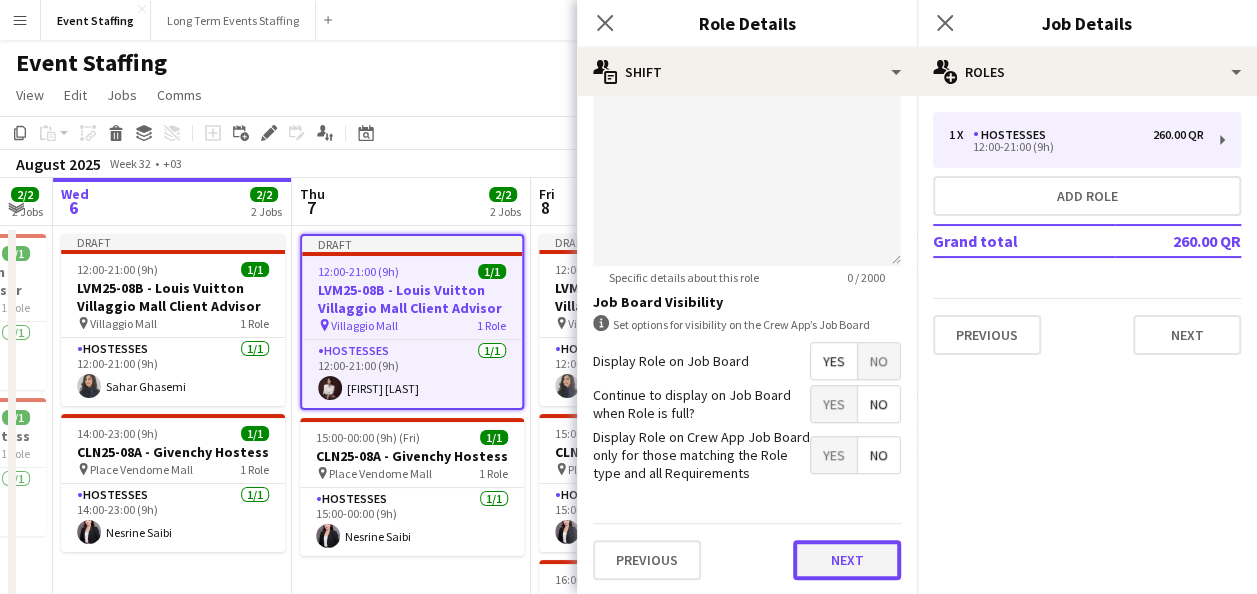 click on "Next" at bounding box center [847, 560] 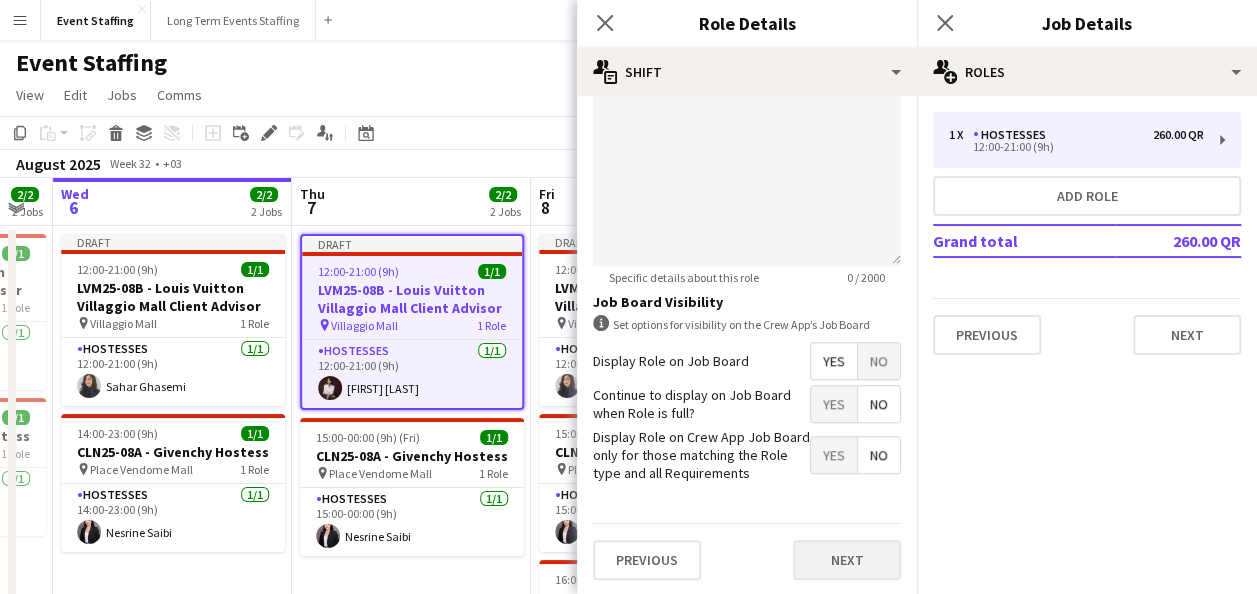 scroll, scrollTop: 0, scrollLeft: 0, axis: both 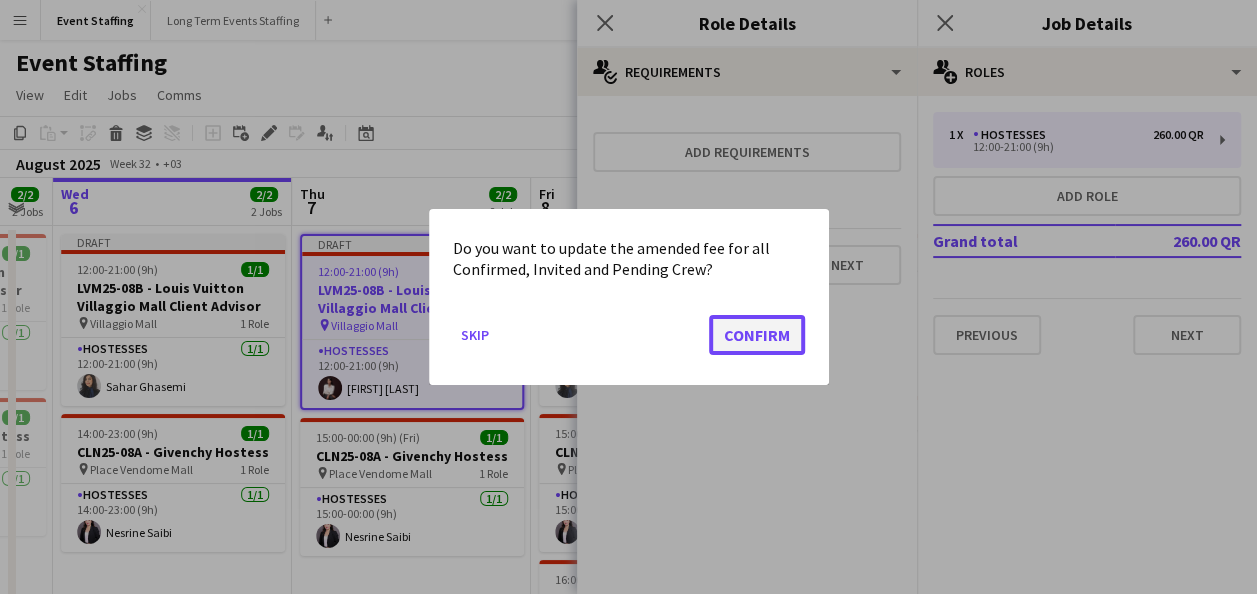 click on "Confirm" 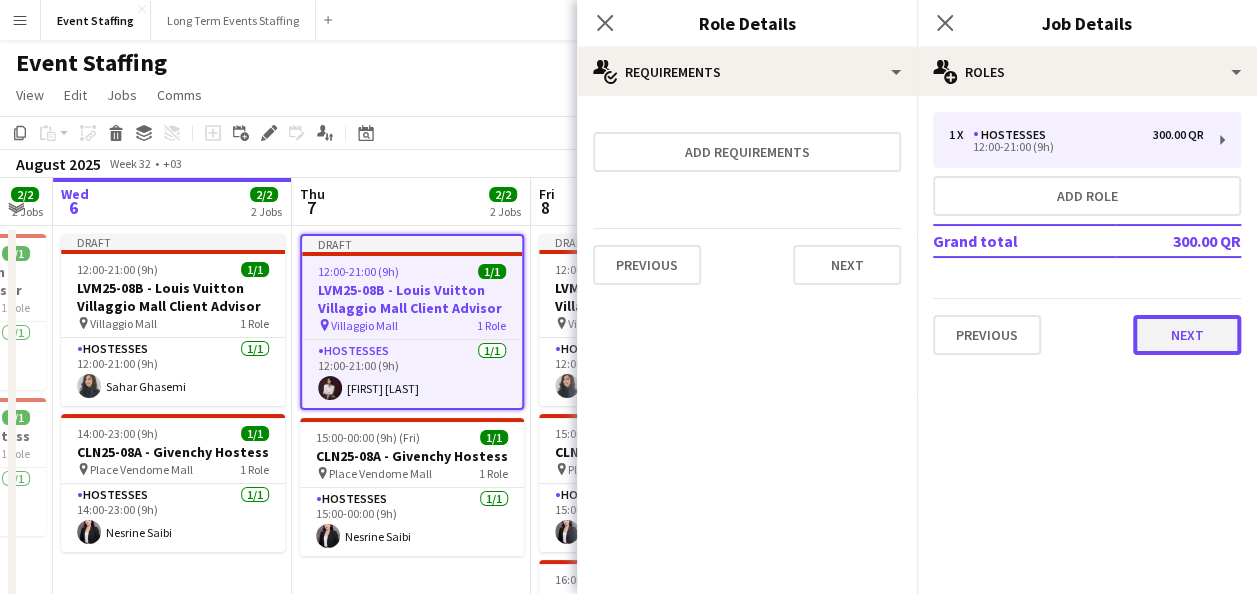 click on "Next" at bounding box center [1187, 335] 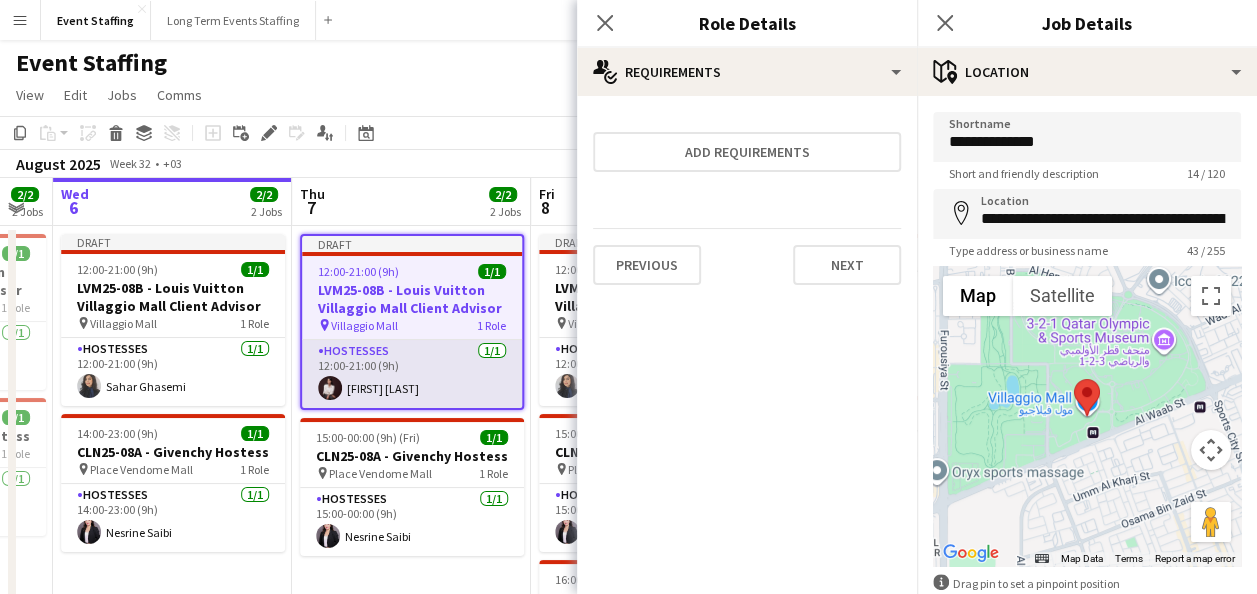 click on "Hostesses   1/1   12:00-21:00 (9h)
Shafag Abdelkarim" at bounding box center (412, 374) 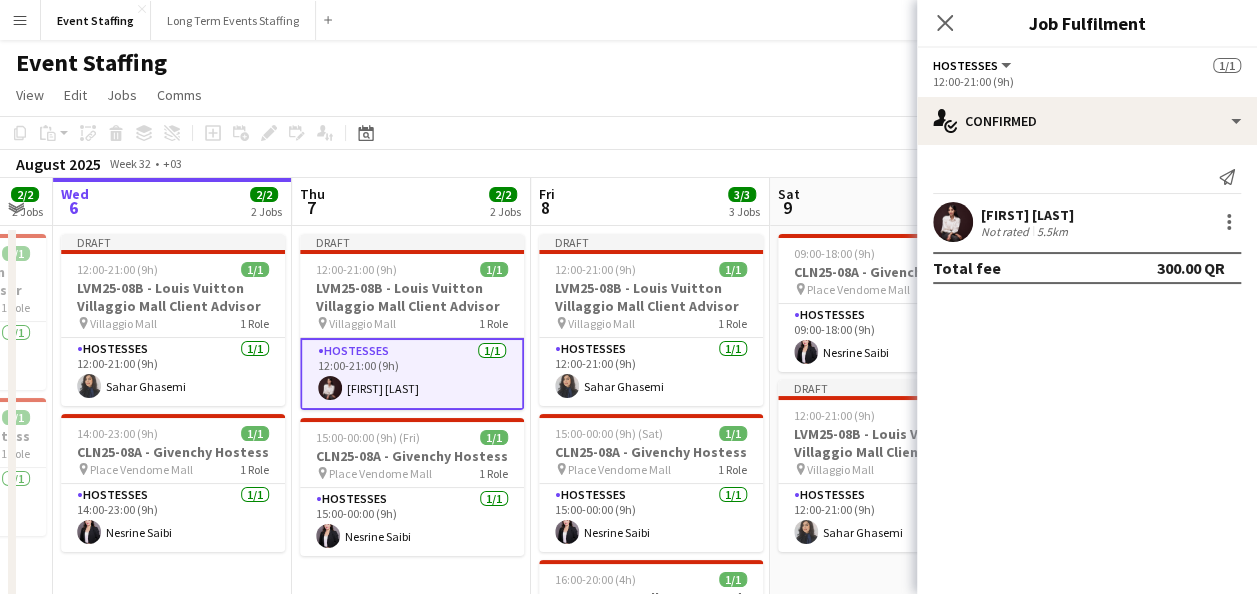 click on "View  Day view expanded Day view collapsed Month view Date picker Jump to today Expand Linked Jobs Collapse Linked Jobs  Edit  Copy Ctrl+C  Paste  Without Crew Ctrl+V With Crew Ctrl+Shift+V Paste as linked job  Group  Group Ungroup  Jobs  New Job Edit Job Delete Job New Linked Job Edit Linked Jobs Job fulfilment Promote Role Copy Role URL  Comms  Notify confirmed crew Create chat" 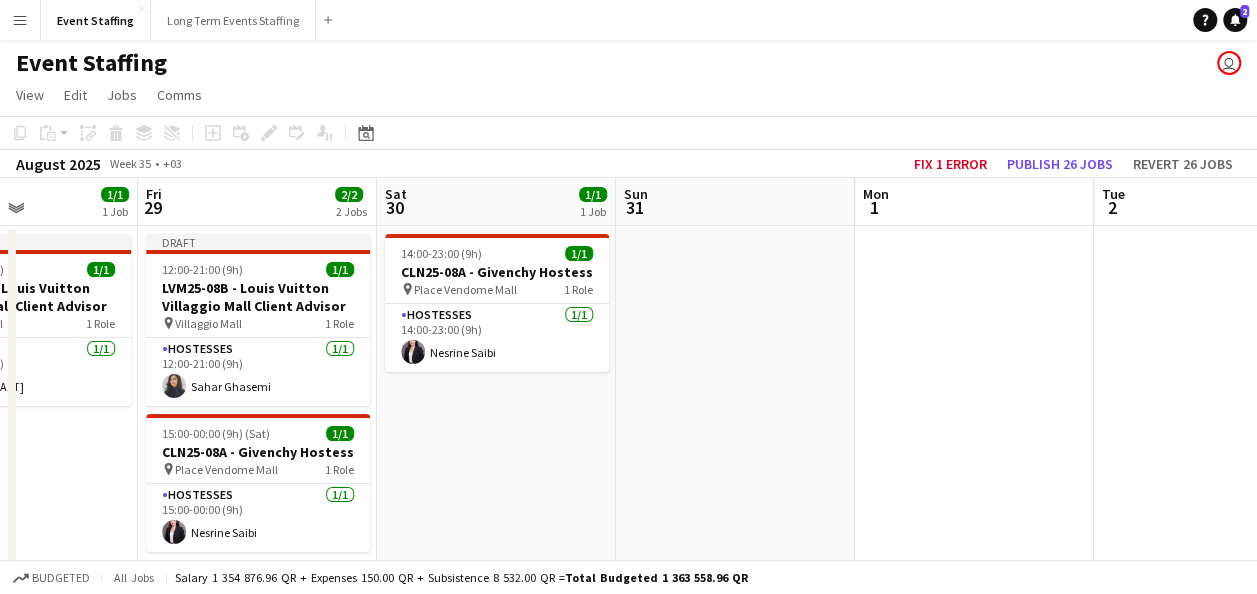 scroll, scrollTop: 0, scrollLeft: 580, axis: horizontal 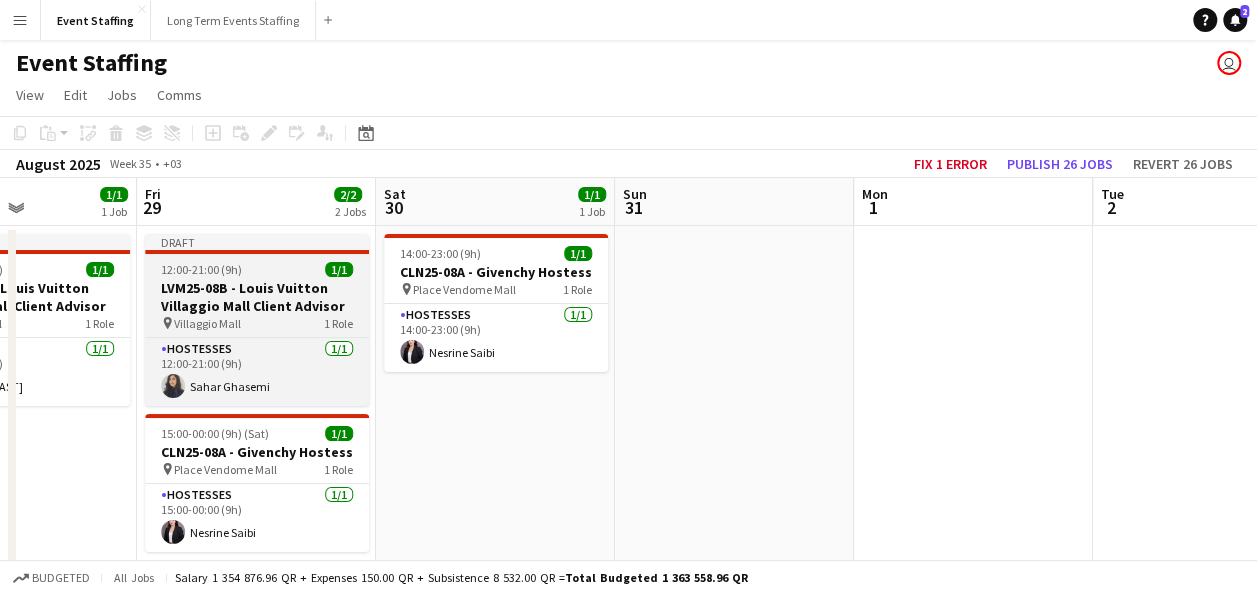click on "LVM25-08B - Louis Vuitton Villaggio Mall Client Advisor" at bounding box center [257, 297] 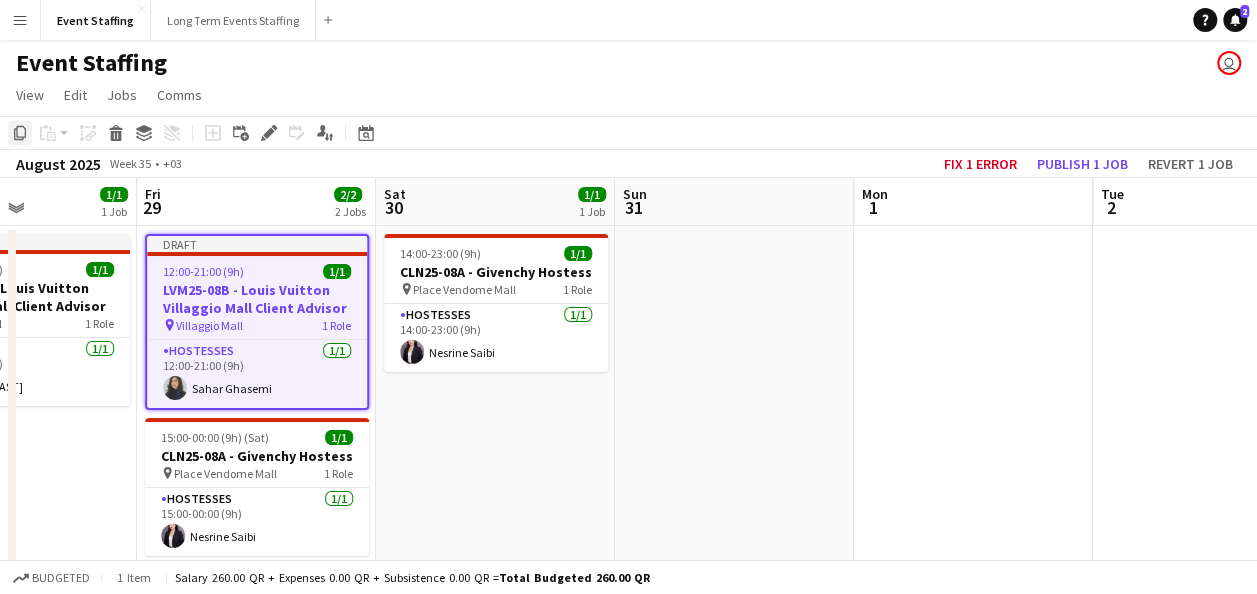click on "Copy" 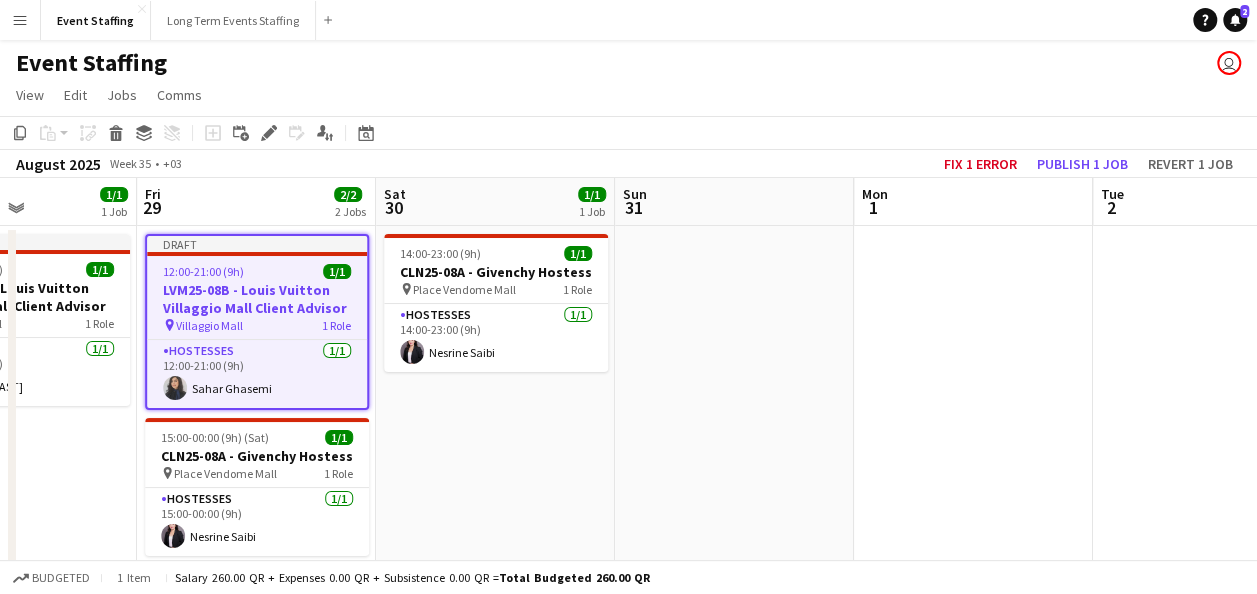 click on "14:00-23:00 (9h)    1/1    CLN25-08A - Givenchy Hostess
pin
Place Vendome Mall   1 Role   Hostesses   1/1   14:00-23:00 (9h)
Nesrine Saibi" at bounding box center [495, 690] 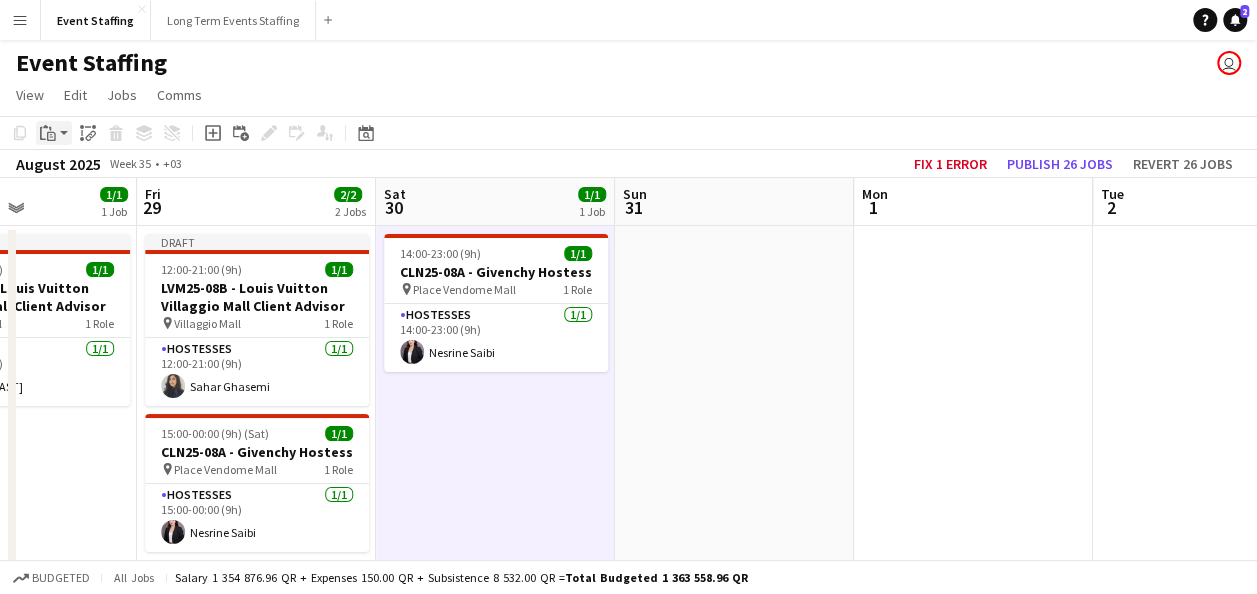 click on "Paste" 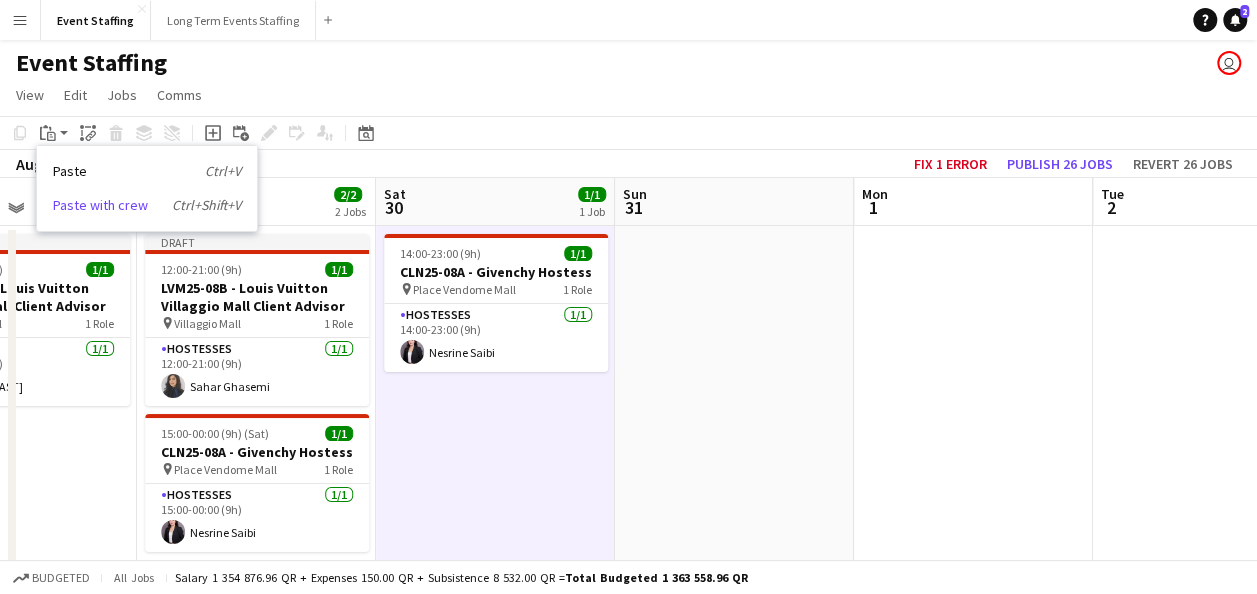 click on "Paste with crew  Ctrl+Shift+V" at bounding box center (147, 205) 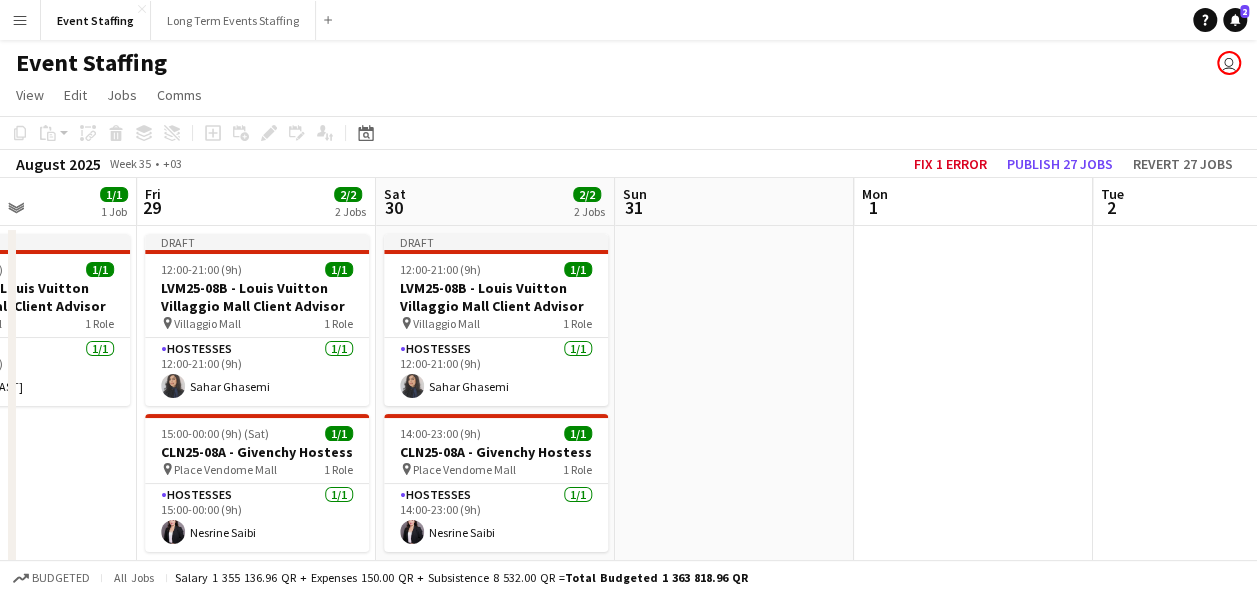 click at bounding box center [734, 690] 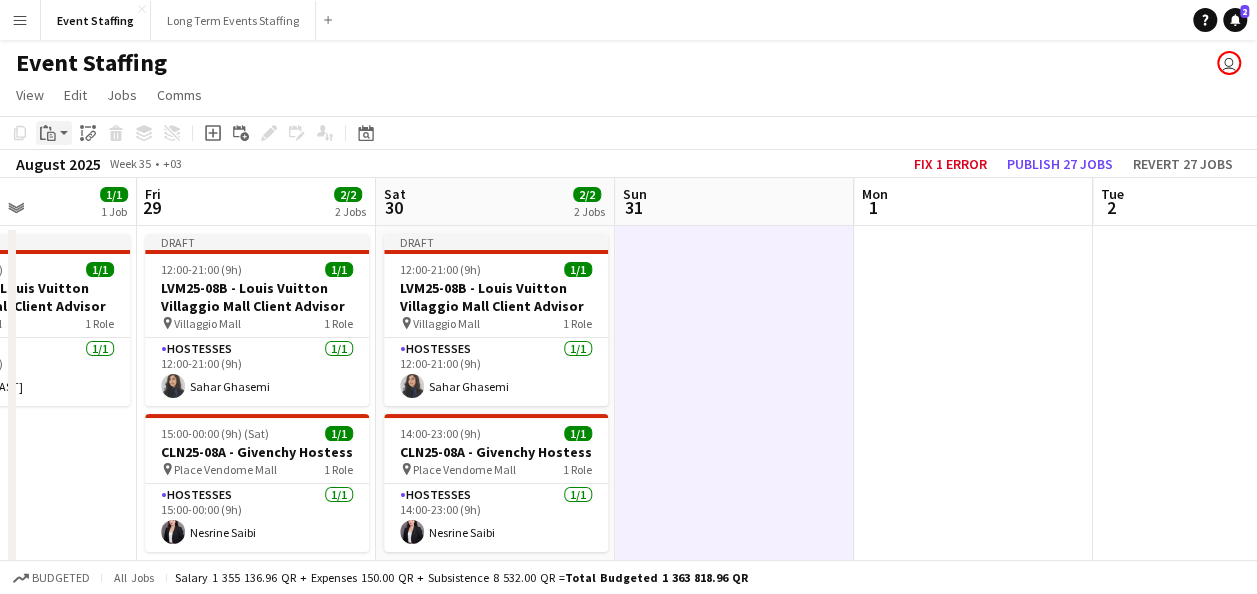 click on "Paste" at bounding box center [48, 133] 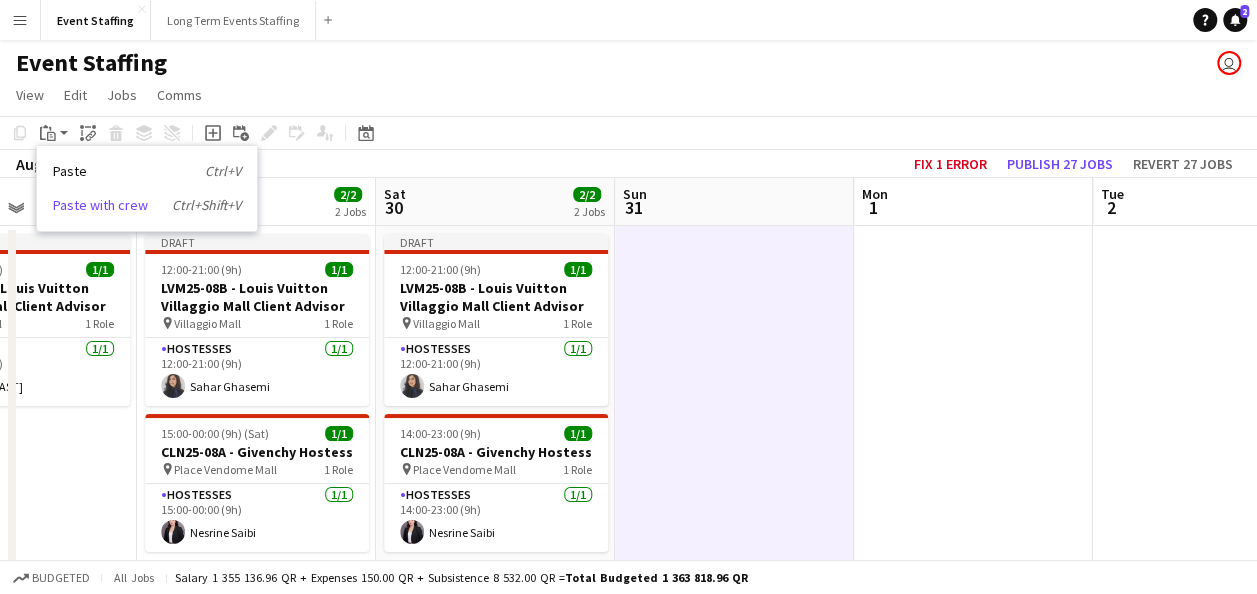 click on "Paste with crew  Ctrl+Shift+V" at bounding box center (147, 205) 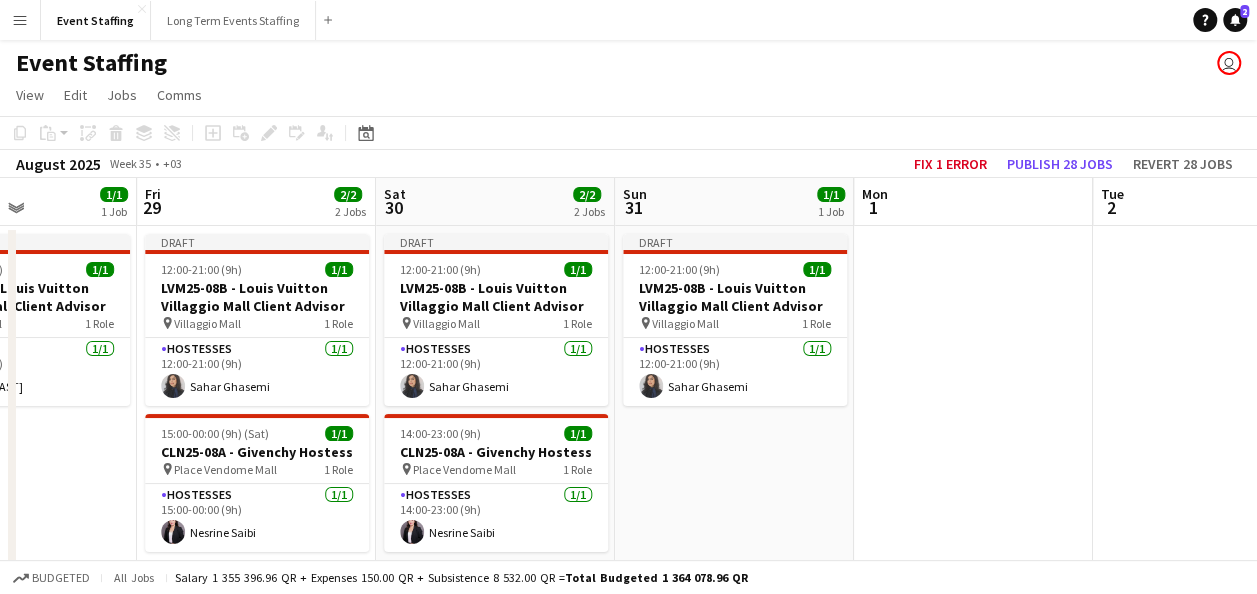 click at bounding box center [973, 690] 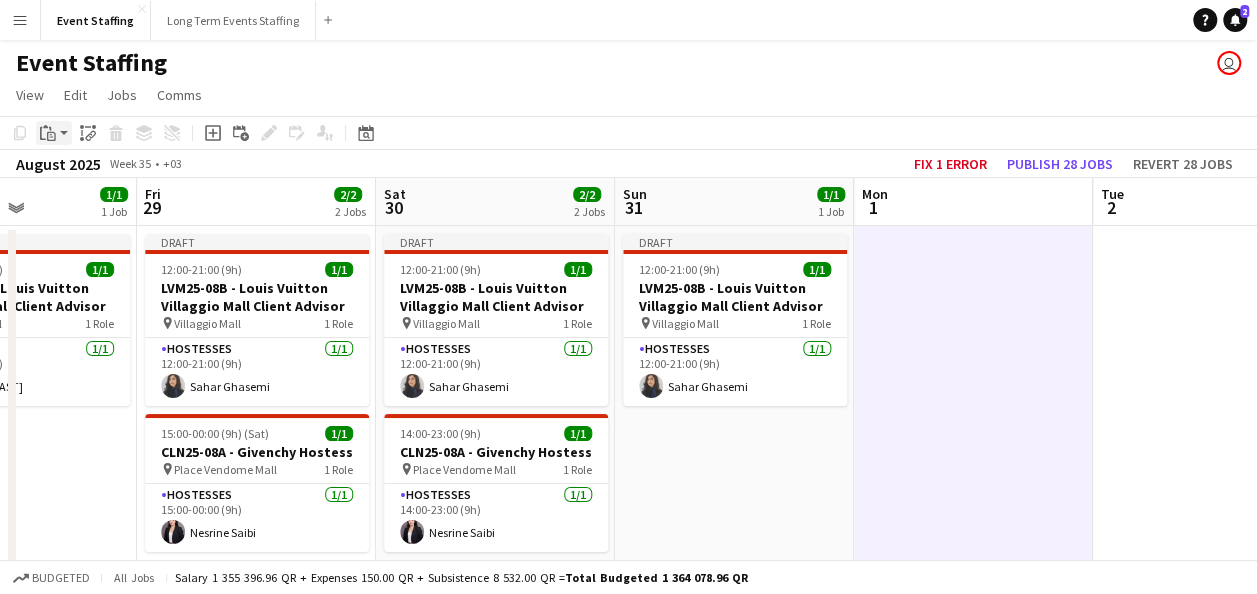 click on "Paste" 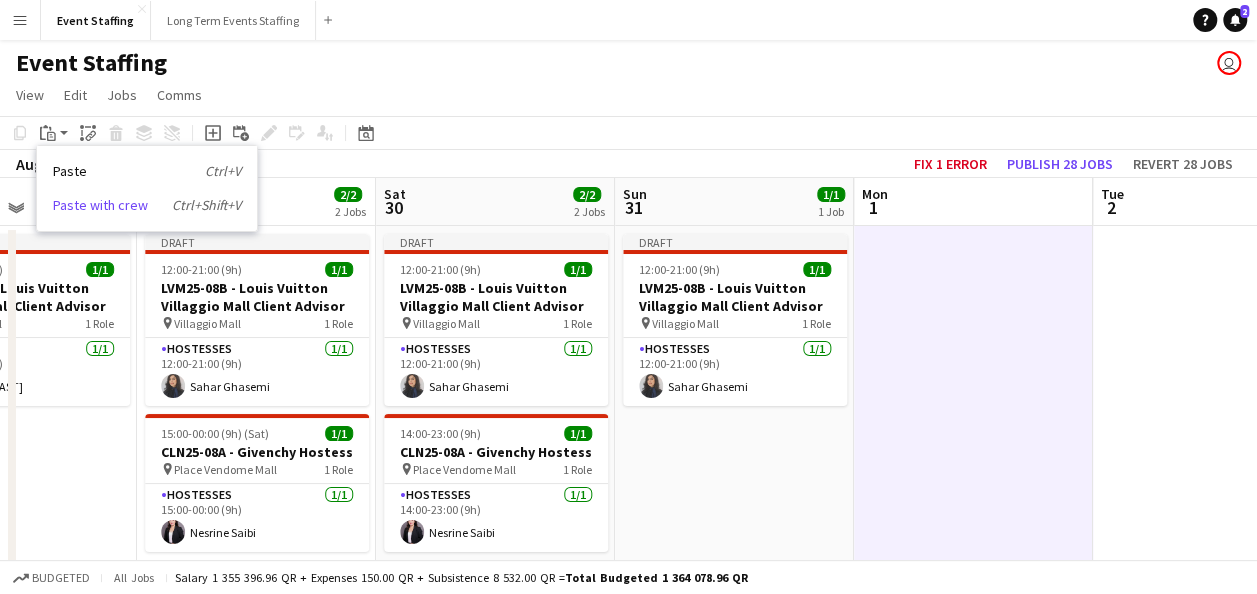 click on "Paste with crew  Ctrl+Shift+V" at bounding box center [147, 205] 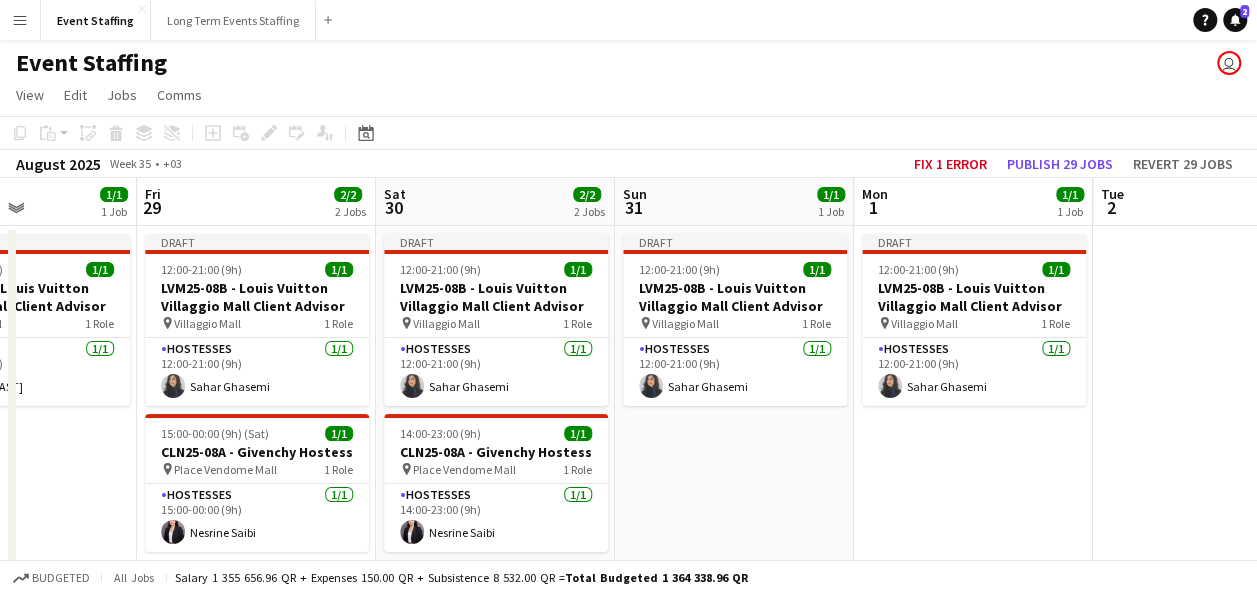 click at bounding box center [1212, 690] 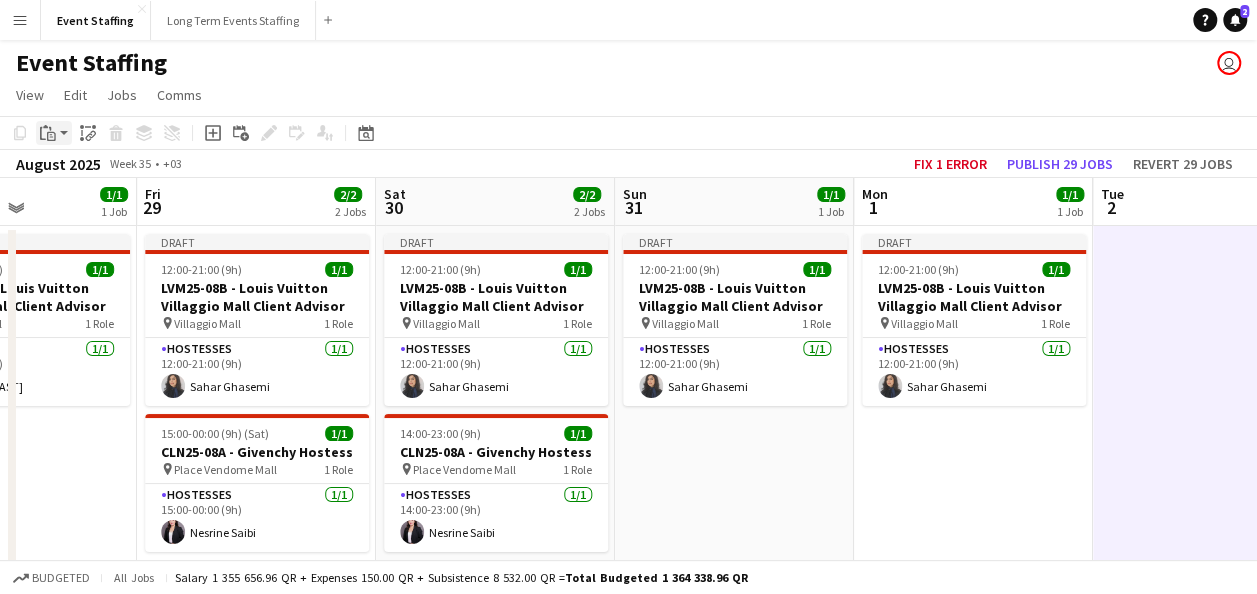click 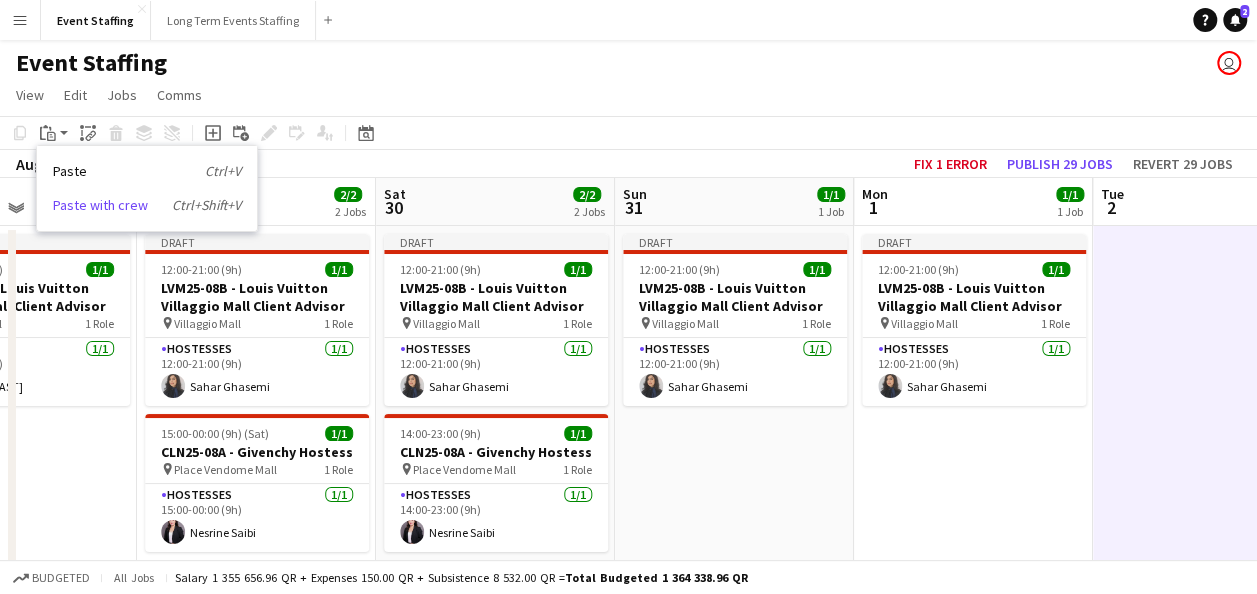 click on "Paste with crew  Ctrl+Shift+V" at bounding box center (147, 205) 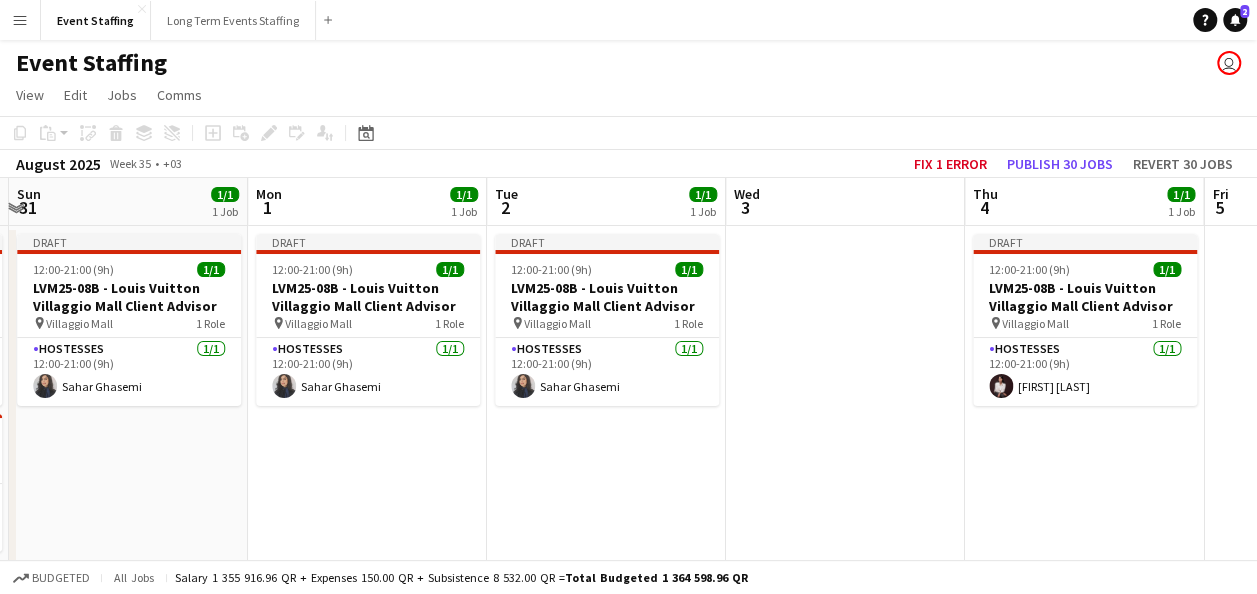 drag, startPoint x: 984, startPoint y: 397, endPoint x: 378, endPoint y: 364, distance: 606.8978 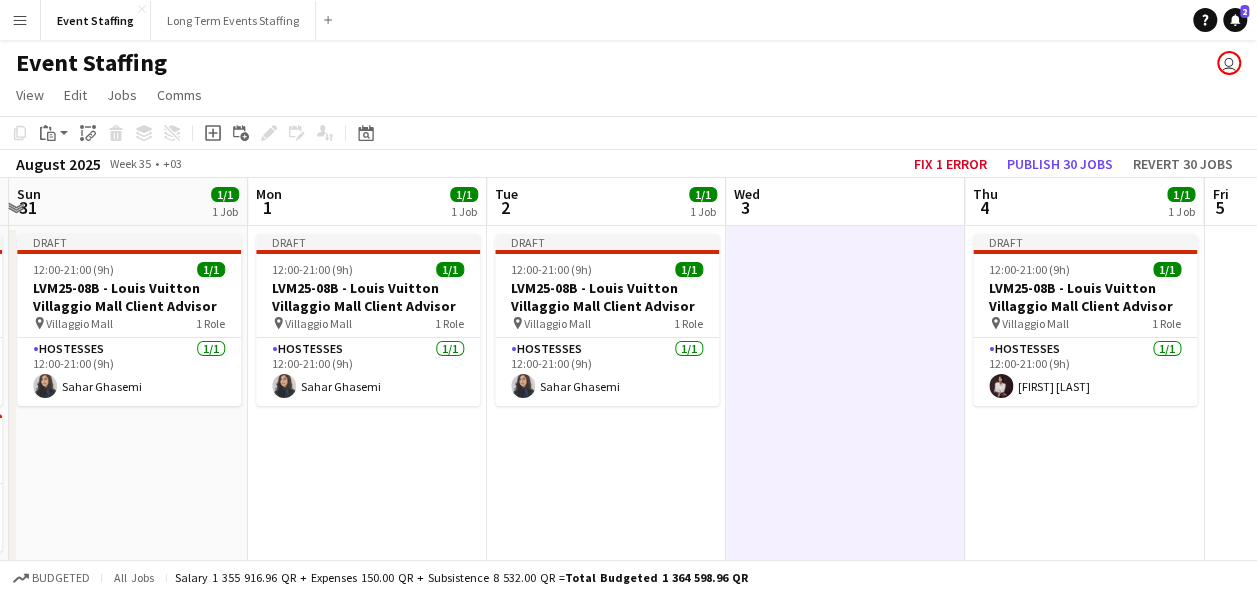 click on "Paste" 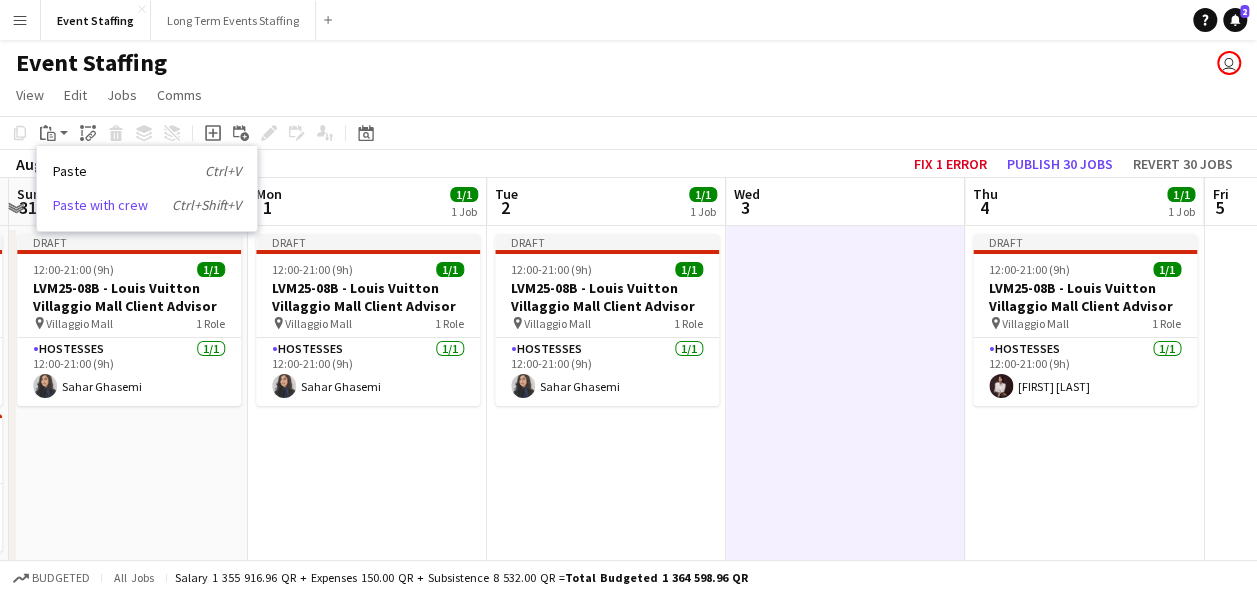 drag, startPoint x: 66, startPoint y: 203, endPoint x: 88, endPoint y: 207, distance: 22.36068 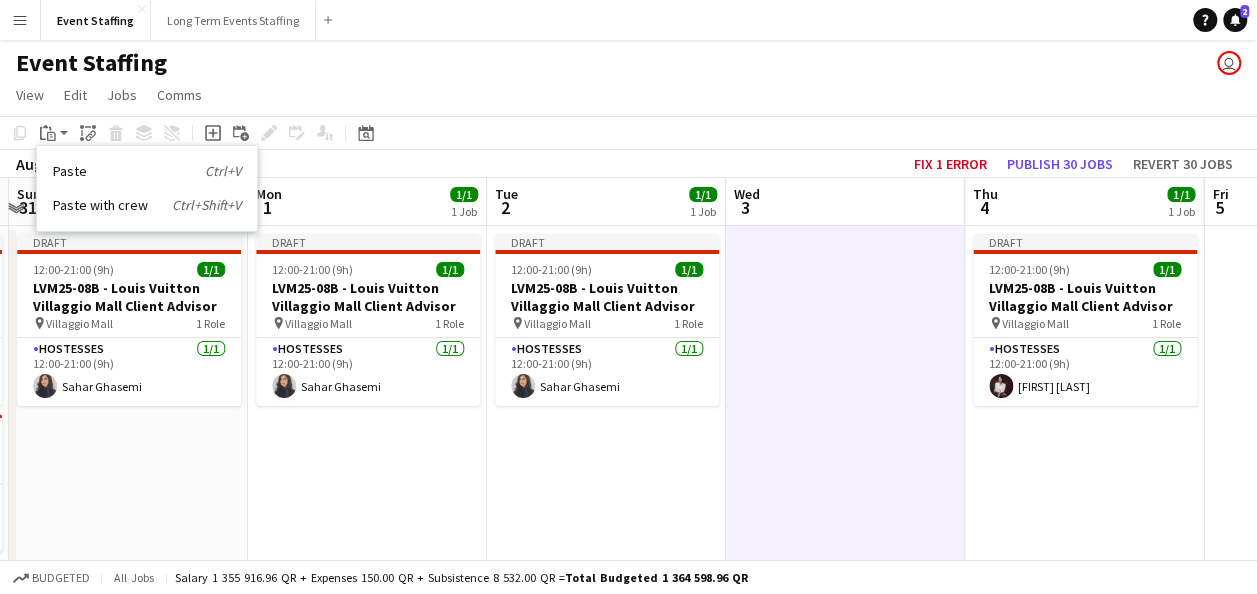 click on "Paste with crew  Ctrl+Shift+V" at bounding box center [147, 205] 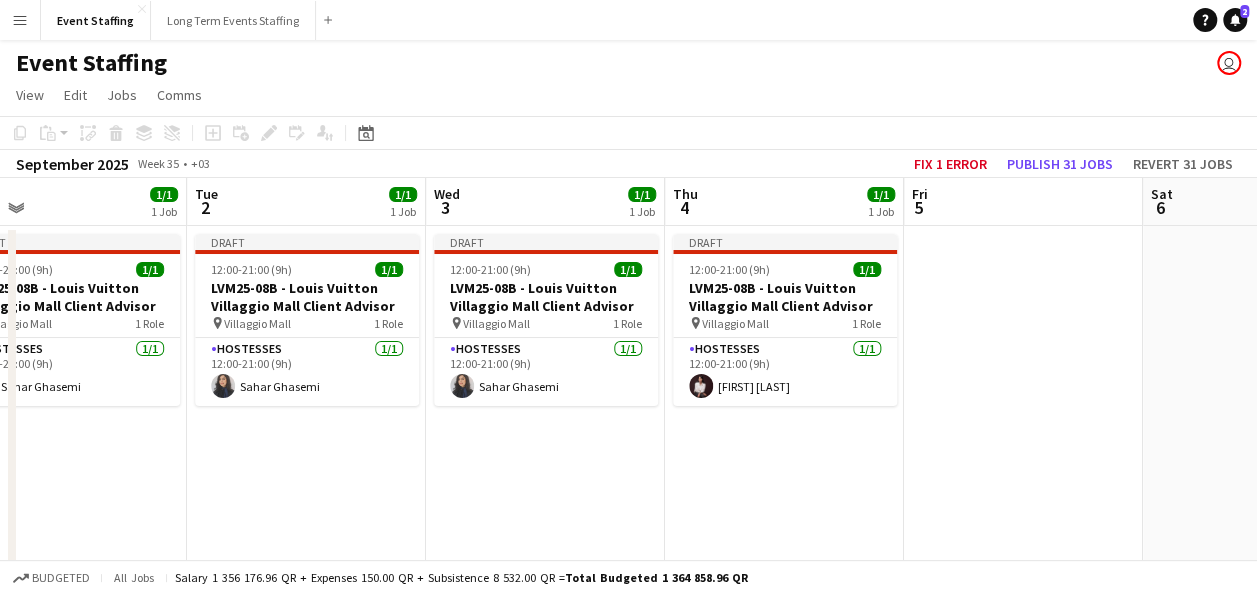 scroll, scrollTop: 0, scrollLeft: 538, axis: horizontal 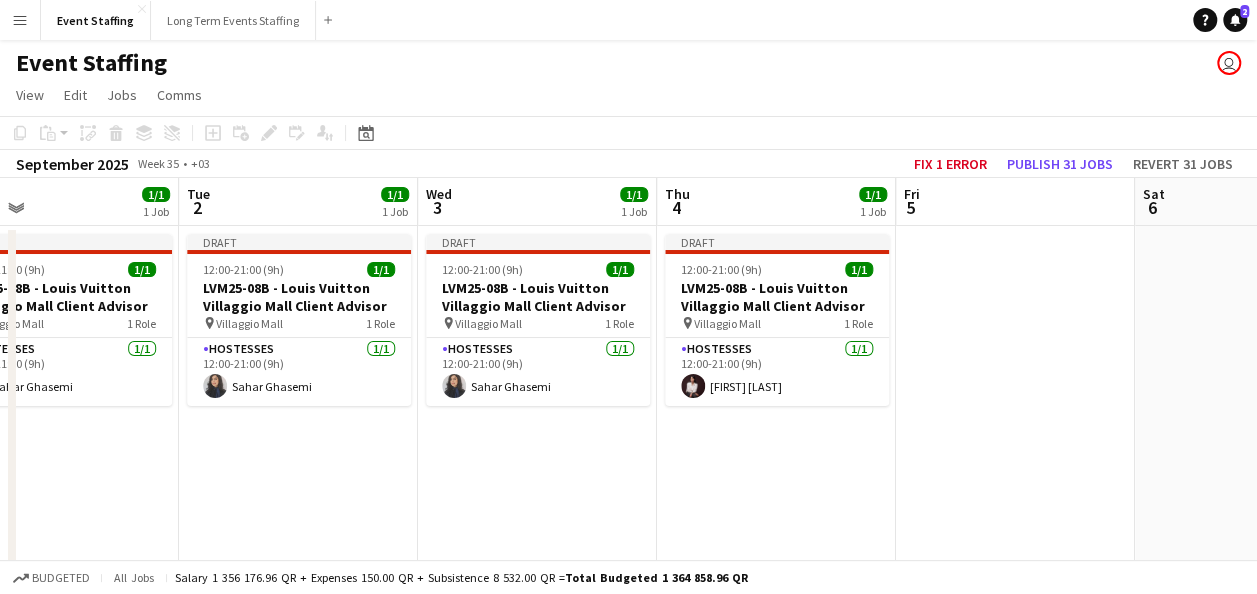 drag, startPoint x: 1002, startPoint y: 430, endPoint x: 698, endPoint y: 409, distance: 304.72446 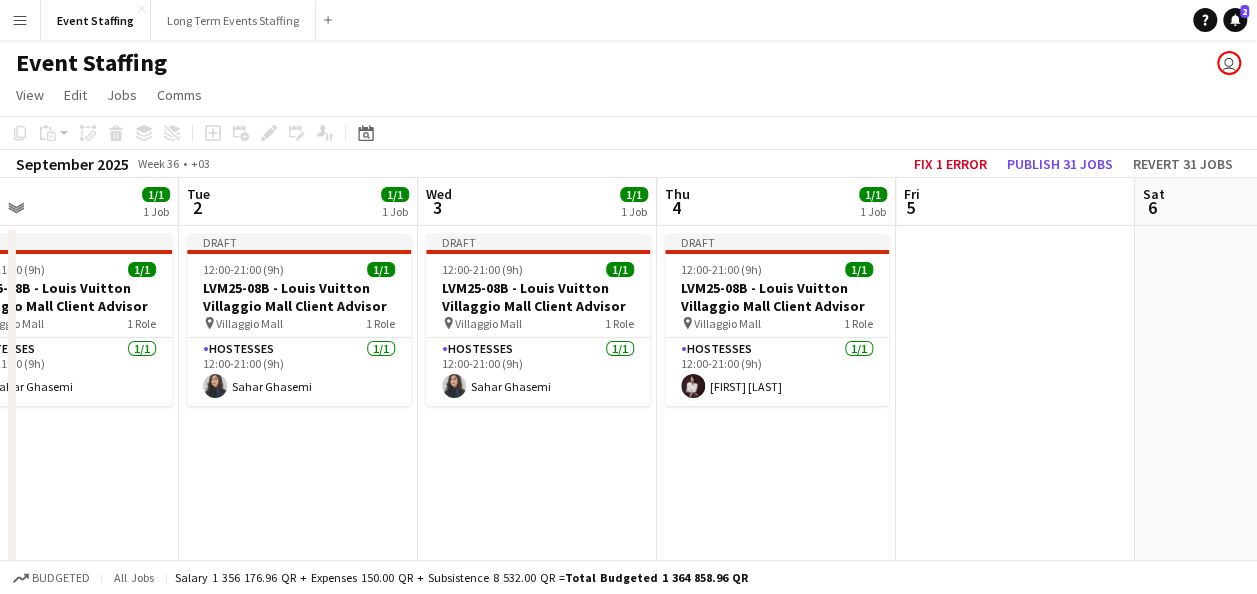 click at bounding box center (1015, 690) 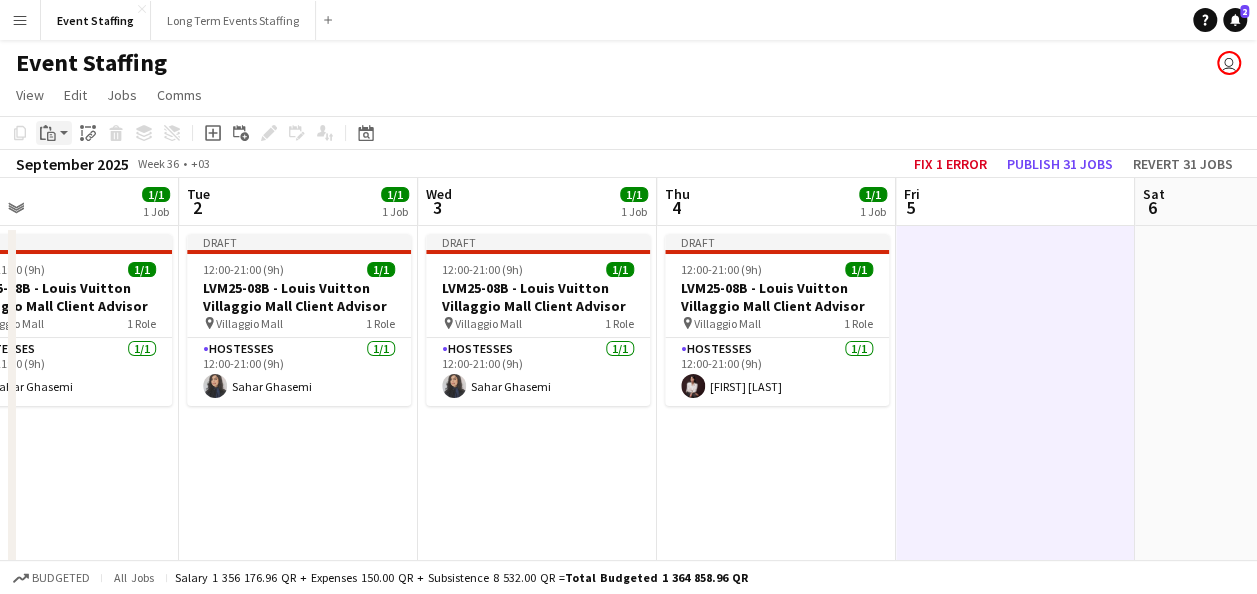 drag, startPoint x: 53, startPoint y: 138, endPoint x: 108, endPoint y: 186, distance: 73 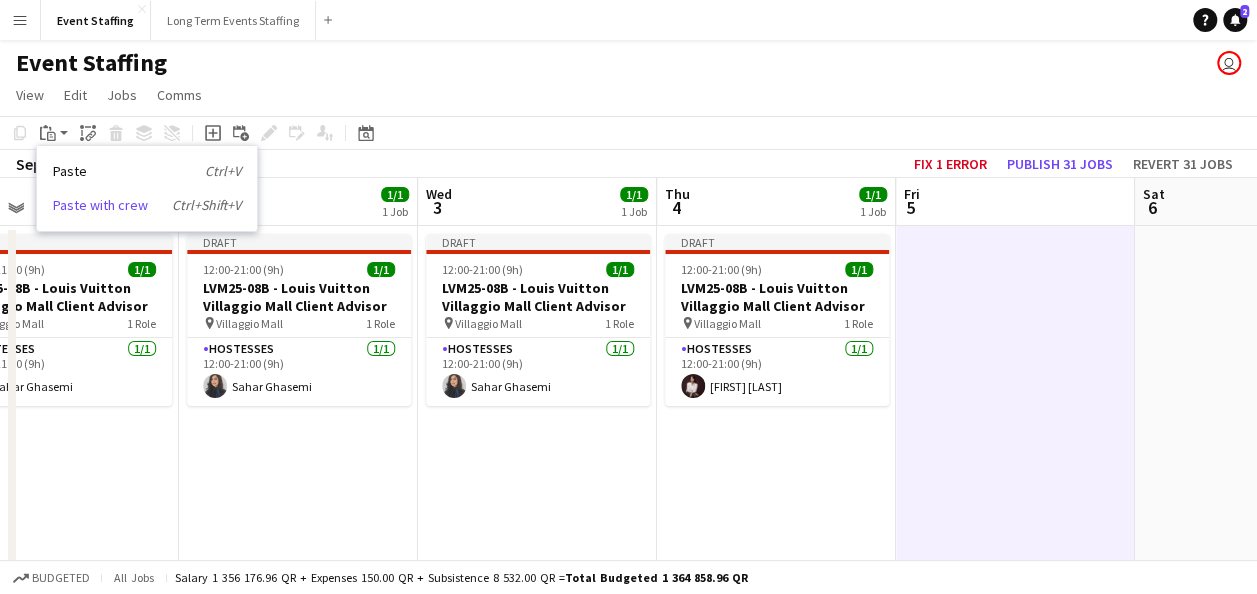 click on "Paste with crew  Ctrl+Shift+V" at bounding box center [147, 205] 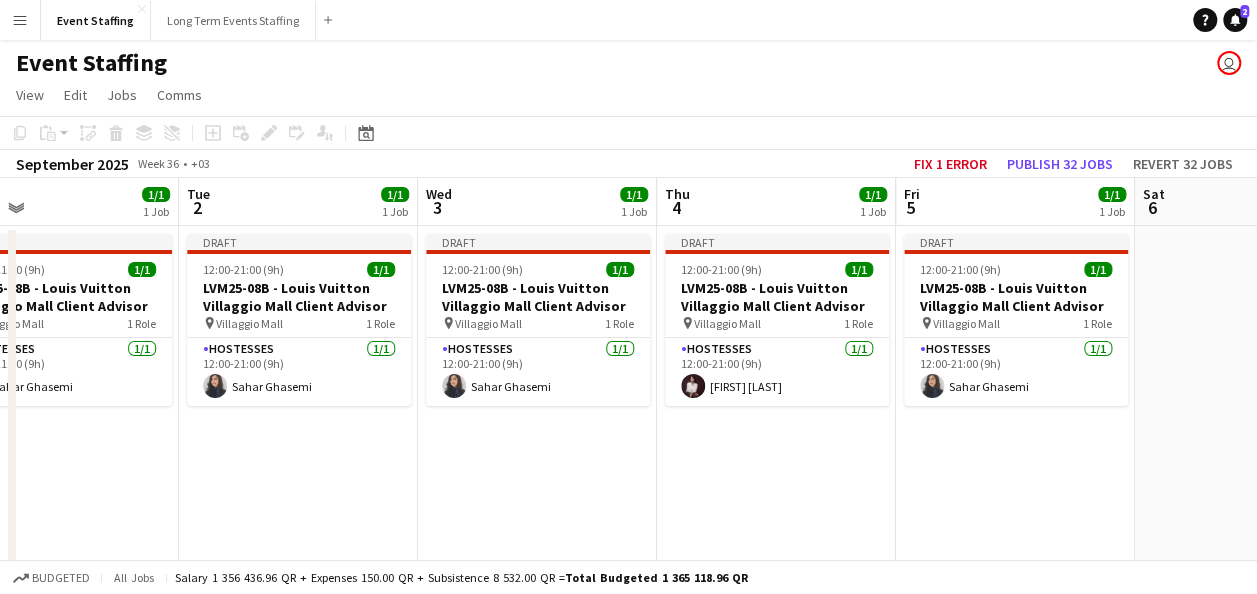click on "Draft   12:00-21:00 (9h)    1/1   LVM25-08B - Louis Vuitton Villaggio Mall Client Advisor
pin
Villaggio Mall   1 Role   Hostesses   1/1   12:00-21:00 (9h)
Shafag Abdelkarim" at bounding box center (776, 690) 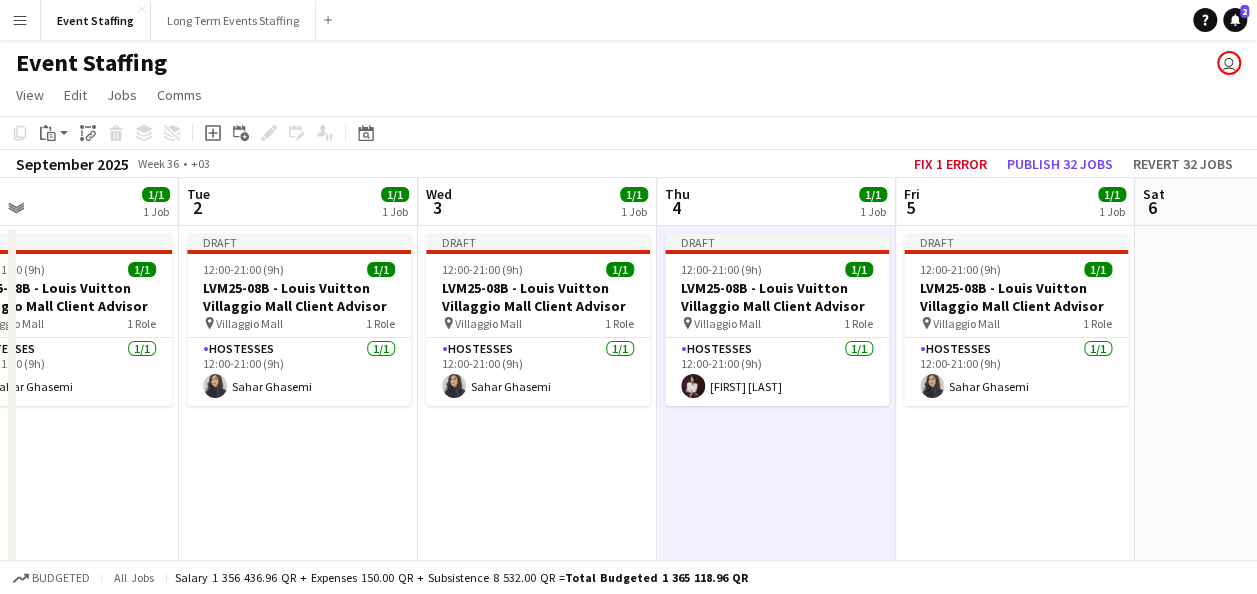 click on "View  Day view expanded Day view collapsed Month view Date picker Jump to today Expand Linked Jobs Collapse Linked Jobs  Edit  Copy Ctrl+C  Paste  Without Crew Ctrl+V With Crew Ctrl+Shift+V Paste as linked job  Group  Group Ungroup  Jobs  New Job Edit Job Delete Job New Linked Job Edit Linked Jobs Job fulfilment Promote Role Copy Role URL  Comms  Notify confirmed crew Create chat" 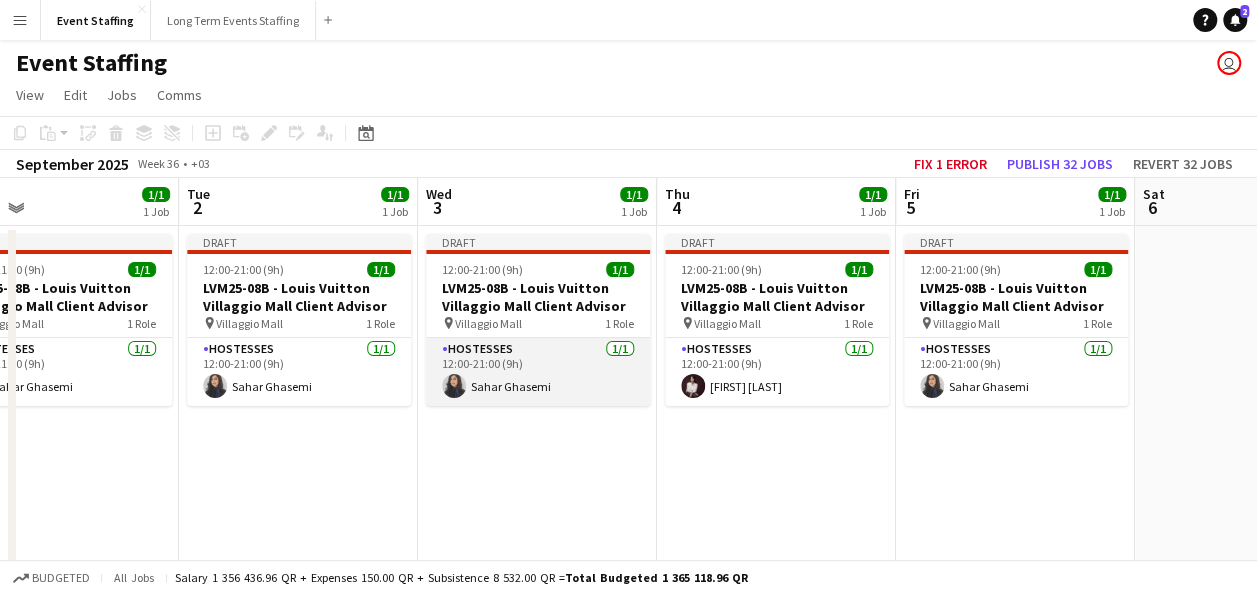 click on "Hostesses   1/1   12:00-21:00 (9h)
Sahar Ghasemi" at bounding box center [538, 372] 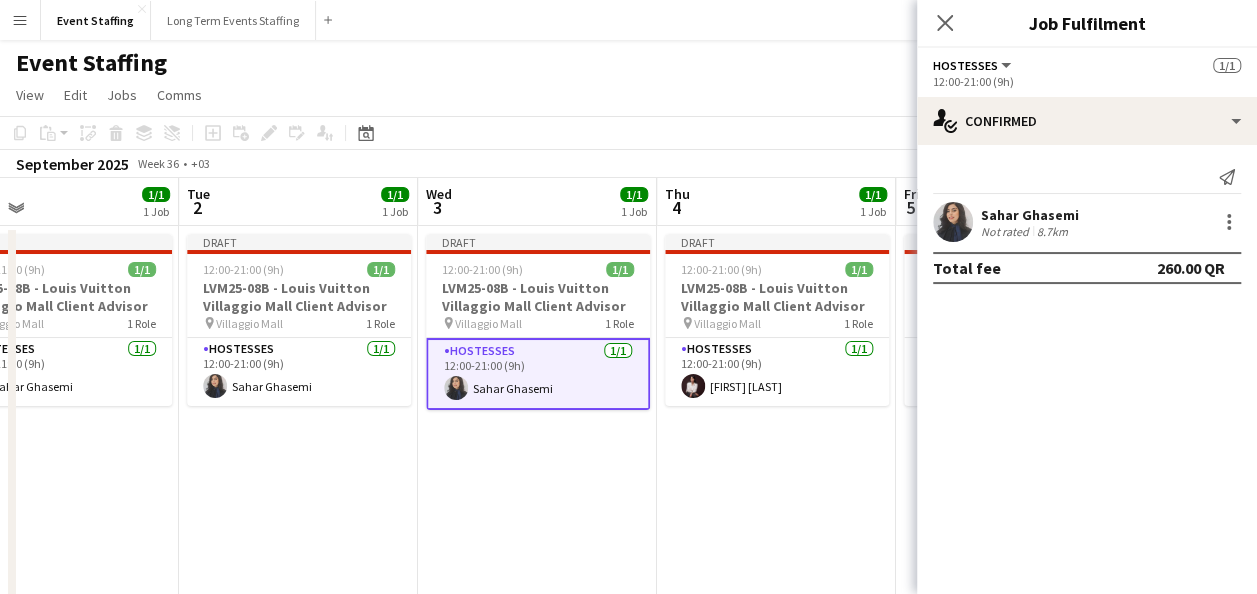 click on "Draft   12:00-21:00 (9h)    1/1   LVM25-08B - Louis Vuitton Villaggio Mall Client Advisor
pin
Villaggio Mall   1 Role   Hostesses   1/1   12:00-21:00 (9h)
Sahar Ghasemi" at bounding box center (537, 690) 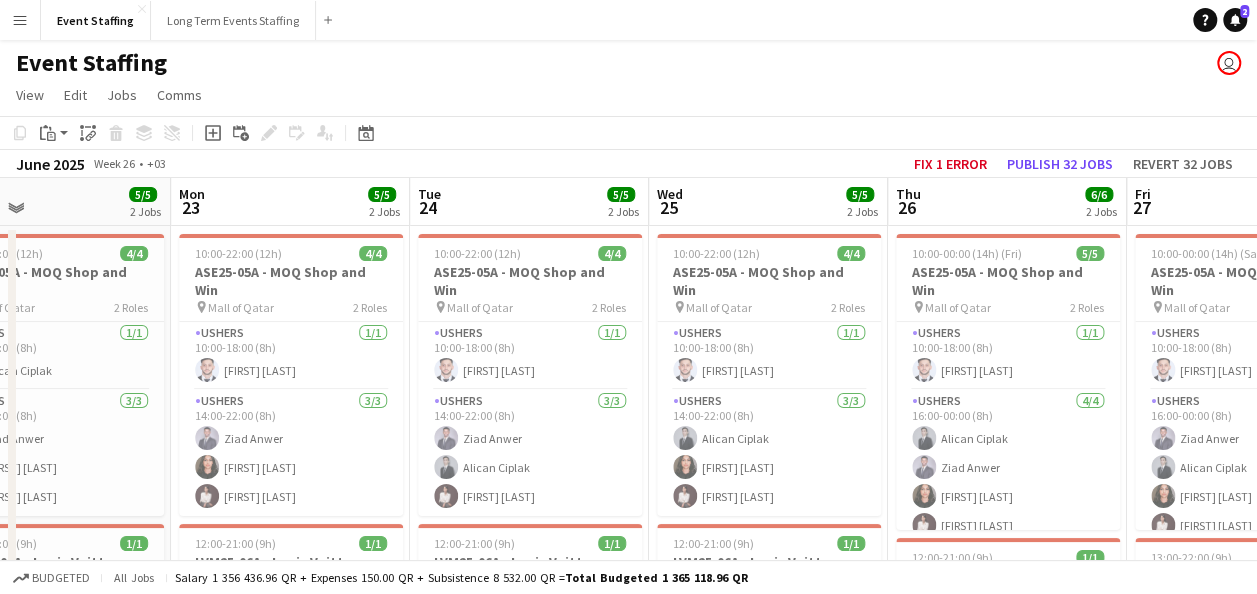 scroll, scrollTop: 0, scrollLeft: 536, axis: horizontal 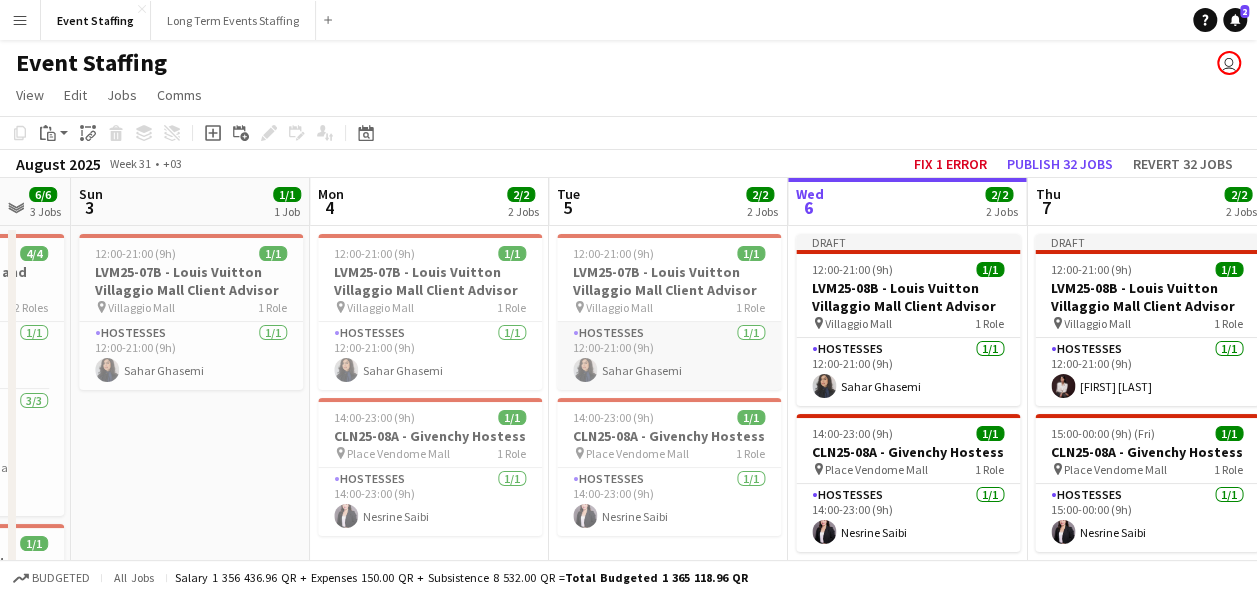 click on "Hostesses   1/1   12:00-21:00 (9h)
Sahar Ghasemi" at bounding box center (669, 356) 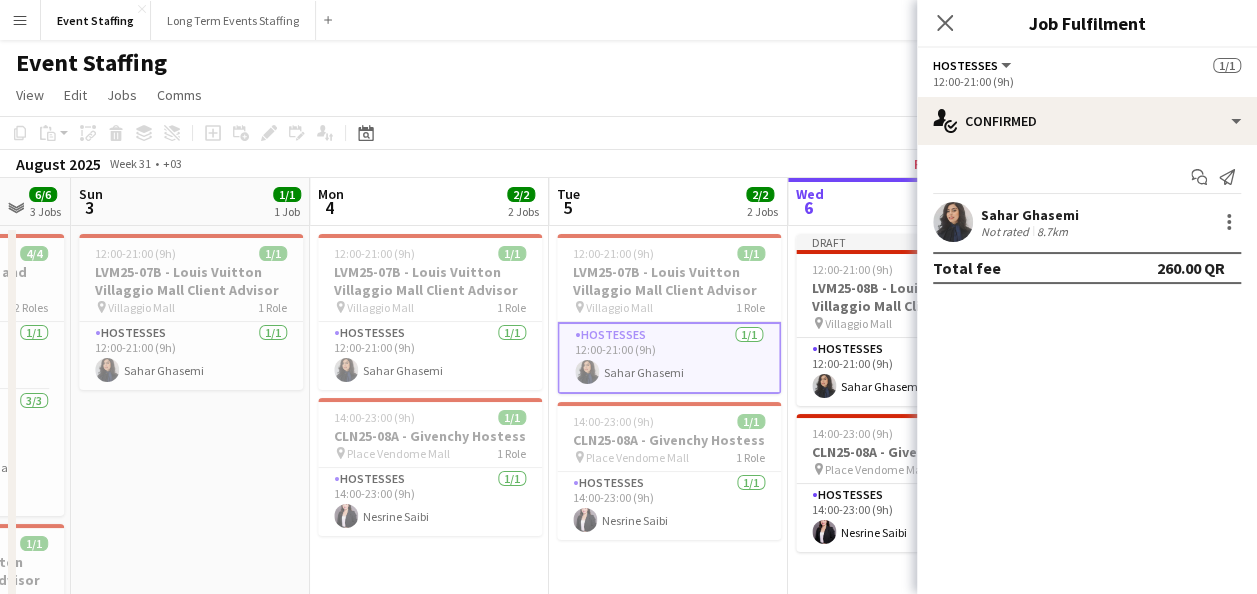 click on "August 2025   Week 31
•   +03   Fix 1 error   Publish 32 jobs   Revert 32 jobs" 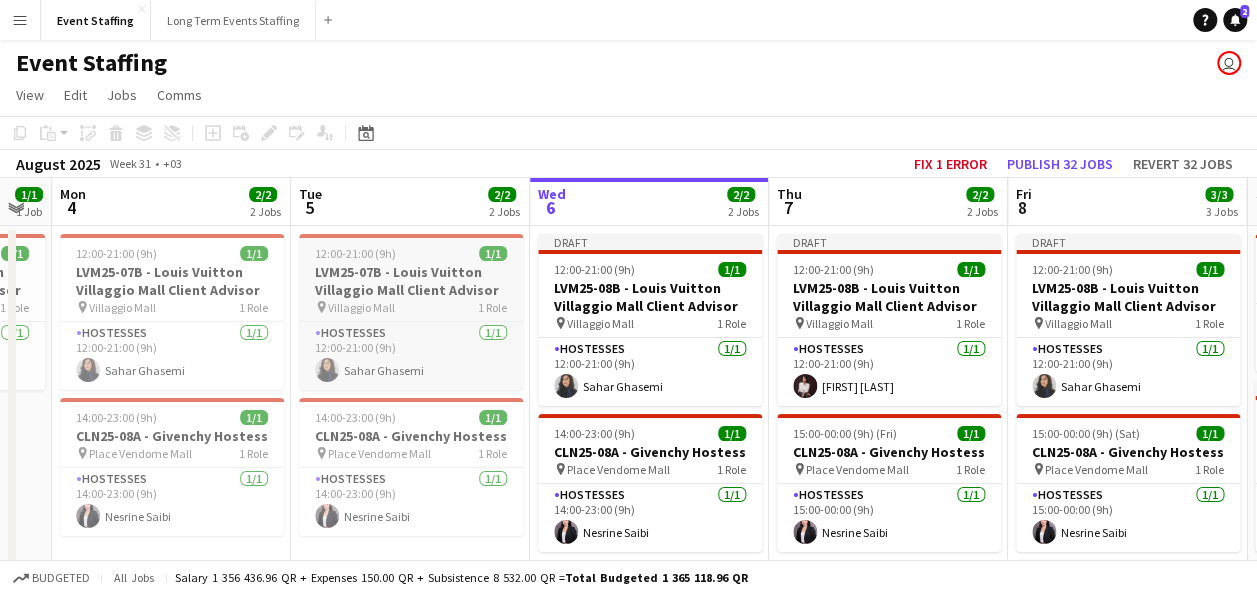 scroll, scrollTop: 0, scrollLeft: 667, axis: horizontal 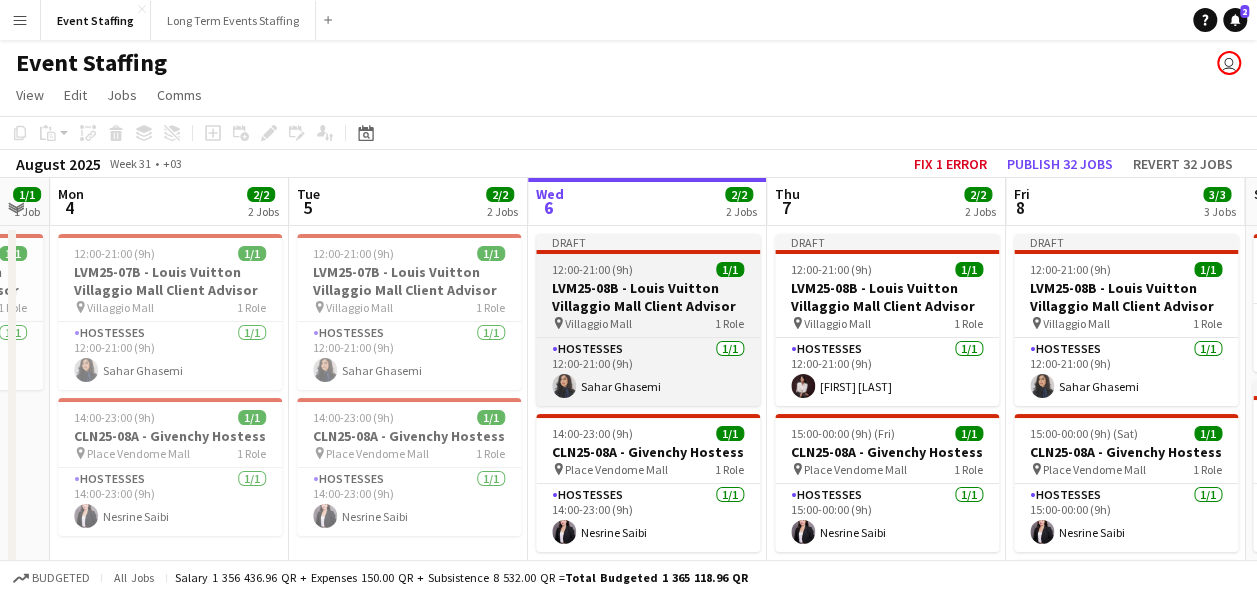 click on "LVM25-08B - Louis Vuitton Villaggio Mall Client Advisor" at bounding box center (648, 297) 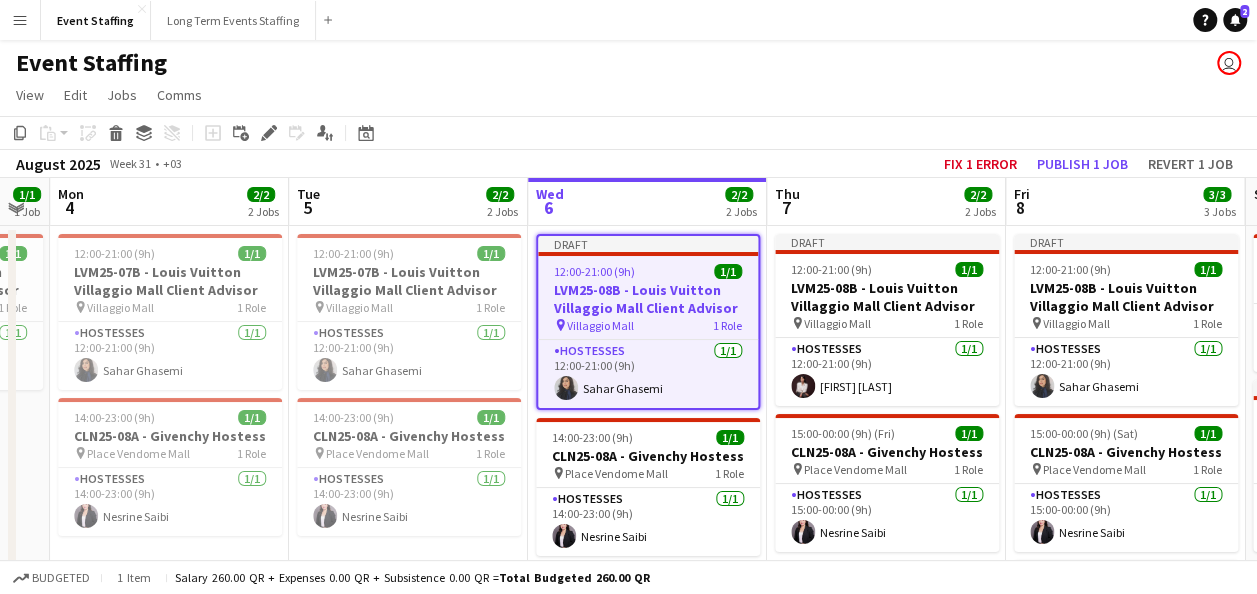 click on "View  Day view expanded Day view collapsed Month view Date picker Jump to today Expand Linked Jobs Collapse Linked Jobs  Edit  Copy Ctrl+C  Paste  Without Crew Ctrl+V With Crew Ctrl+Shift+V Paste as linked job  Group  Group Ungroup  Jobs  New Job Edit Job Delete Job New Linked Job Edit Linked Jobs Job fulfilment Promote Role Copy Role URL  Comms  Notify confirmed crew Create chat" 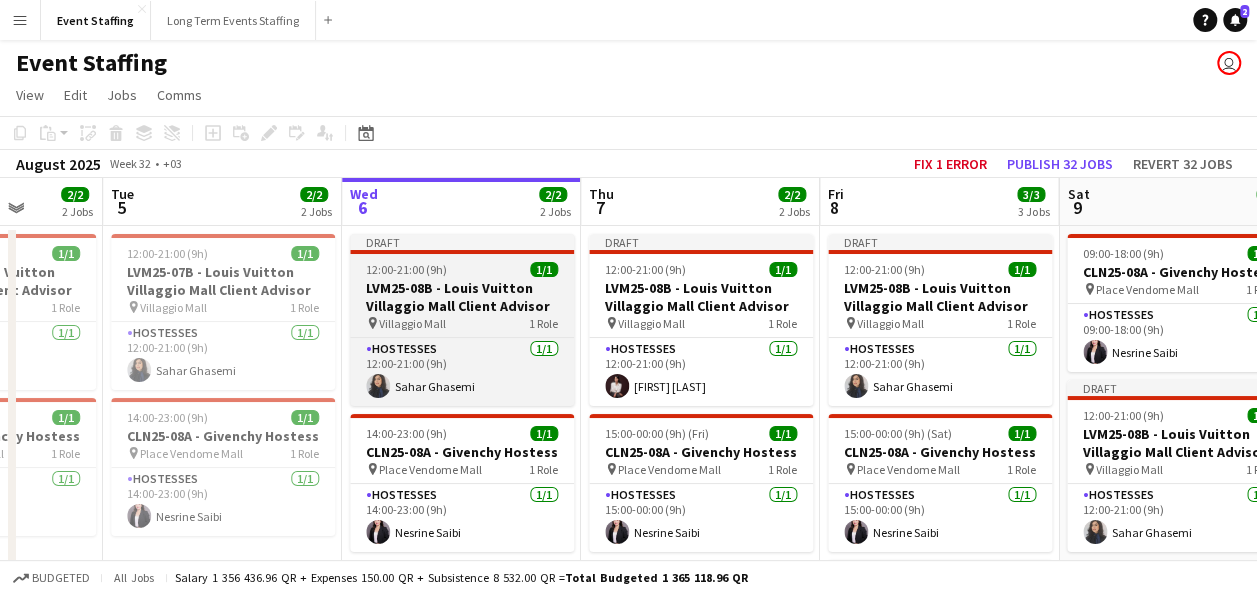scroll, scrollTop: 0, scrollLeft: 853, axis: horizontal 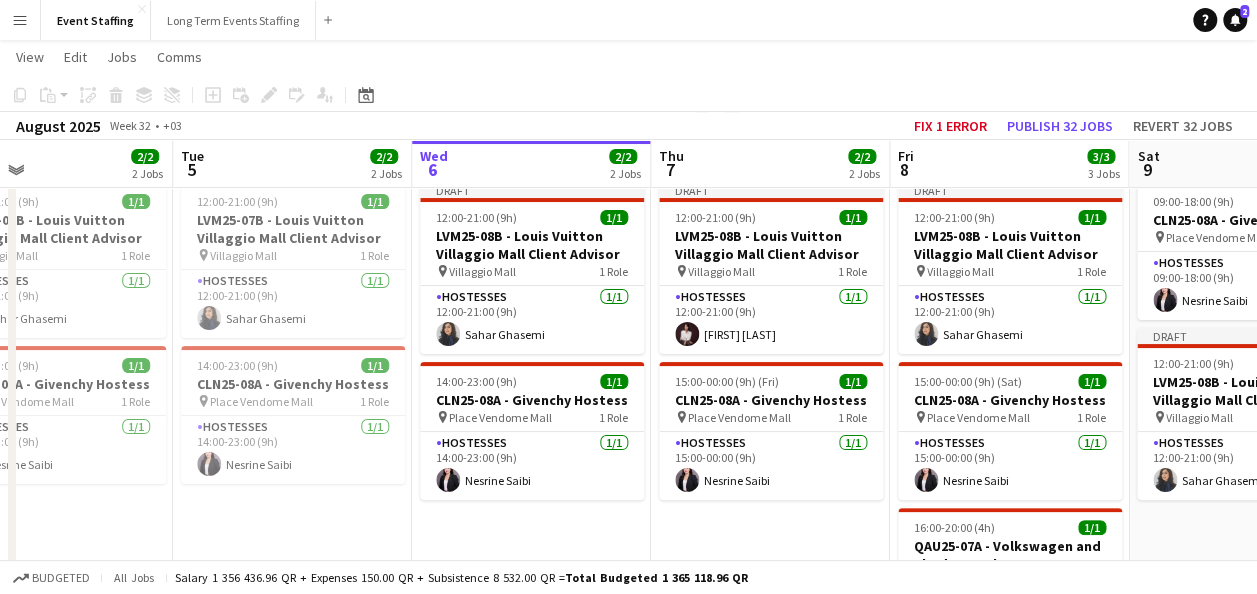 drag, startPoint x: 522, startPoint y: 517, endPoint x: 592, endPoint y: 519, distance: 70.028564 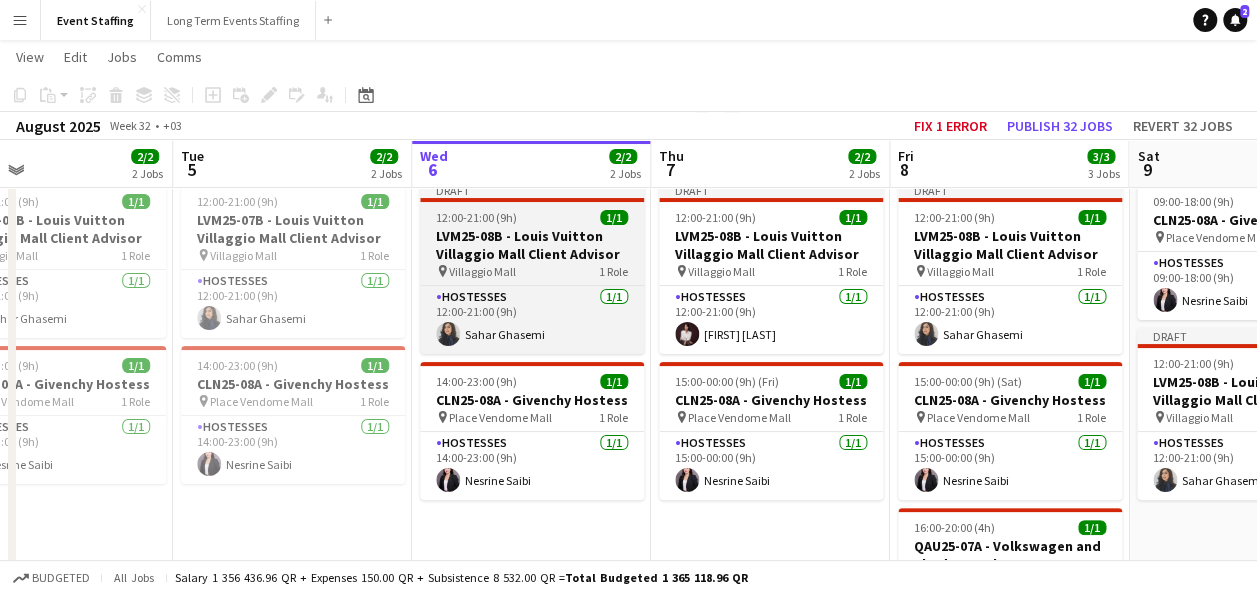click on "12:00-21:00 (9h)" at bounding box center [476, 217] 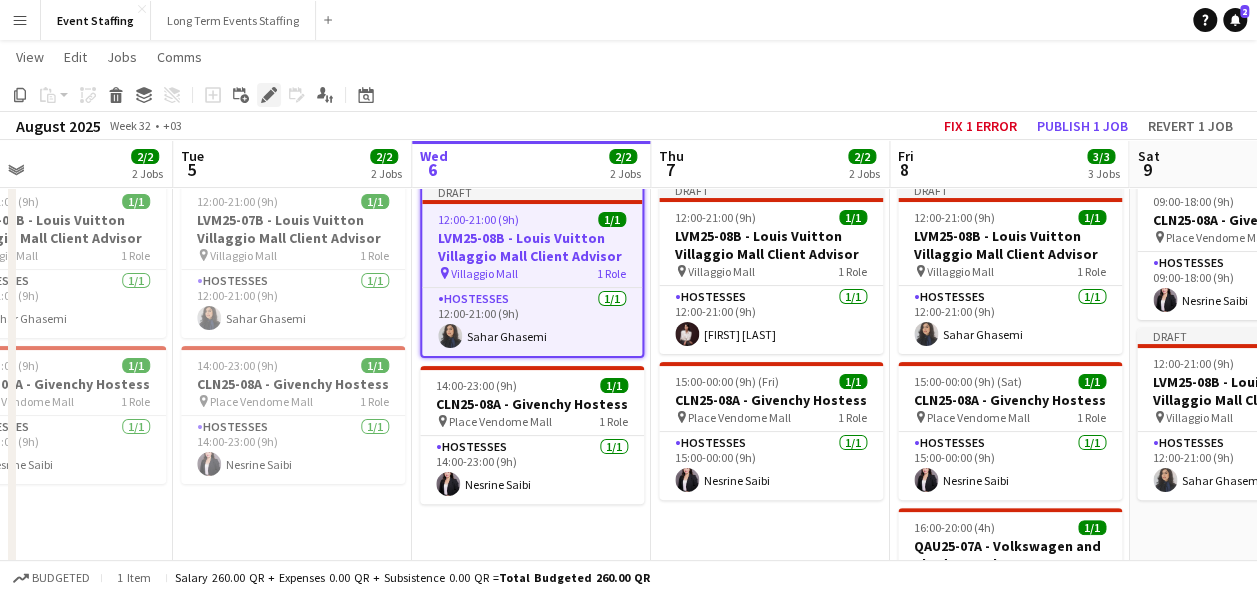 click 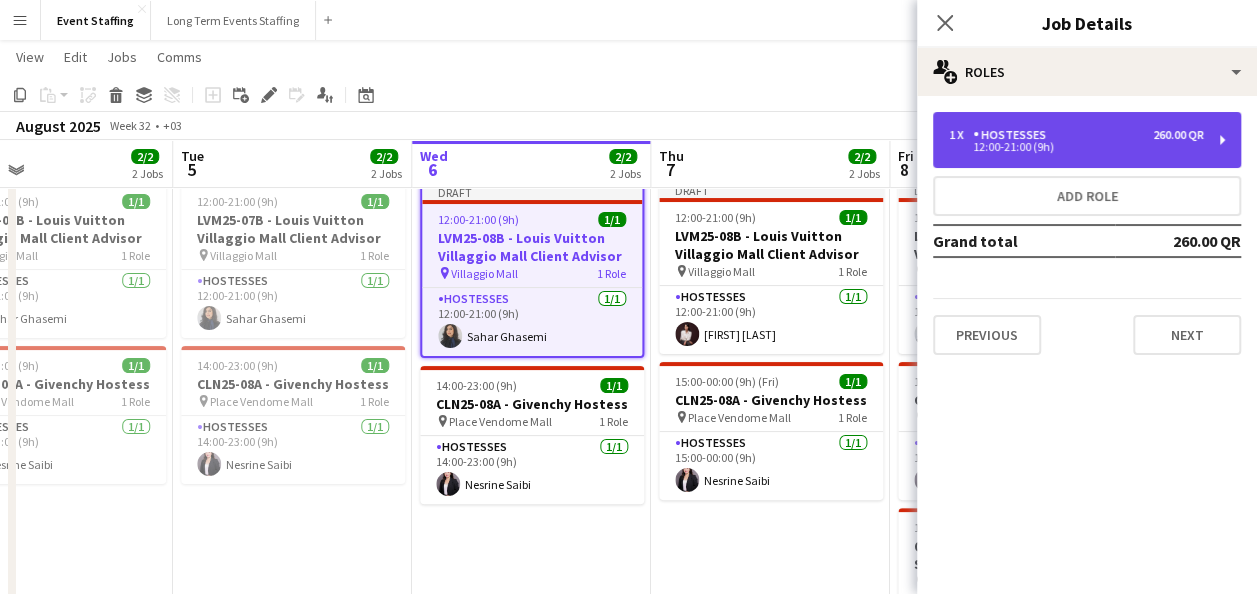 click on "12:00-21:00 (9h)" at bounding box center (1076, 147) 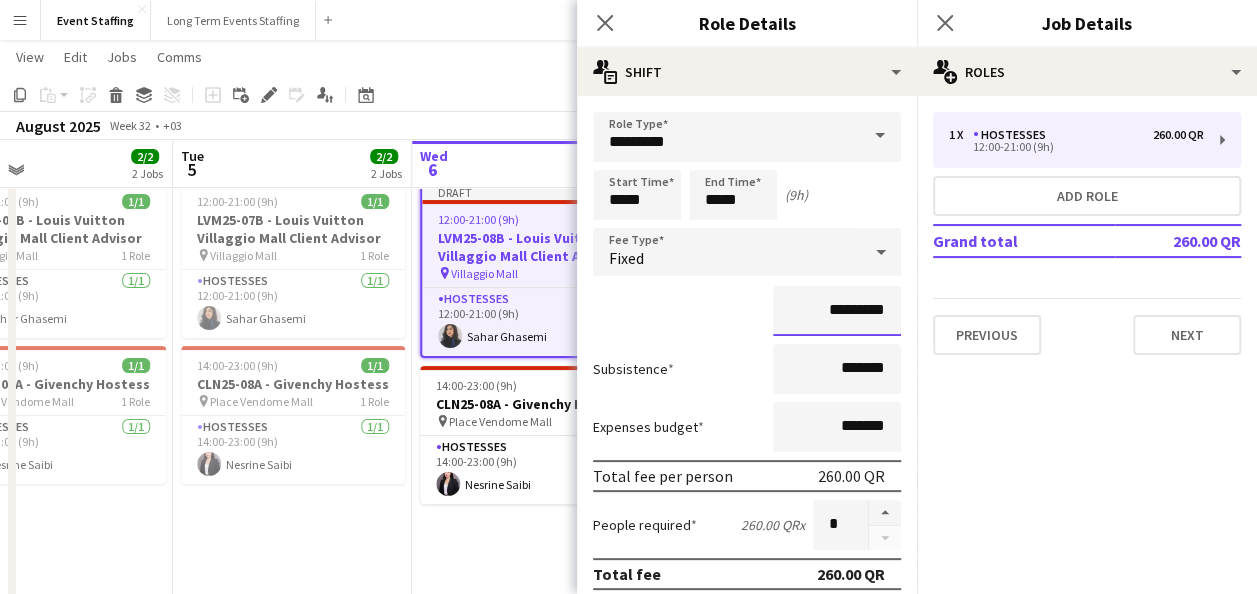 drag, startPoint x: 819, startPoint y: 312, endPoint x: 824, endPoint y: 303, distance: 10.29563 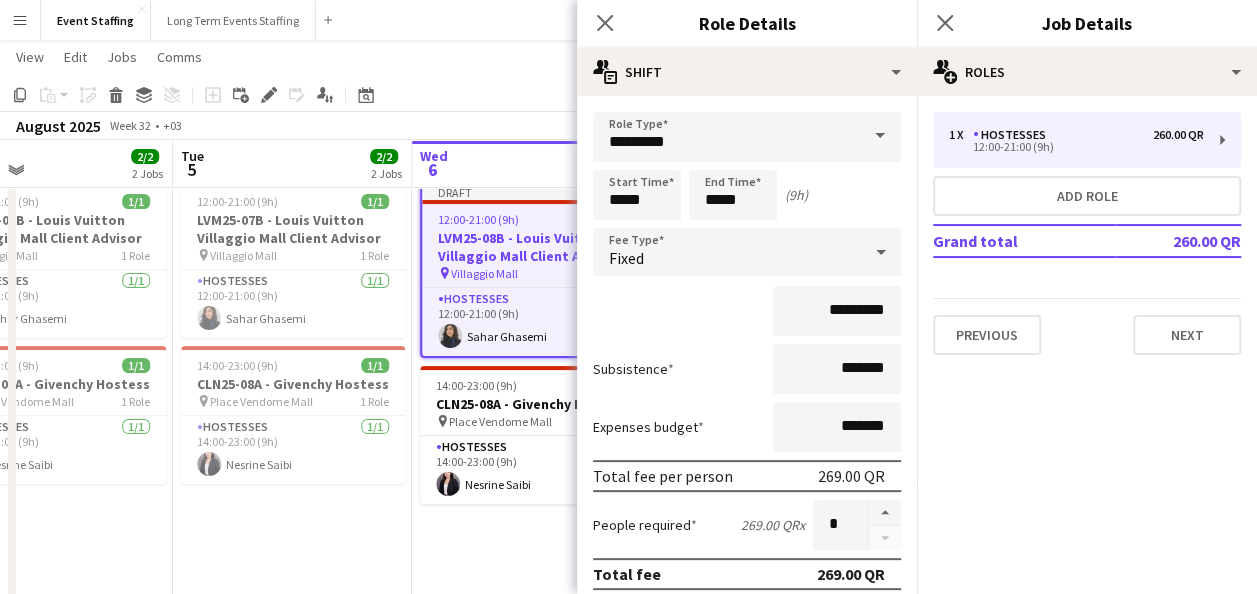 click on "*********" at bounding box center (747, 311) 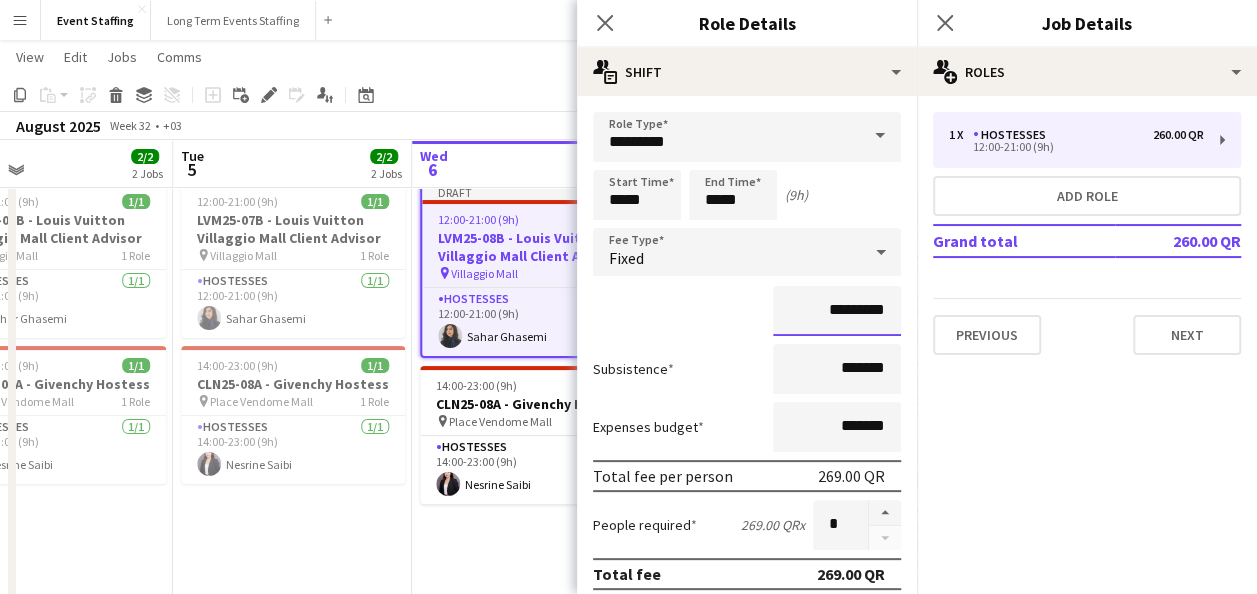 drag, startPoint x: 810, startPoint y: 310, endPoint x: 824, endPoint y: 312, distance: 14.142136 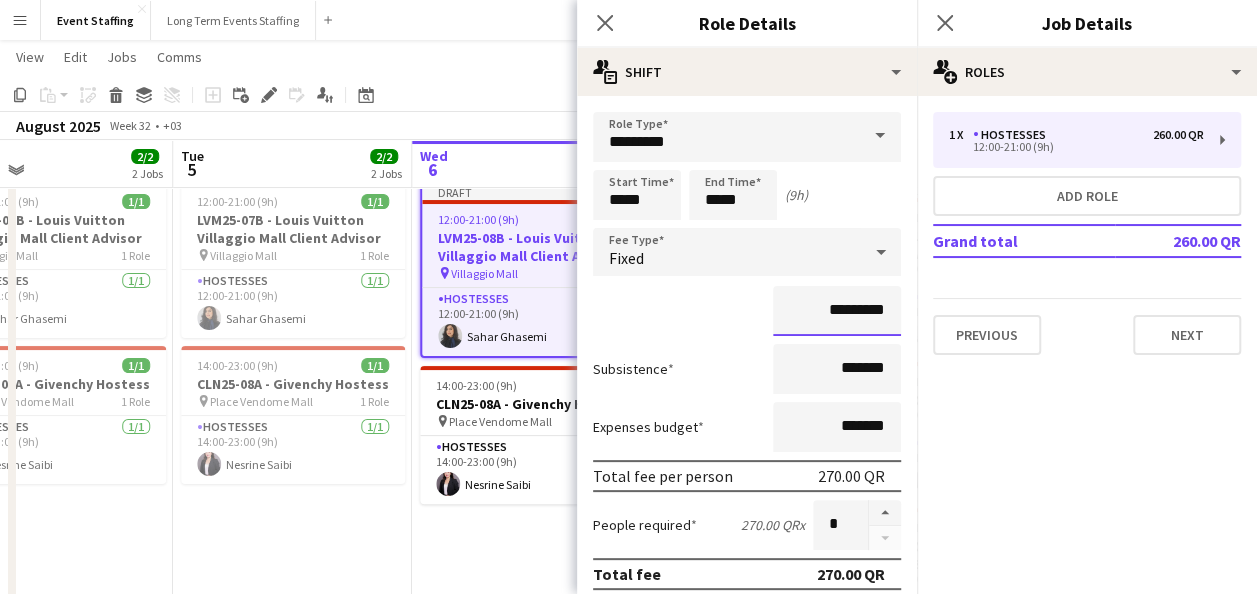 type on "*********" 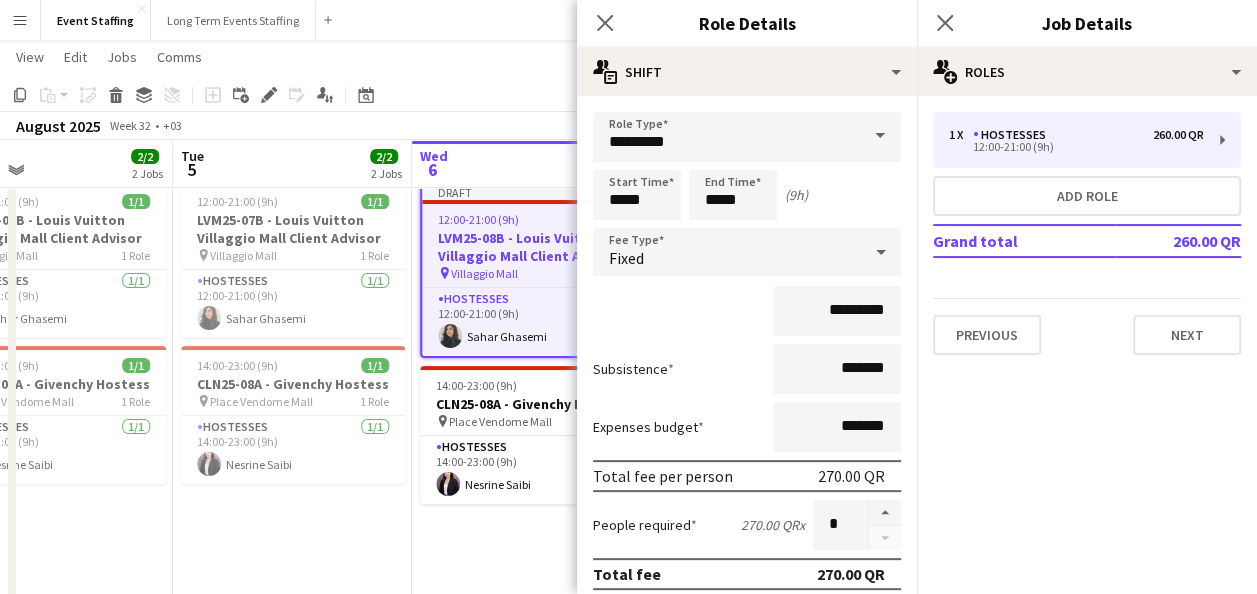 click on "*********" at bounding box center [747, 311] 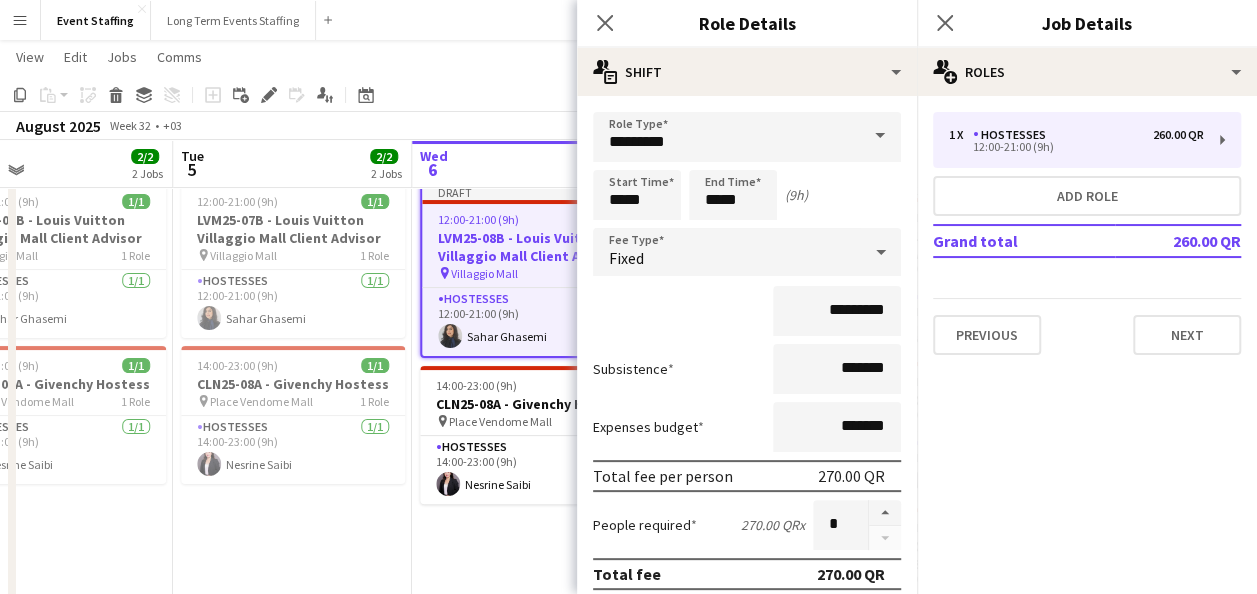 click on "*********" at bounding box center (747, 311) 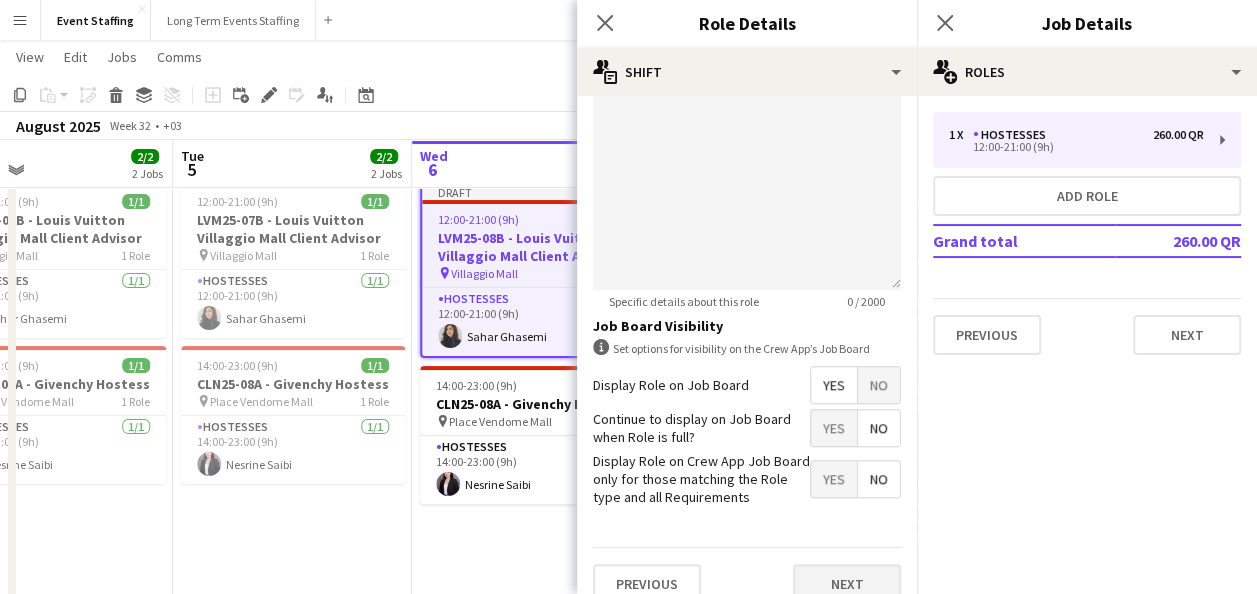 scroll, scrollTop: 661, scrollLeft: 0, axis: vertical 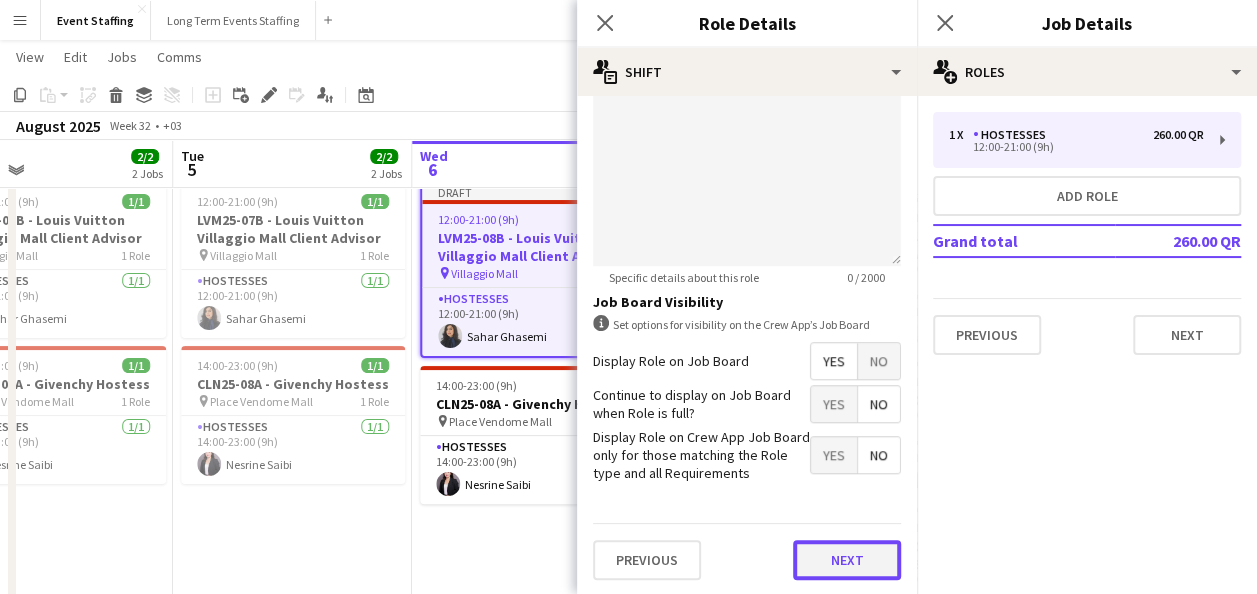 click on "Next" at bounding box center (847, 560) 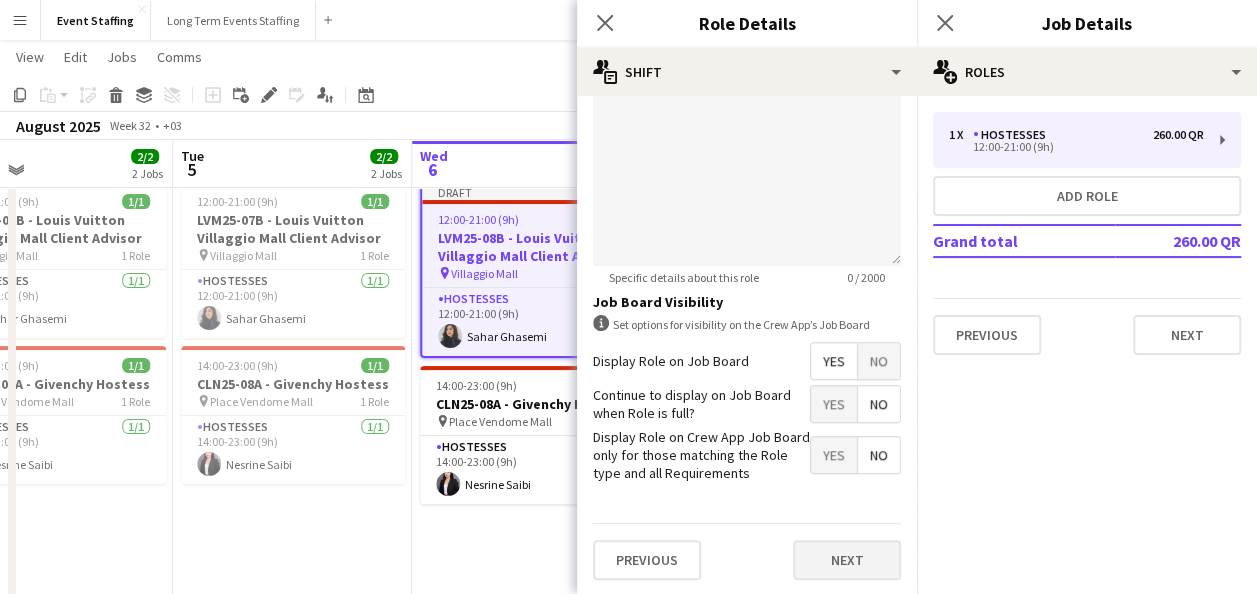scroll, scrollTop: 0, scrollLeft: 0, axis: both 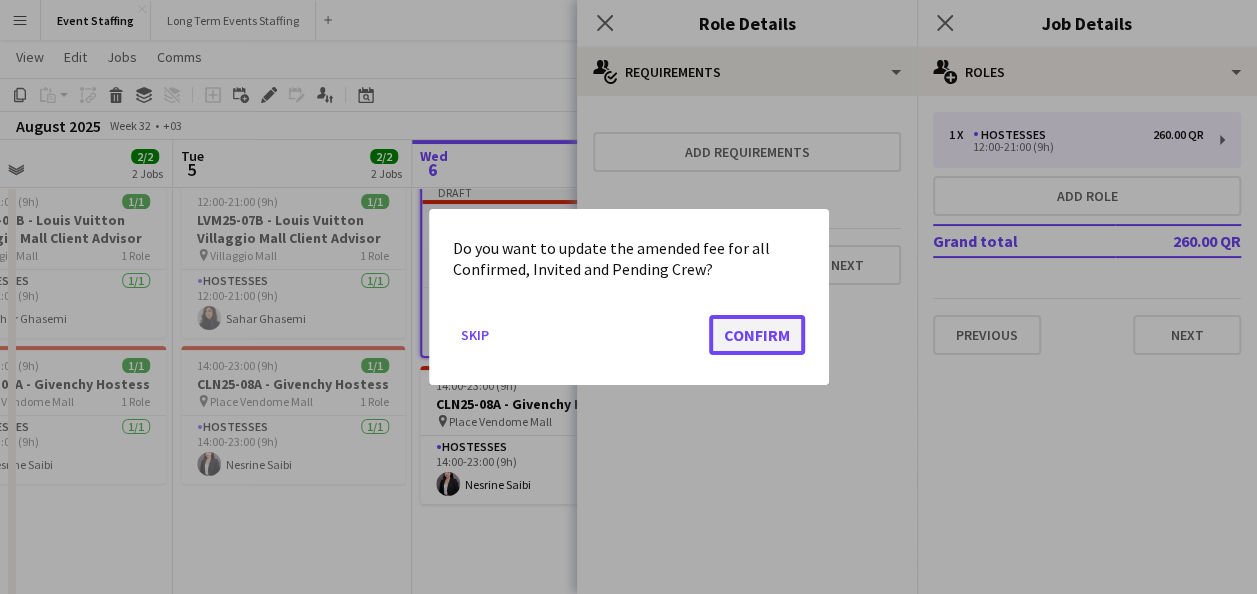 click on "Confirm" 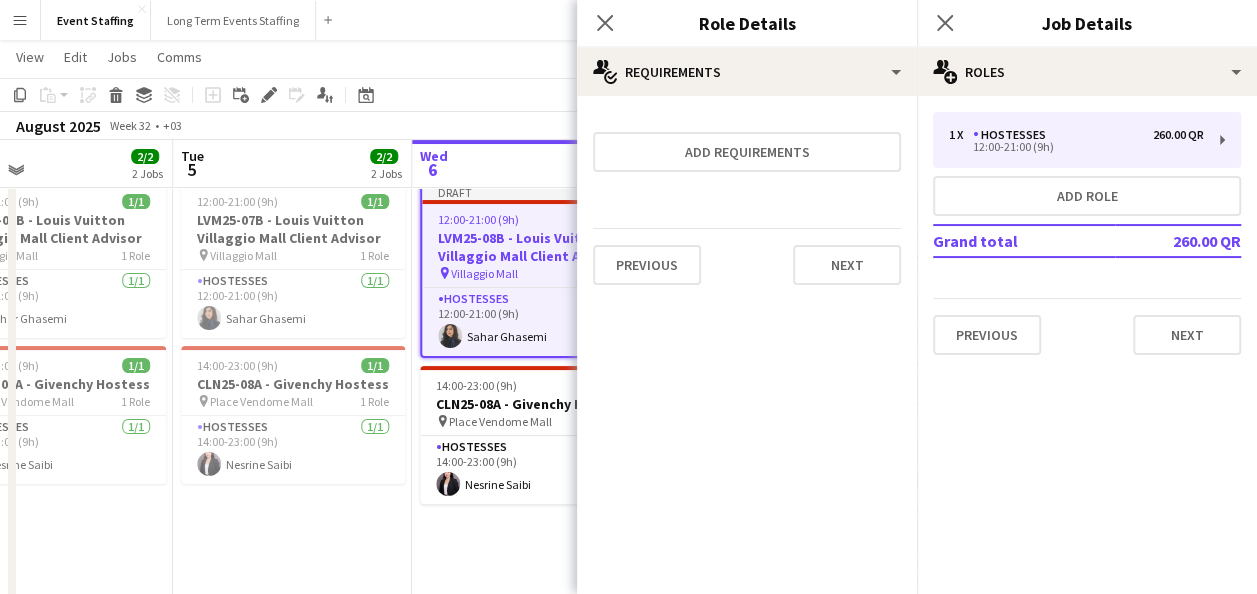 scroll, scrollTop: 50, scrollLeft: 0, axis: vertical 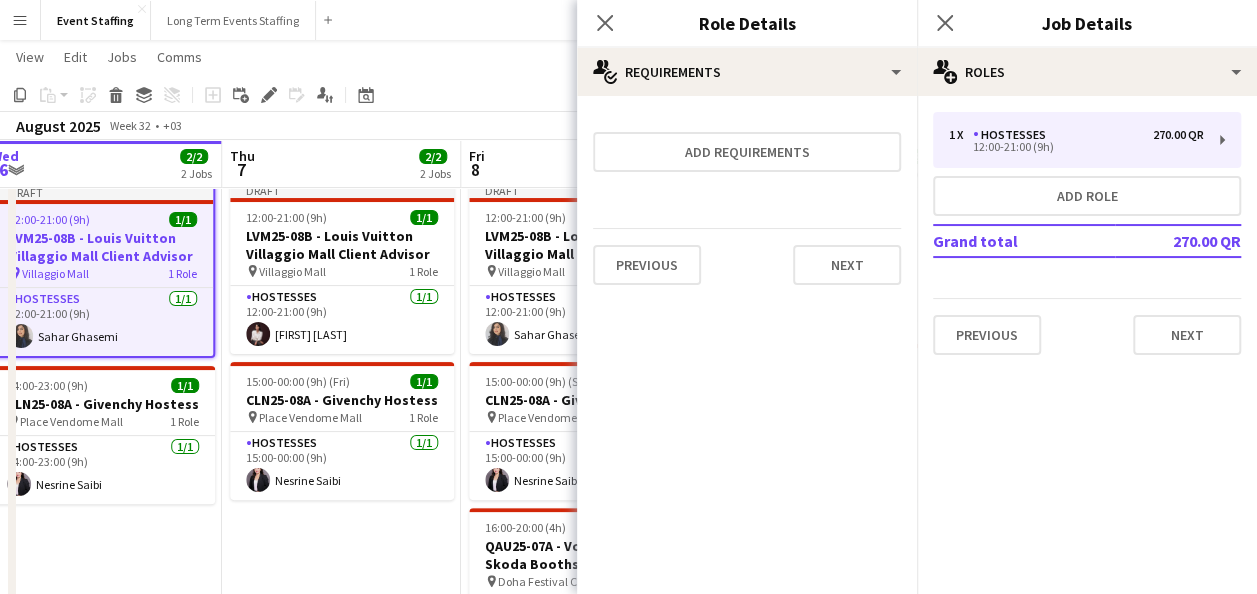 drag, startPoint x: 486, startPoint y: 324, endPoint x: 130, endPoint y: 293, distance: 357.34717 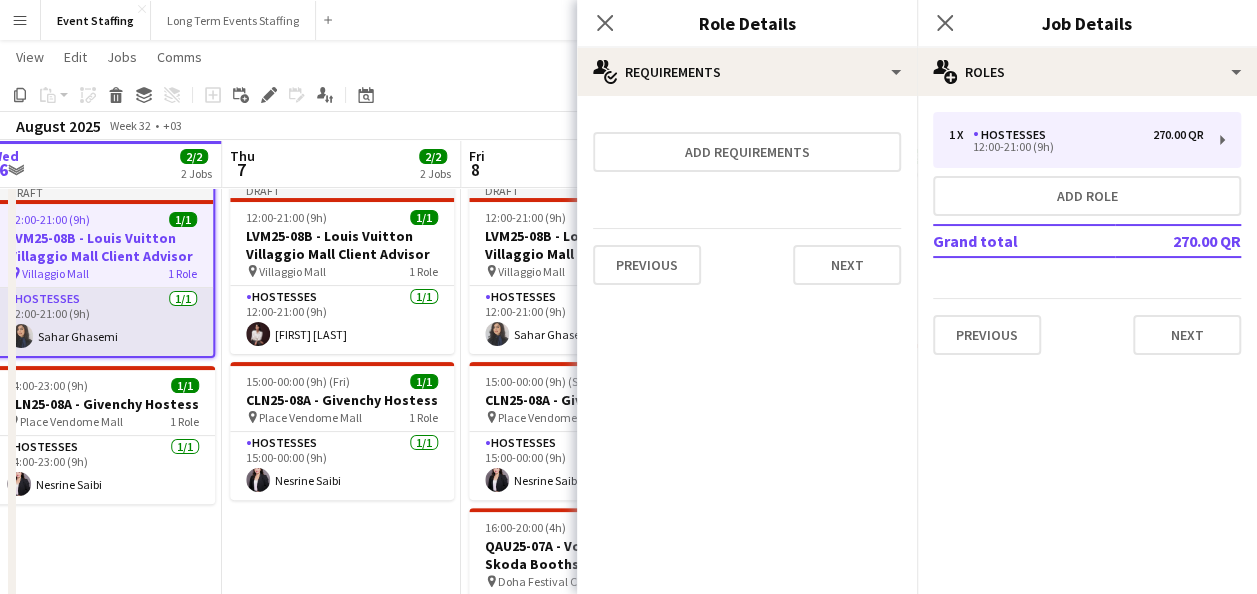 click on "Sun   3   1/1   1 Job   Mon   4   2/2   2 Jobs   Tue   5   2/2   2 Jobs   Wed   6   2/2   2 Jobs   Thu   7   2/2   2 Jobs   Fri   8   3/3   3 Jobs   Sat   9   2/2   2 Jobs   Sun   10   1/1   1 Job   Mon   11   2/2   2 Jobs   Tue   12   2/2   2 Jobs   Wed   13   2/2   2 Jobs      12:00-21:00 (9h)    1/1   LVM25-07B - Louis Vuitton Villaggio Mall Client Advisor
pin
Villaggio Mall   1 Role   Hostesses   1/1   12:00-21:00 (9h)
Sahar Ghasemi     12:00-21:00 (9h)    1/1   LVM25-07B - Louis Vuitton Villaggio Mall Client Advisor
pin
Villaggio Mall   1 Role   Hostesses   1/1   12:00-21:00 (9h)
Sahar Ghasemi     14:00-23:00 (9h)    1/1    CLN25-08A - Givenchy Hostess
pin
Place Vendome Mall   1 Role   Hostesses   1/1   14:00-23:00 (9h)
Nesrine Saibi     12:00-21:00 (9h)    1/1   LVM25-07B - Louis Vuitton Villaggio Mall Client Advisor
pin
Villaggio Mall   1 Role" at bounding box center (628, 611) 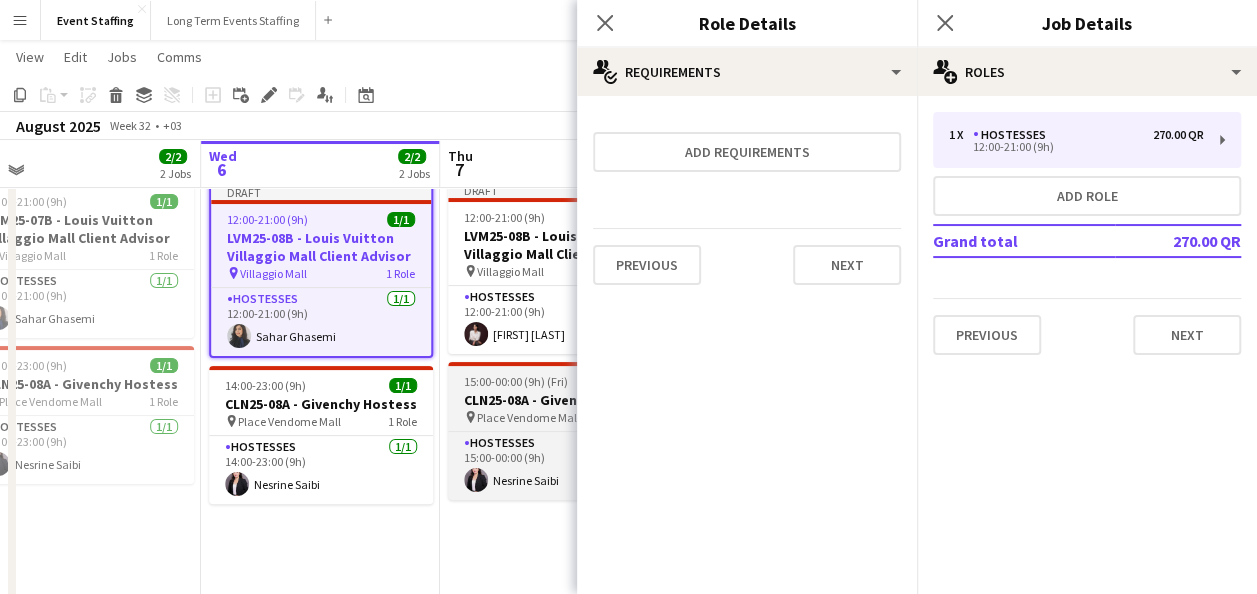 scroll, scrollTop: 0, scrollLeft: 540, axis: horizontal 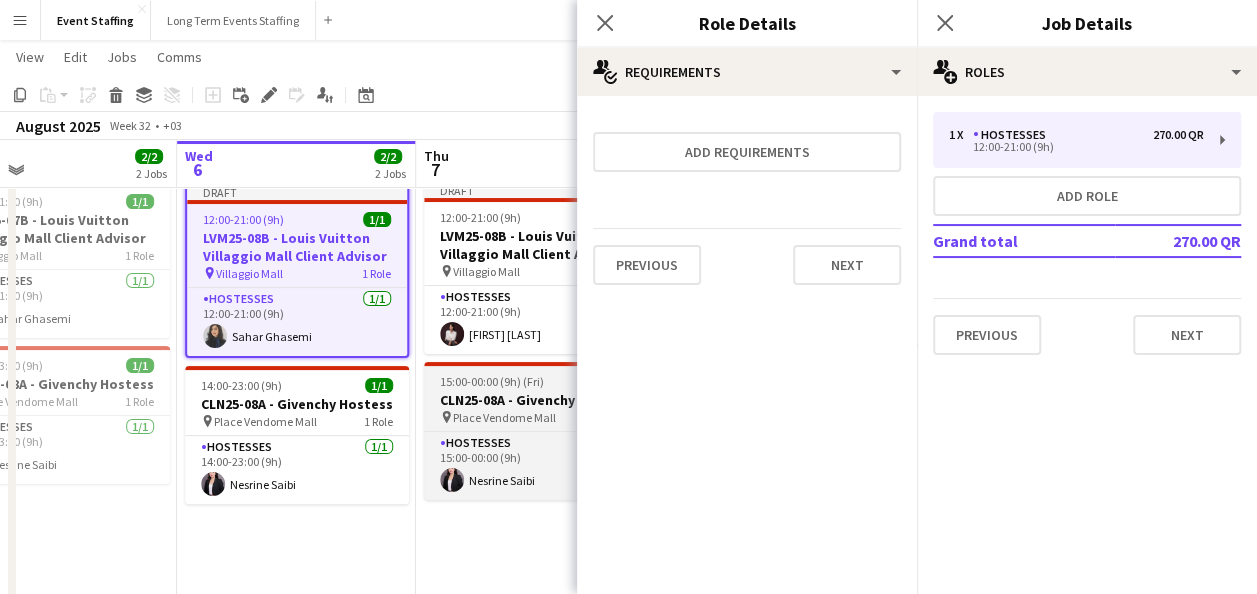 drag, startPoint x: 382, startPoint y: 385, endPoint x: 136, endPoint y: 365, distance: 246.81168 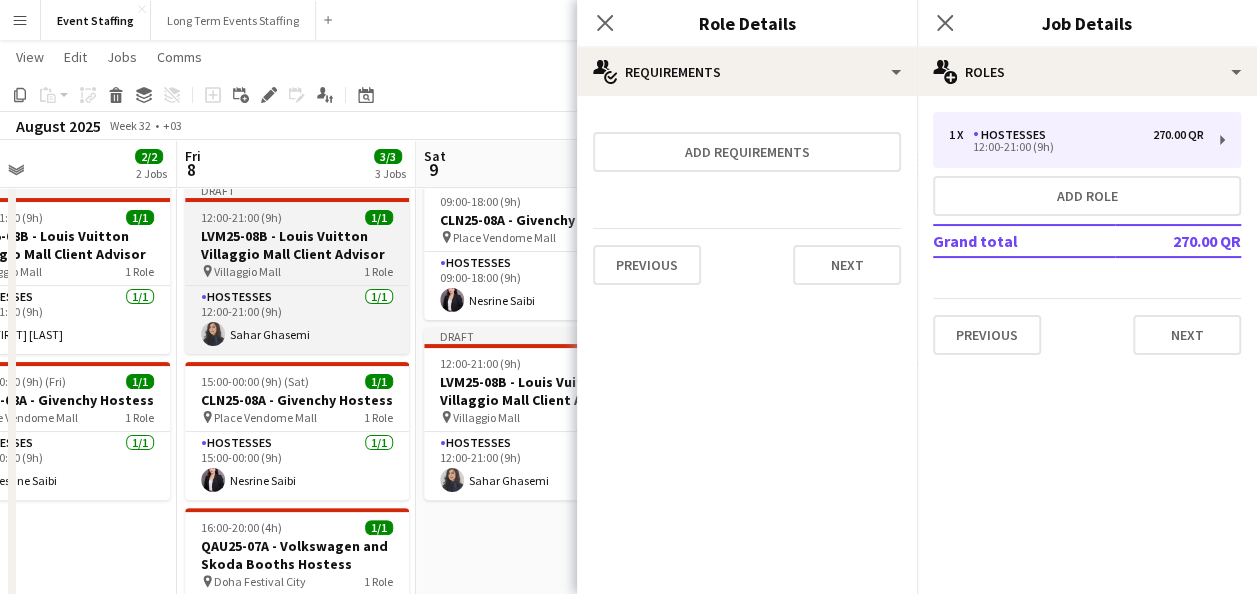 click on "LVM25-08B - Louis Vuitton Villaggio Mall Client Advisor" at bounding box center (297, 245) 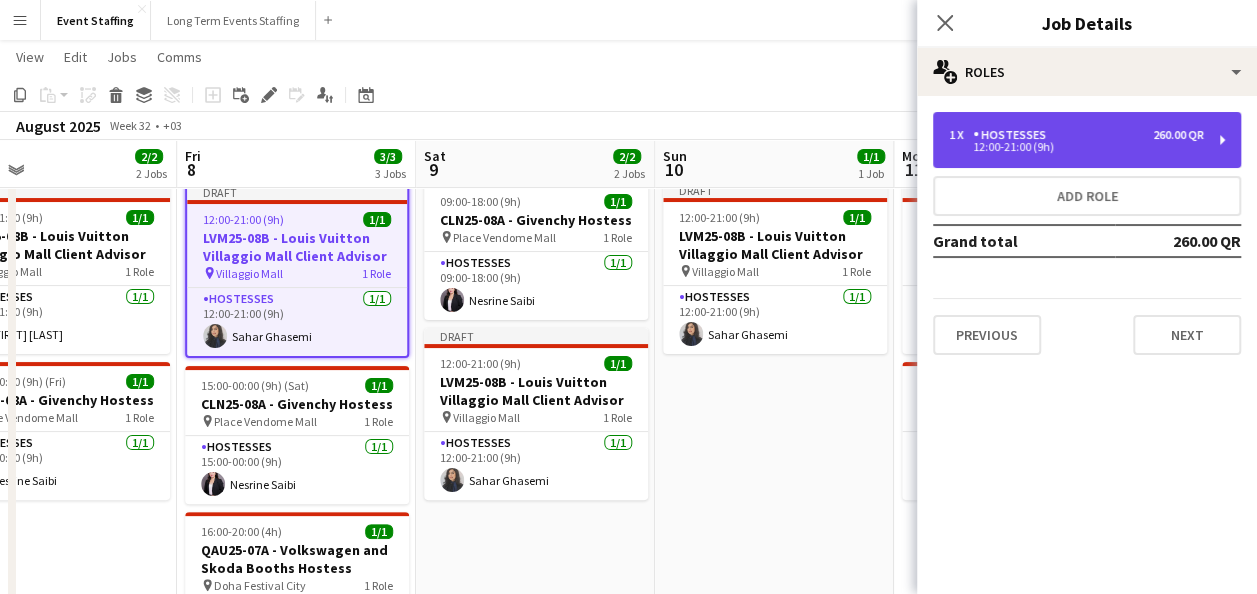 click on "1 x   Hostesses   260.00 QR" at bounding box center [1076, 135] 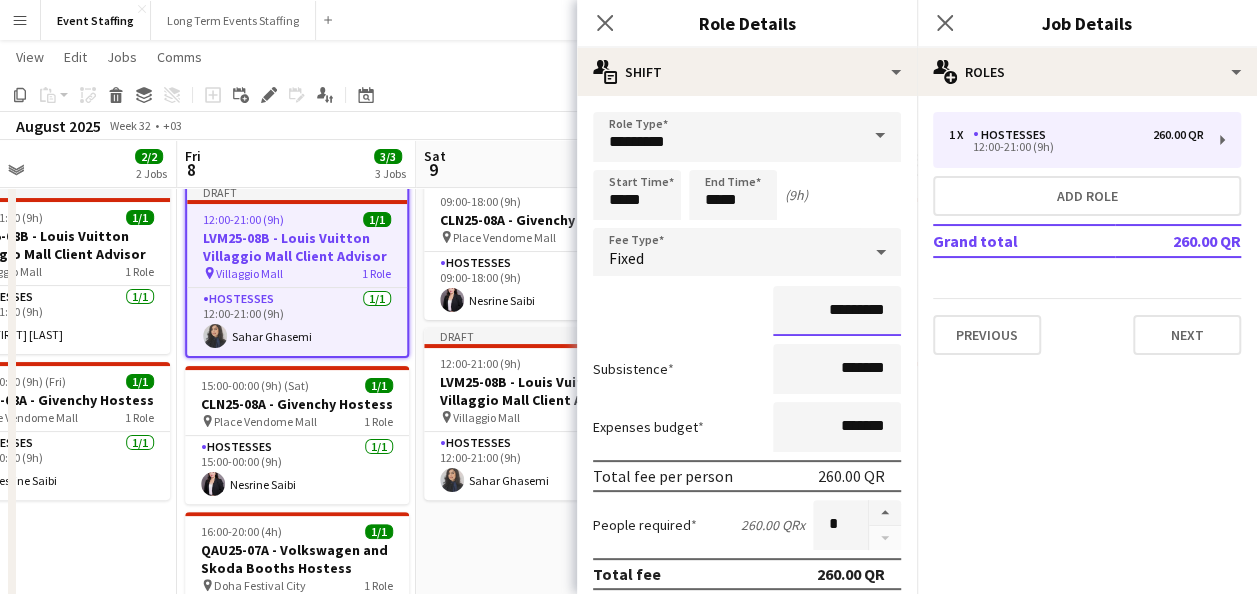 click on "*********" at bounding box center (837, 311) 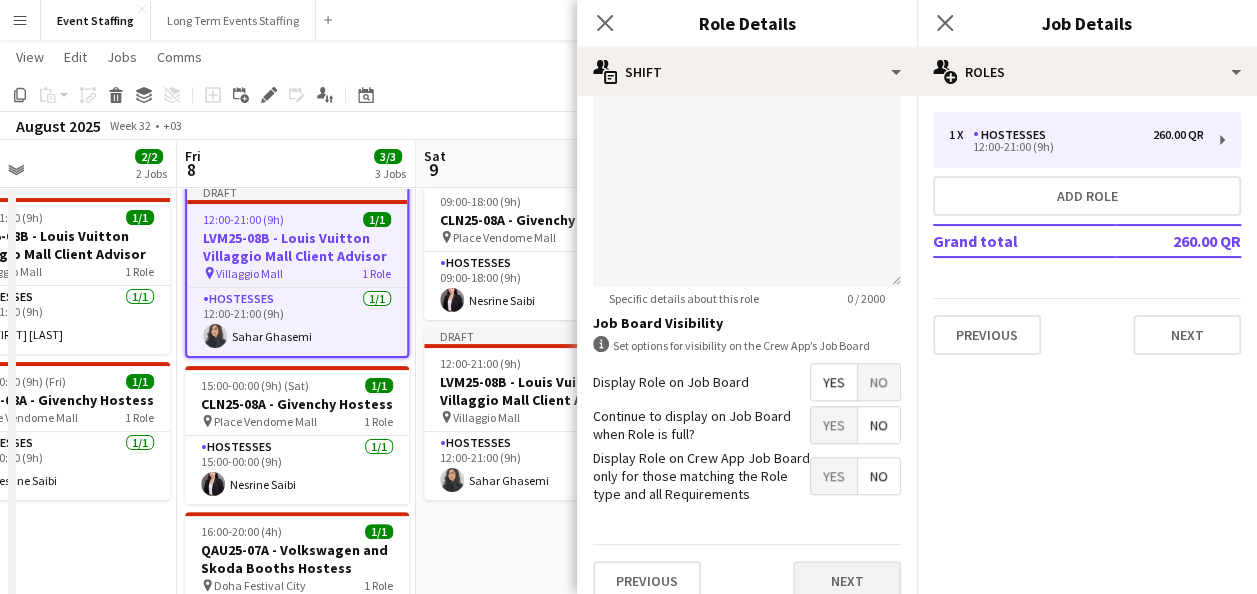 scroll, scrollTop: 661, scrollLeft: 0, axis: vertical 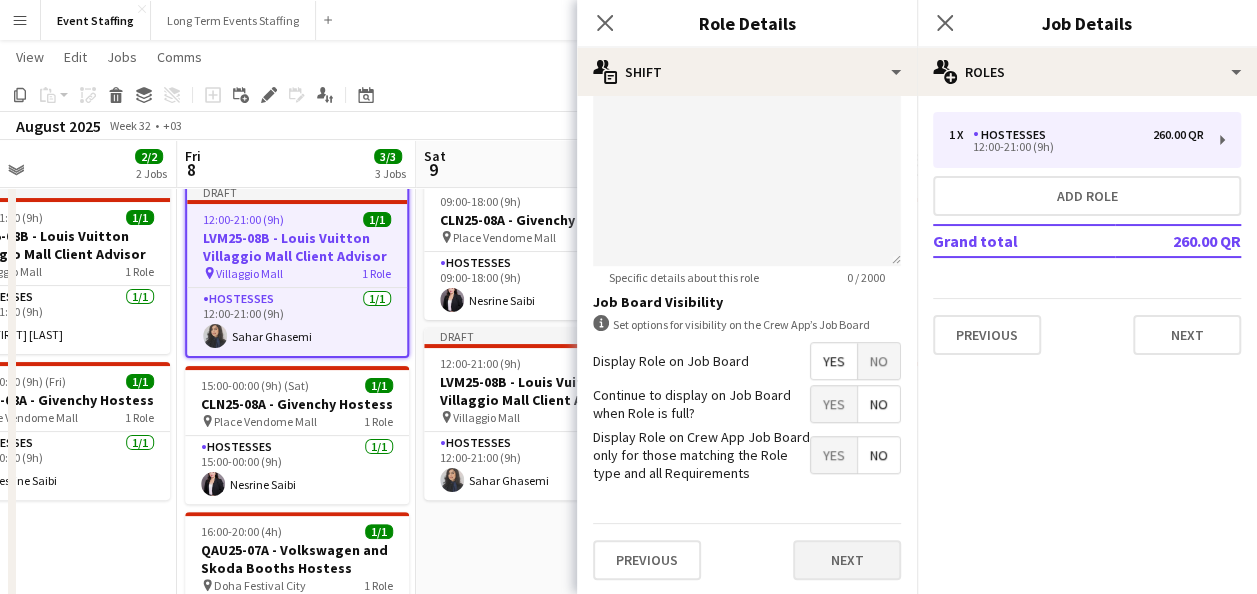 type on "*********" 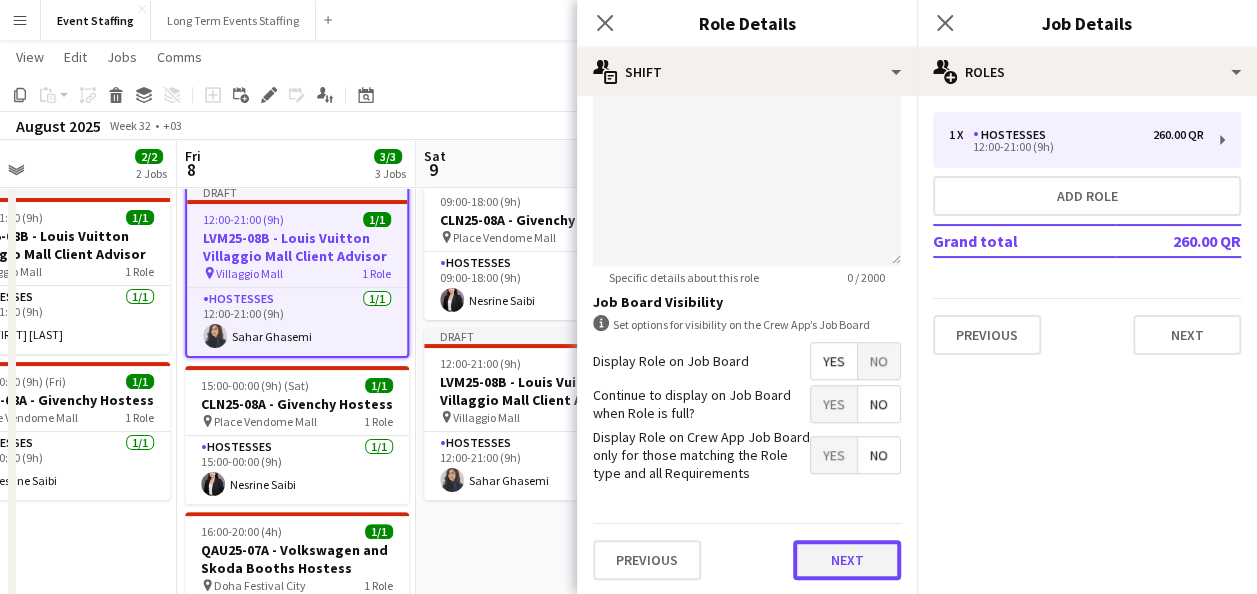 click on "Next" at bounding box center (847, 560) 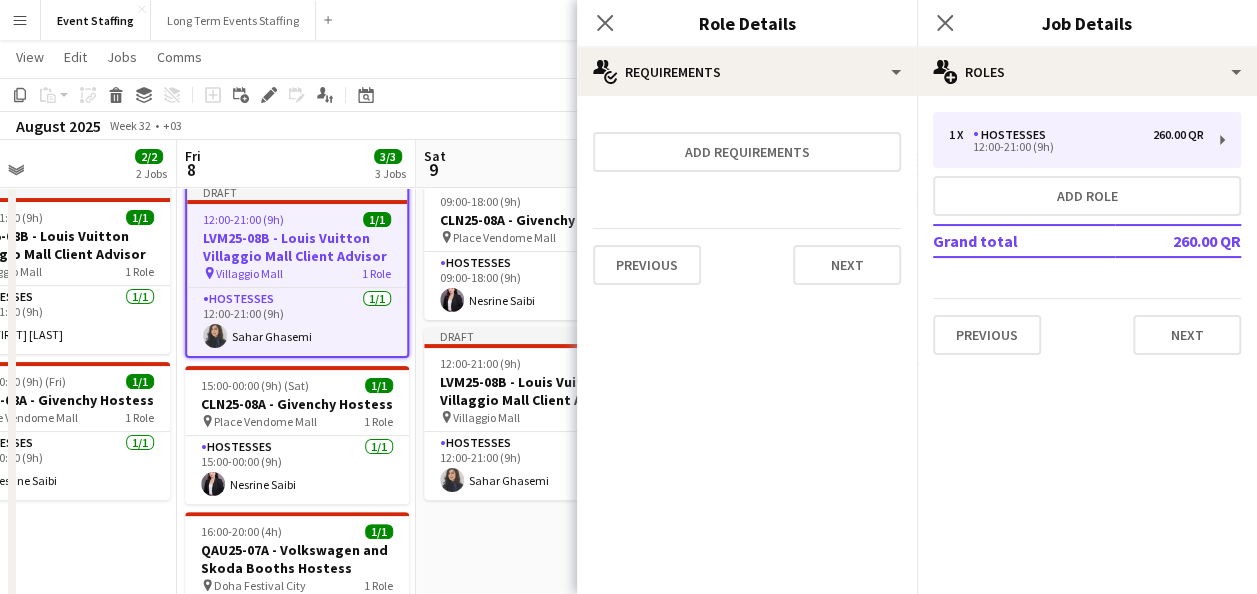 scroll, scrollTop: 0, scrollLeft: 0, axis: both 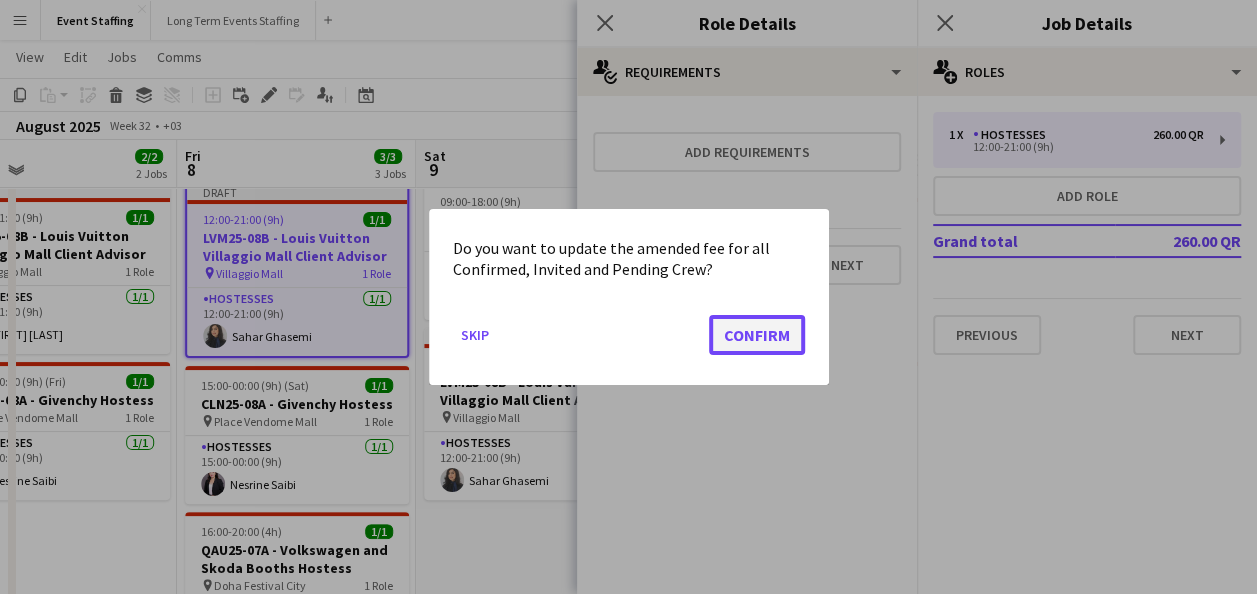 click on "Confirm" 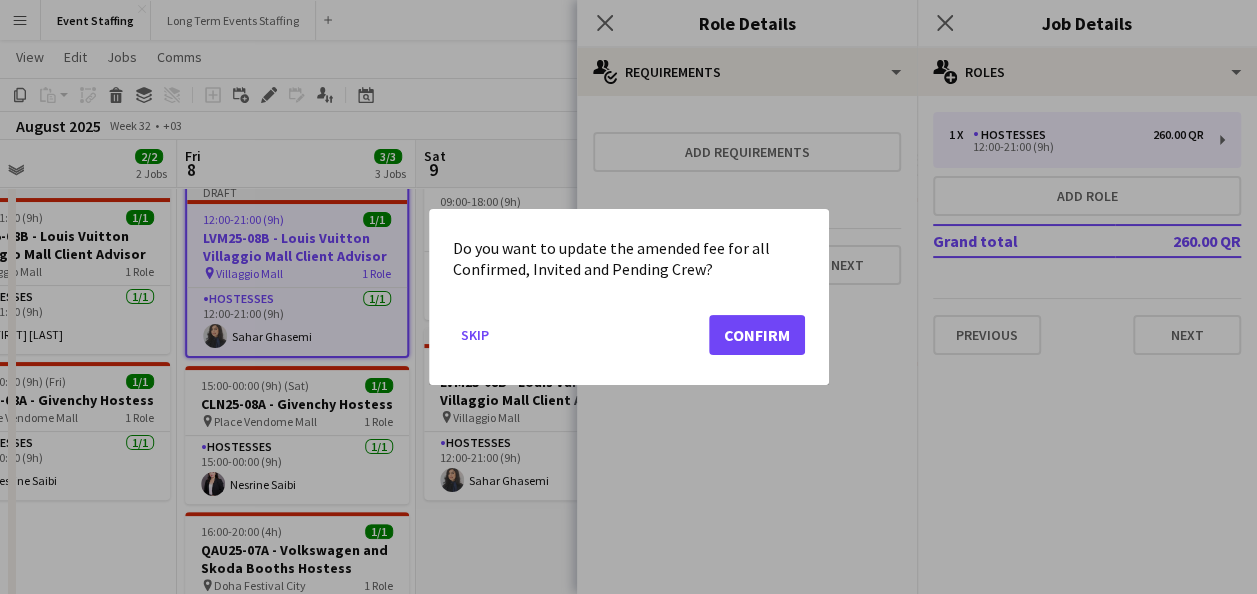 scroll, scrollTop: 50, scrollLeft: 0, axis: vertical 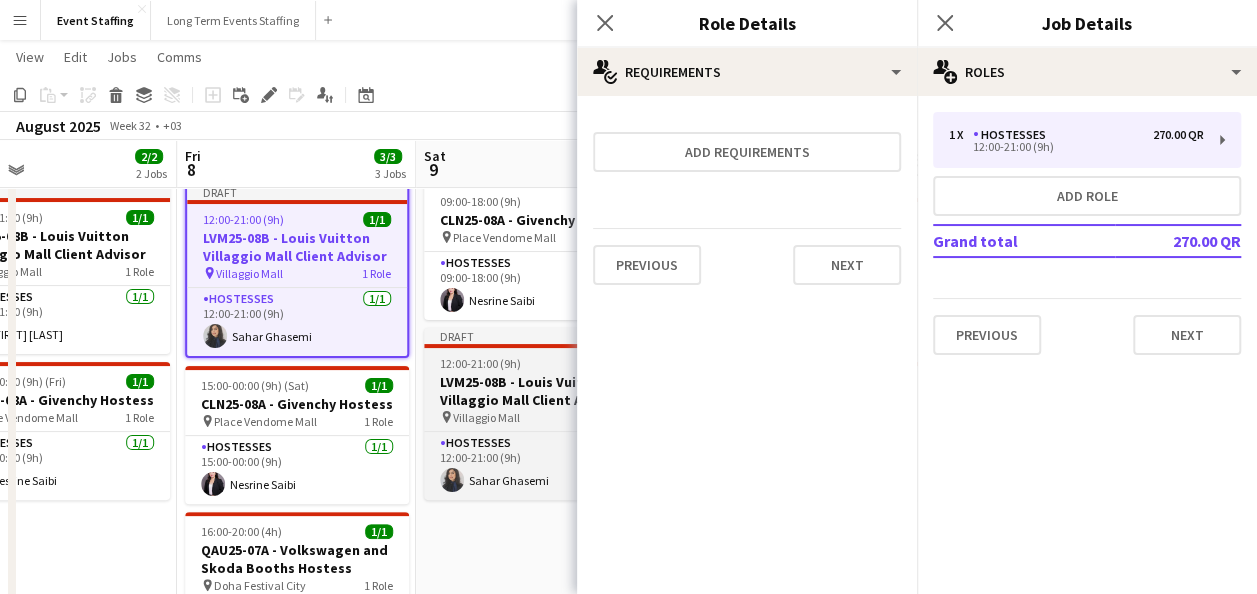 click on "LVM25-08B - Louis Vuitton Villaggio Mall Client Advisor" at bounding box center [536, 391] 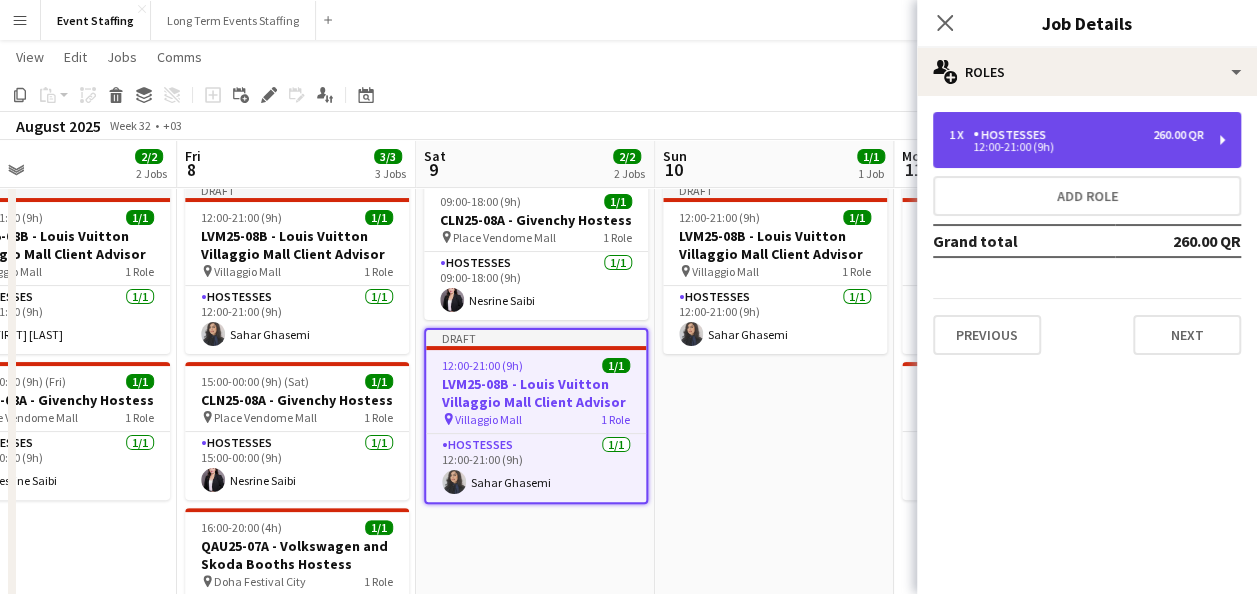 click on "12:00-21:00 (9h)" at bounding box center (1076, 147) 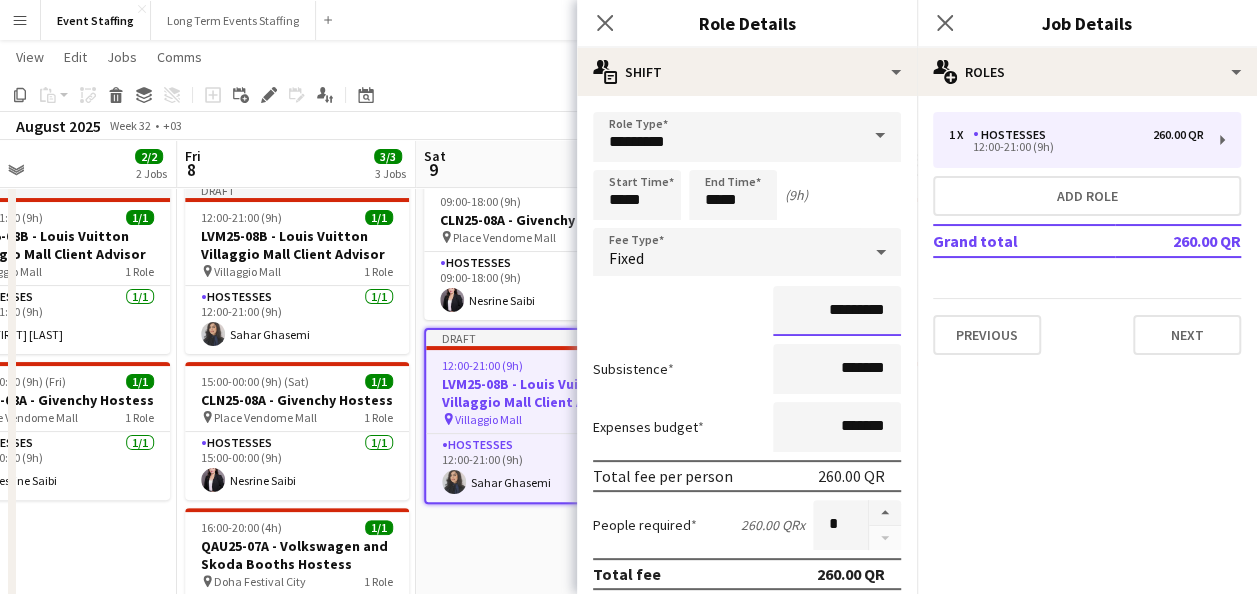 click on "*********" at bounding box center [837, 311] 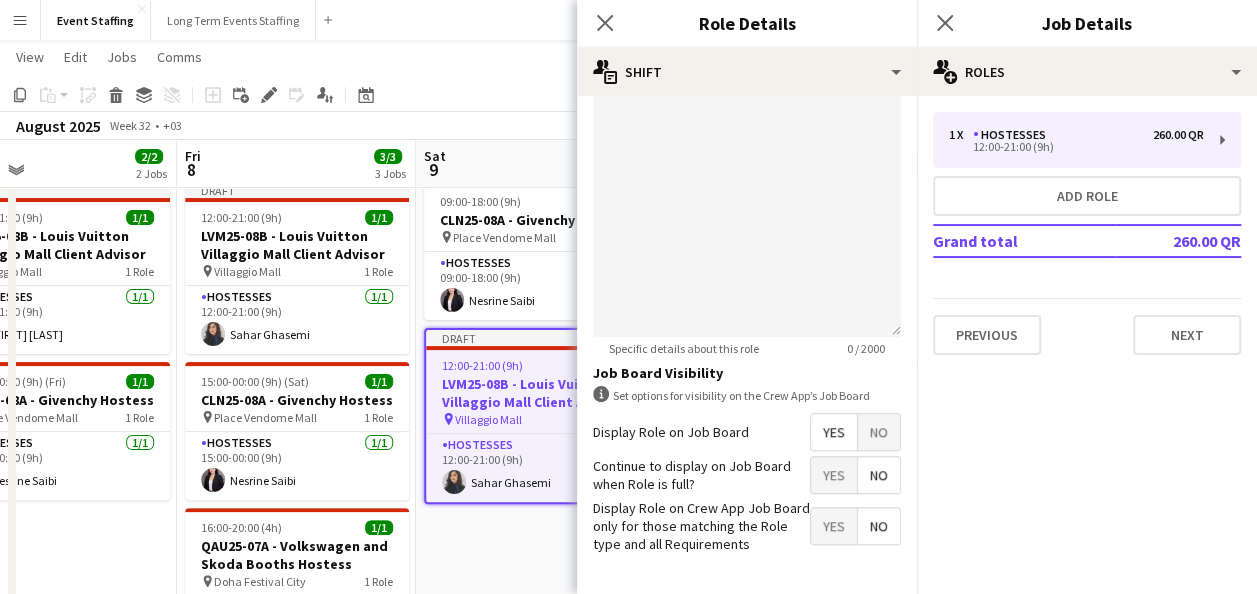 scroll, scrollTop: 661, scrollLeft: 0, axis: vertical 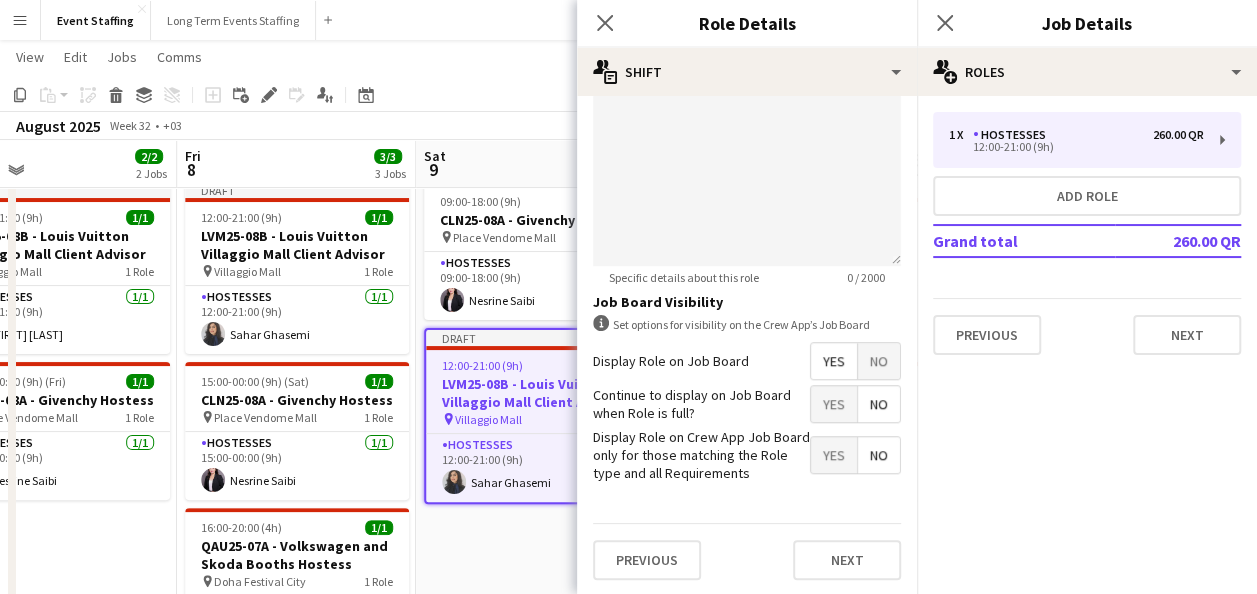 type on "*********" 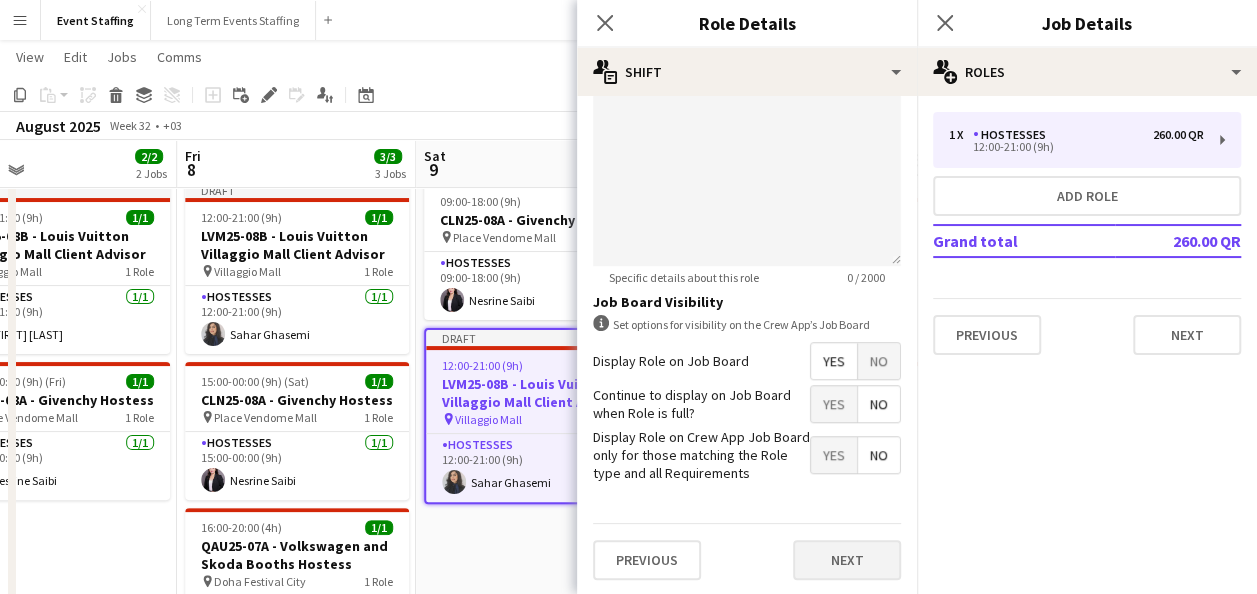 click on "Previous   Next" at bounding box center (747, 559) 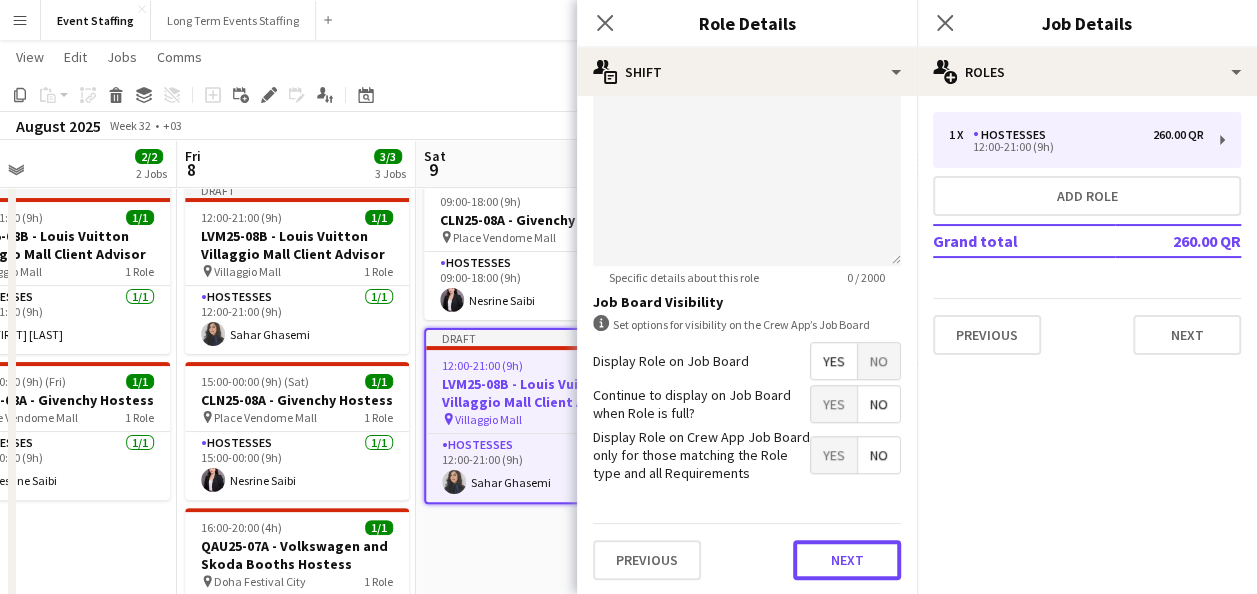 click on "Next" at bounding box center (847, 560) 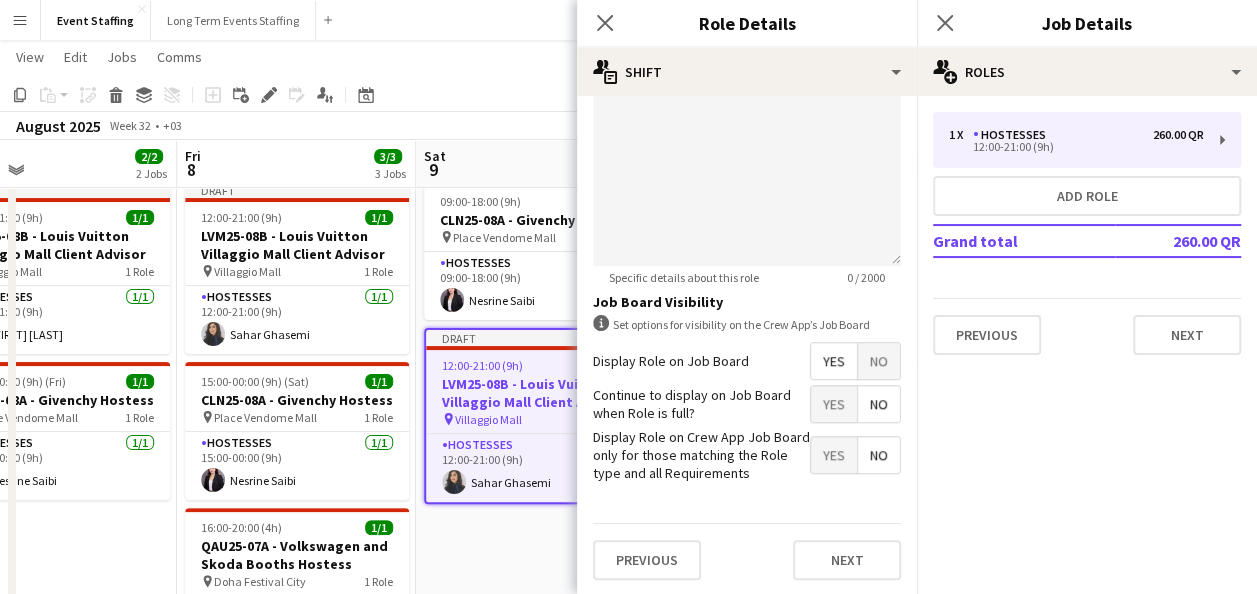 scroll, scrollTop: 0, scrollLeft: 0, axis: both 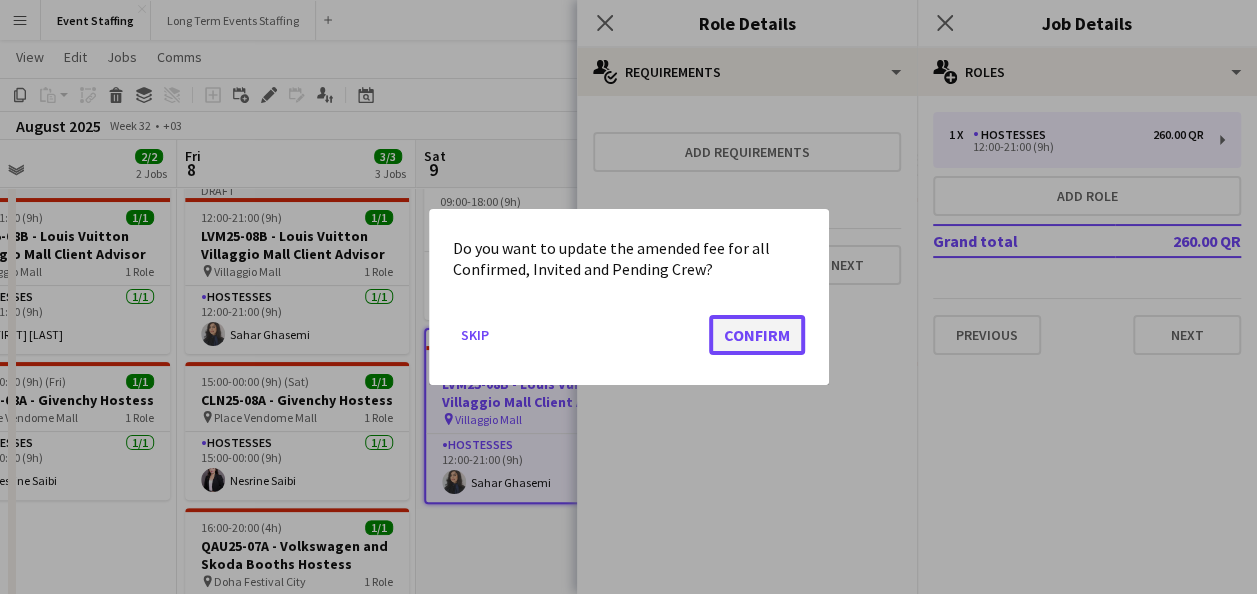click on "Confirm" 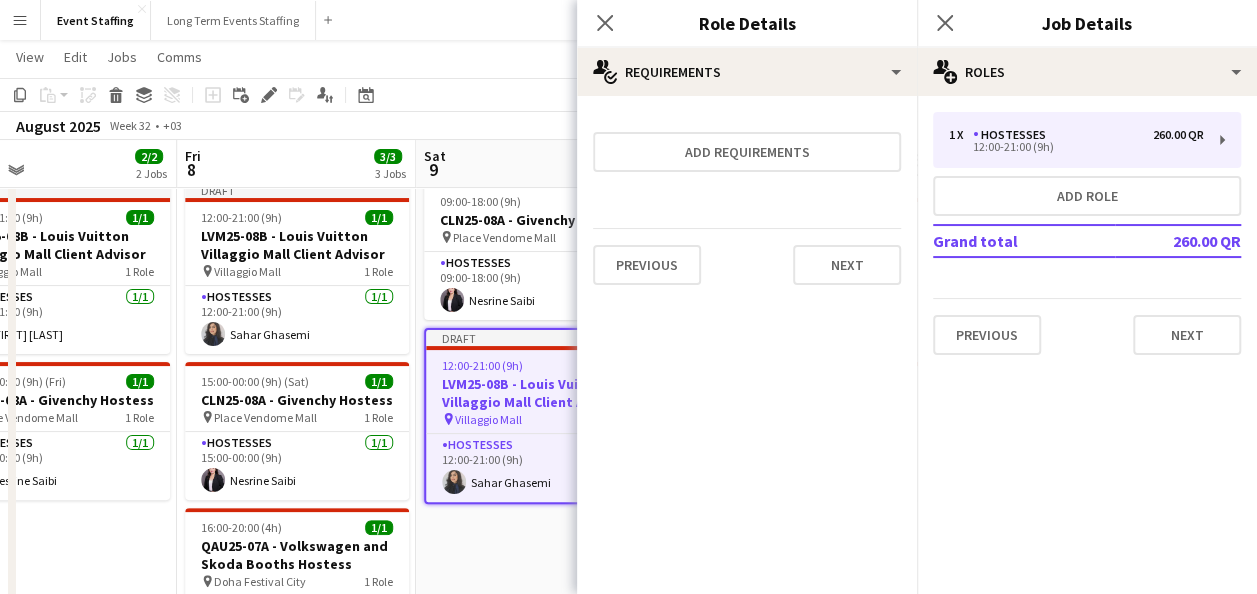 scroll, scrollTop: 50, scrollLeft: 0, axis: vertical 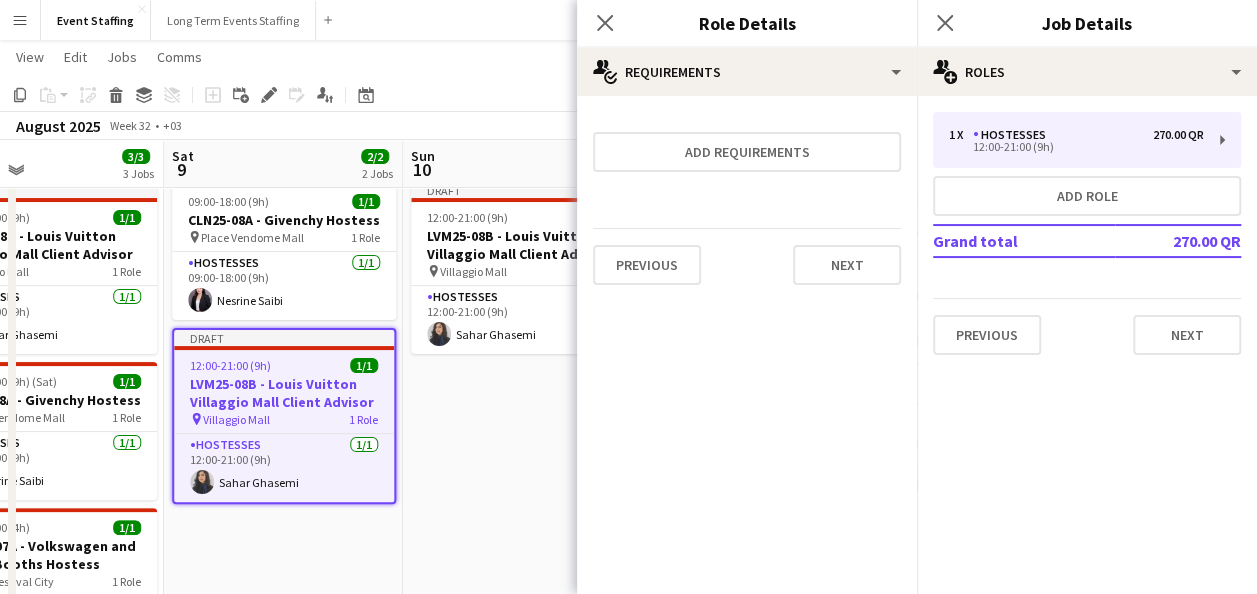 drag, startPoint x: 452, startPoint y: 318, endPoint x: 348, endPoint y: 330, distance: 104.69002 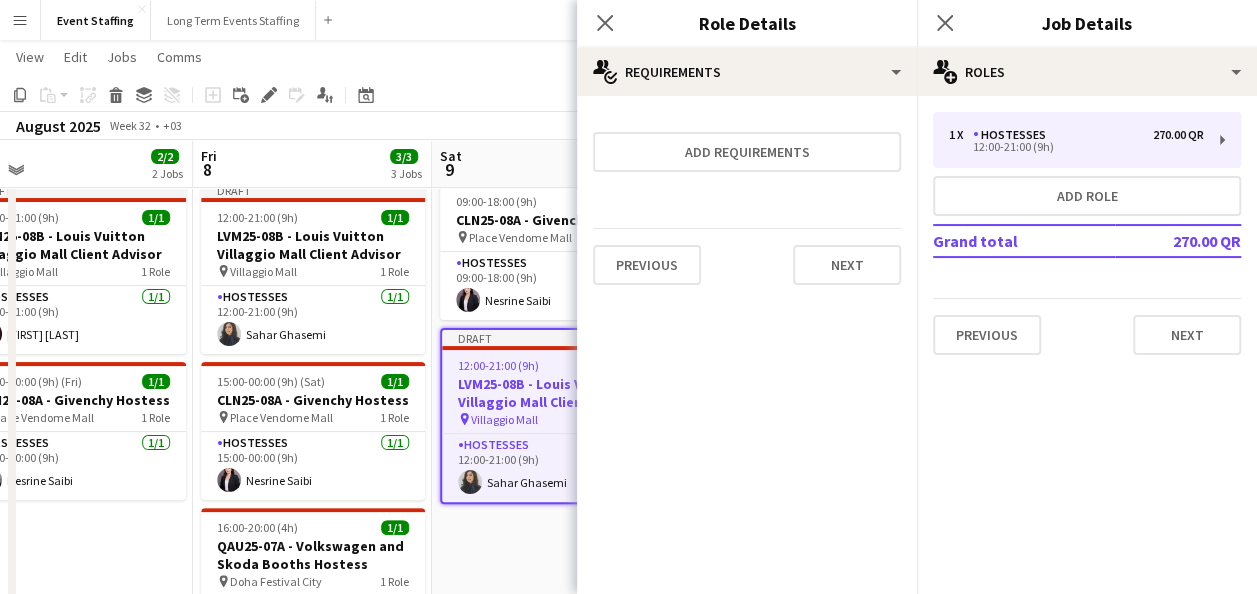 drag, startPoint x: 436, startPoint y: 352, endPoint x: 252, endPoint y: 365, distance: 184.45866 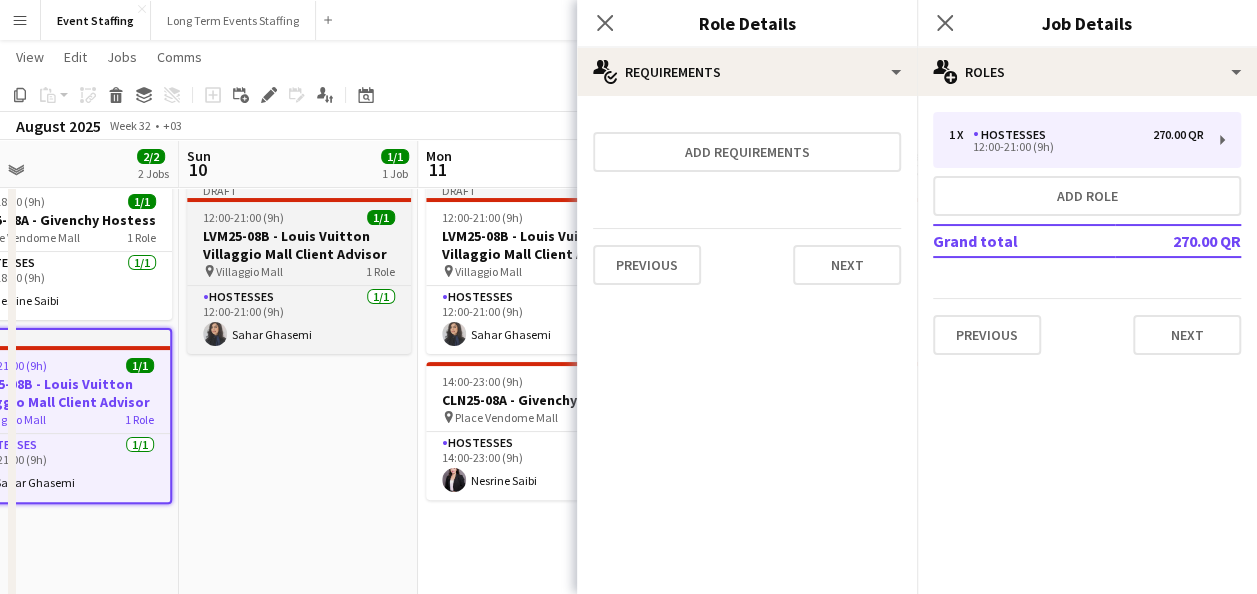 click on "LVM25-08B - Louis Vuitton Villaggio Mall Client Advisor" at bounding box center [299, 245] 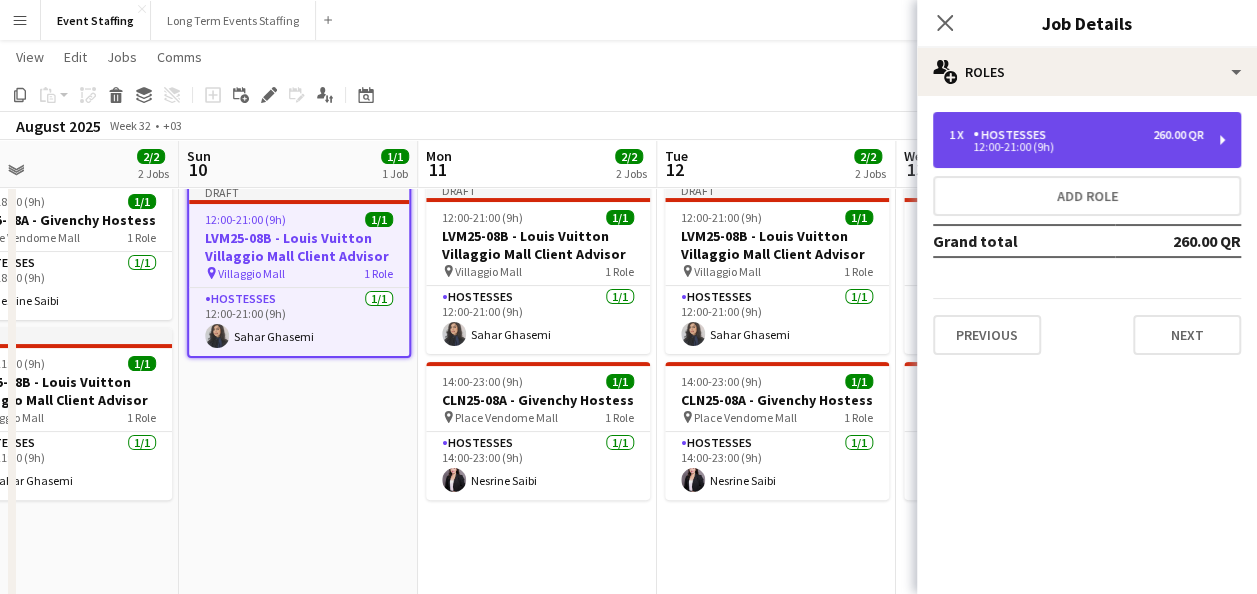 click on "12:00-21:00 (9h)" at bounding box center [1076, 147] 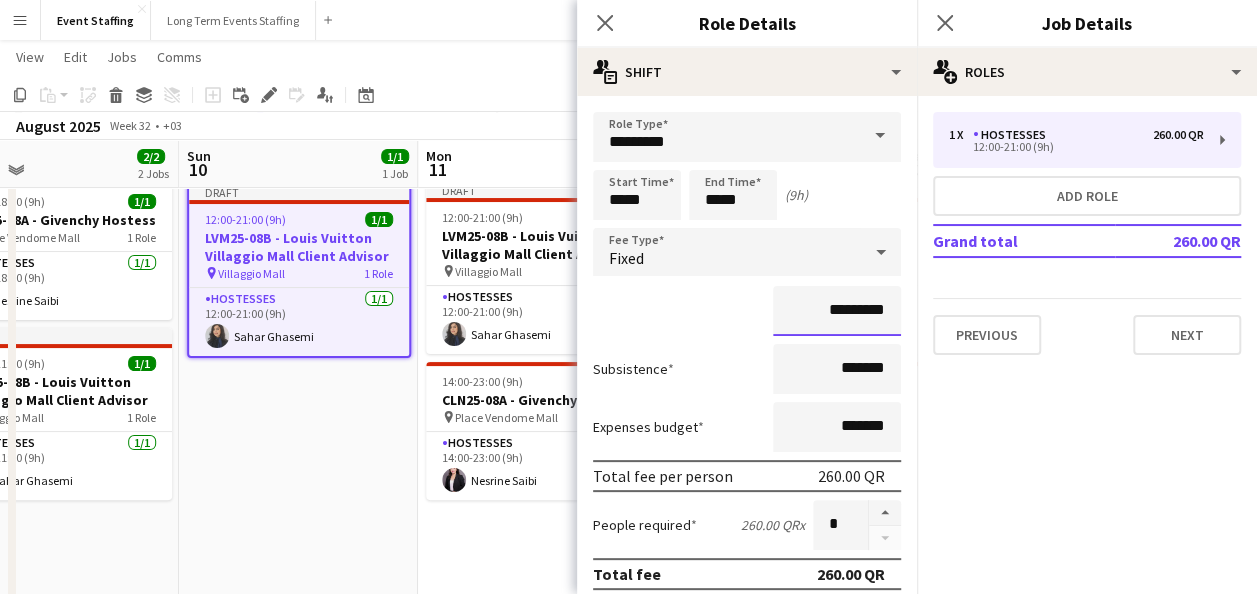 click on "*********" at bounding box center (837, 311) 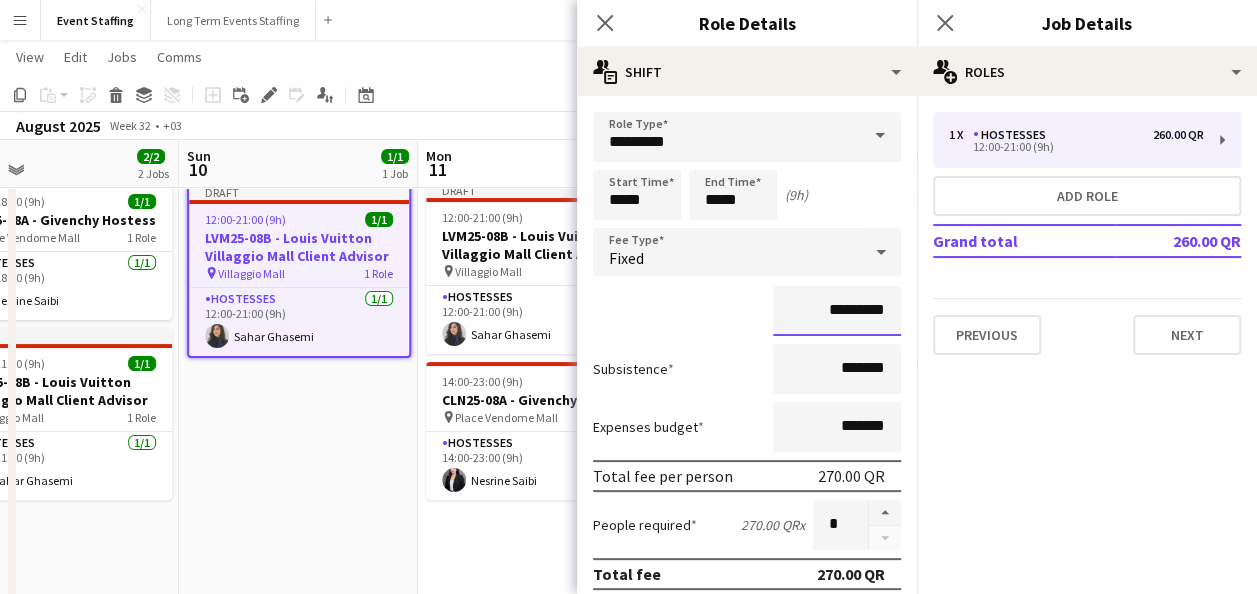 type on "*********" 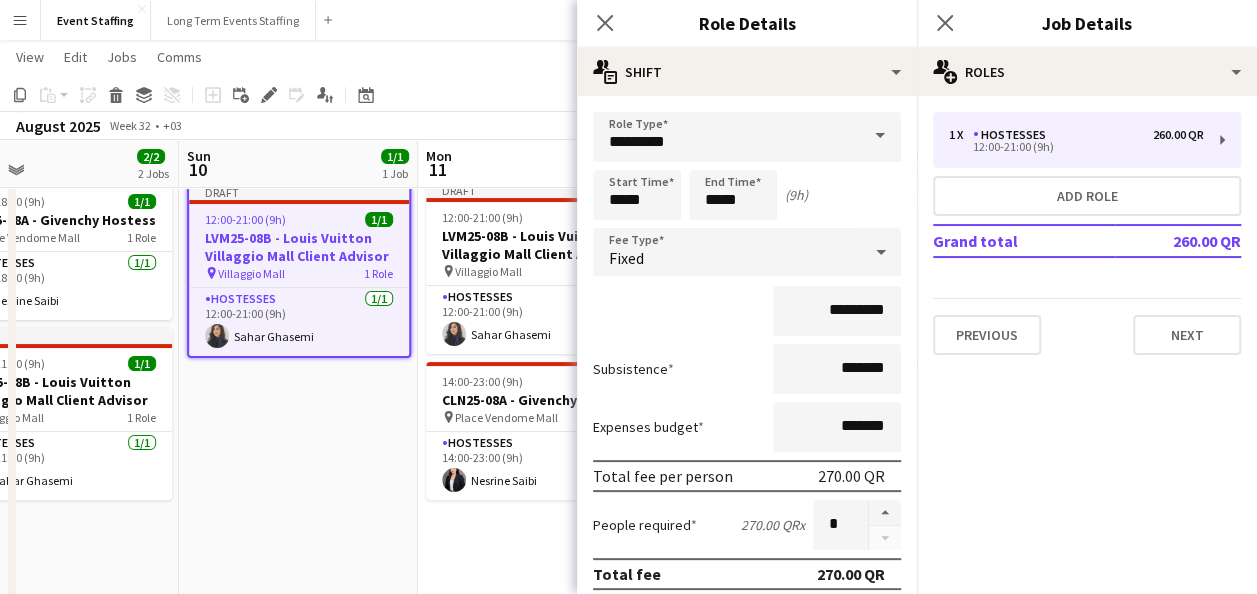 click on "*********" at bounding box center (747, 311) 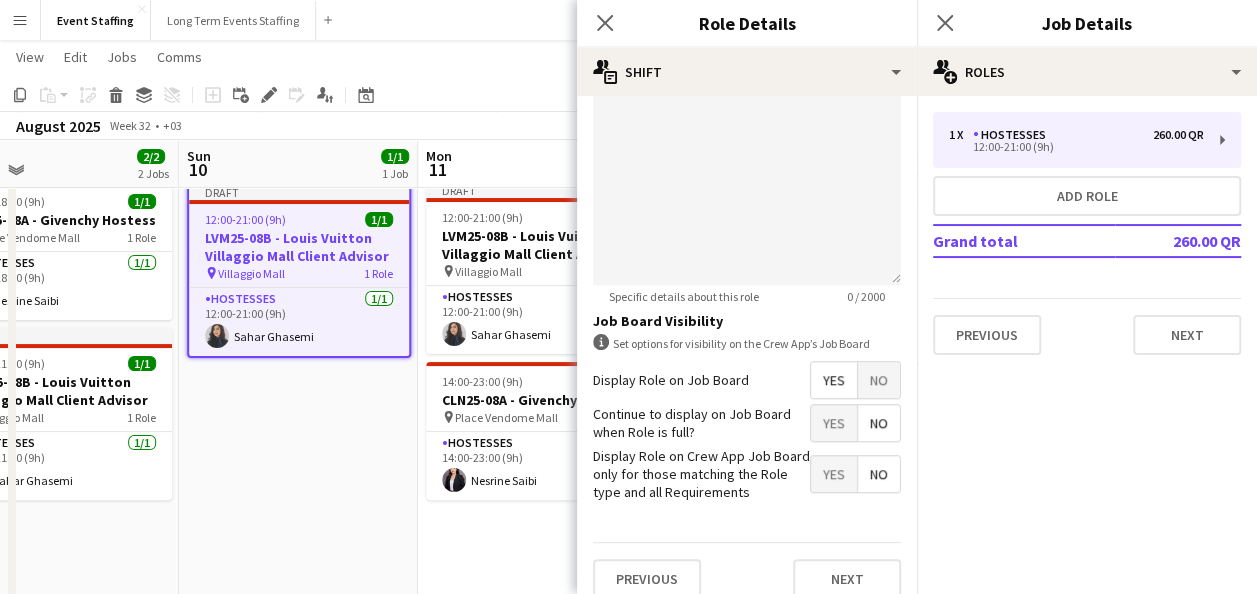 scroll, scrollTop: 661, scrollLeft: 0, axis: vertical 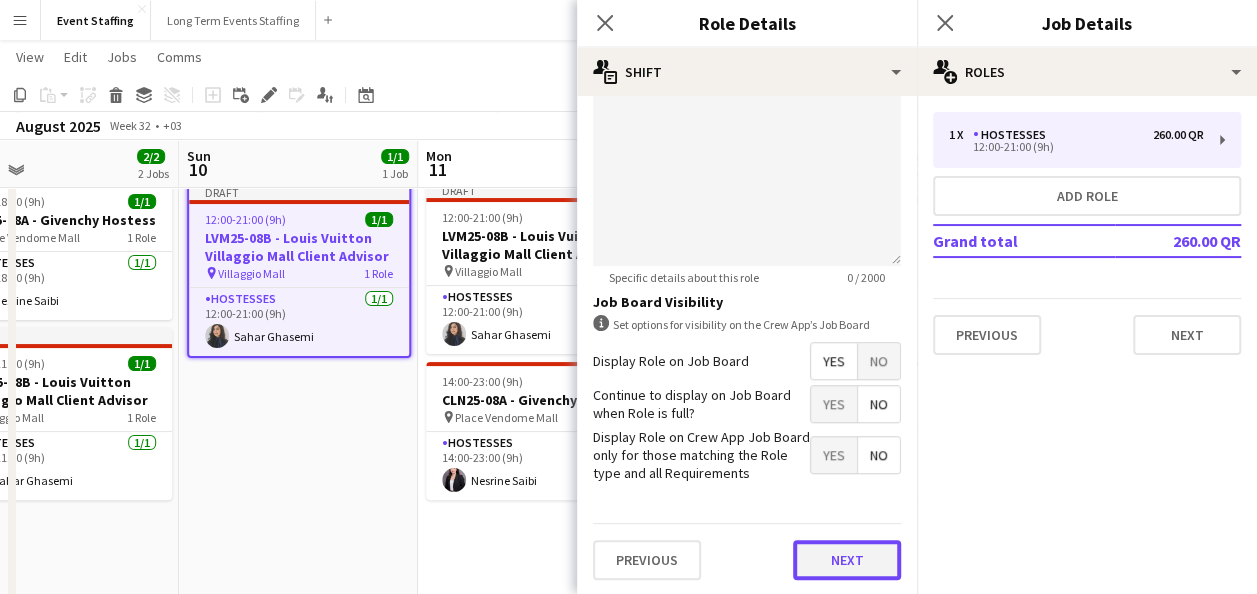 click on "Next" at bounding box center [847, 560] 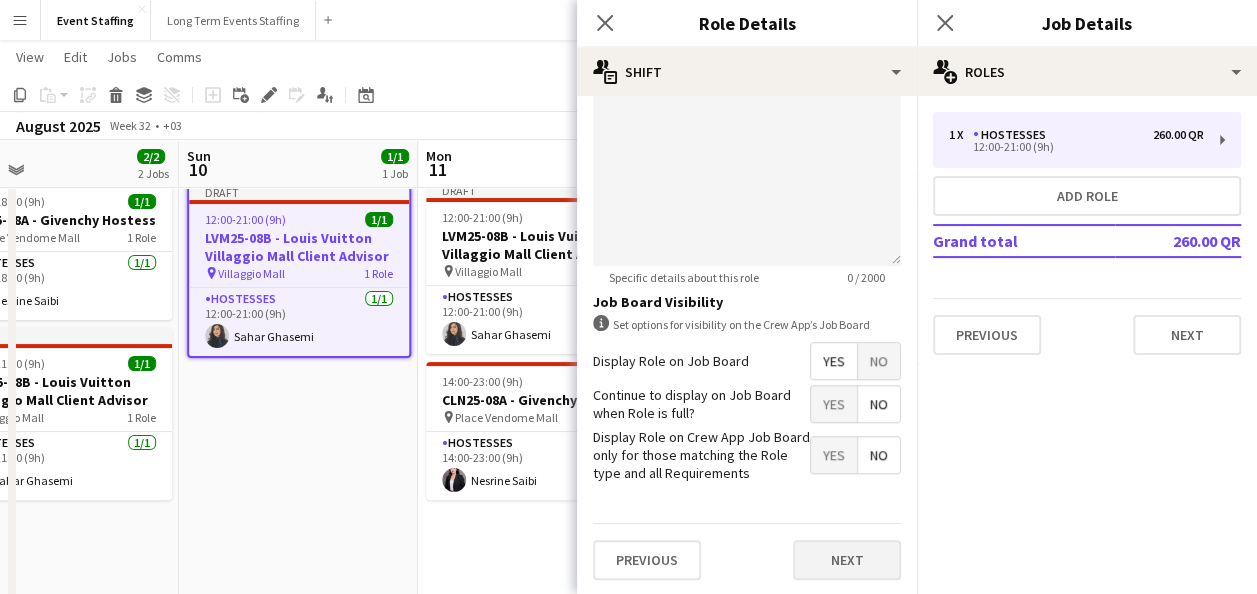 scroll, scrollTop: 0, scrollLeft: 0, axis: both 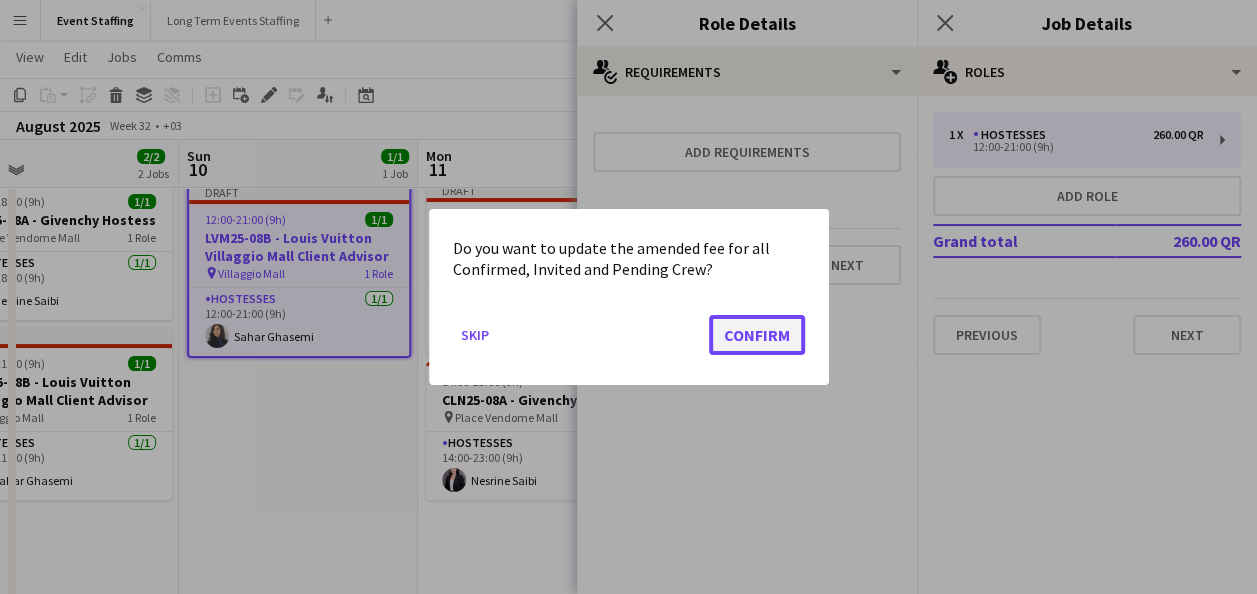 click on "Confirm" 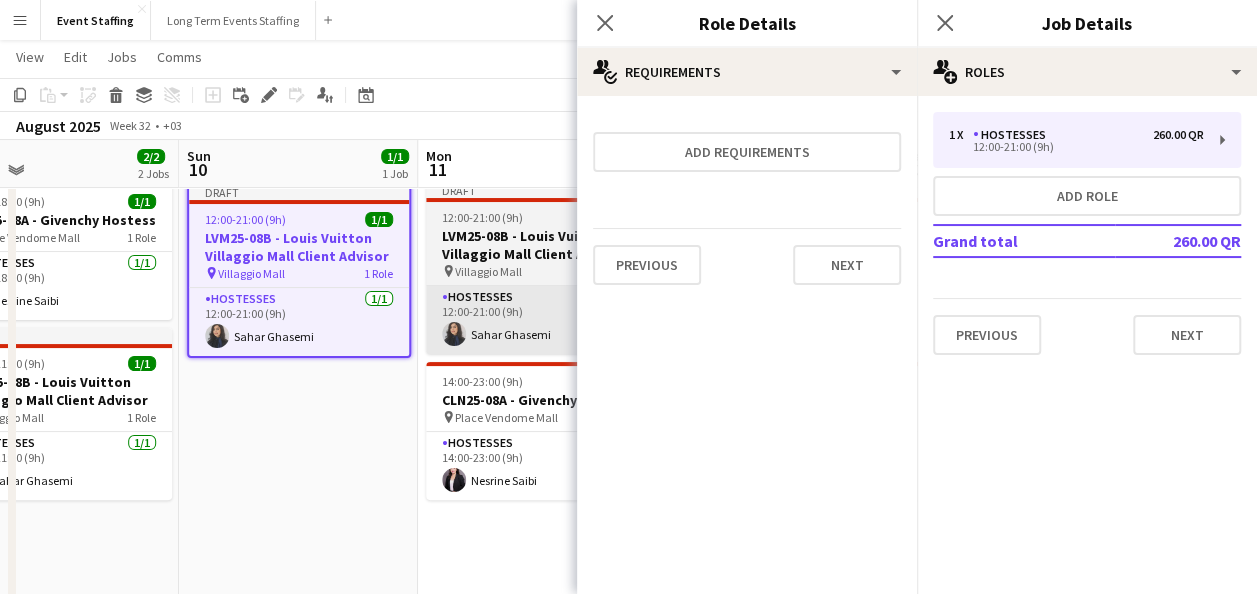 scroll, scrollTop: 50, scrollLeft: 0, axis: vertical 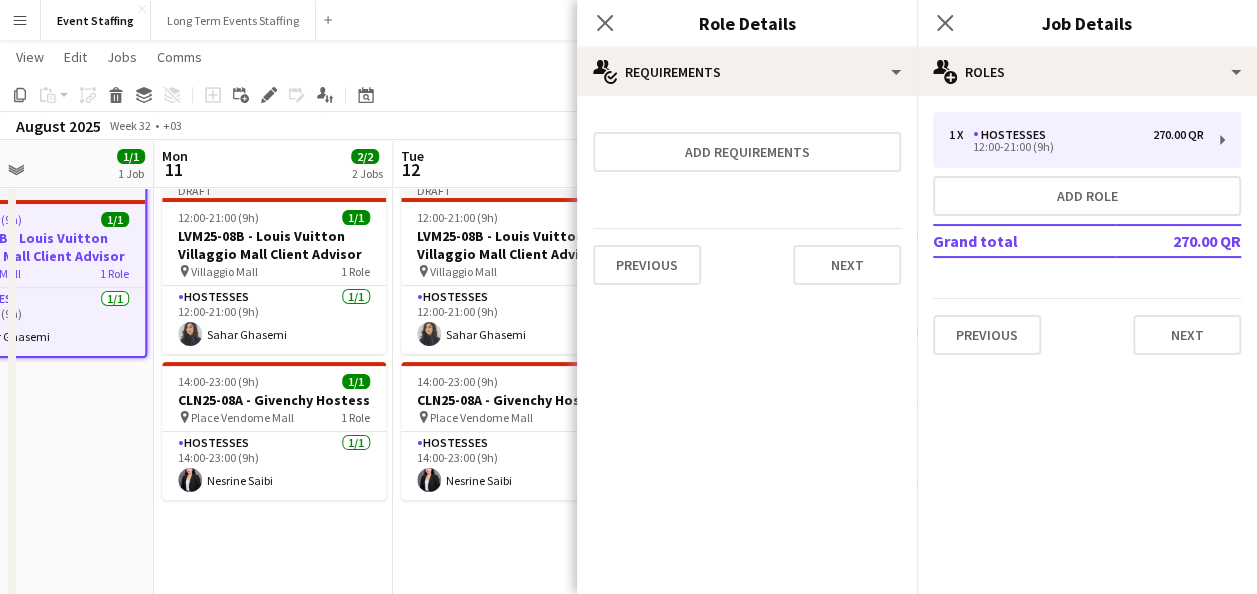 drag, startPoint x: 392, startPoint y: 387, endPoint x: 128, endPoint y: 374, distance: 264.3199 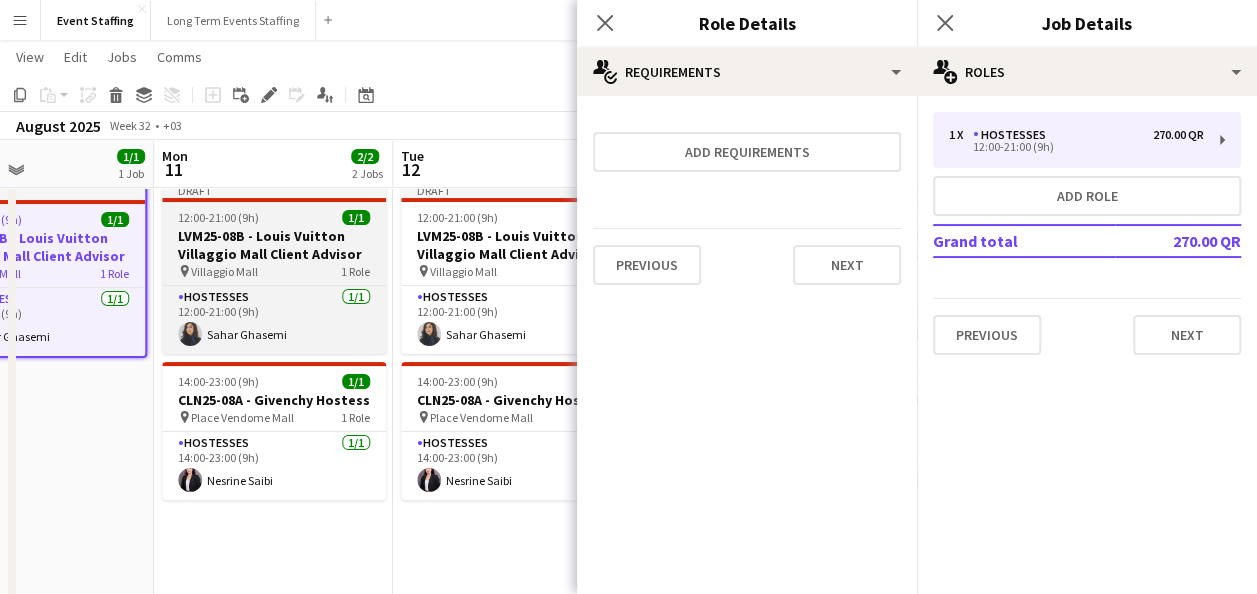 click on "LVM25-08B - Louis Vuitton Villaggio Mall Client Advisor" at bounding box center (274, 245) 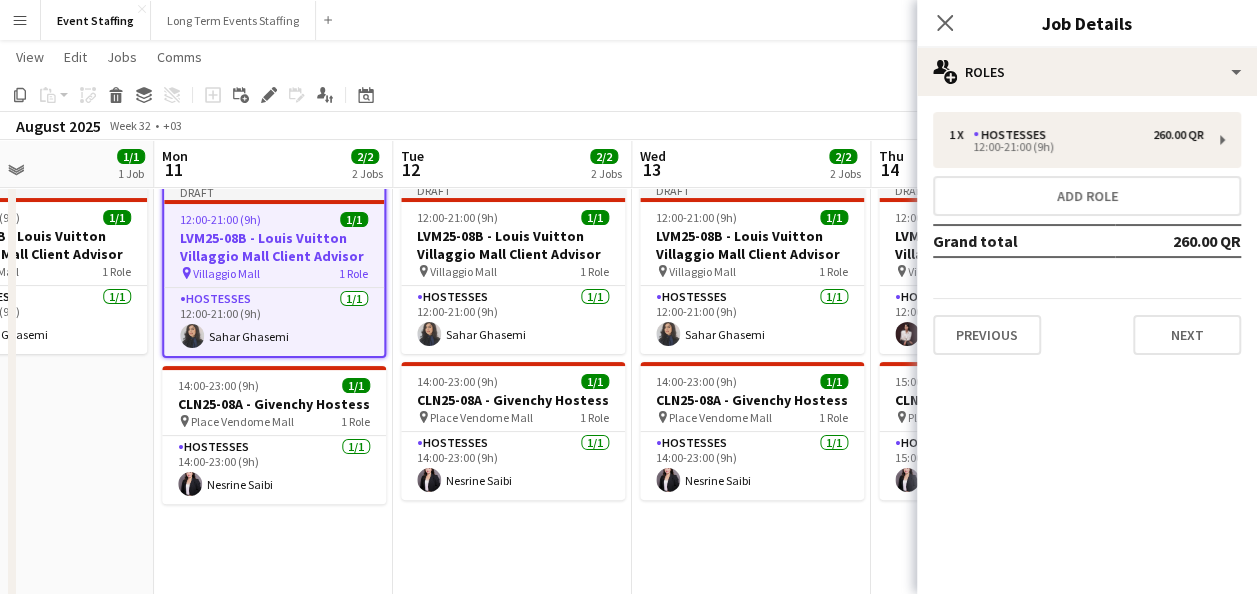 drag, startPoint x: 1145, startPoint y: 97, endPoint x: 1145, endPoint y: 111, distance: 14 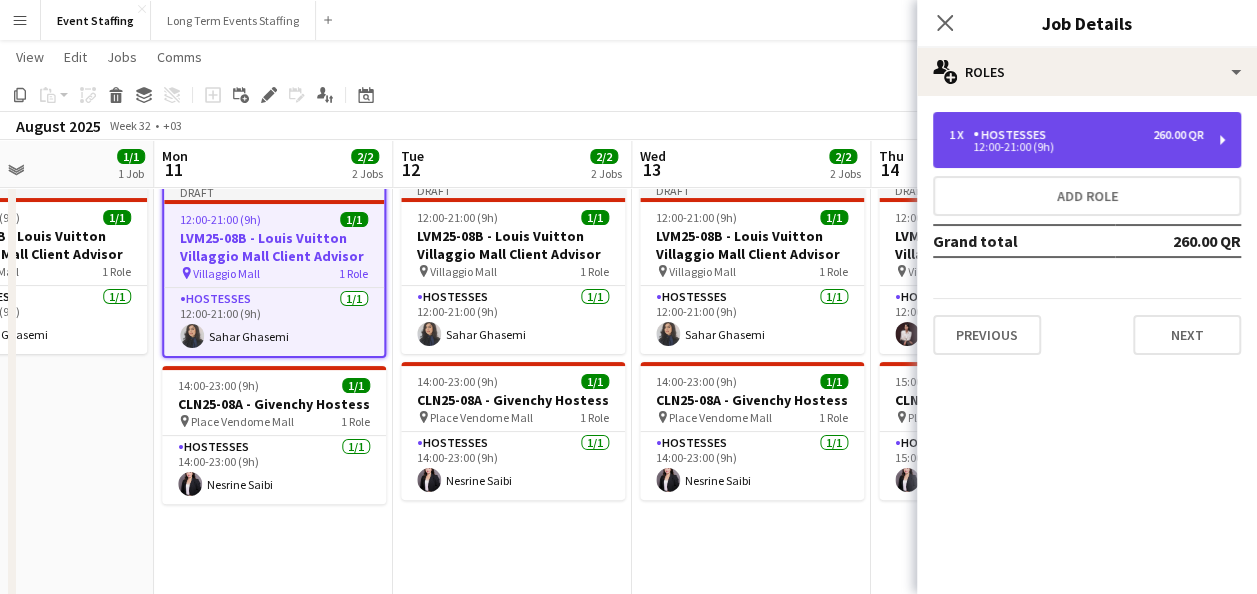 click on "1 x   Hostesses   260.00 QR" at bounding box center (1076, 135) 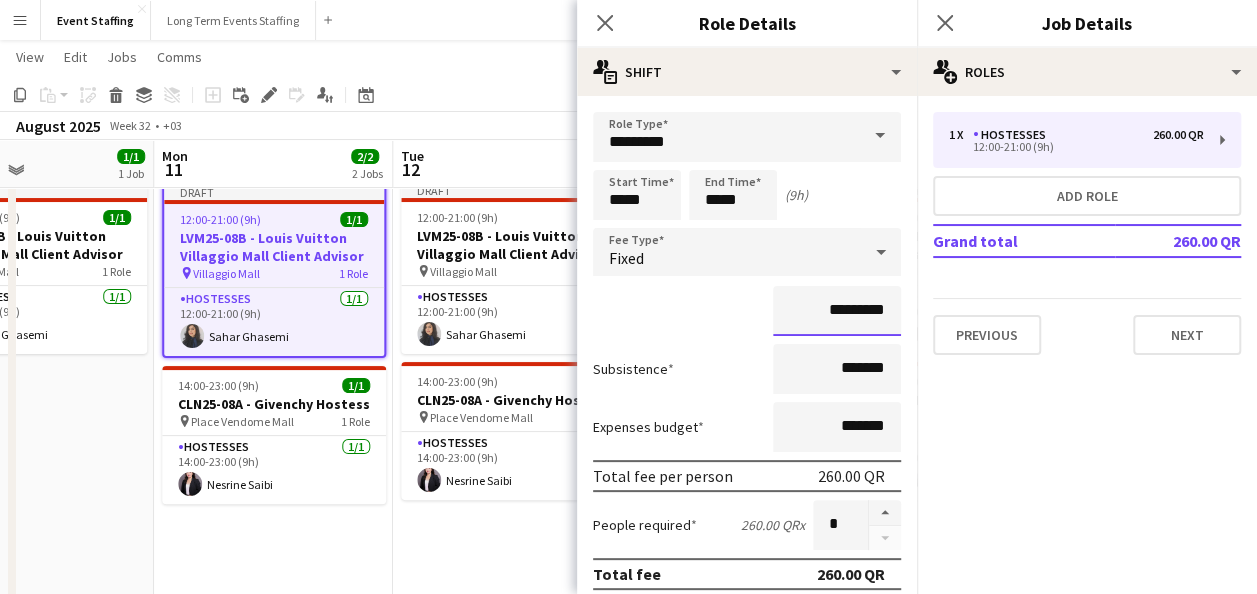 click on "*********" at bounding box center [837, 311] 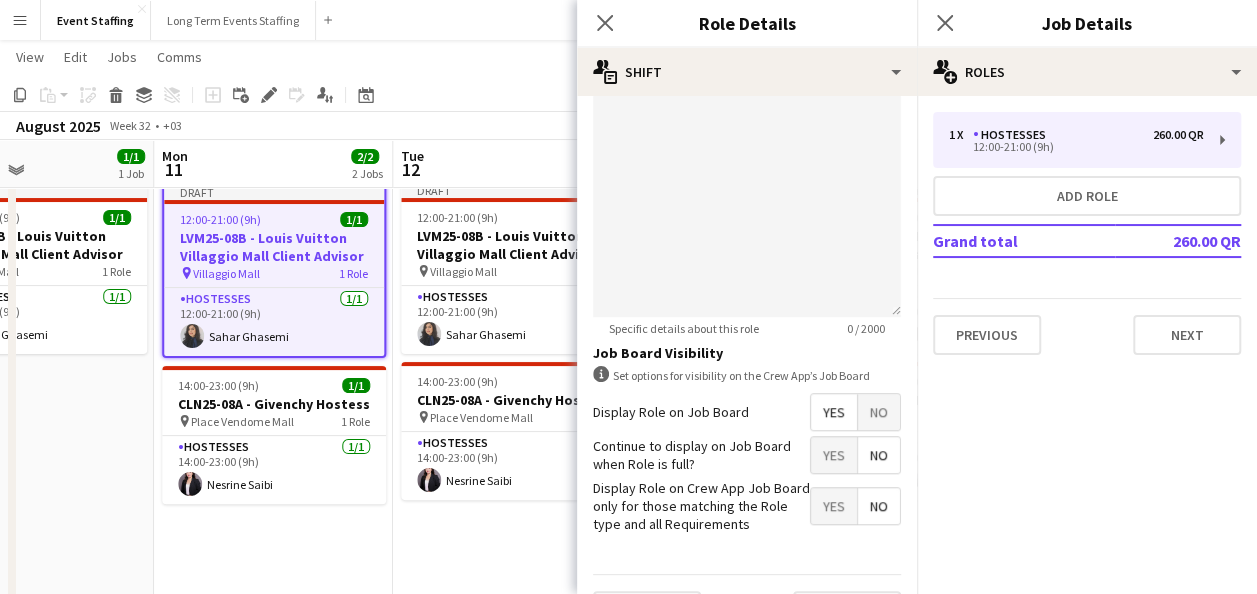 scroll, scrollTop: 661, scrollLeft: 0, axis: vertical 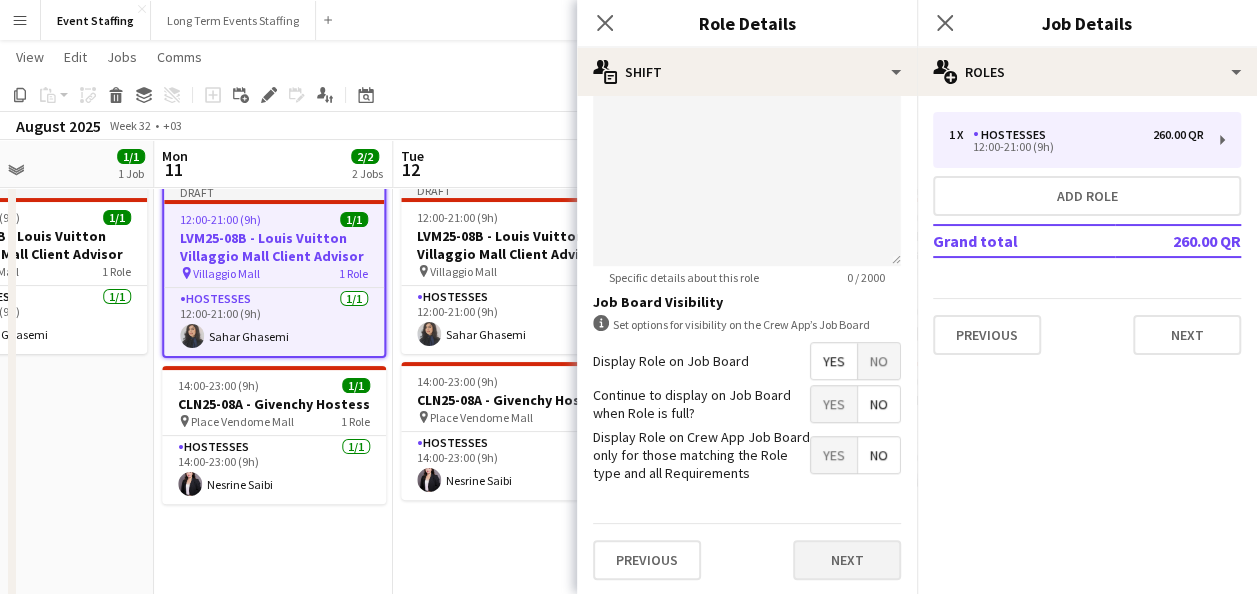 type on "*********" 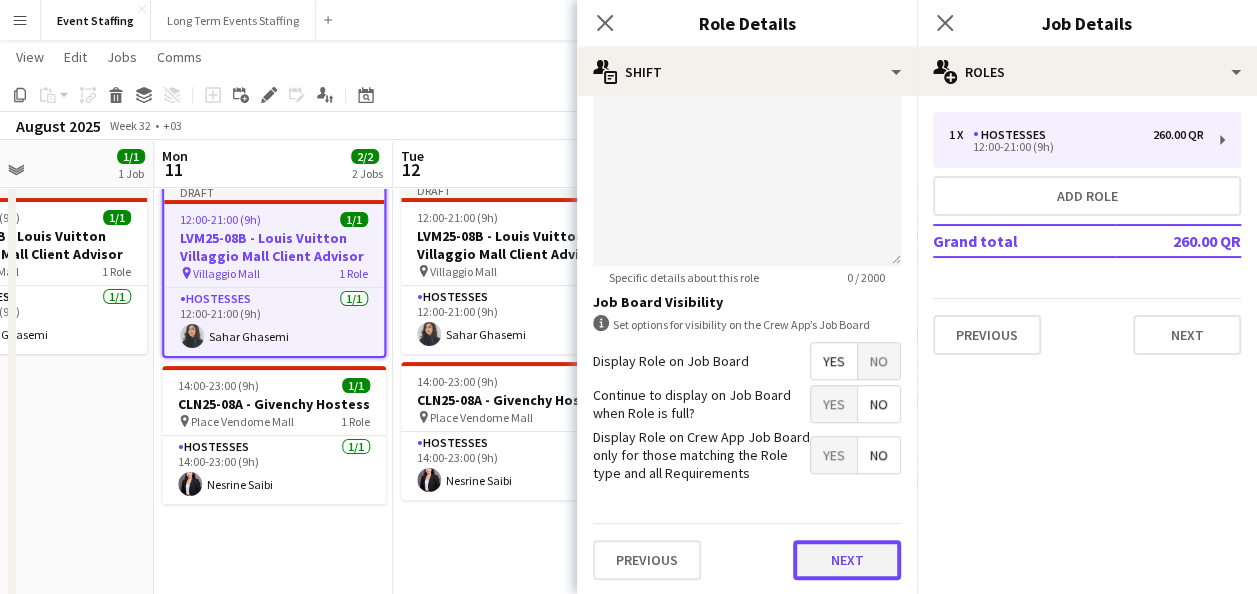 click on "Next" at bounding box center (847, 560) 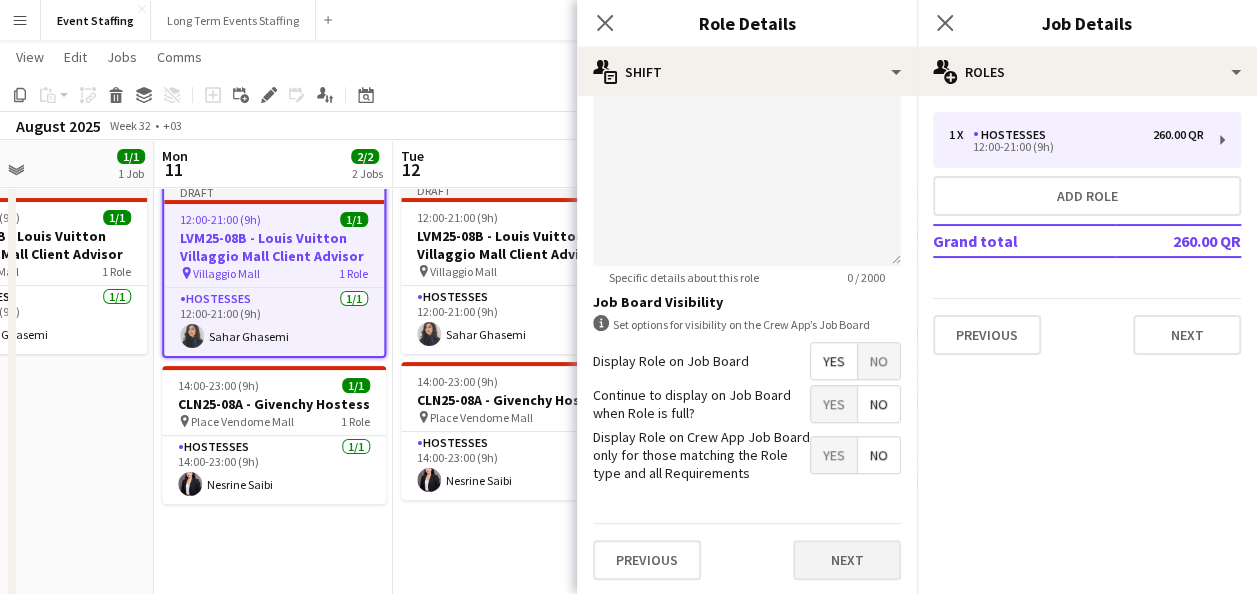 scroll, scrollTop: 0, scrollLeft: 0, axis: both 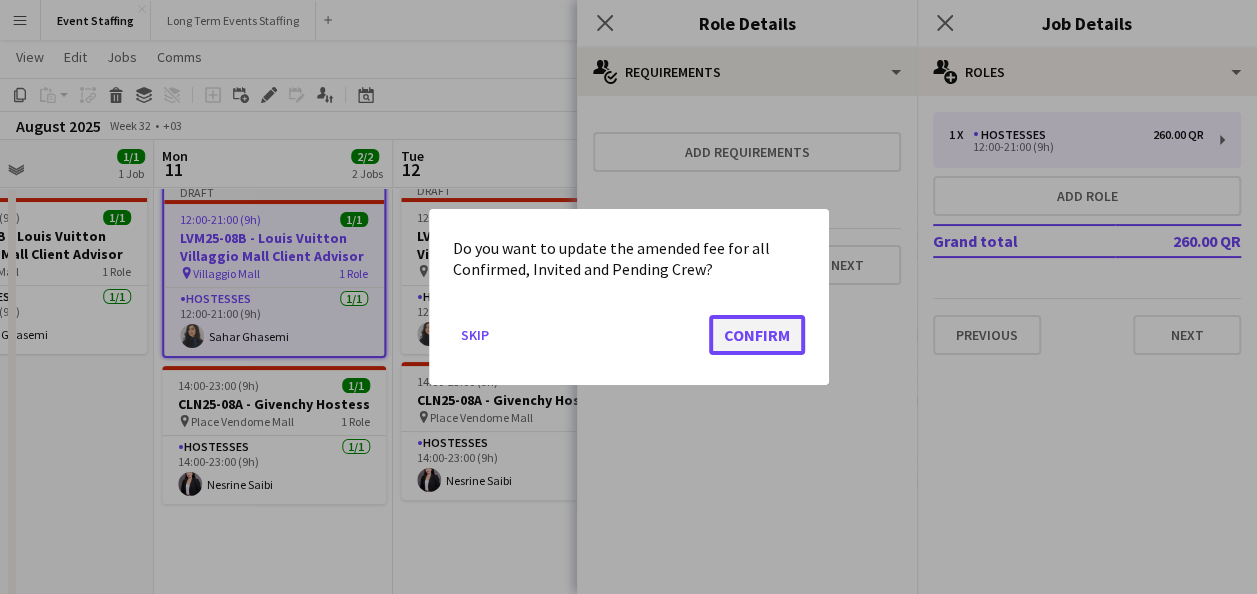 click on "Confirm" 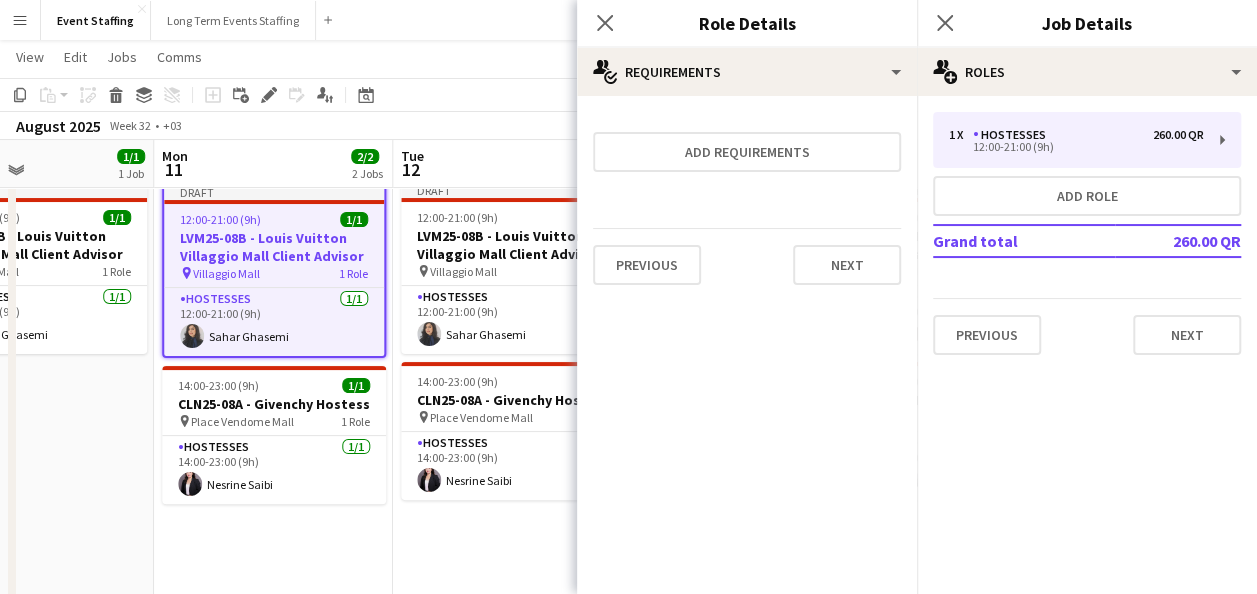 scroll, scrollTop: 50, scrollLeft: 0, axis: vertical 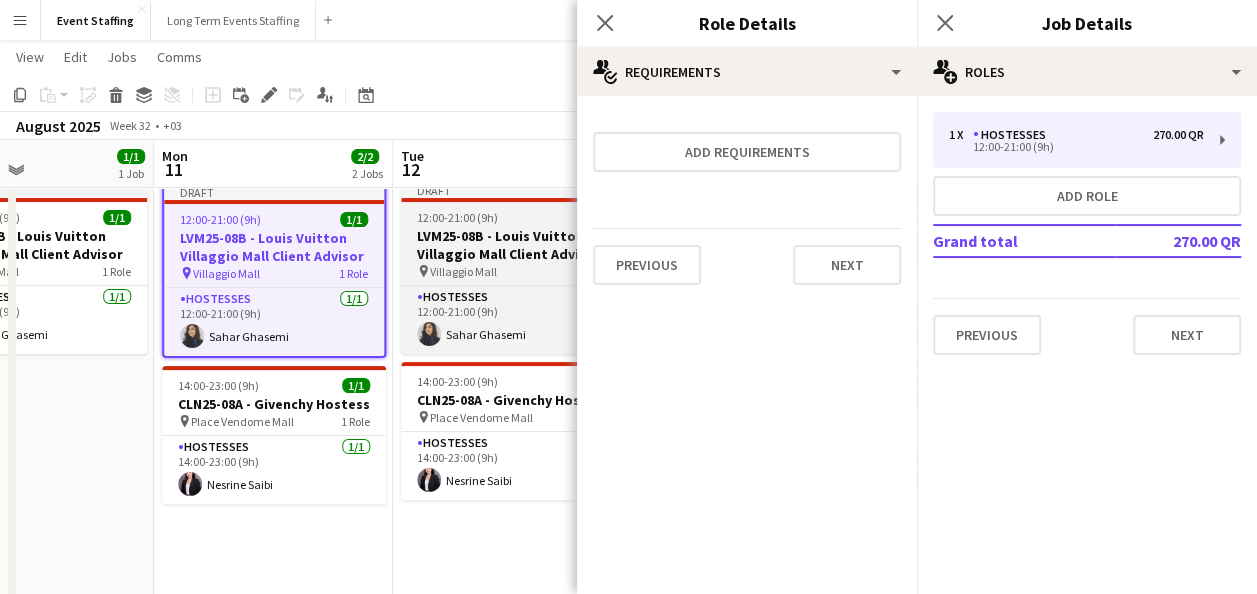 click on "LVM25-08B - Louis Vuitton Villaggio Mall Client Advisor" at bounding box center (513, 245) 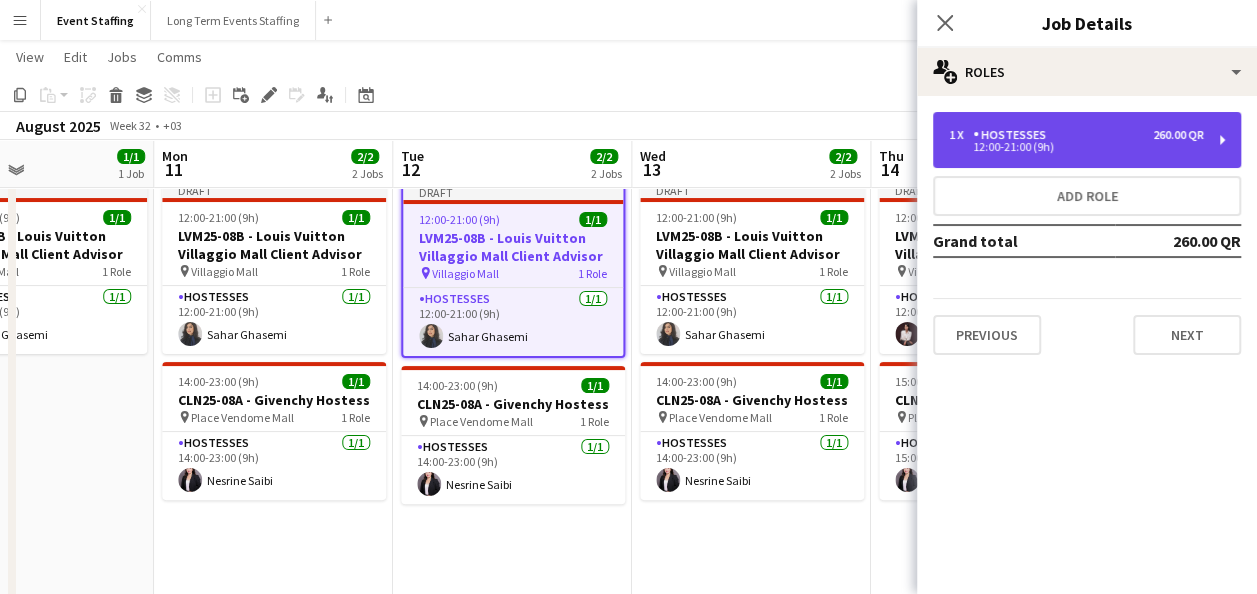 click on "1 x   Hostesses   260.00 QR" at bounding box center (1076, 135) 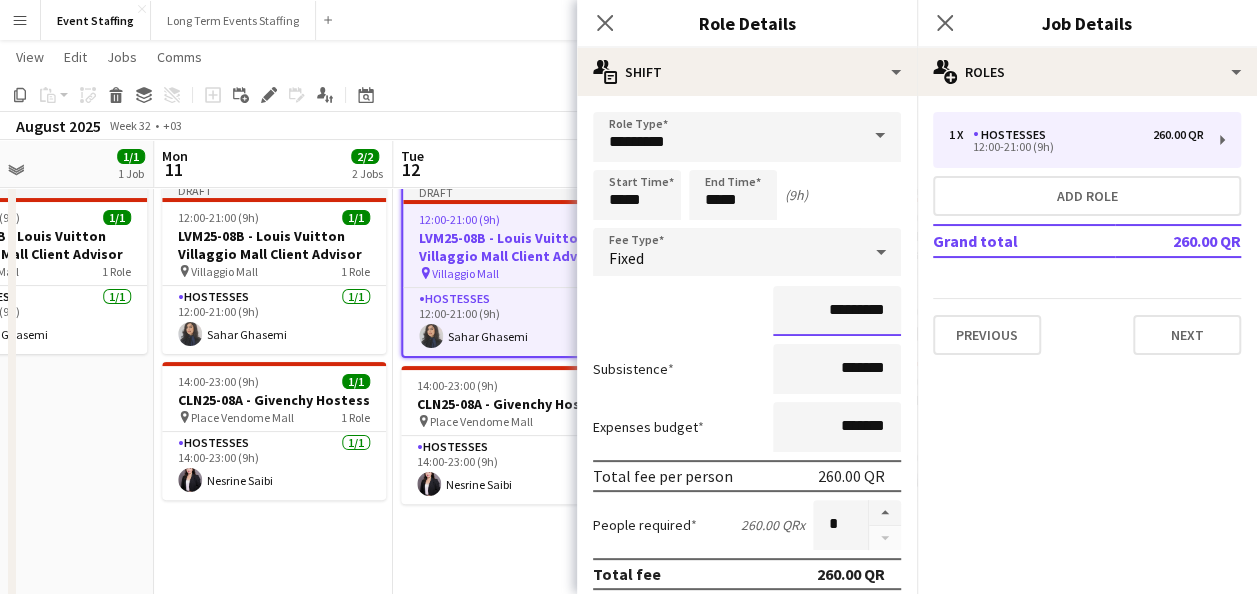 click on "*********" at bounding box center (837, 311) 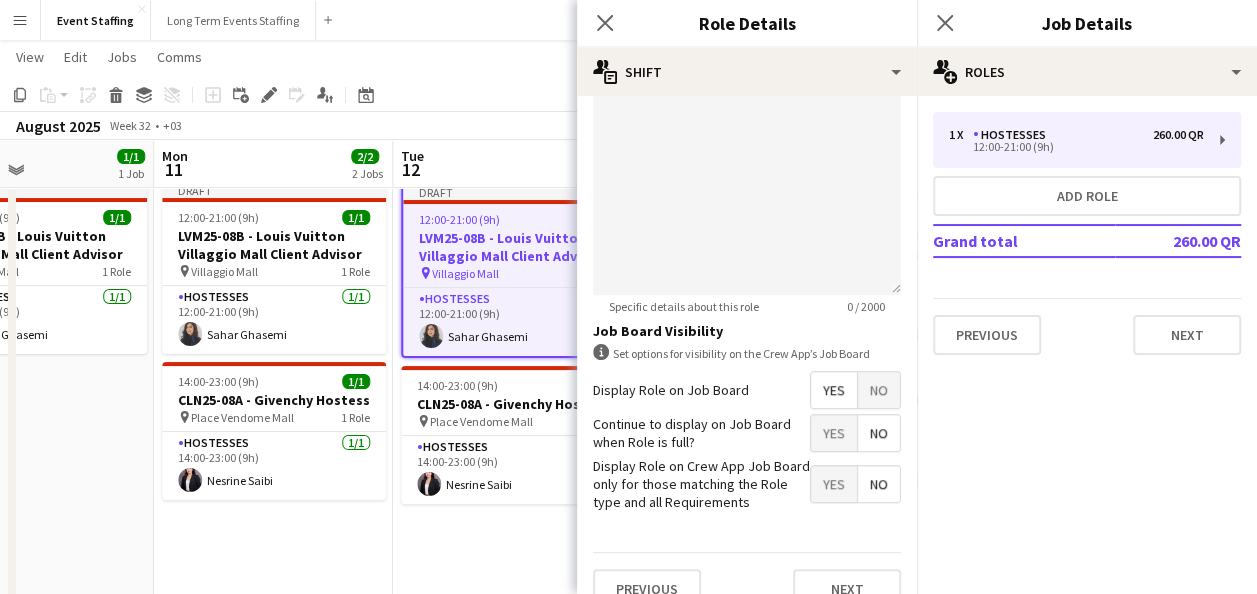 scroll, scrollTop: 661, scrollLeft: 0, axis: vertical 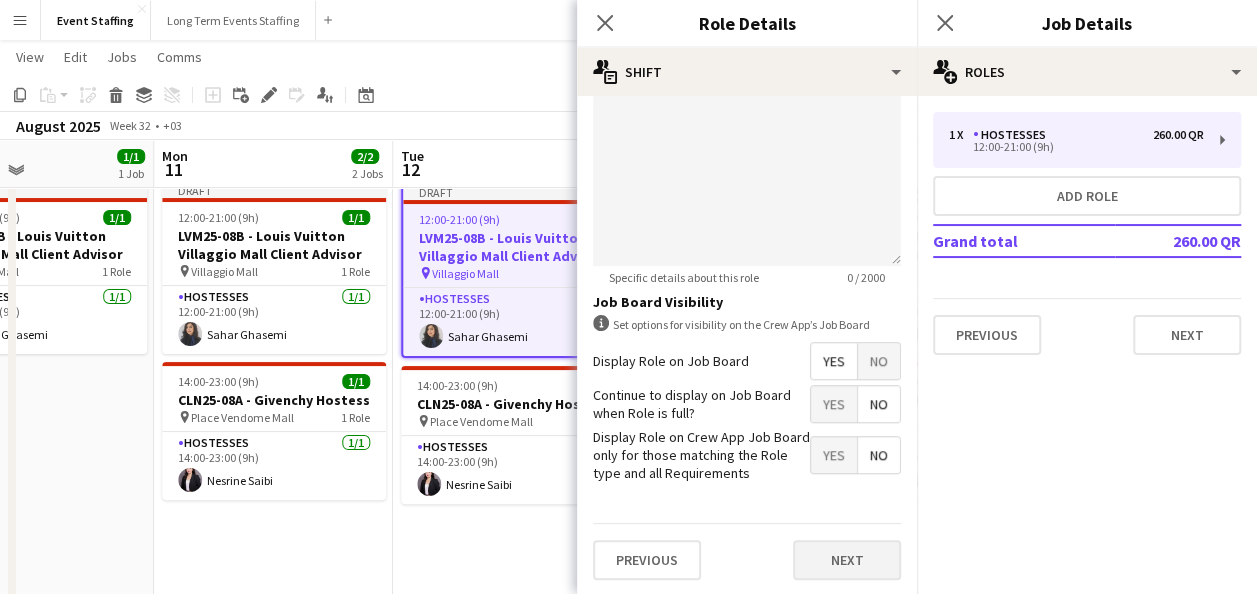 type on "*********" 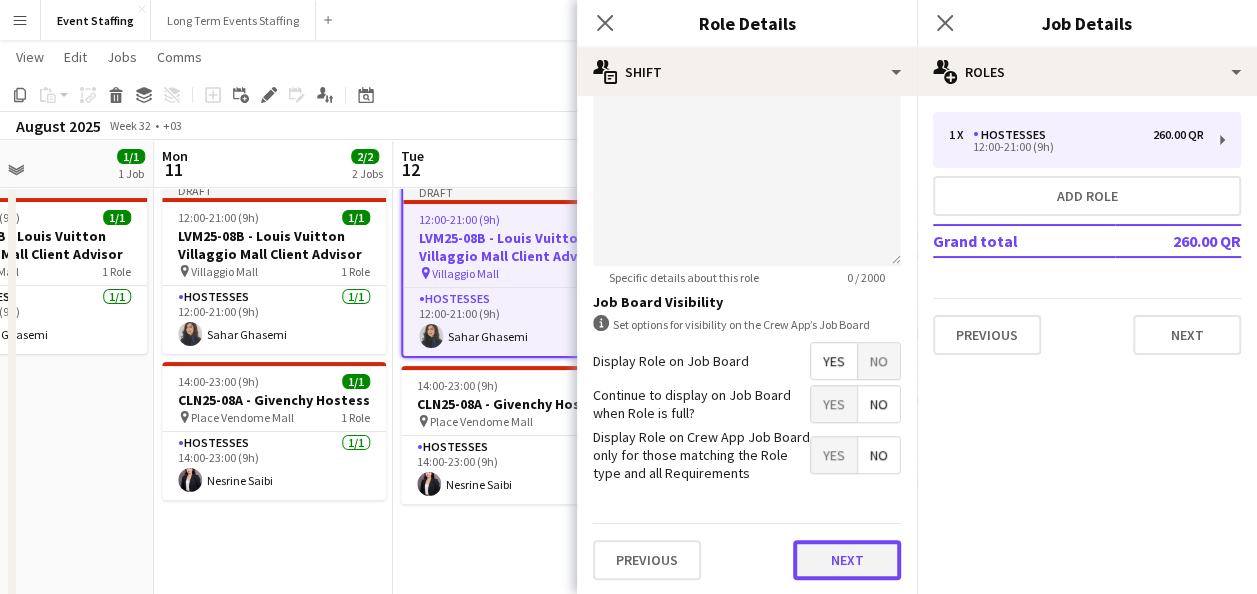 click on "Next" at bounding box center [847, 560] 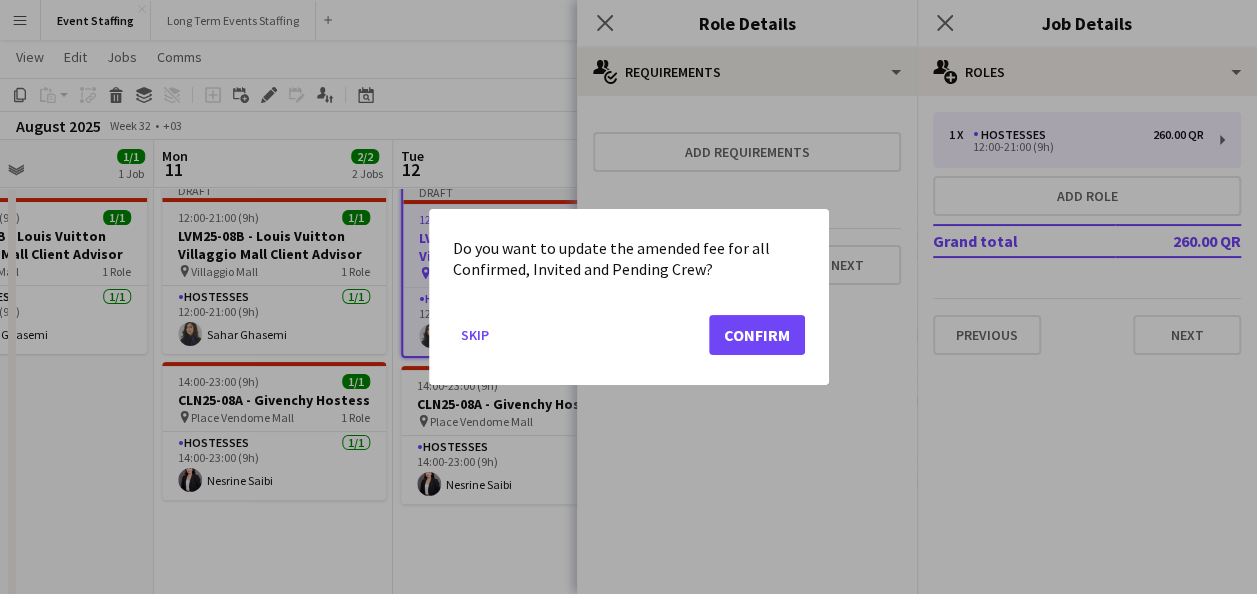 scroll, scrollTop: 0, scrollLeft: 0, axis: both 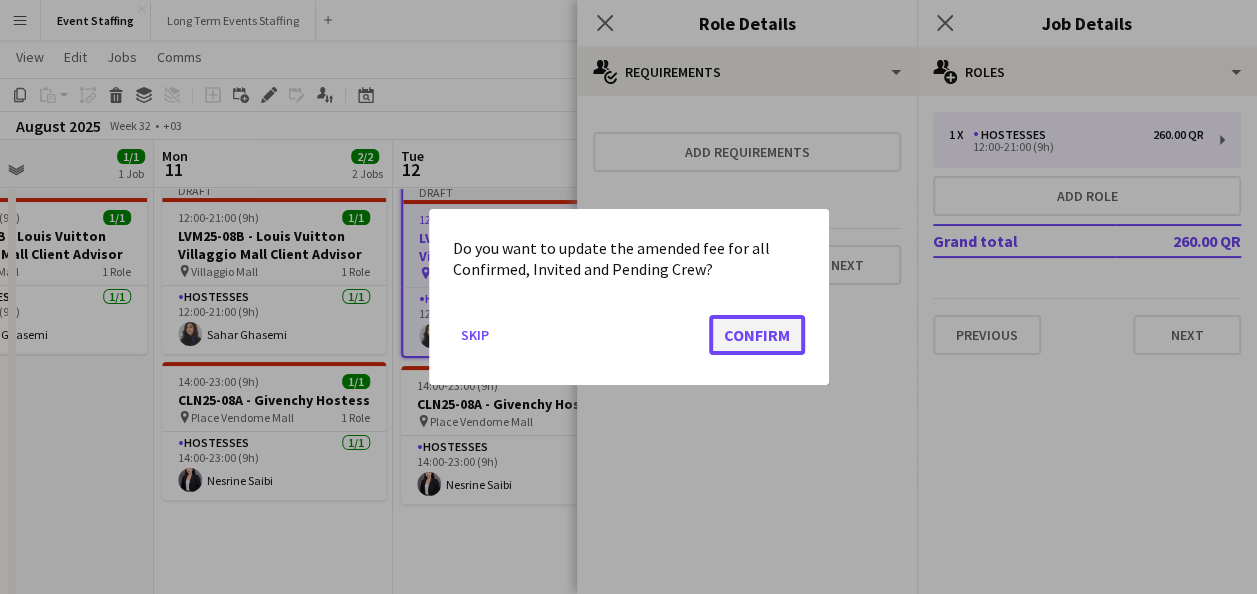 click on "Confirm" 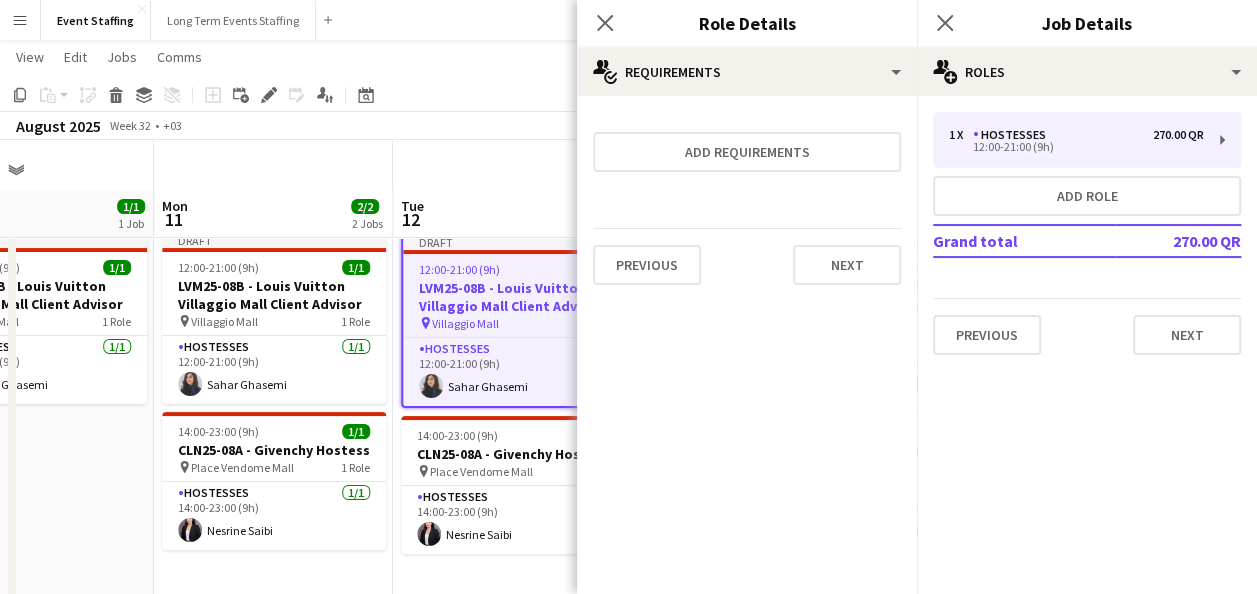 scroll, scrollTop: 50, scrollLeft: 0, axis: vertical 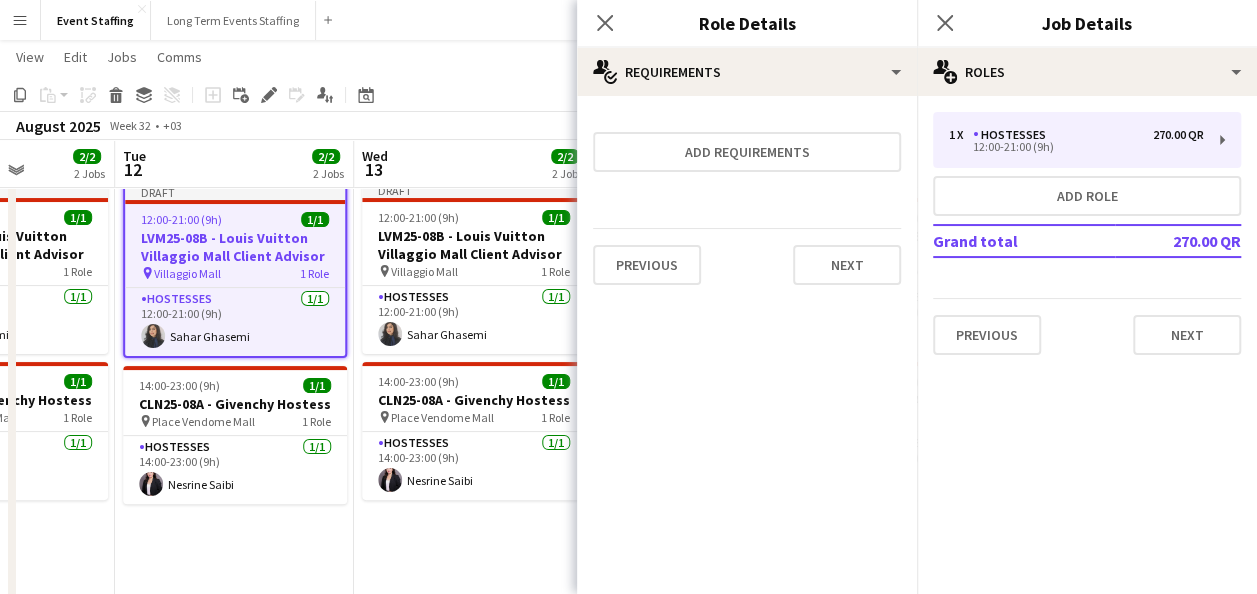 drag, startPoint x: 435, startPoint y: 370, endPoint x: 142, endPoint y: 350, distance: 293.6818 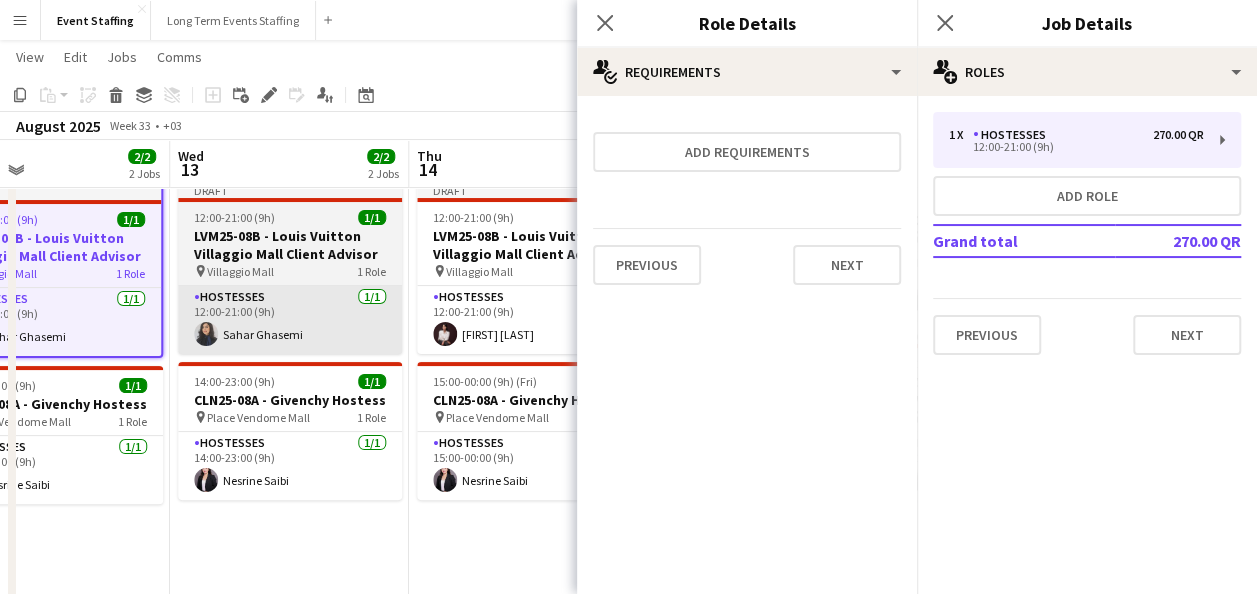 scroll, scrollTop: 0, scrollLeft: 841, axis: horizontal 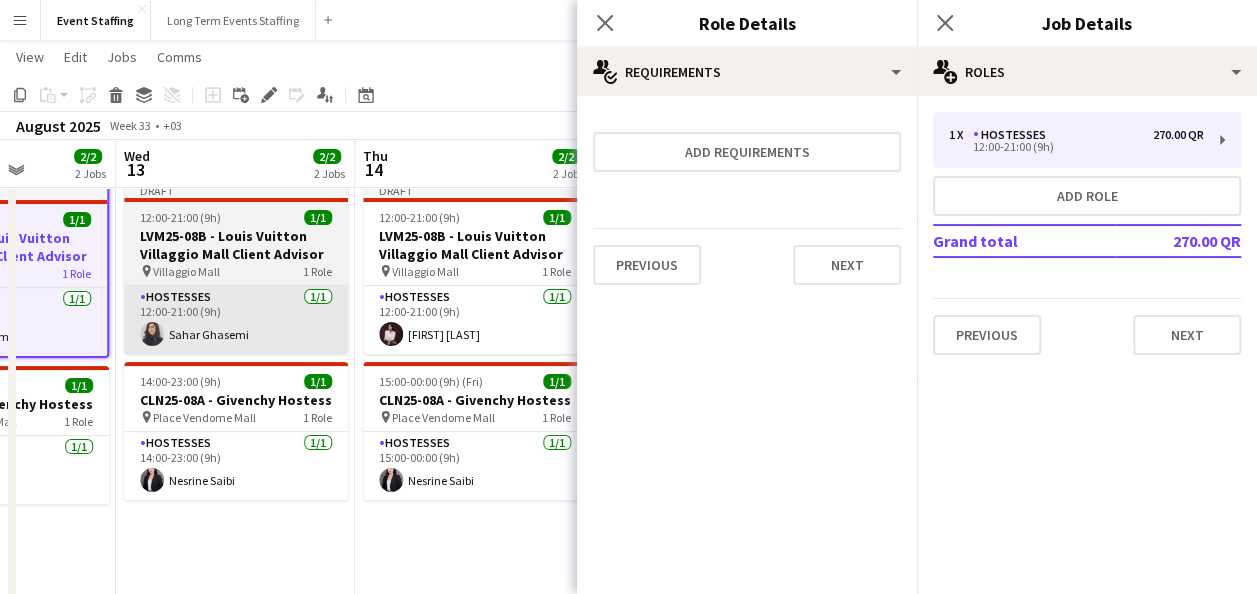 drag, startPoint x: 395, startPoint y: 372, endPoint x: 202, endPoint y: 347, distance: 194.61244 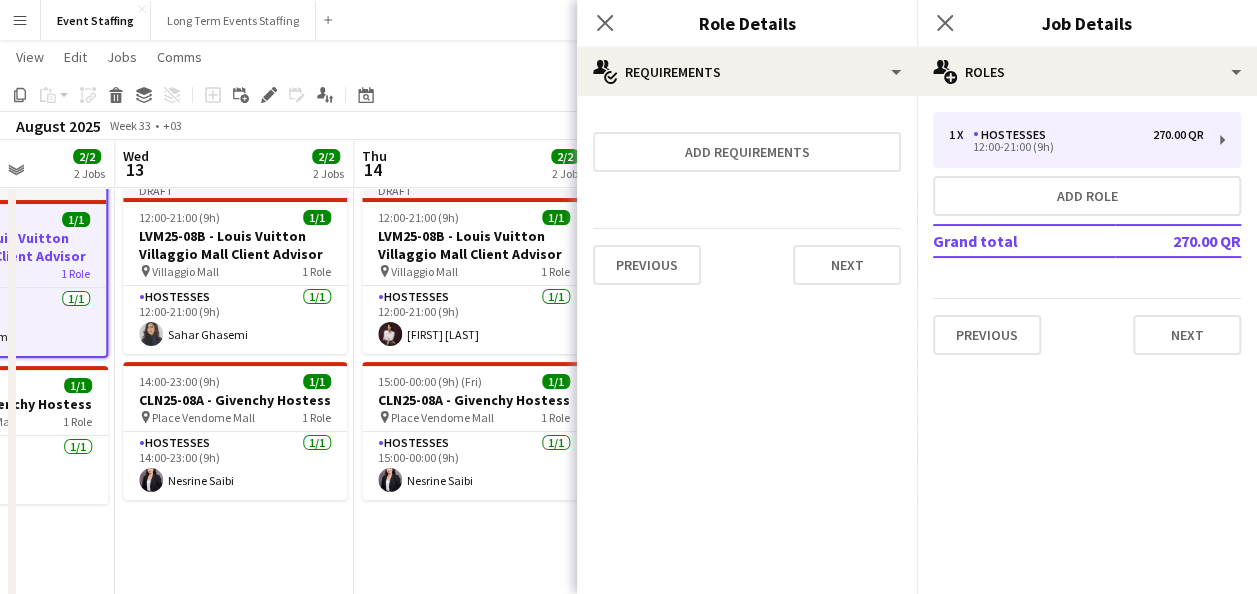 click on "LVM25-08B - Louis Vuitton Villaggio Mall Client Advisor" at bounding box center (235, 245) 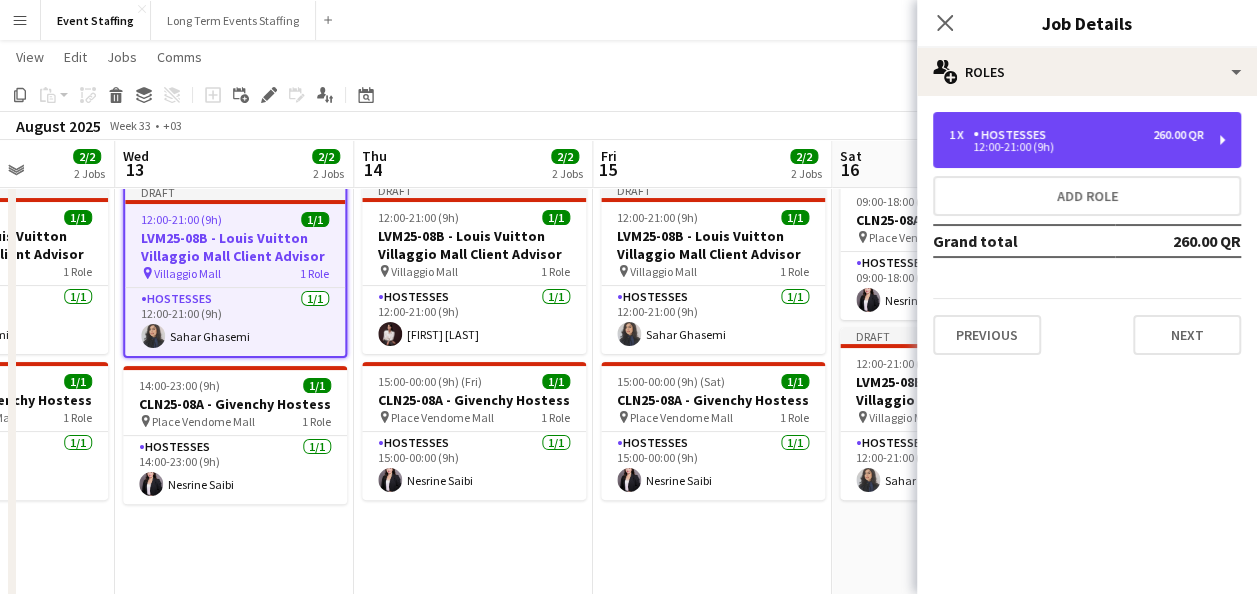 click on "12:00-21:00 (9h)" at bounding box center [1076, 147] 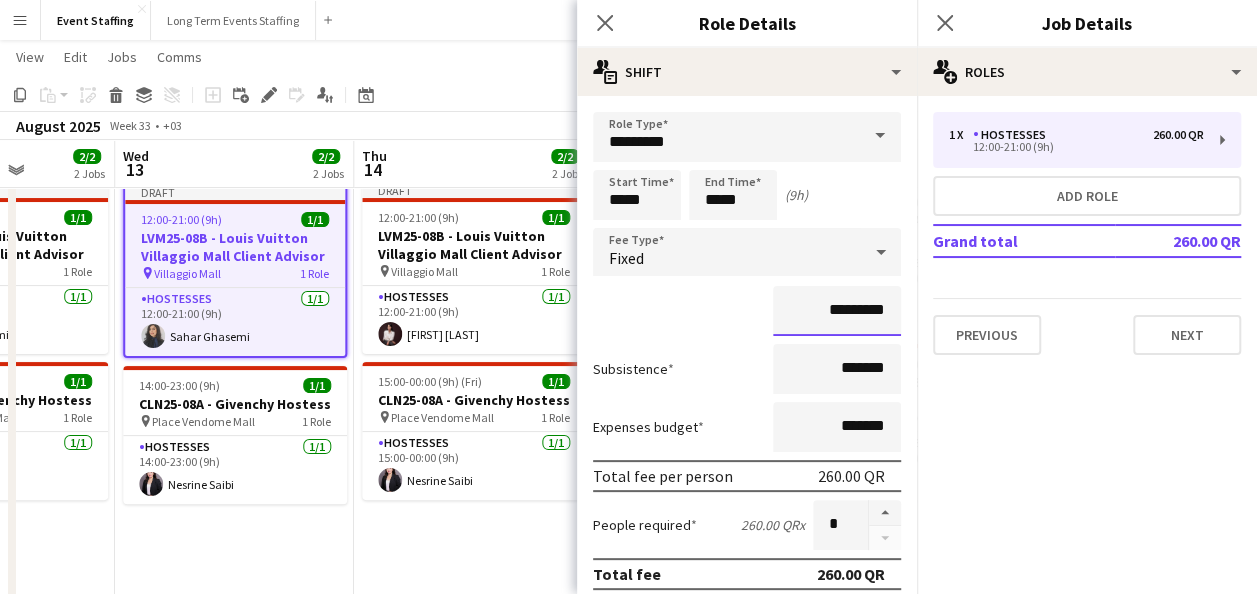drag, startPoint x: 812, startPoint y: 306, endPoint x: 821, endPoint y: 316, distance: 13.453624 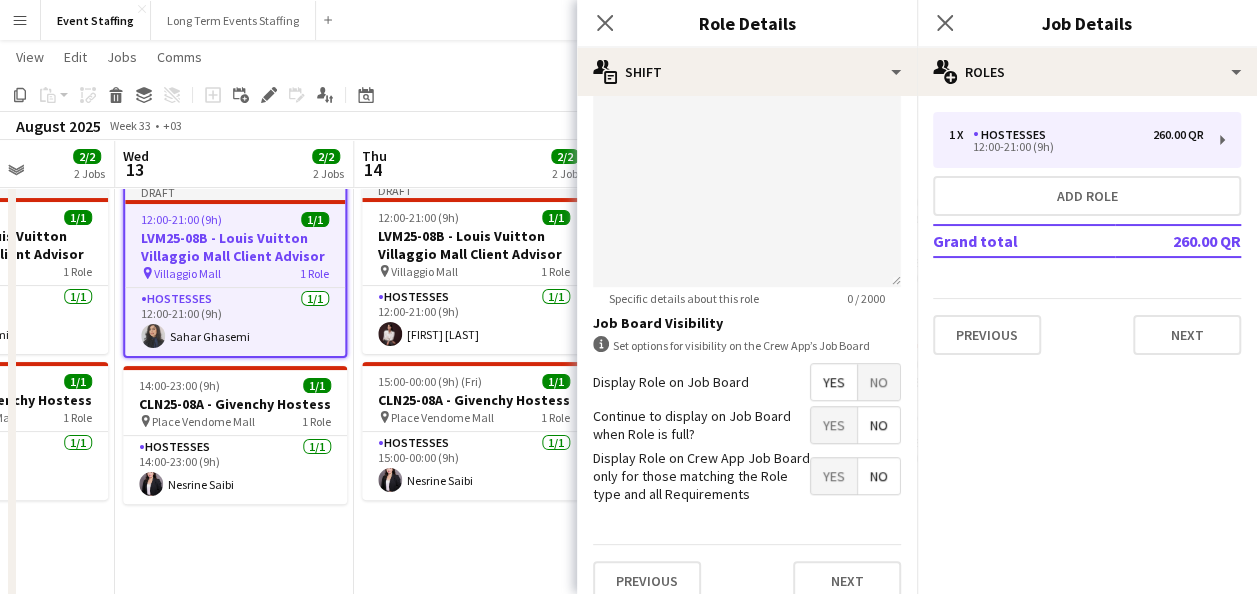scroll, scrollTop: 661, scrollLeft: 0, axis: vertical 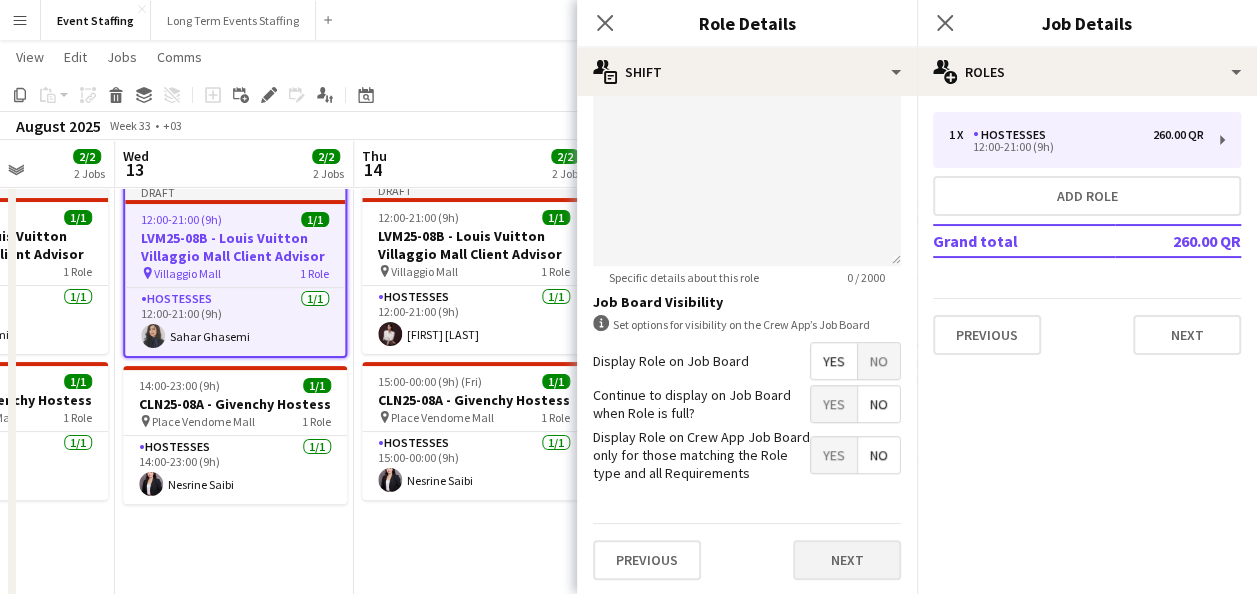 type on "*********" 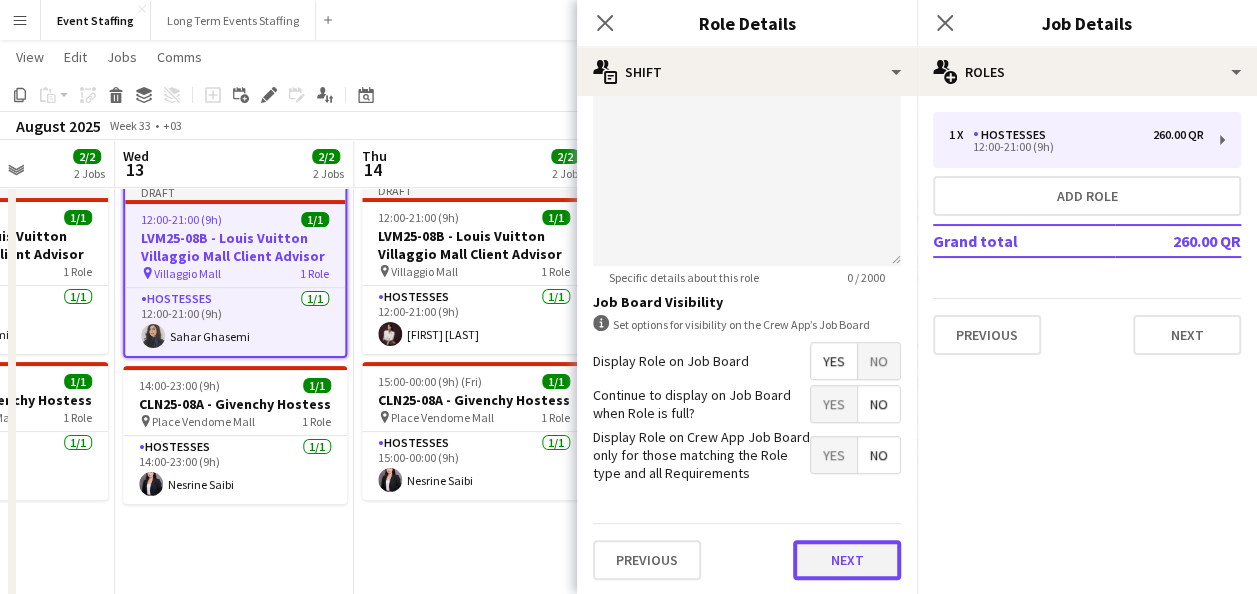 click on "Next" at bounding box center [847, 560] 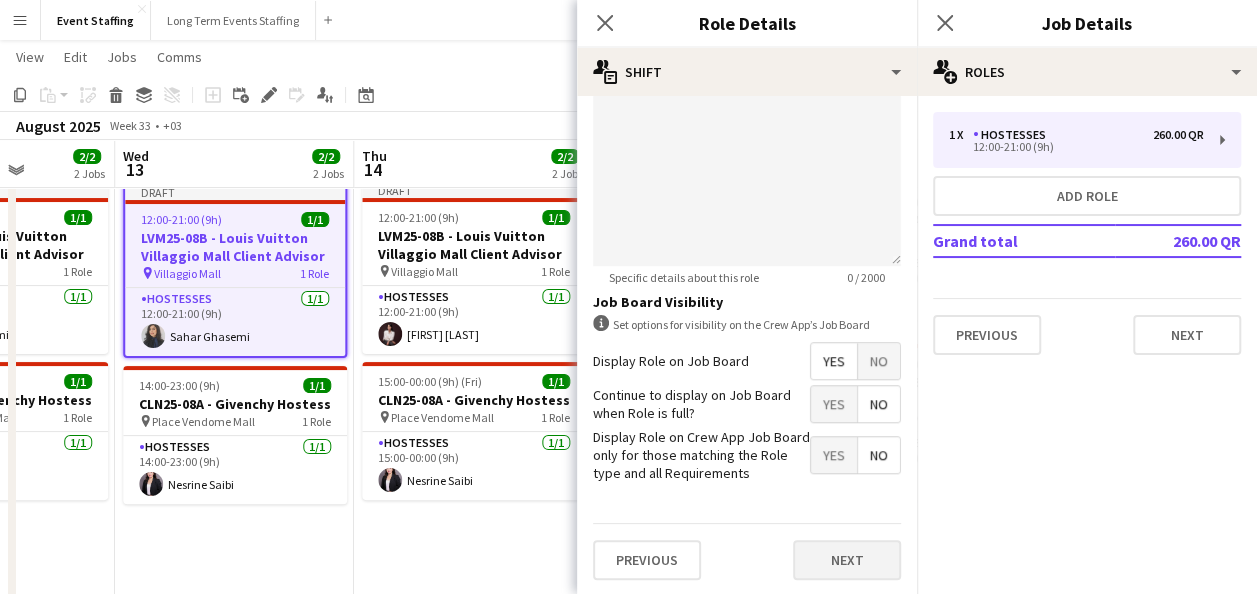 scroll 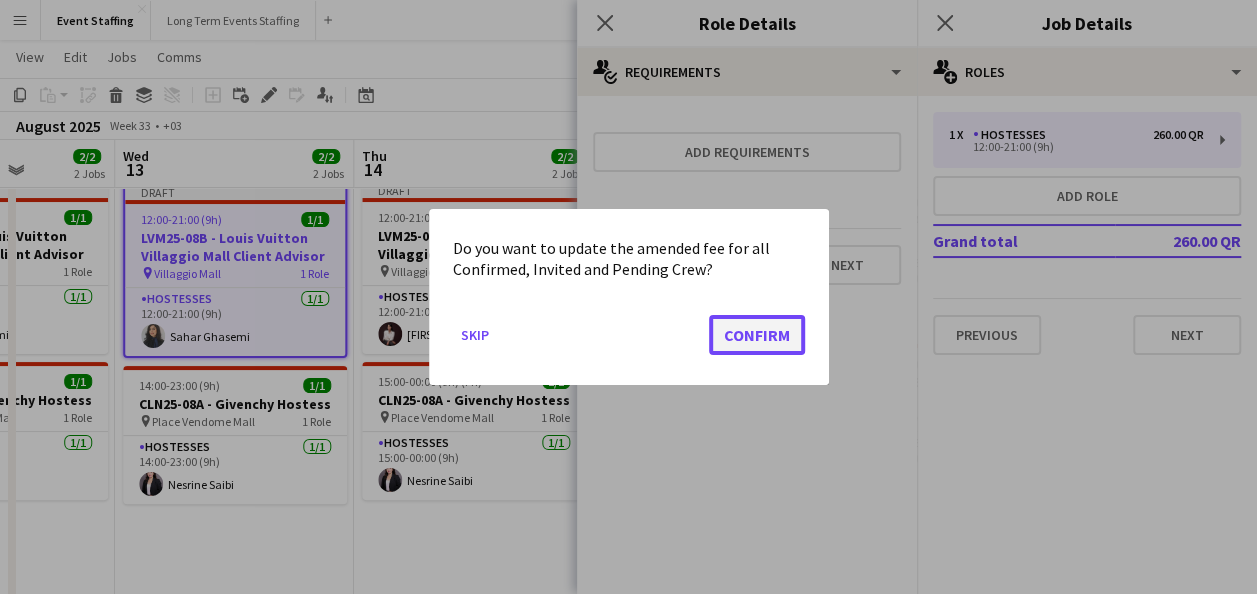 click on "Confirm" 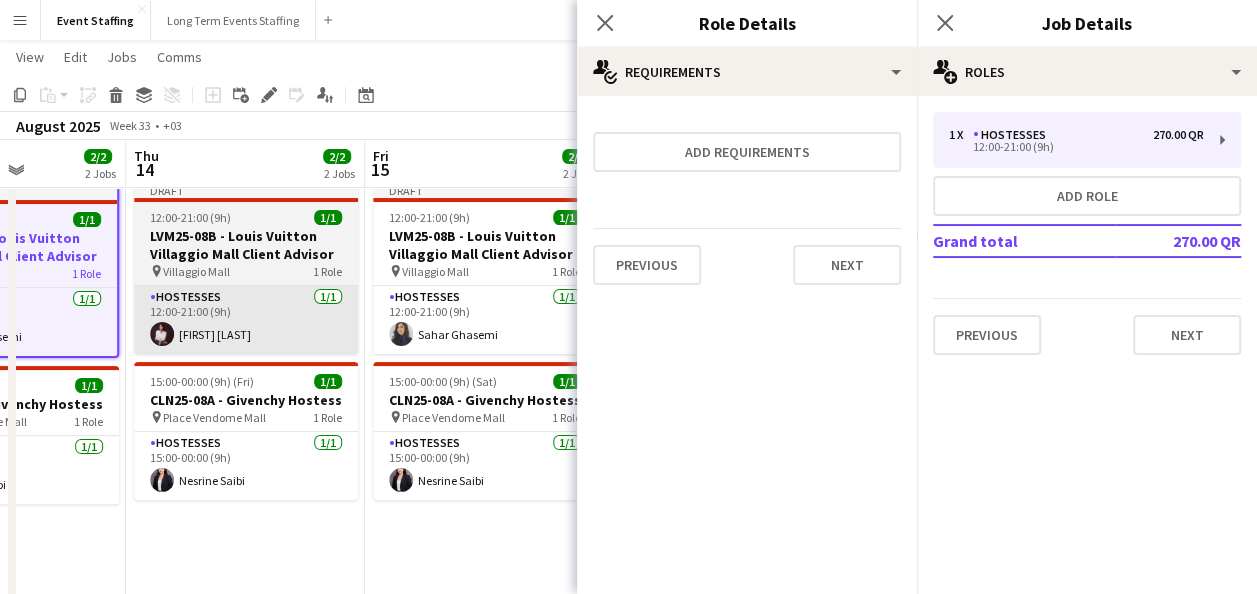 drag, startPoint x: 386, startPoint y: 373, endPoint x: 284, endPoint y: 345, distance: 105.773346 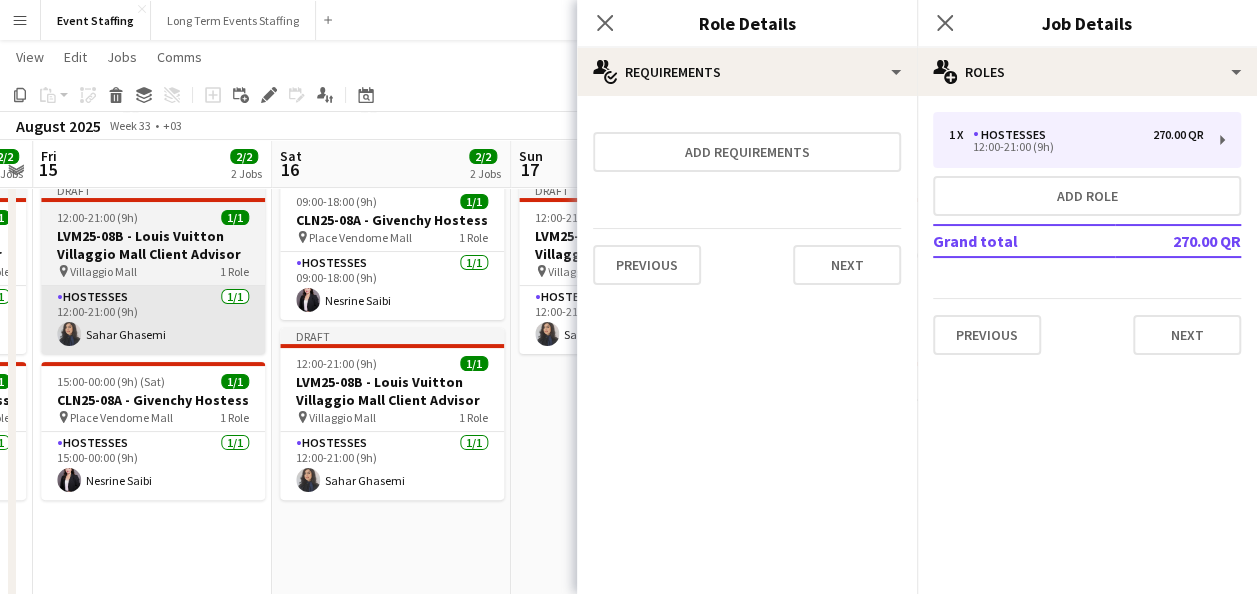 drag, startPoint x: 456, startPoint y: 364, endPoint x: 122, endPoint y: 324, distance: 336.3867 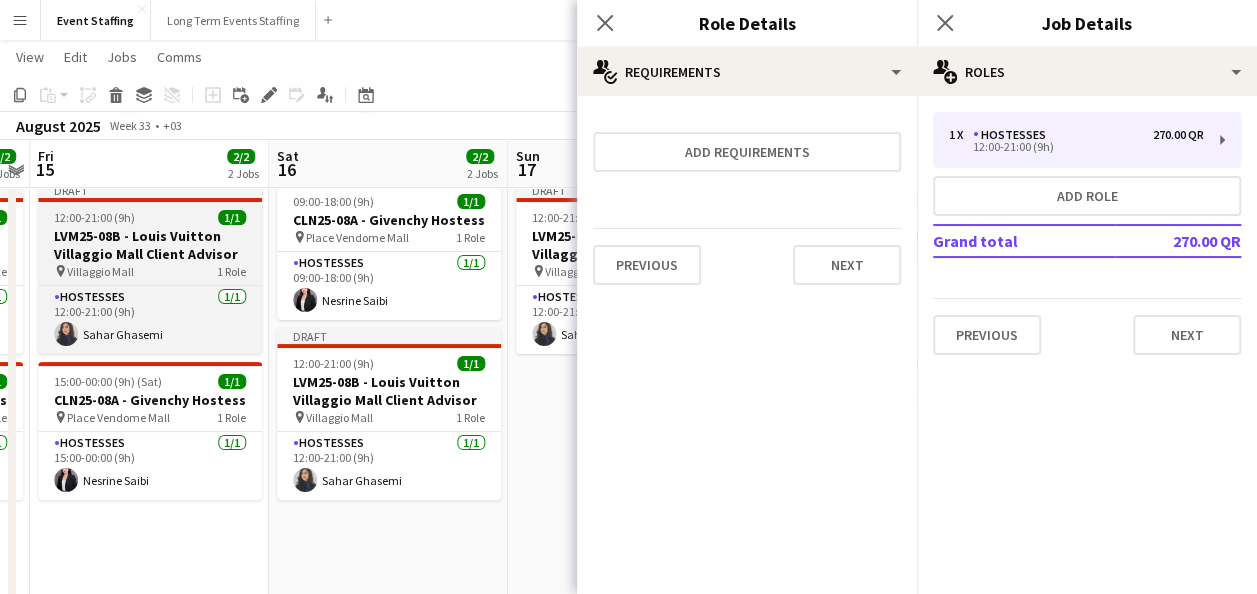 click on "12:00-21:00 (9h)" at bounding box center (94, 217) 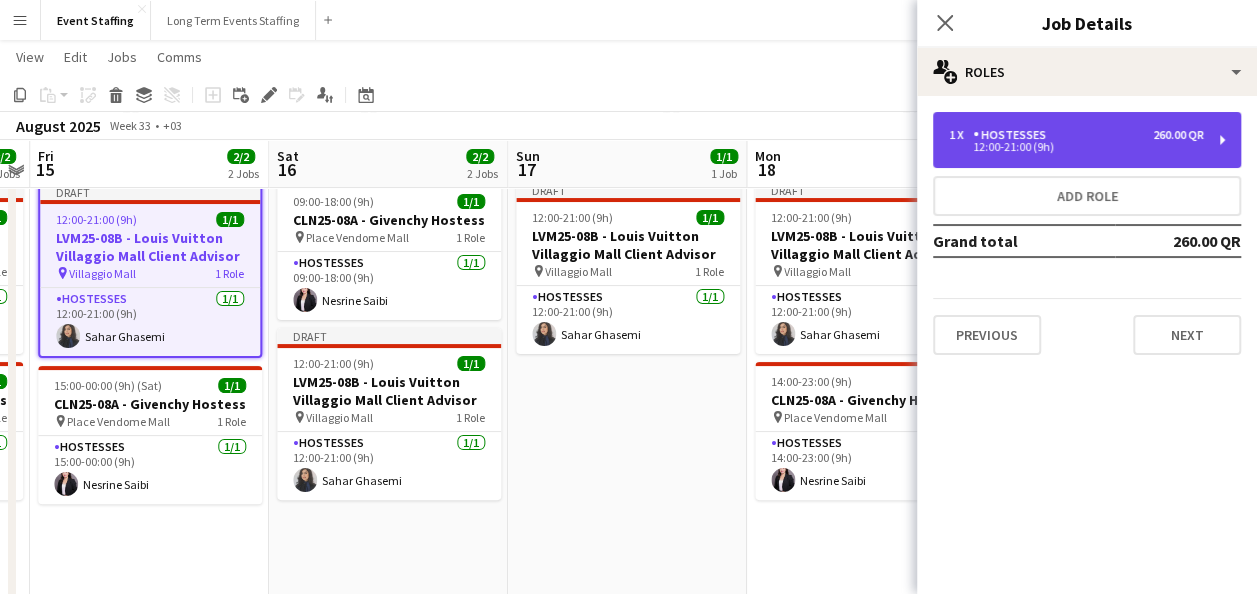 drag, startPoint x: 1196, startPoint y: 126, endPoint x: 1158, endPoint y: 146, distance: 42.941822 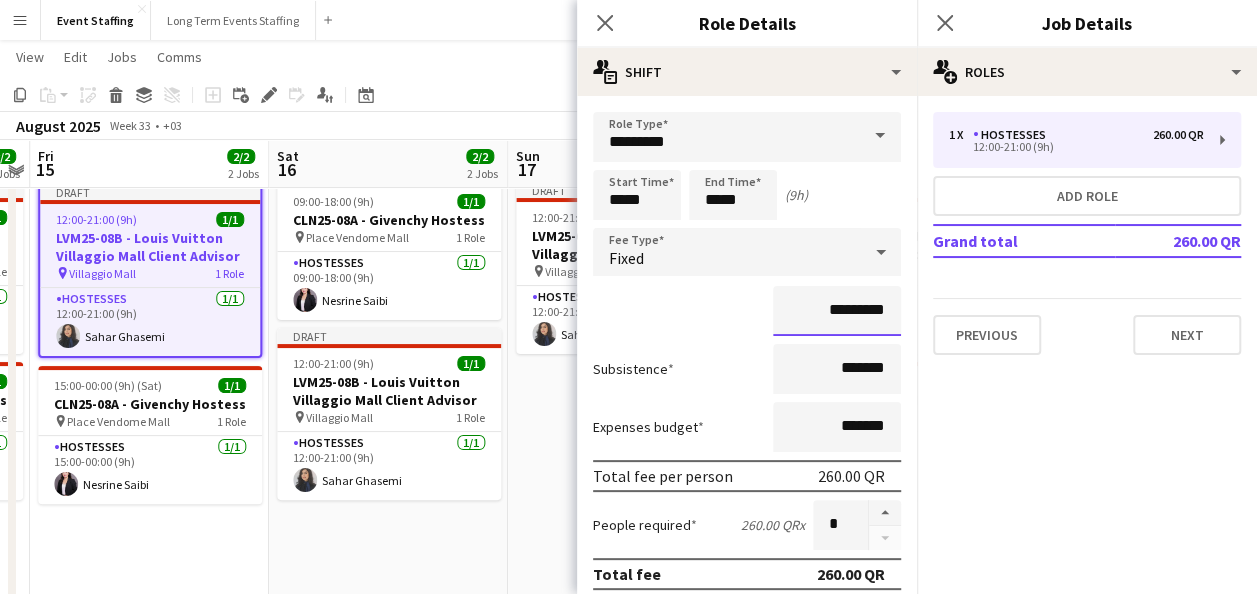 click on "*********" at bounding box center [837, 311] 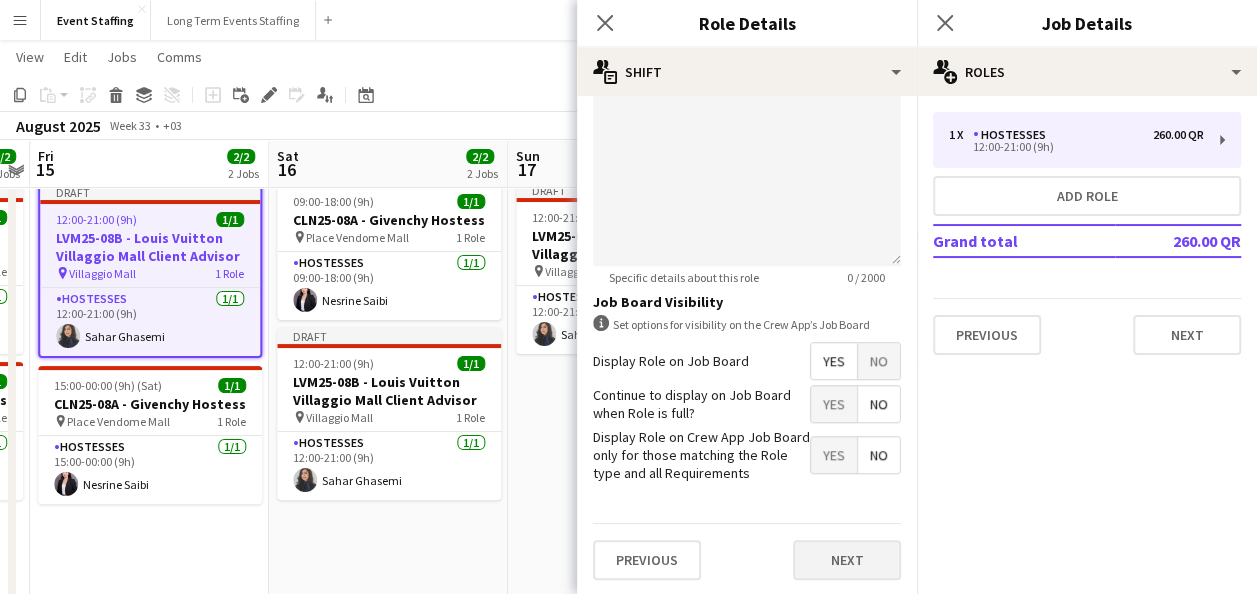 type on "*********" 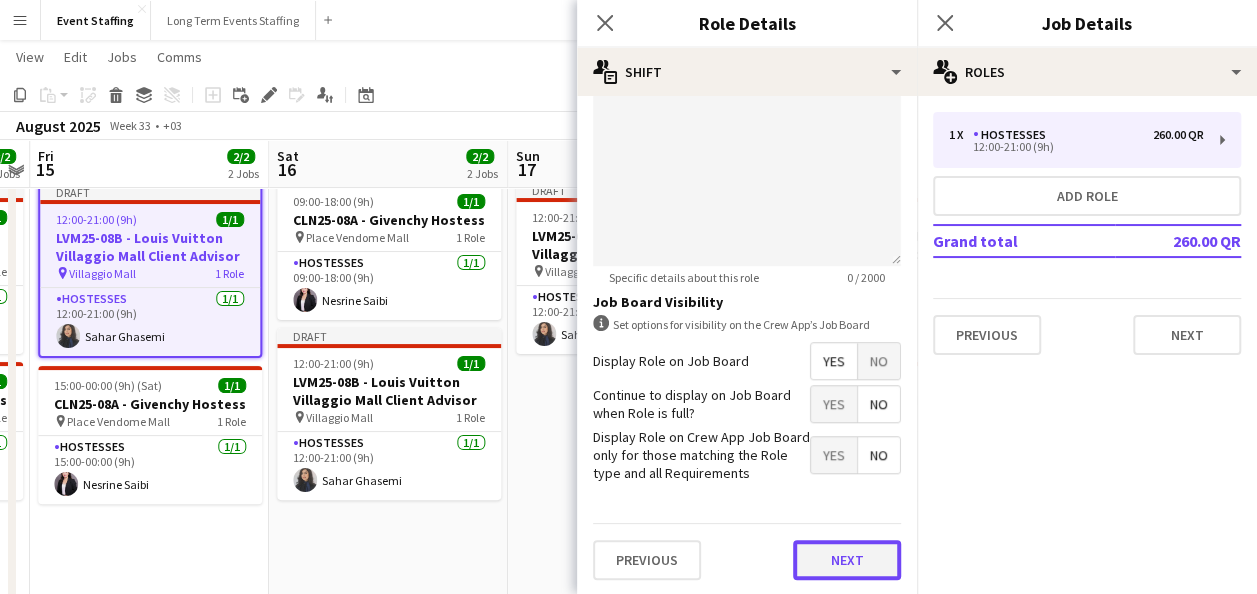 click on "Next" at bounding box center (847, 560) 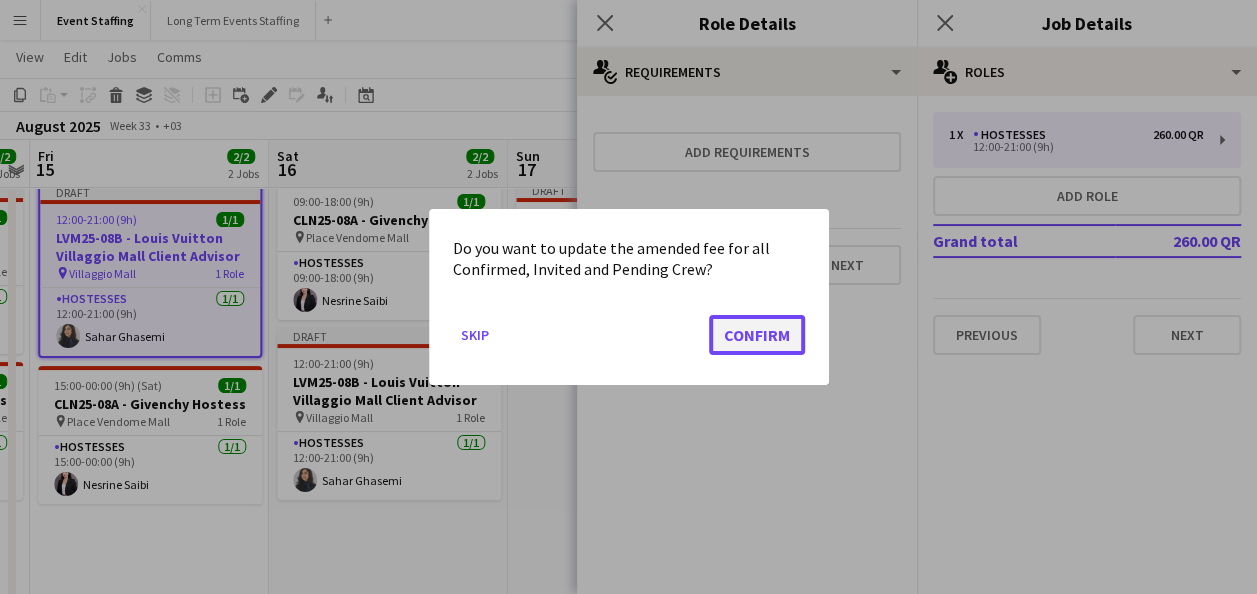 click on "Confirm" 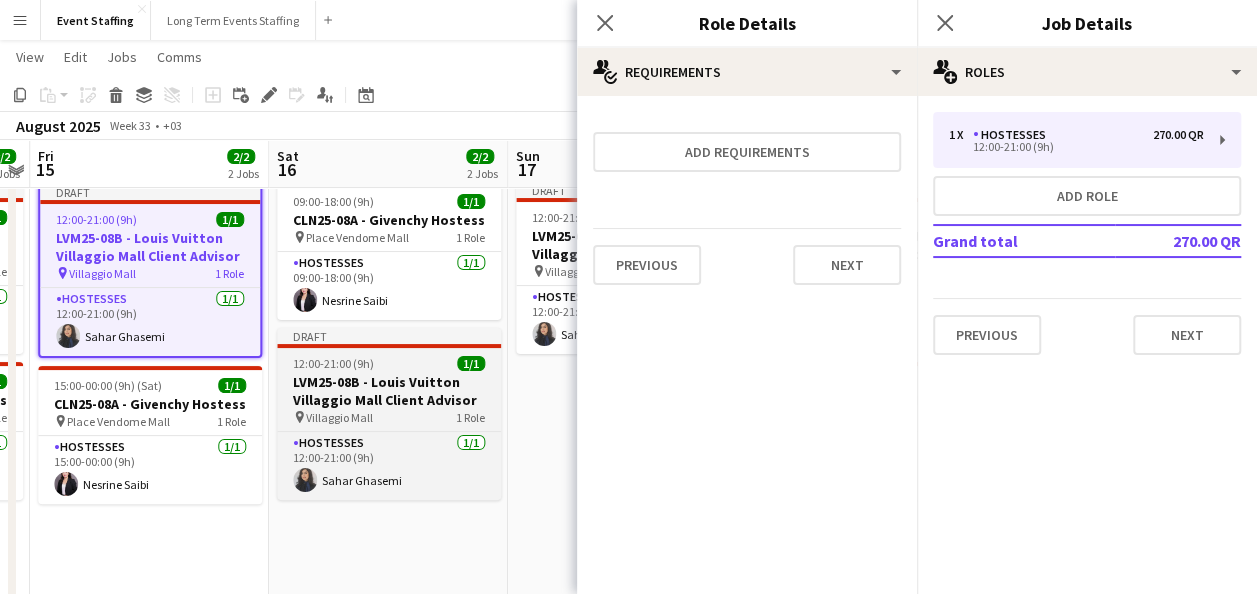 click on "LVM25-08B - Louis Vuitton Villaggio Mall Client Advisor" at bounding box center (389, 391) 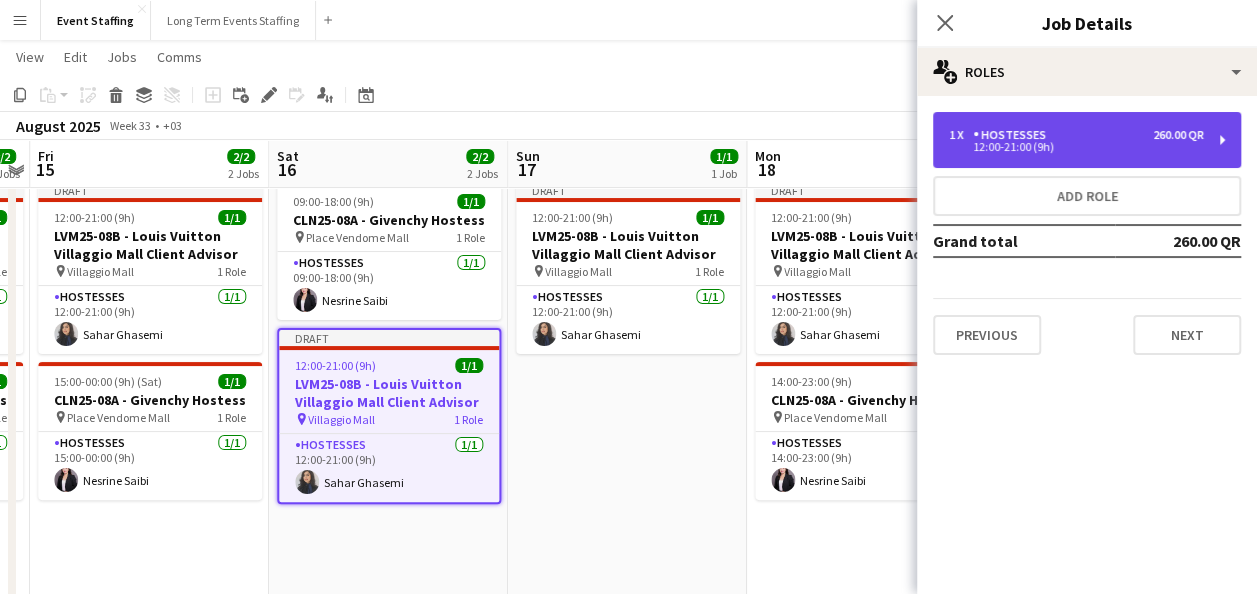 click on "12:00-21:00 (9h)" at bounding box center [1076, 147] 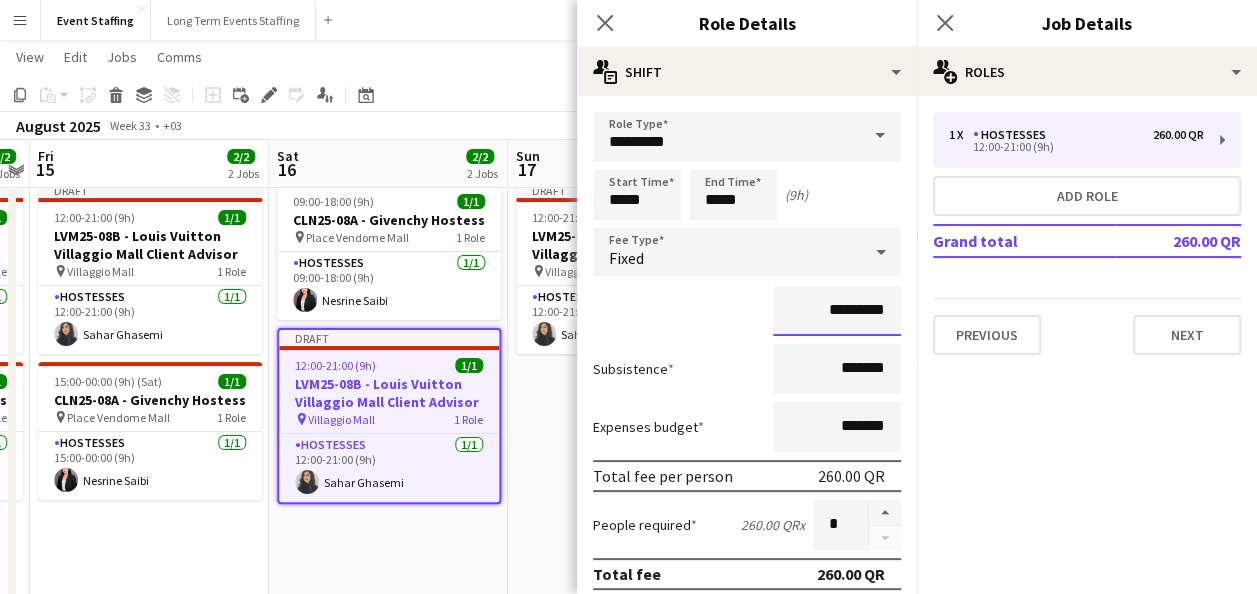 click on "*********" at bounding box center (837, 311) 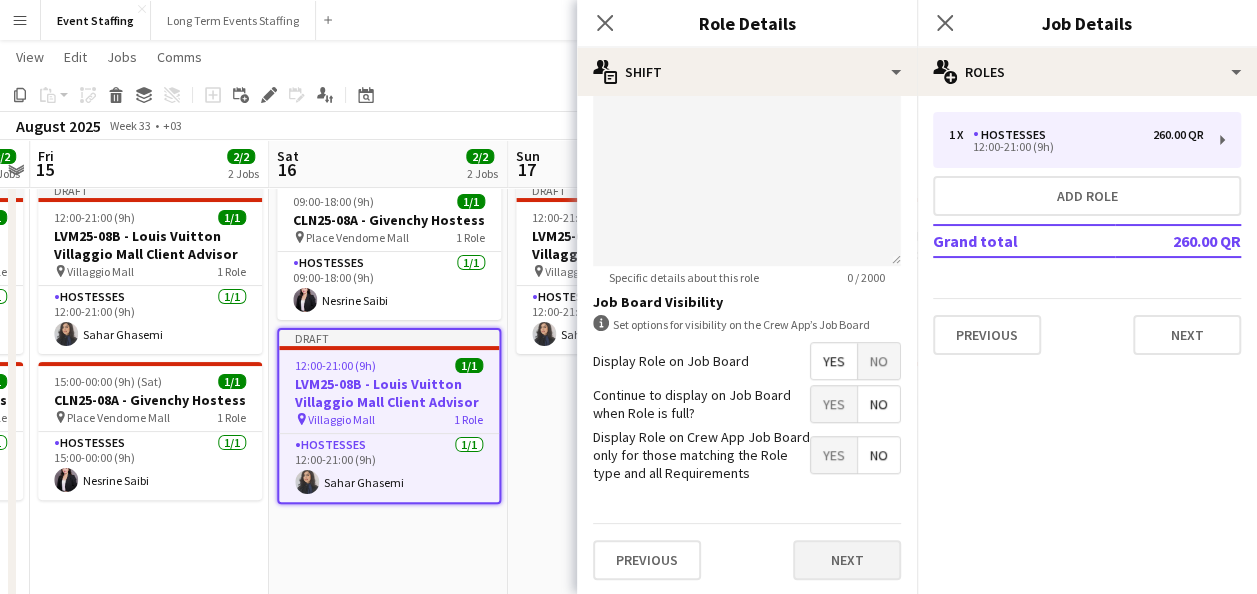type on "*********" 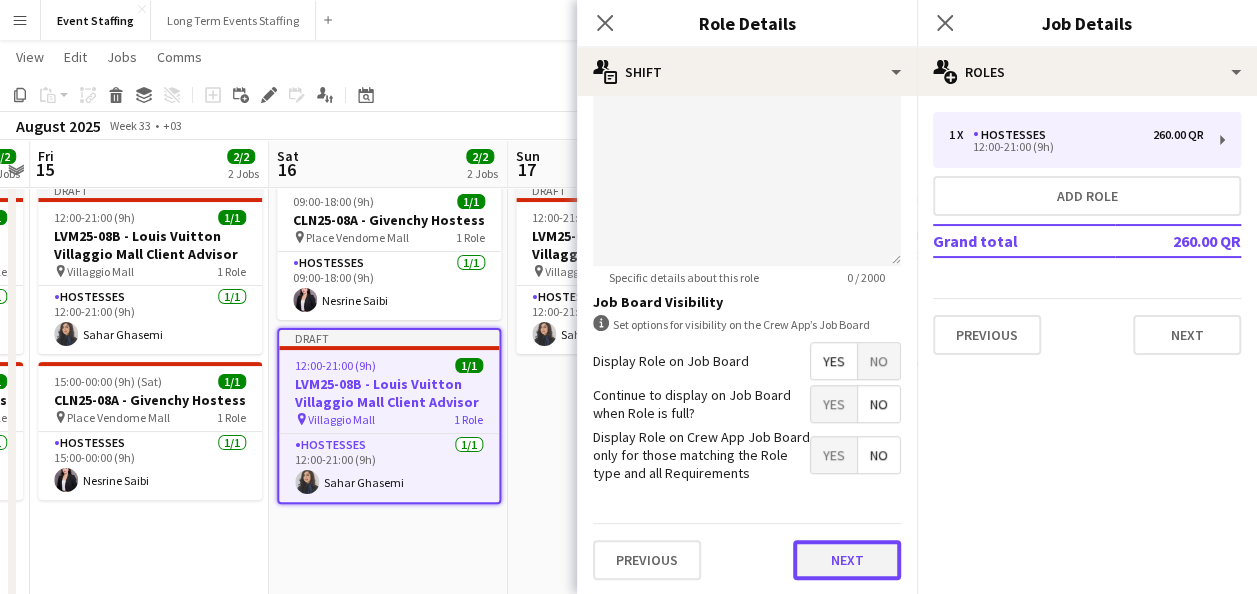 click on "Next" at bounding box center [847, 560] 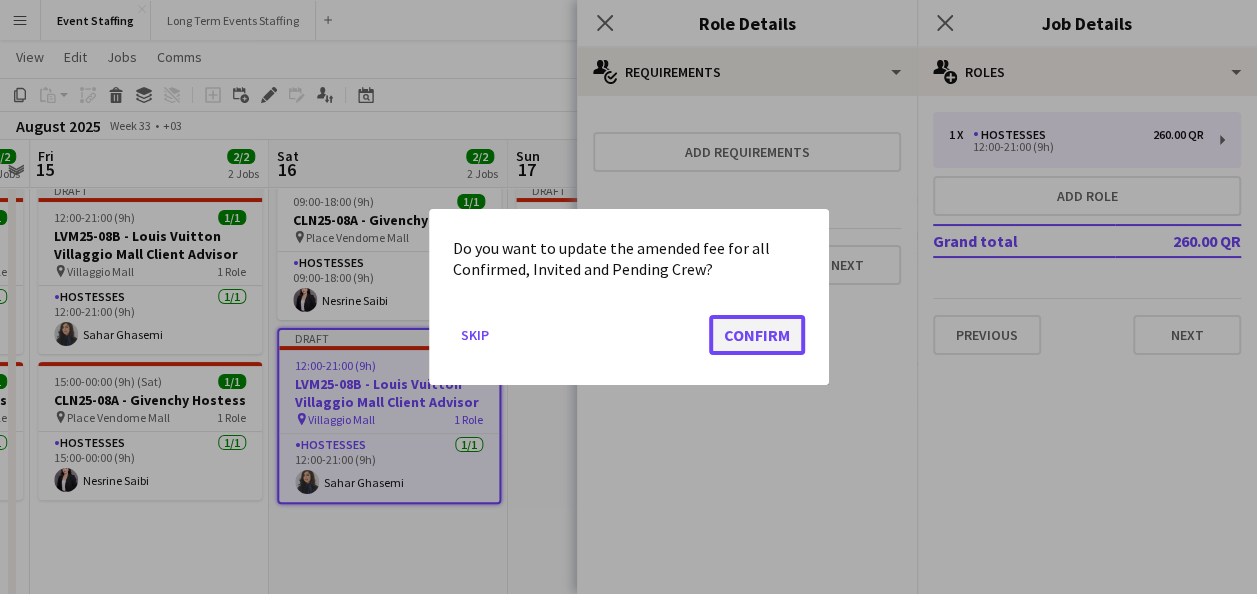 click on "Confirm" 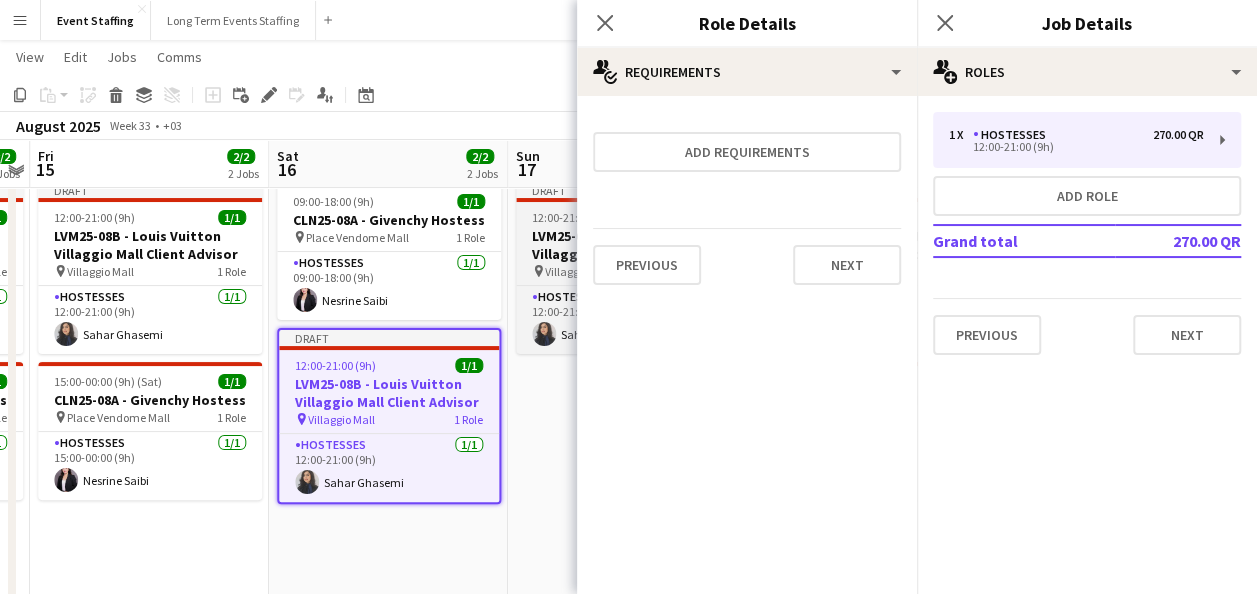 click on "LVM25-08B - Louis Vuitton Villaggio Mall Client Advisor" at bounding box center [628, 245] 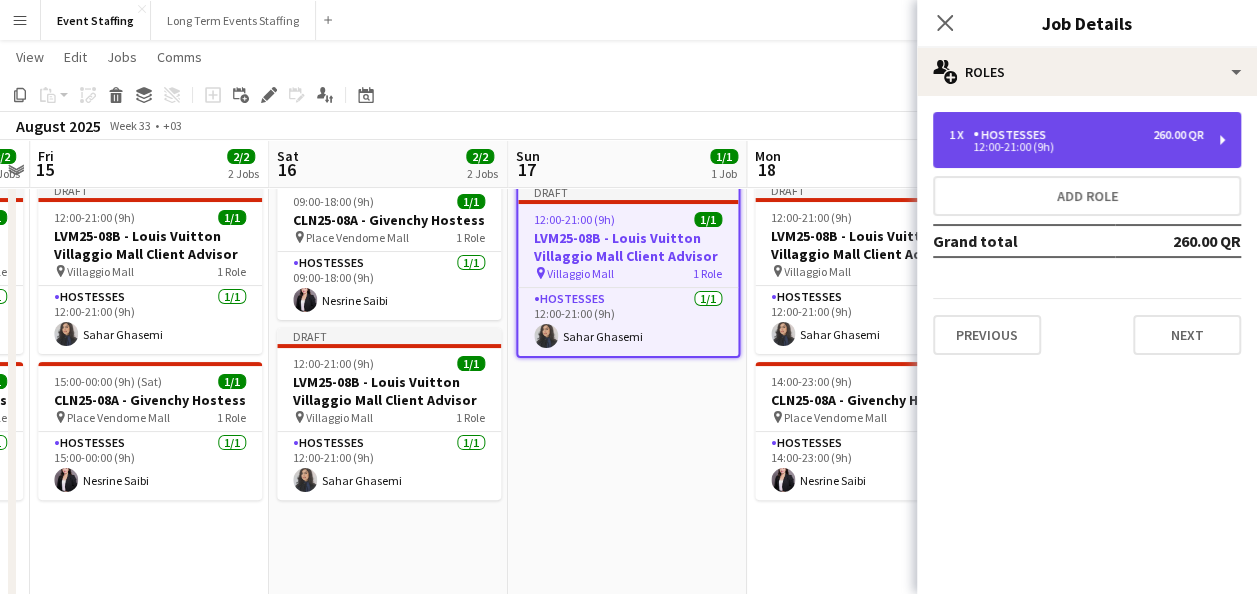 click on "Hostesses" at bounding box center [1013, 135] 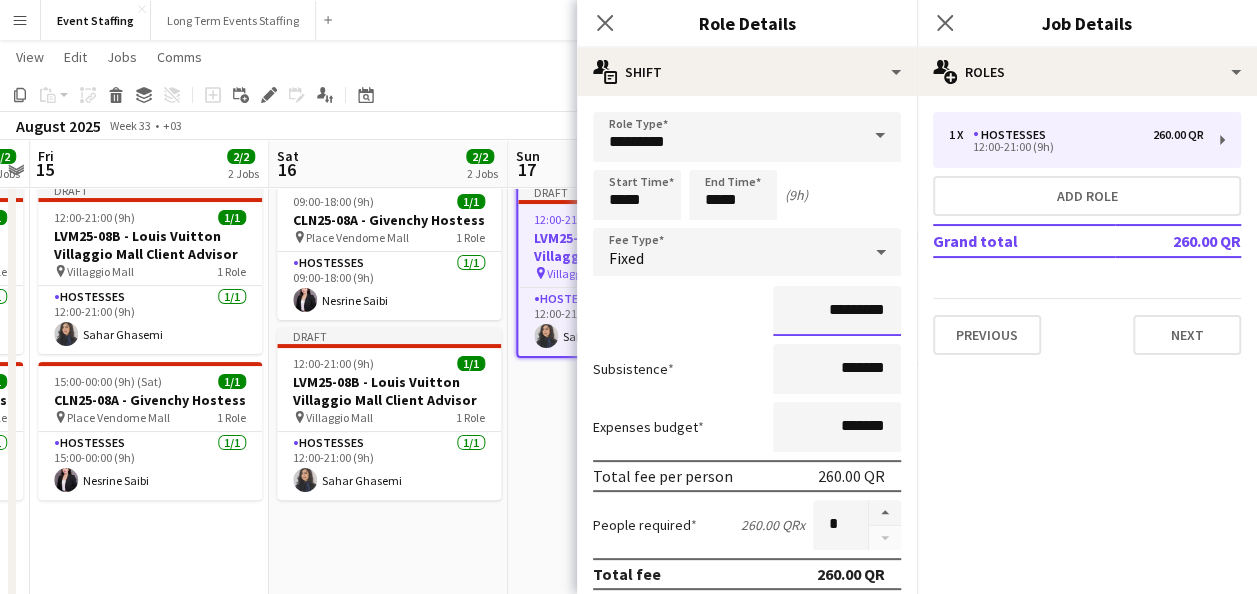 click on "*********" at bounding box center [837, 311] 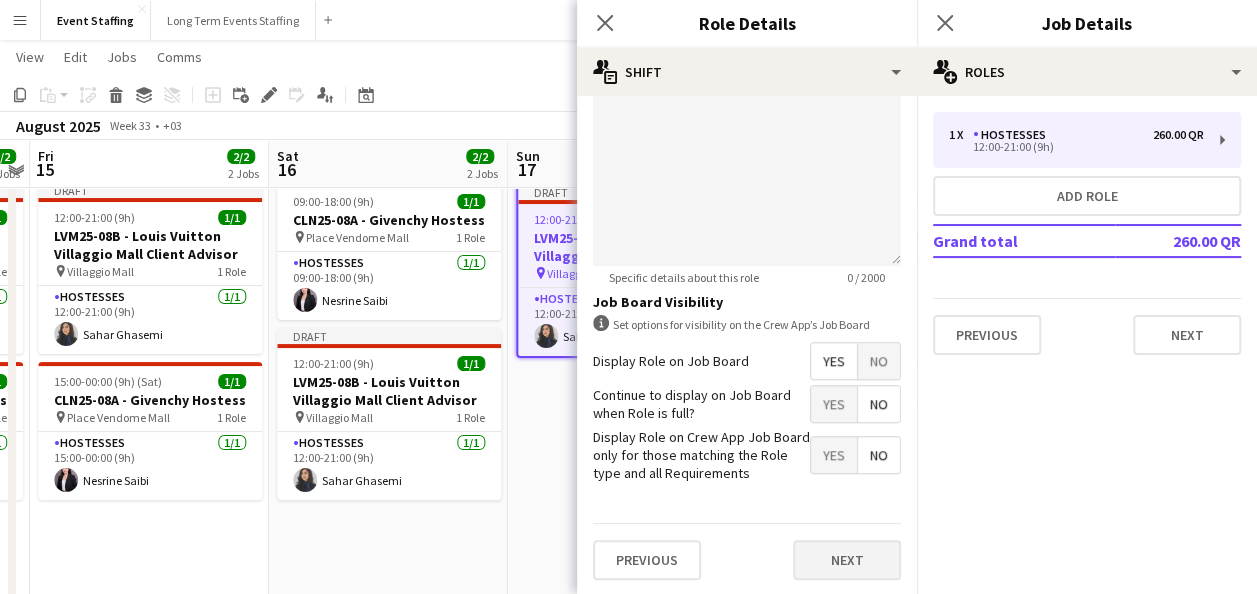 type on "*********" 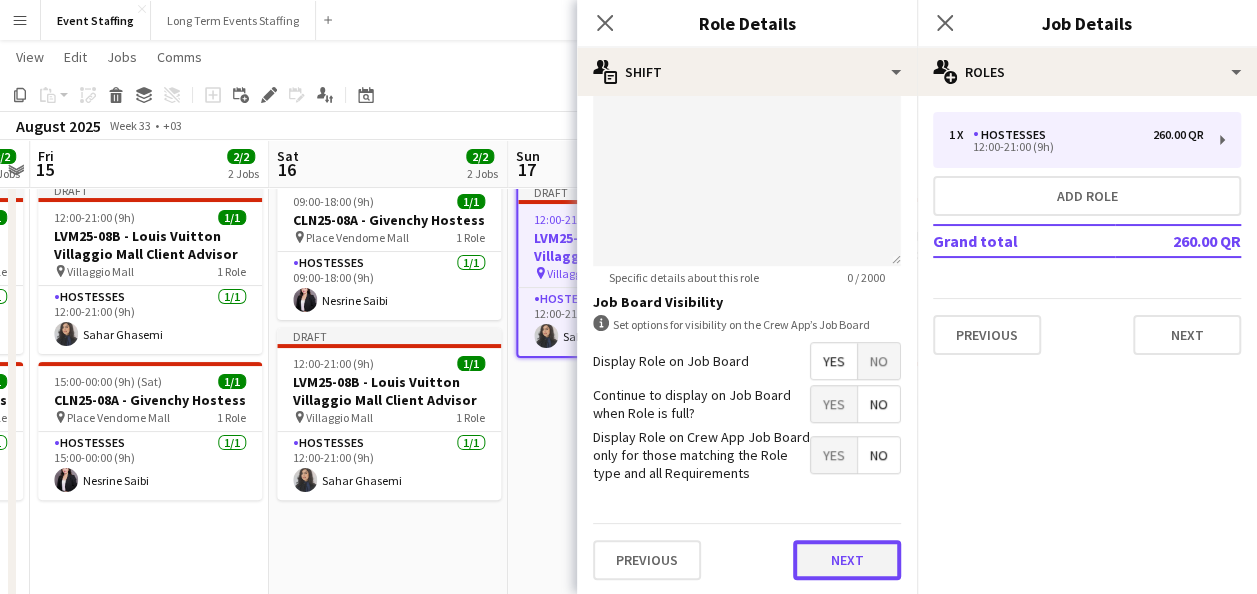 click on "Next" at bounding box center (847, 560) 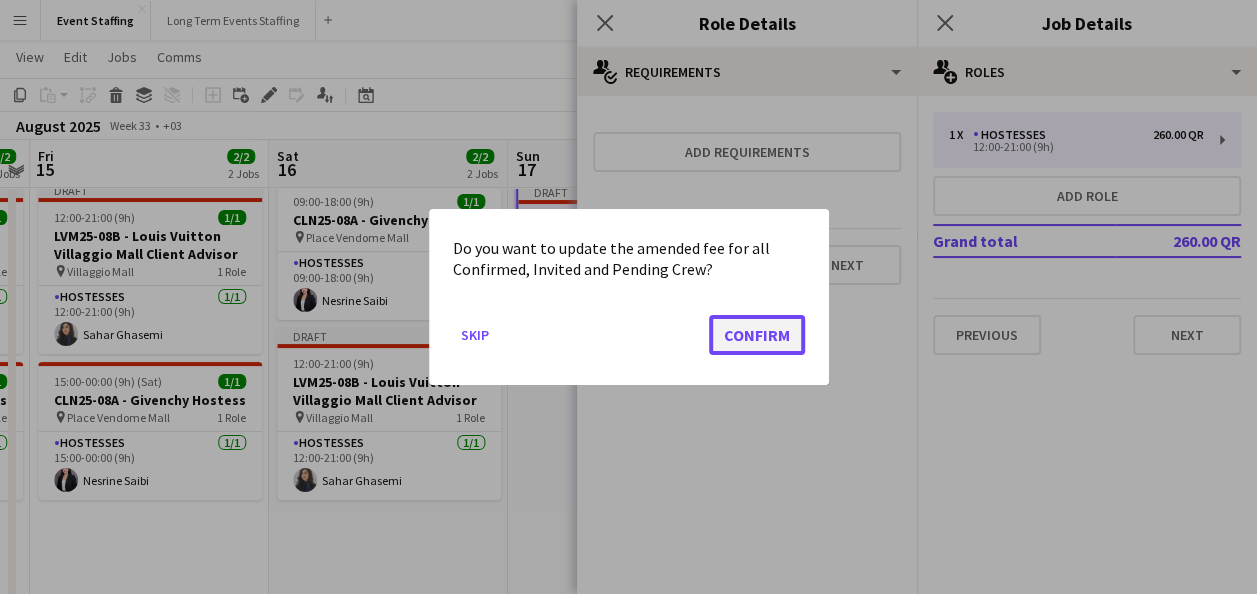 click on "Confirm" 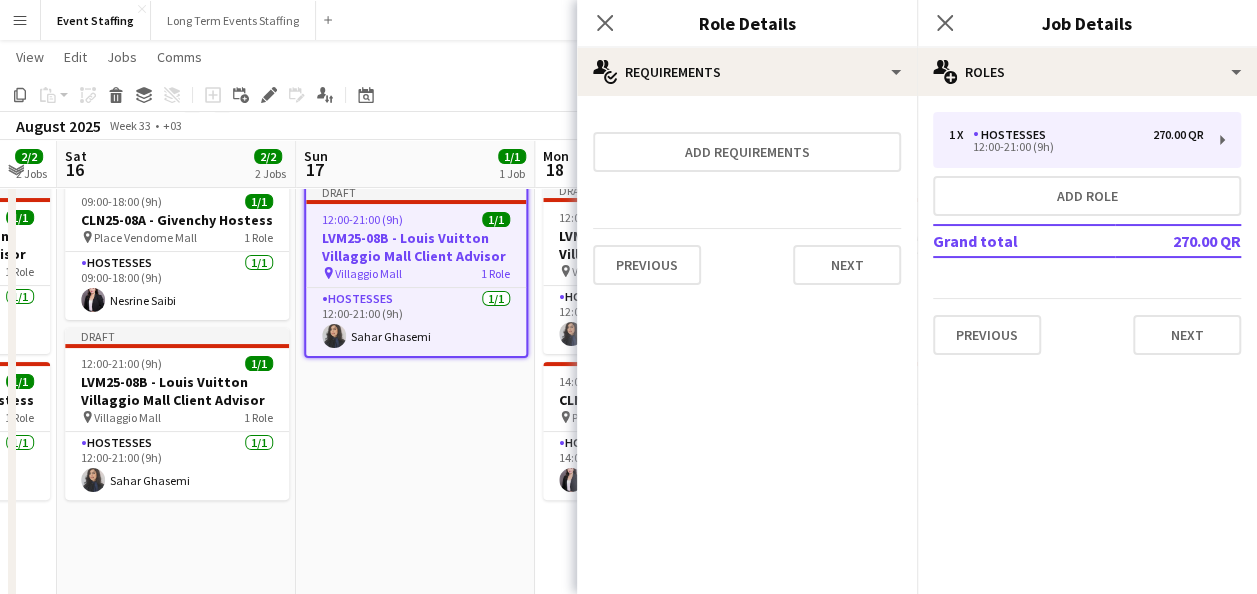drag, startPoint x: 534, startPoint y: 405, endPoint x: 237, endPoint y: 419, distance: 297.32977 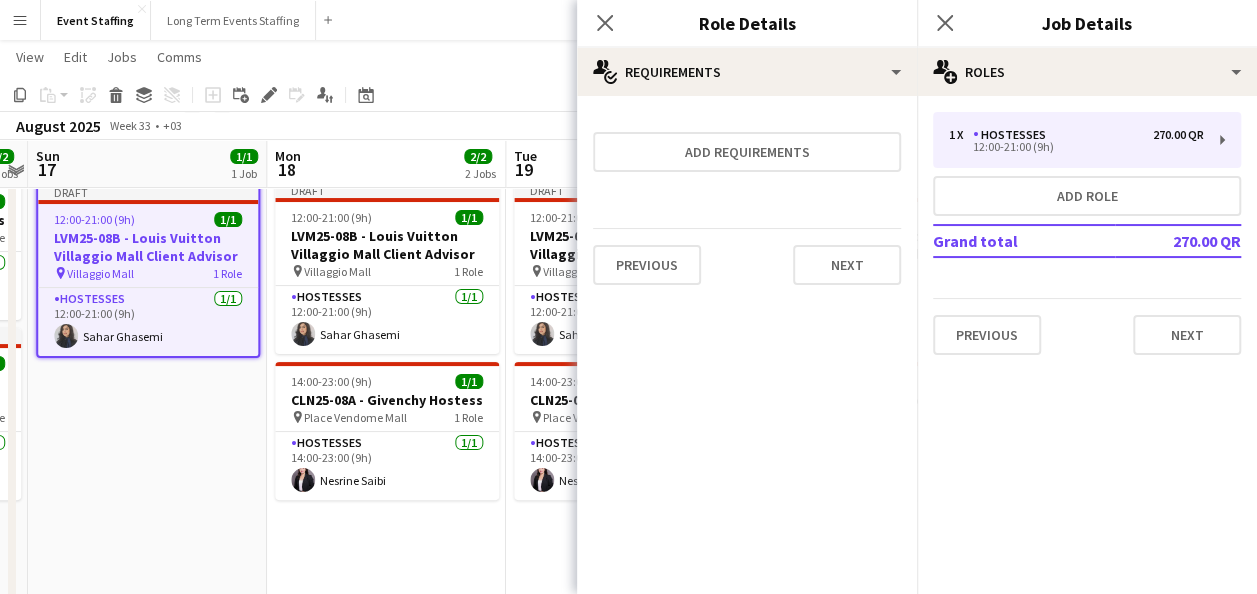 drag, startPoint x: 380, startPoint y: 424, endPoint x: 284, endPoint y: 422, distance: 96.02083 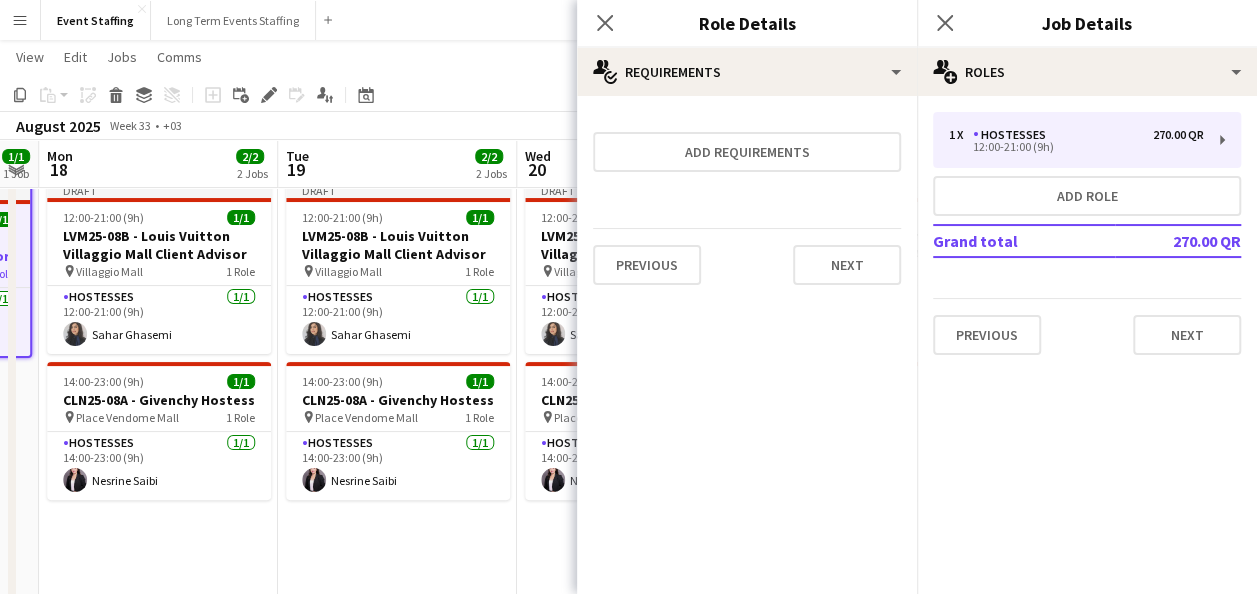 drag, startPoint x: 396, startPoint y: 411, endPoint x: 163, endPoint y: 420, distance: 233.17375 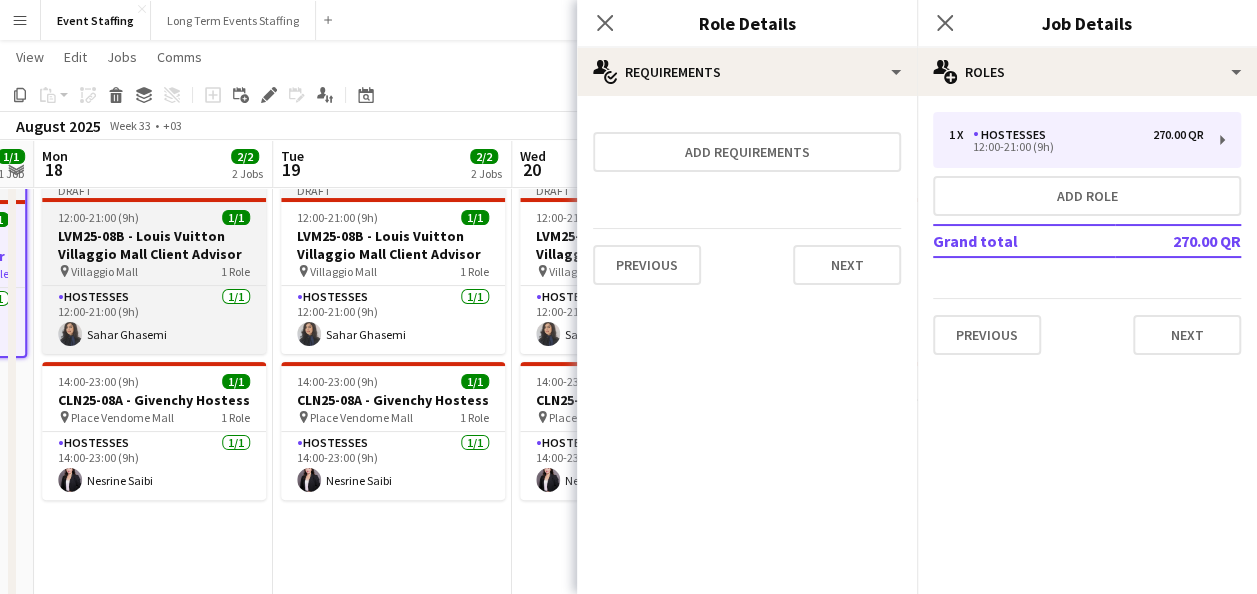 click on "LVM25-08B - Louis Vuitton Villaggio Mall Client Advisor" at bounding box center [154, 245] 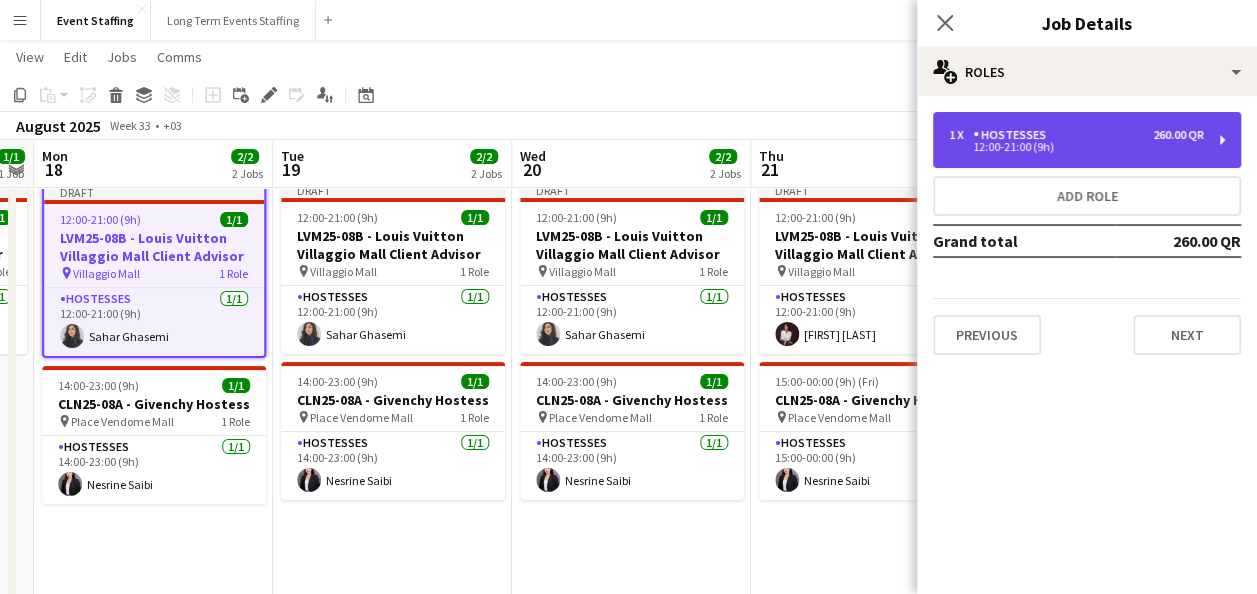 click on "1 x   Hostesses   260.00 QR   12:00-21:00 (9h)" at bounding box center [1087, 140] 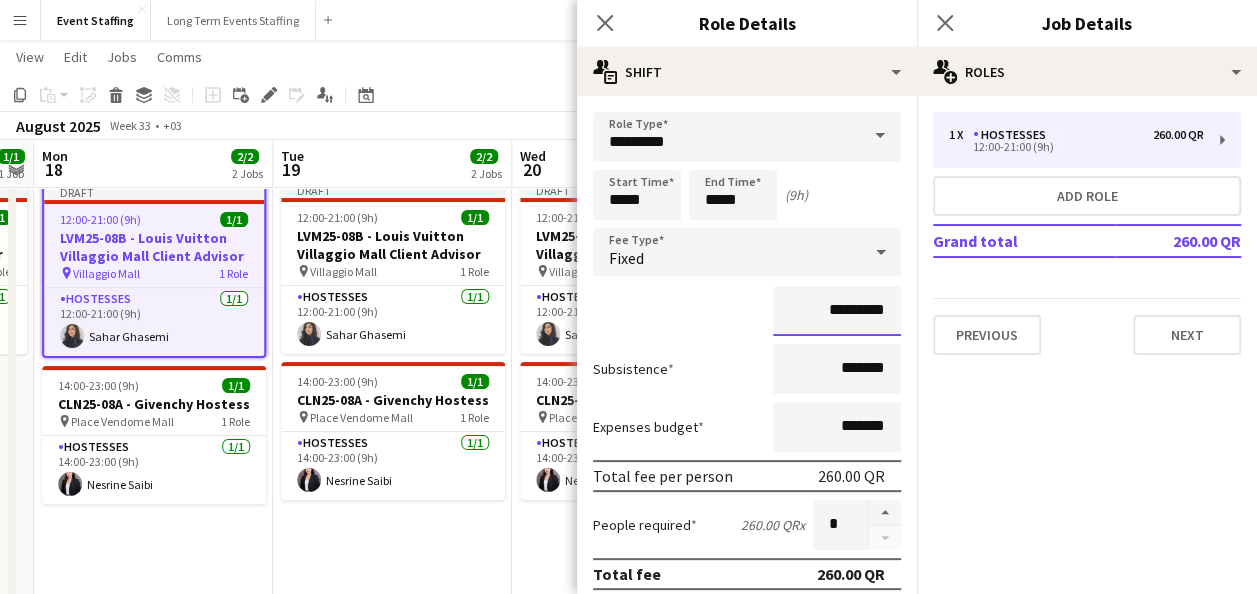 click on "*********" at bounding box center [837, 311] 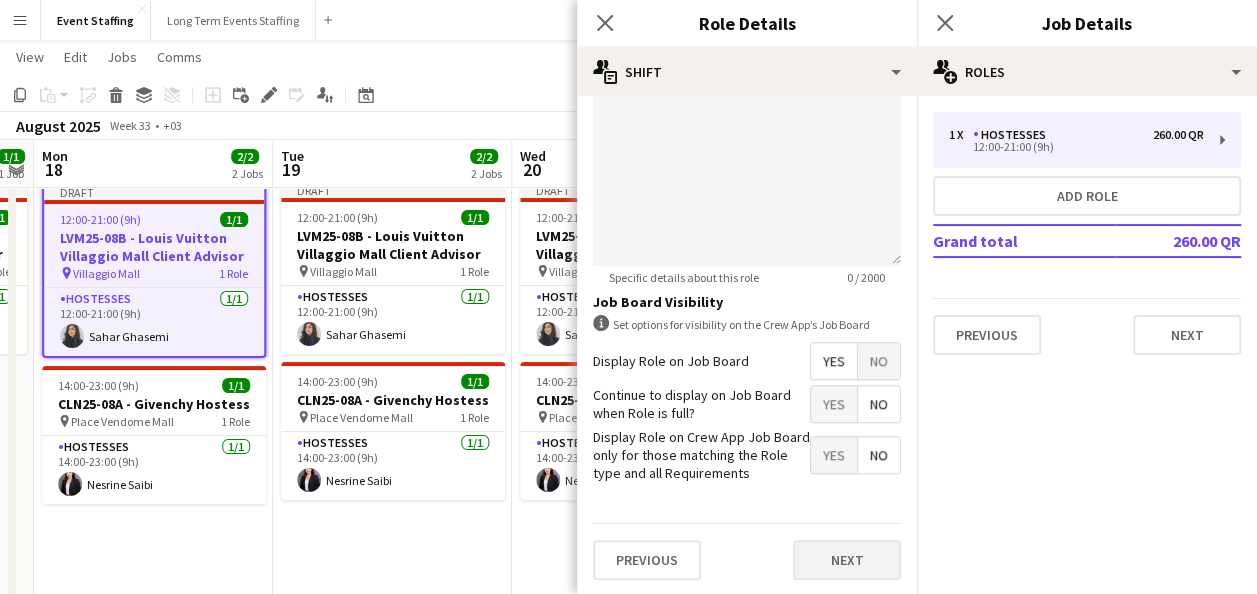 type on "*********" 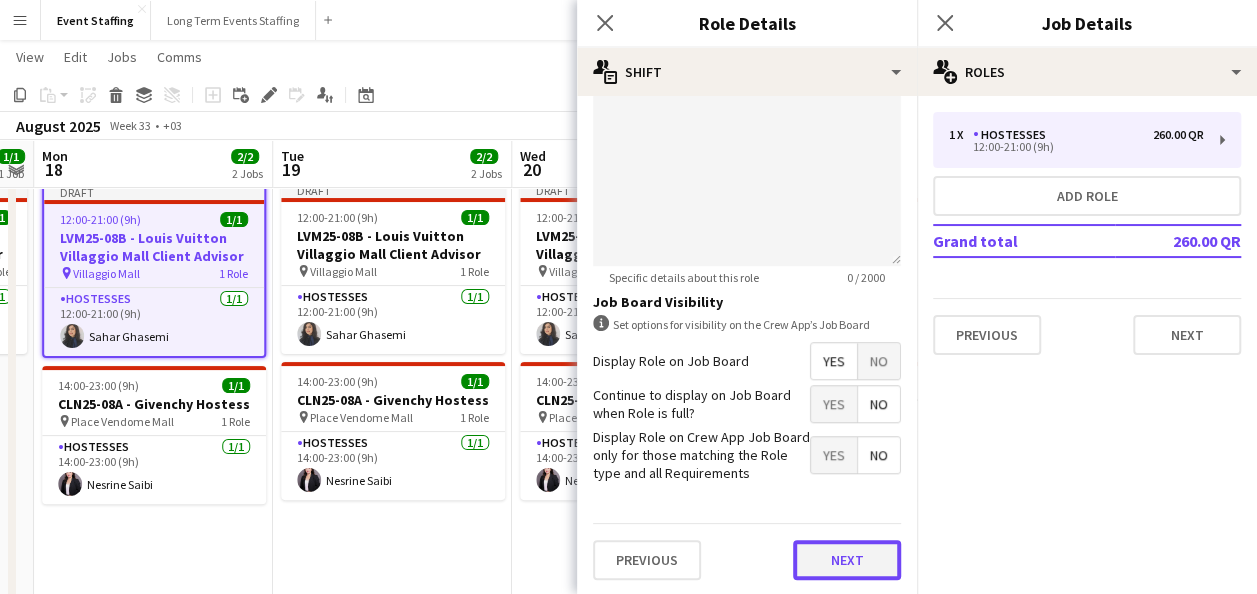 click on "Next" at bounding box center (847, 560) 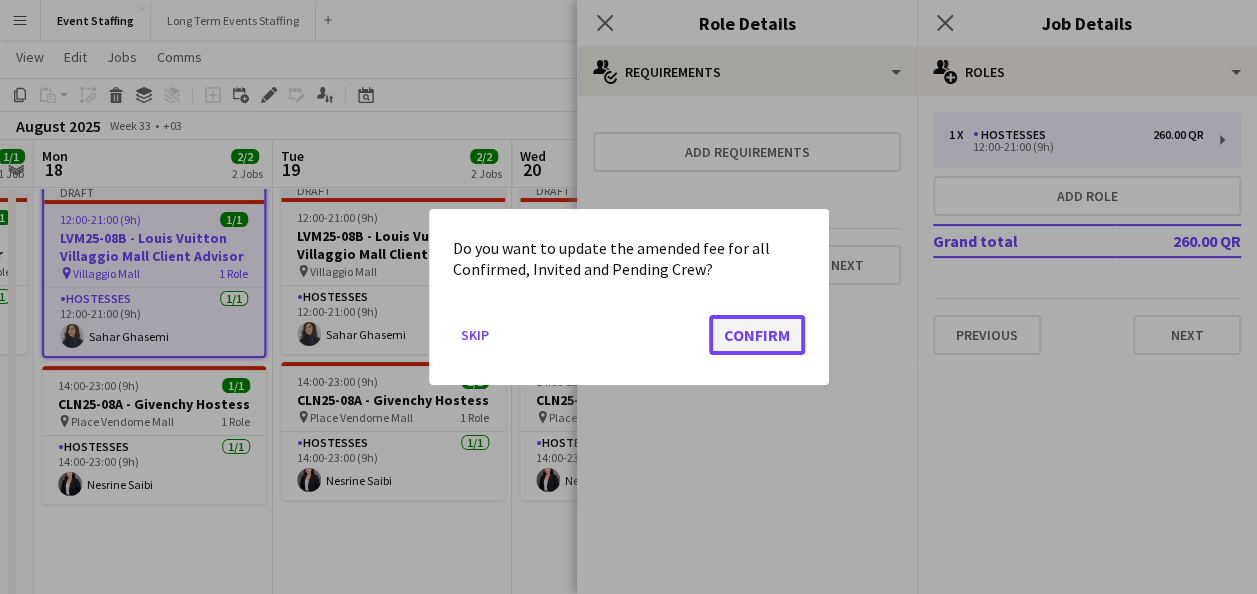 click on "Confirm" 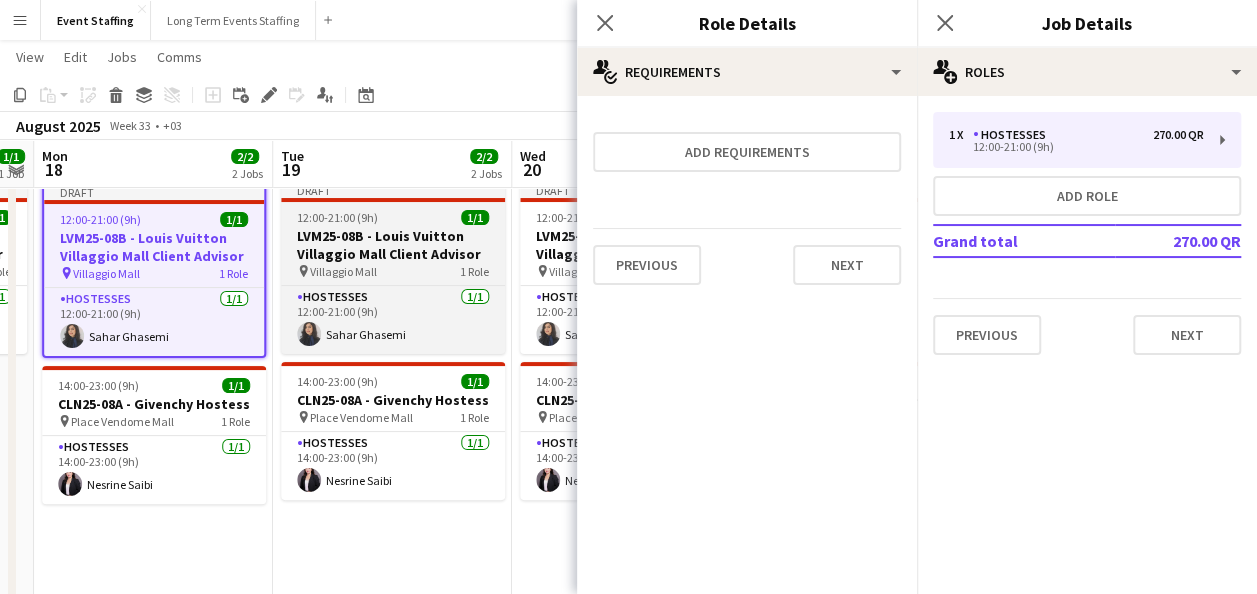 click on "LVM25-08B - Louis Vuitton Villaggio Mall Client Advisor" at bounding box center (393, 245) 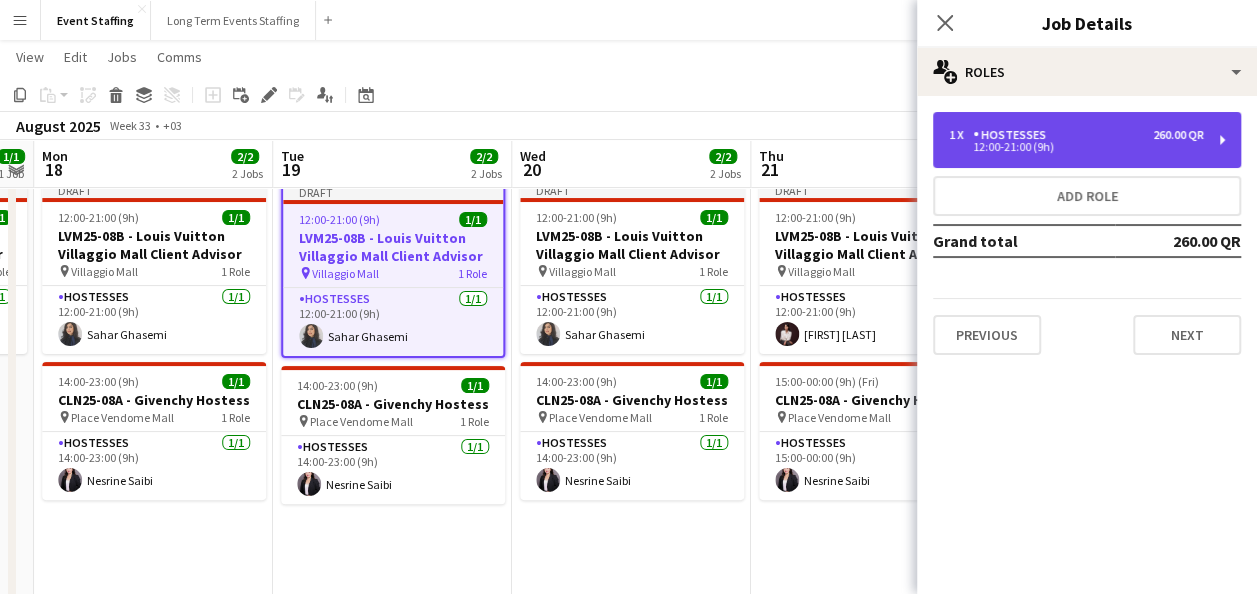 click on "1 x   Hostesses   260.00 QR" at bounding box center (1076, 135) 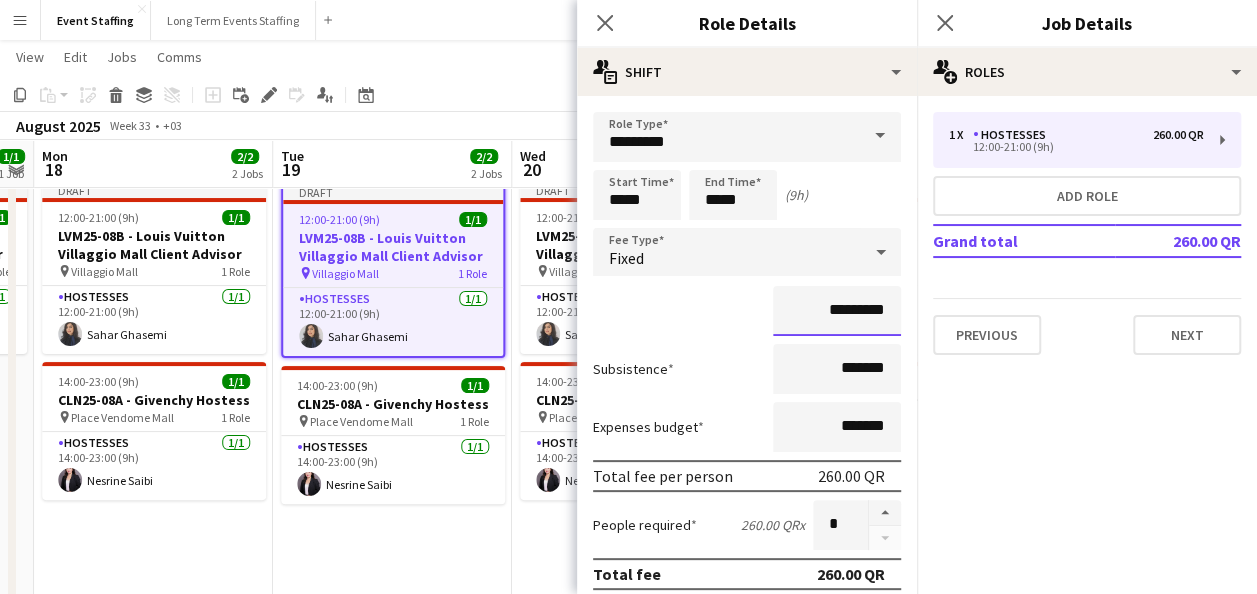 click on "*********" at bounding box center (837, 311) 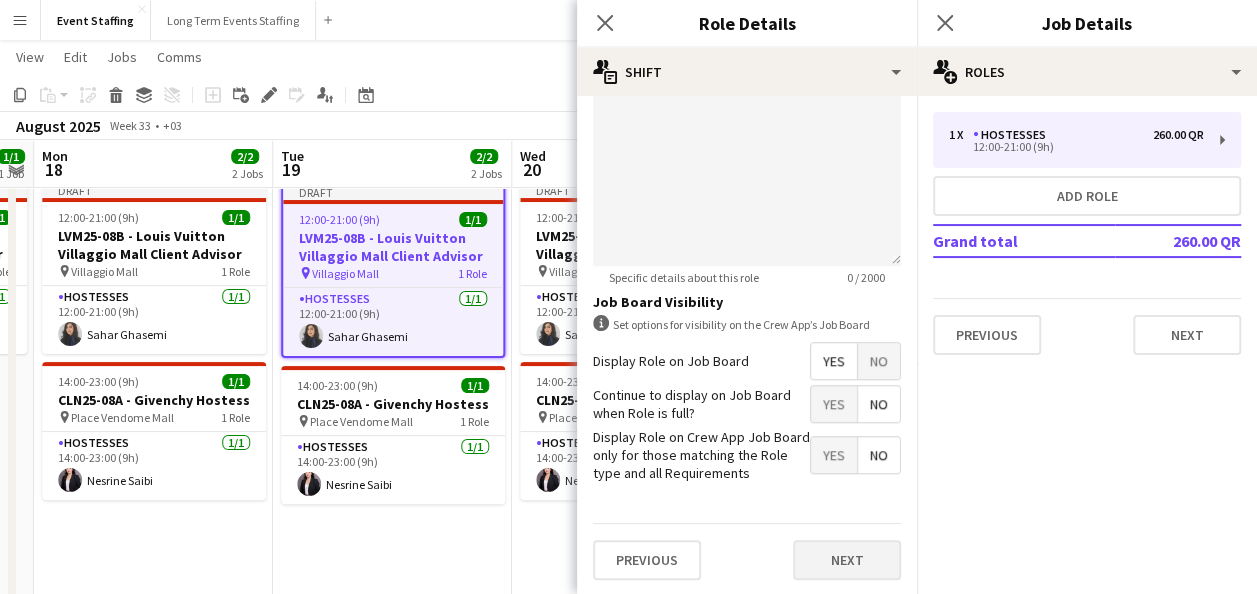 type on "*********" 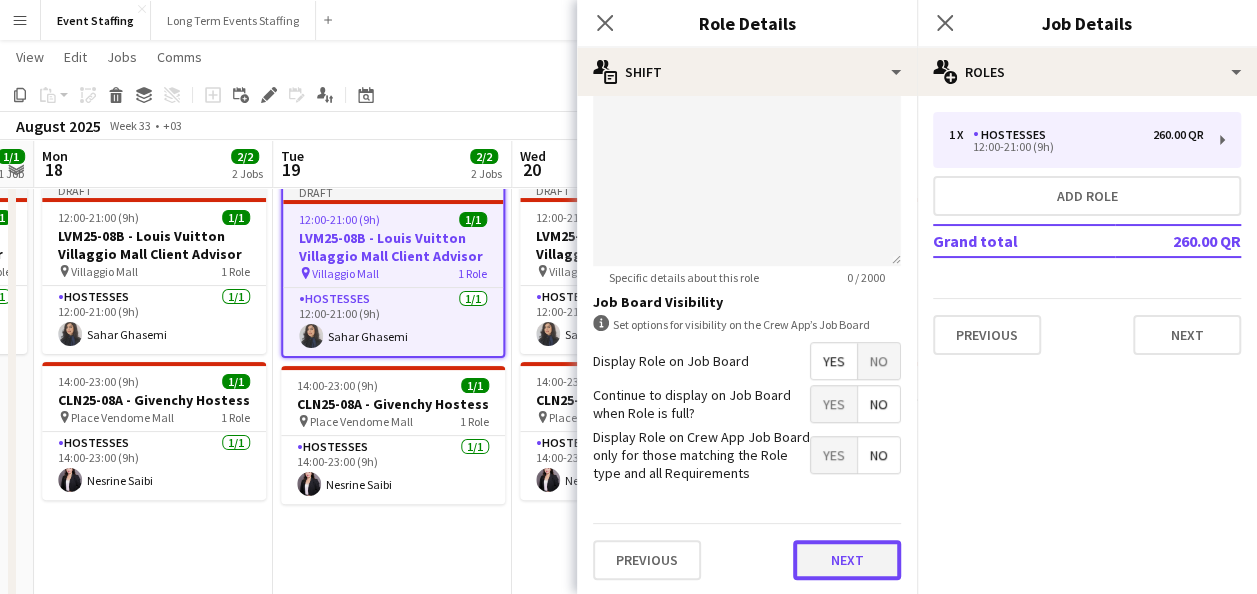 click on "Next" at bounding box center (847, 560) 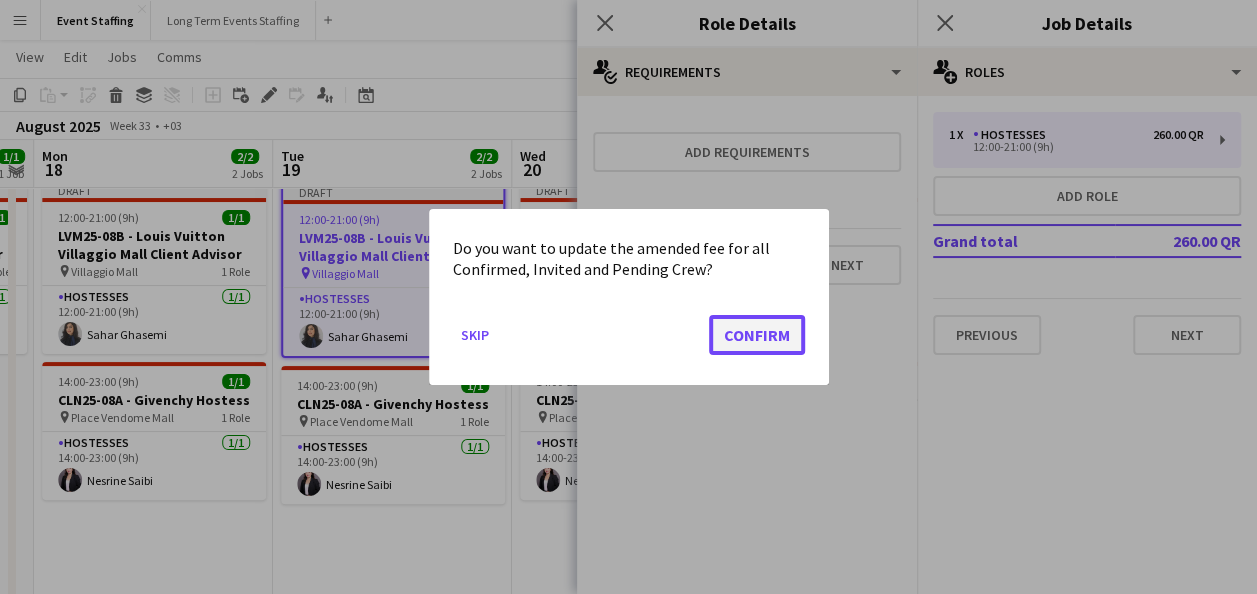 click on "Confirm" 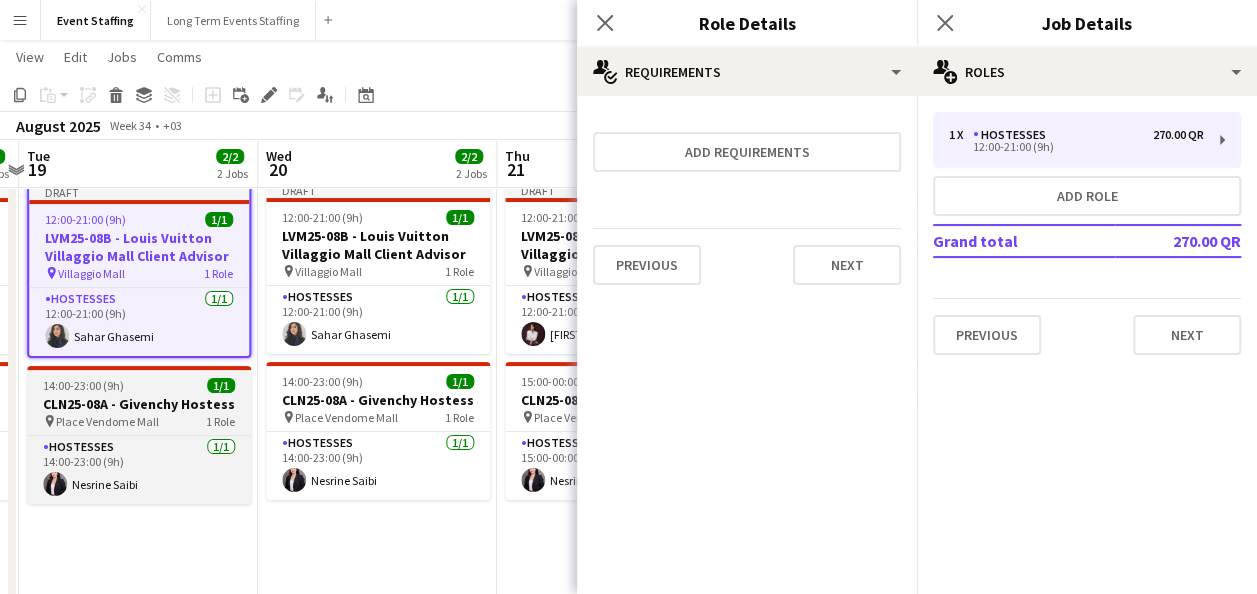 drag, startPoint x: 400, startPoint y: 396, endPoint x: 233, endPoint y: 382, distance: 167.5858 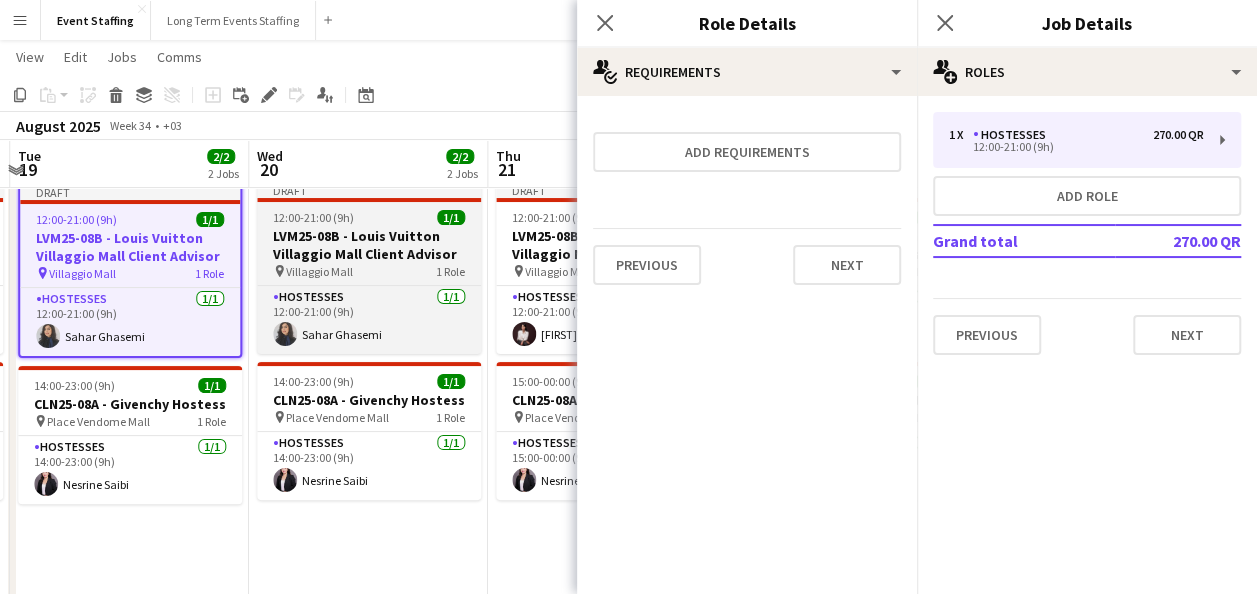 click on "LVM25-08B - Louis Vuitton Villaggio Mall Client Advisor" at bounding box center [369, 245] 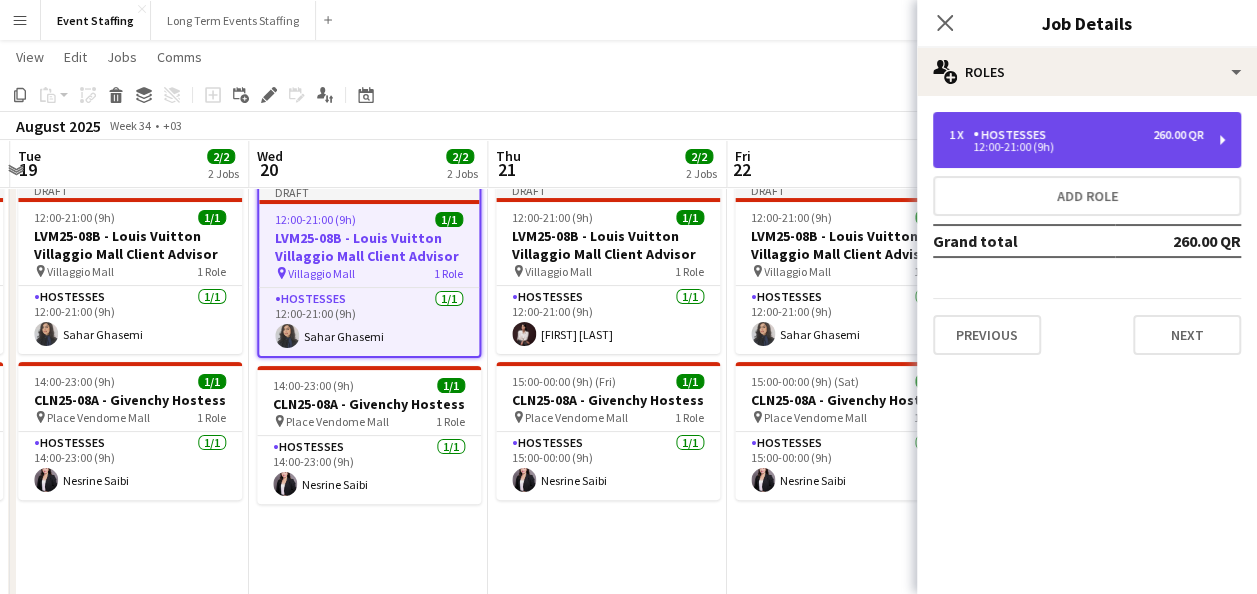 click on "12:00-21:00 (9h)" at bounding box center [1076, 147] 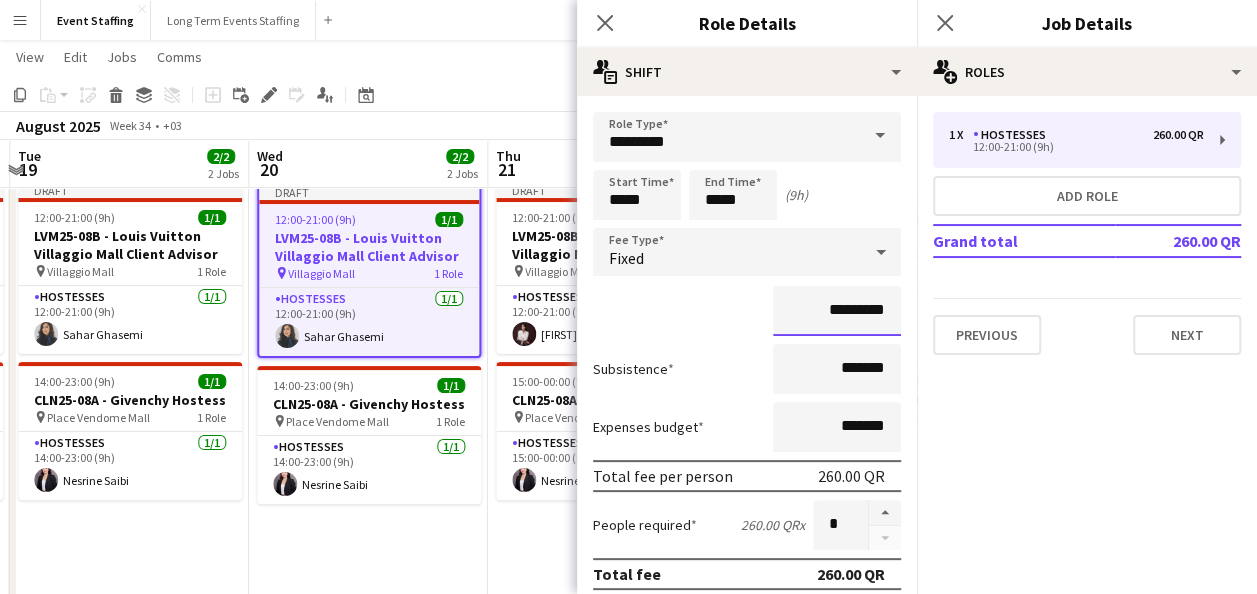 click on "*********" at bounding box center [837, 311] 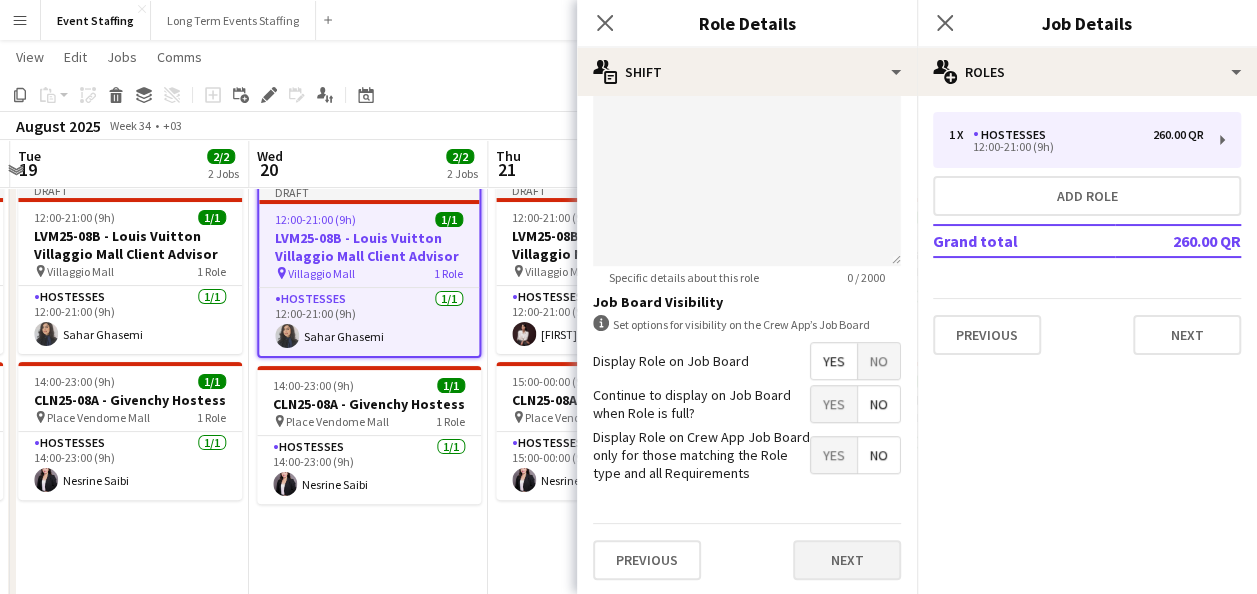 type on "*********" 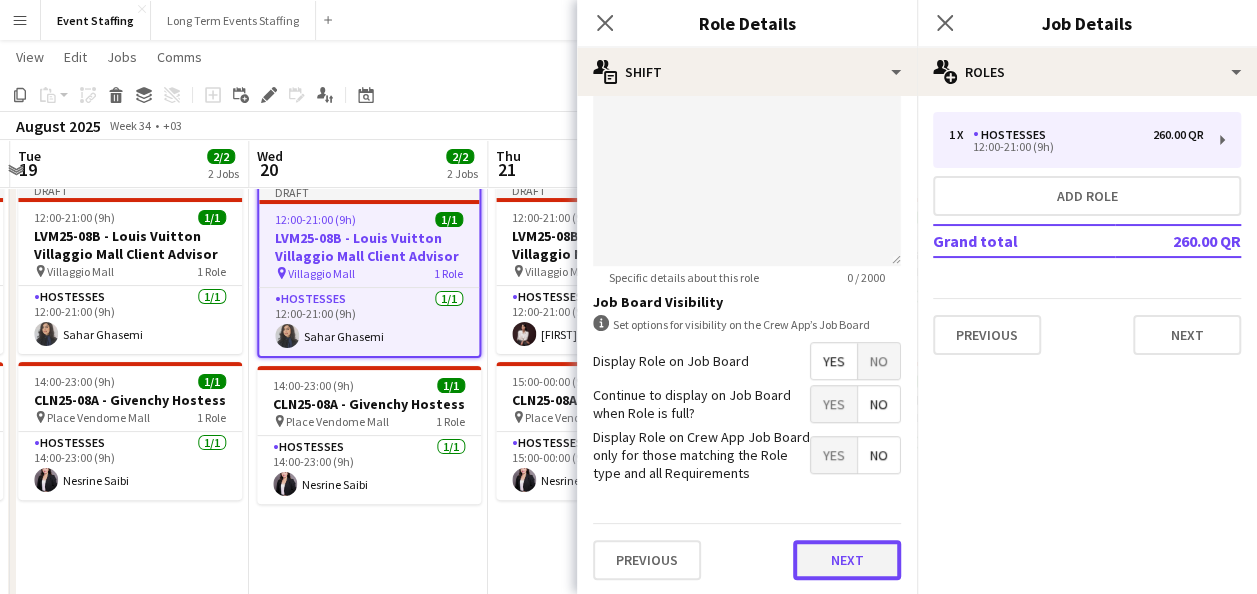 click on "Next" at bounding box center [847, 560] 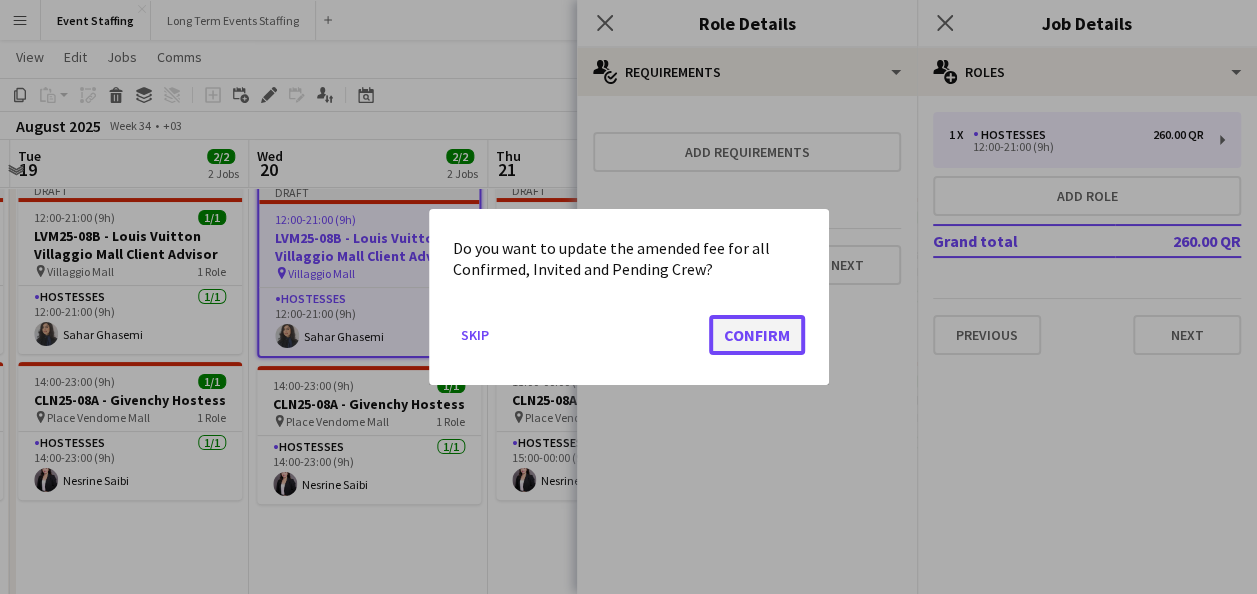 click on "Confirm" 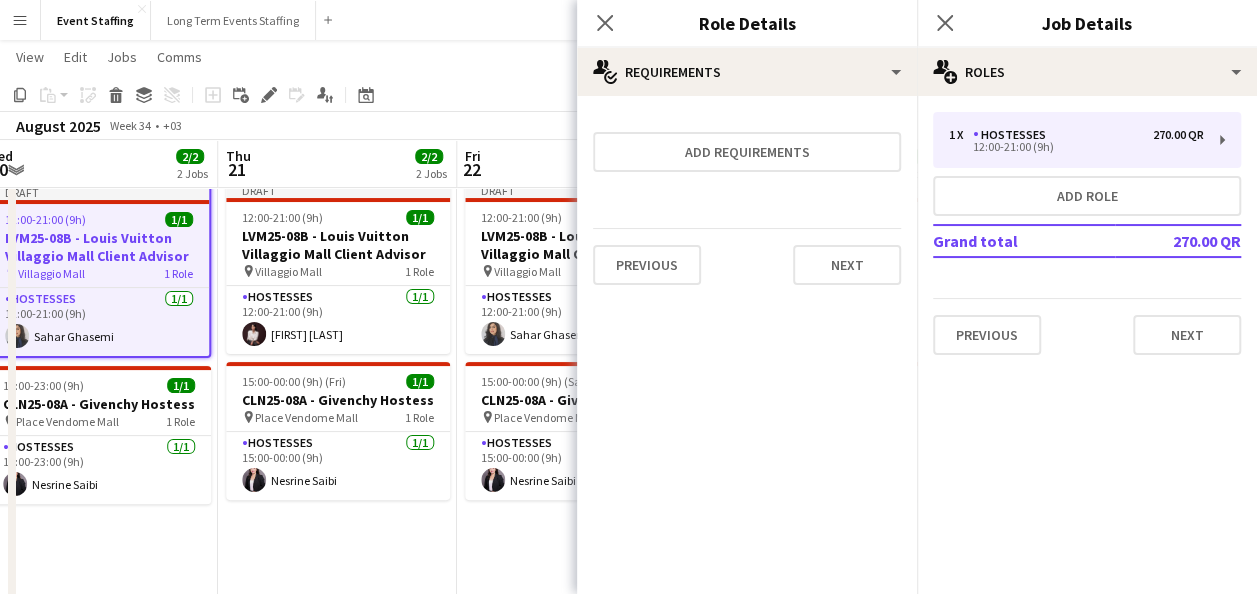 drag, startPoint x: 435, startPoint y: 420, endPoint x: 254, endPoint y: 409, distance: 181.33394 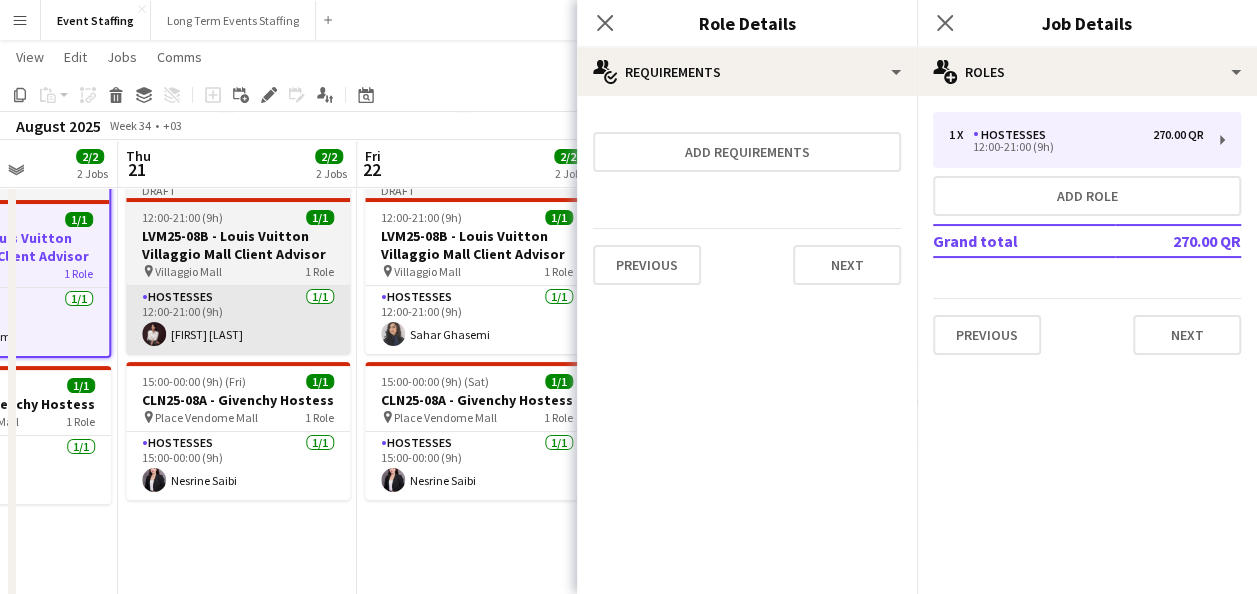 drag, startPoint x: 394, startPoint y: 422, endPoint x: 270, endPoint y: 348, distance: 144.40222 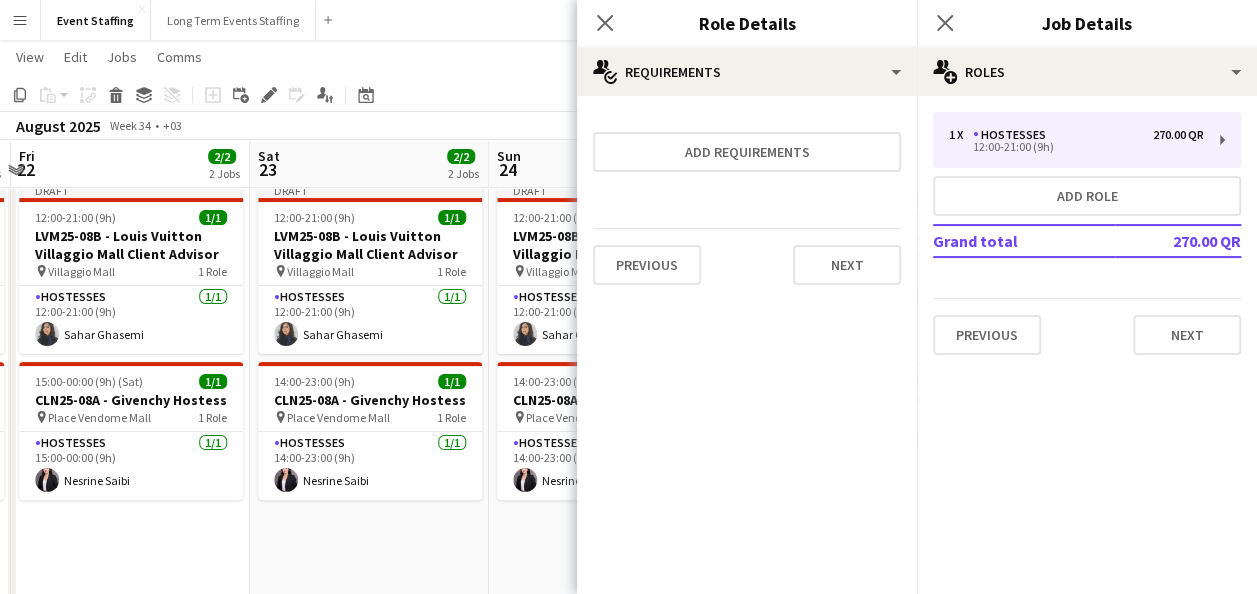 drag, startPoint x: 466, startPoint y: 295, endPoint x: 120, endPoint y: 318, distance: 346.7636 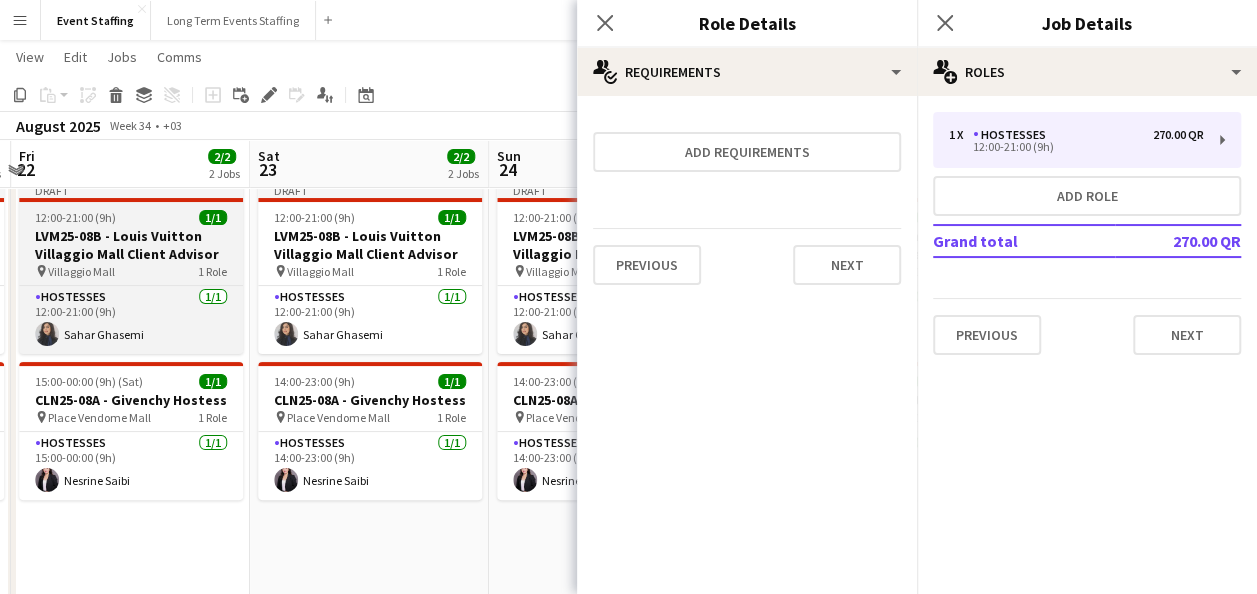 click on "LVM25-08B - Louis Vuitton Villaggio Mall Client Advisor" at bounding box center (131, 245) 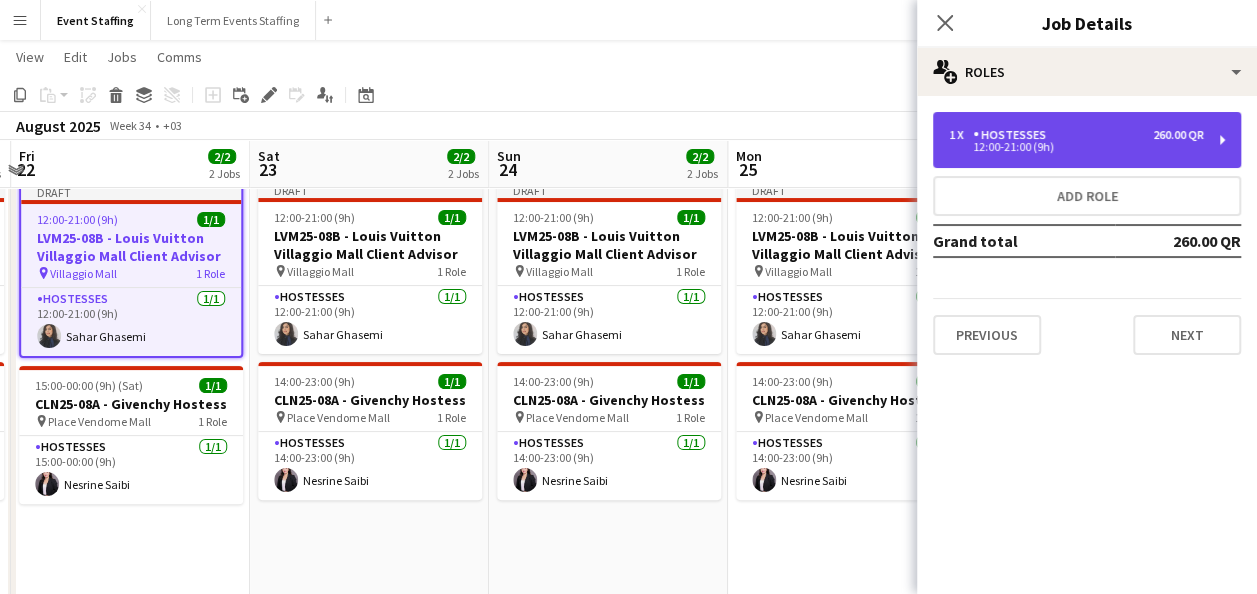 drag, startPoint x: 1136, startPoint y: 136, endPoint x: 1130, endPoint y: 154, distance: 18.973665 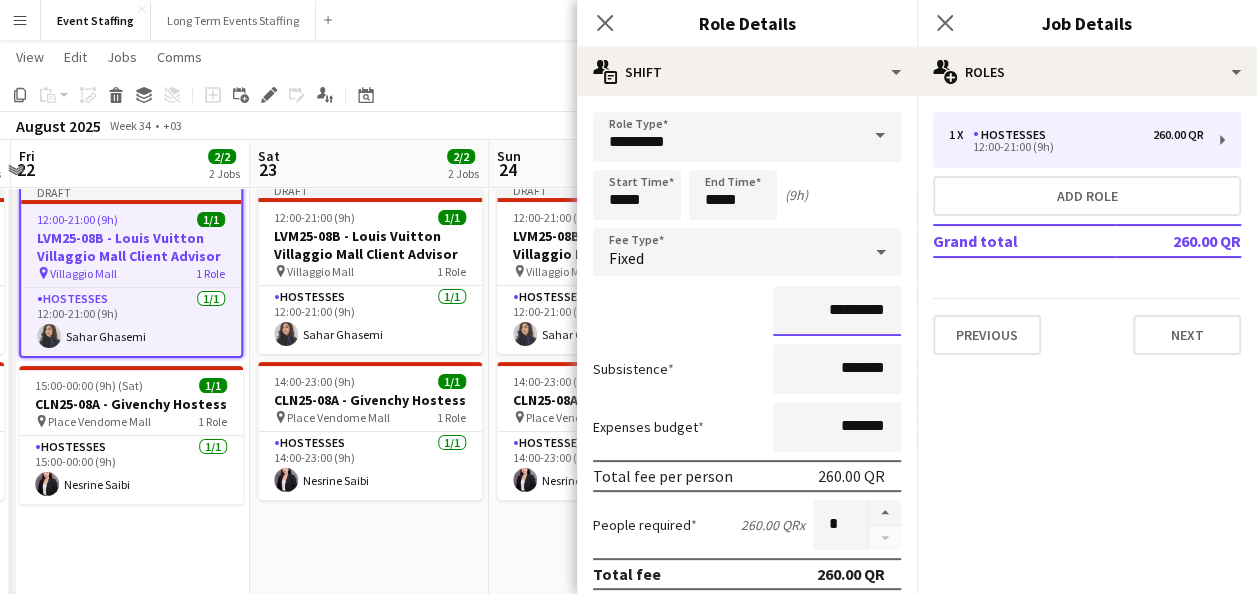 click on "*********" at bounding box center [837, 311] 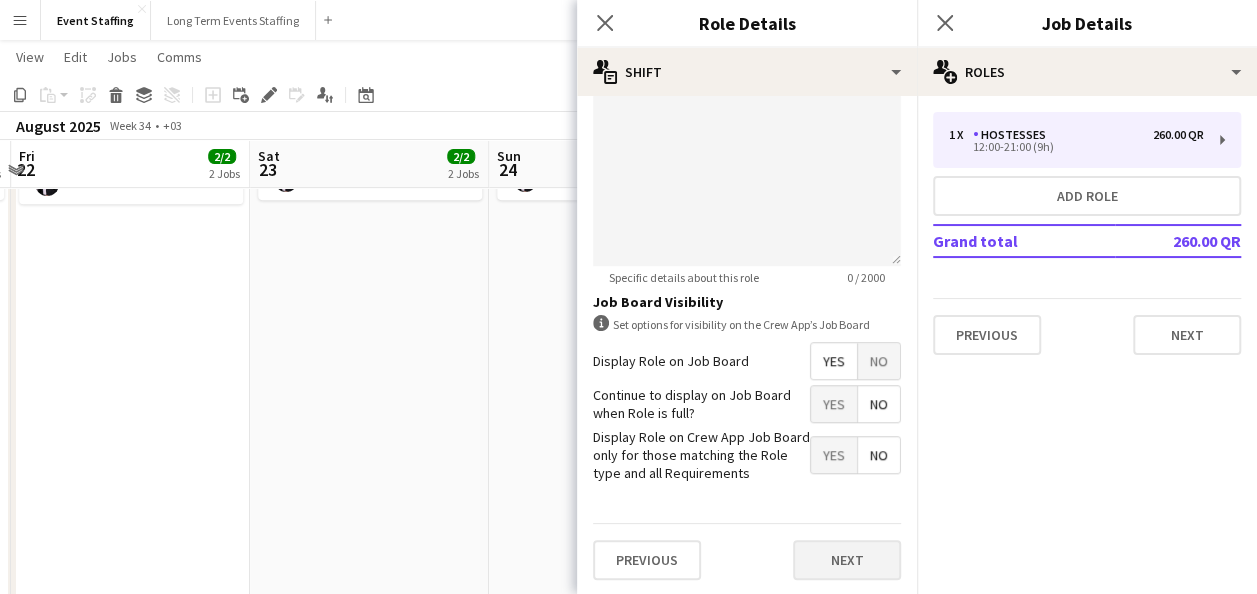type on "*********" 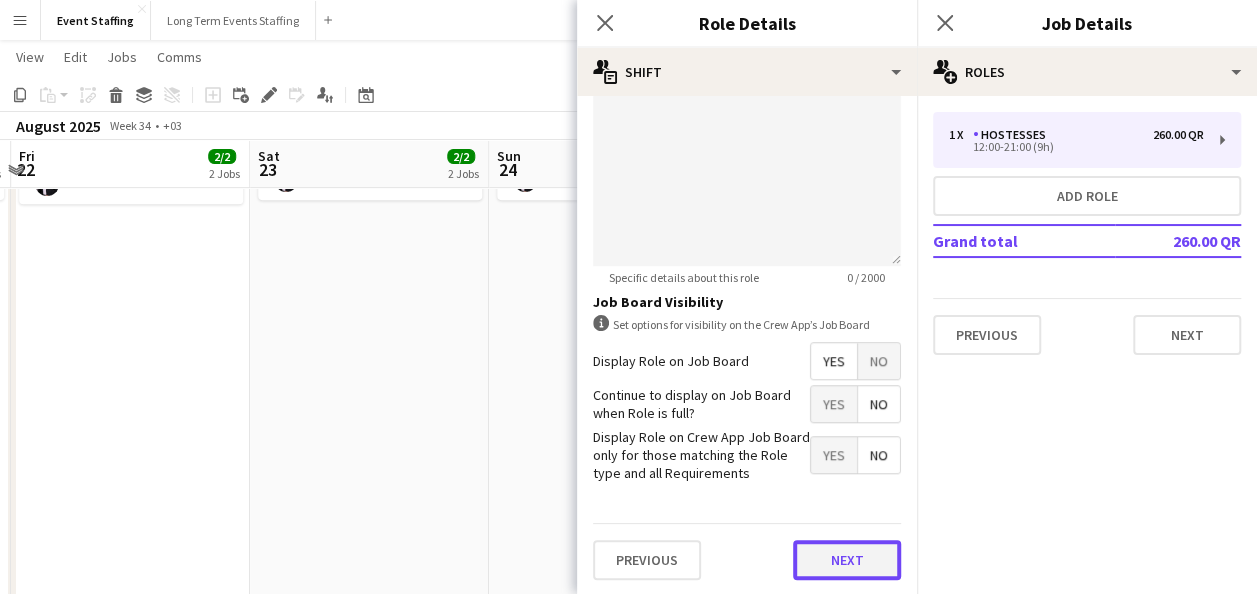 click on "Next" at bounding box center (847, 560) 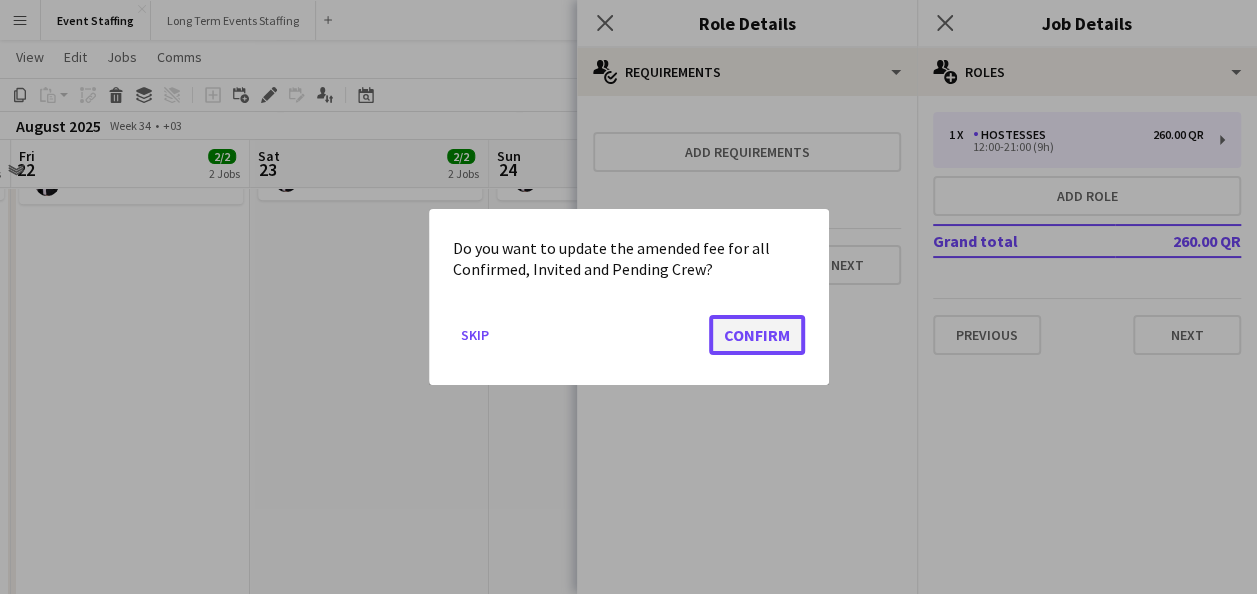click on "Confirm" 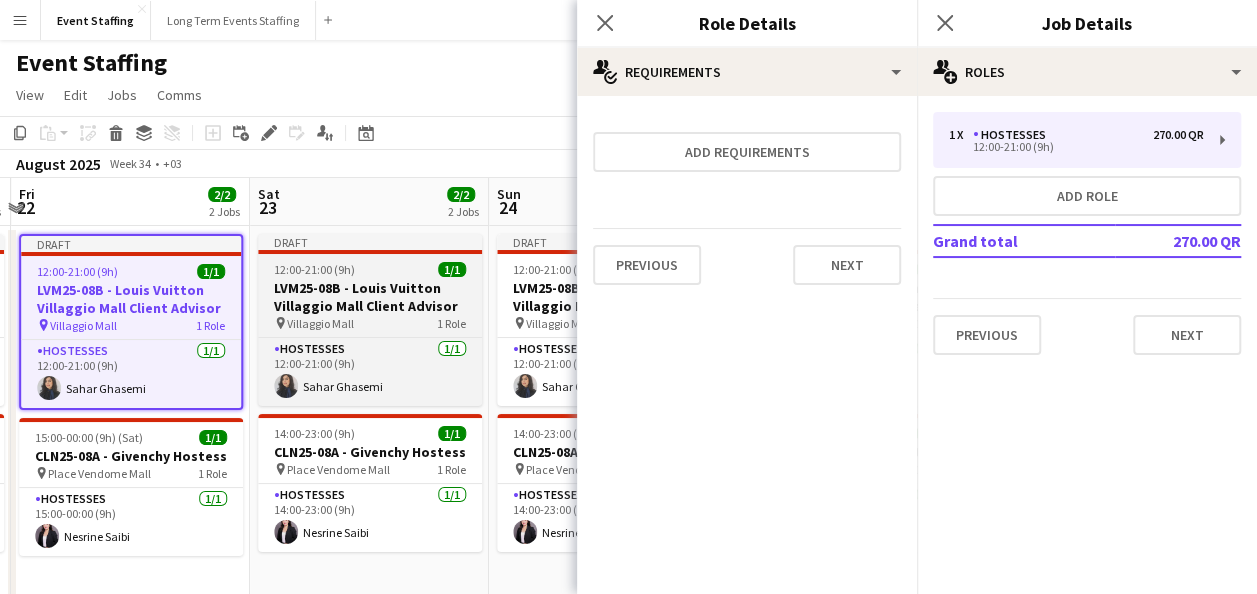click on "LVM25-08B - Louis Vuitton Villaggio Mall Client Advisor" at bounding box center (370, 297) 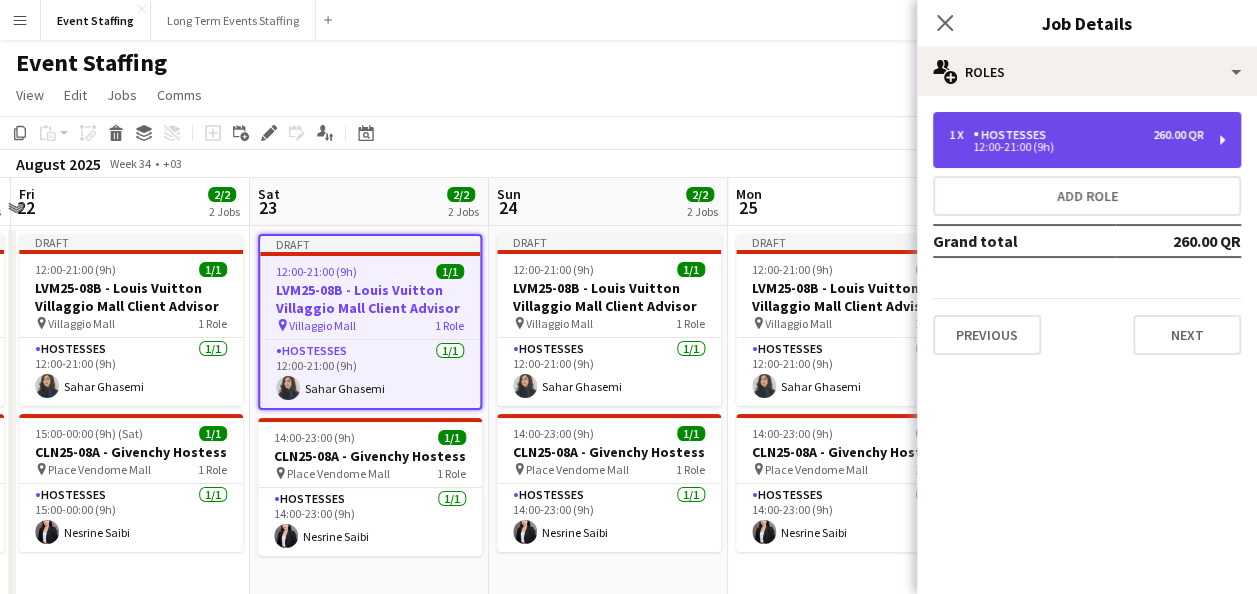 click on "1 x   Hostesses   260.00 QR" at bounding box center [1076, 135] 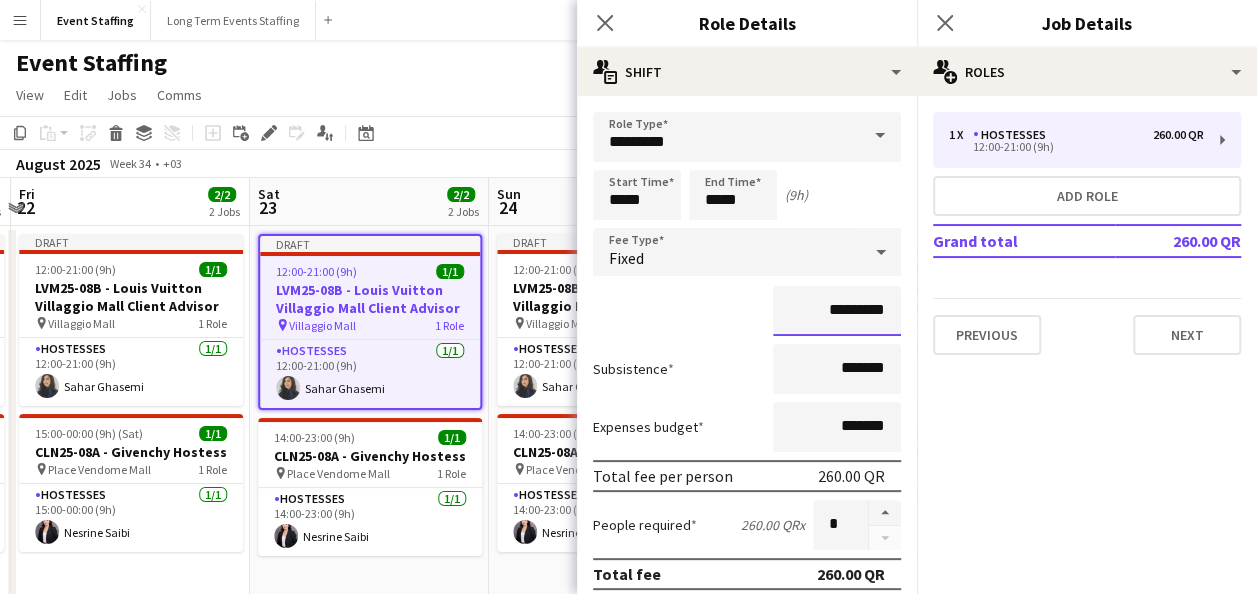 click on "*********" at bounding box center (837, 311) 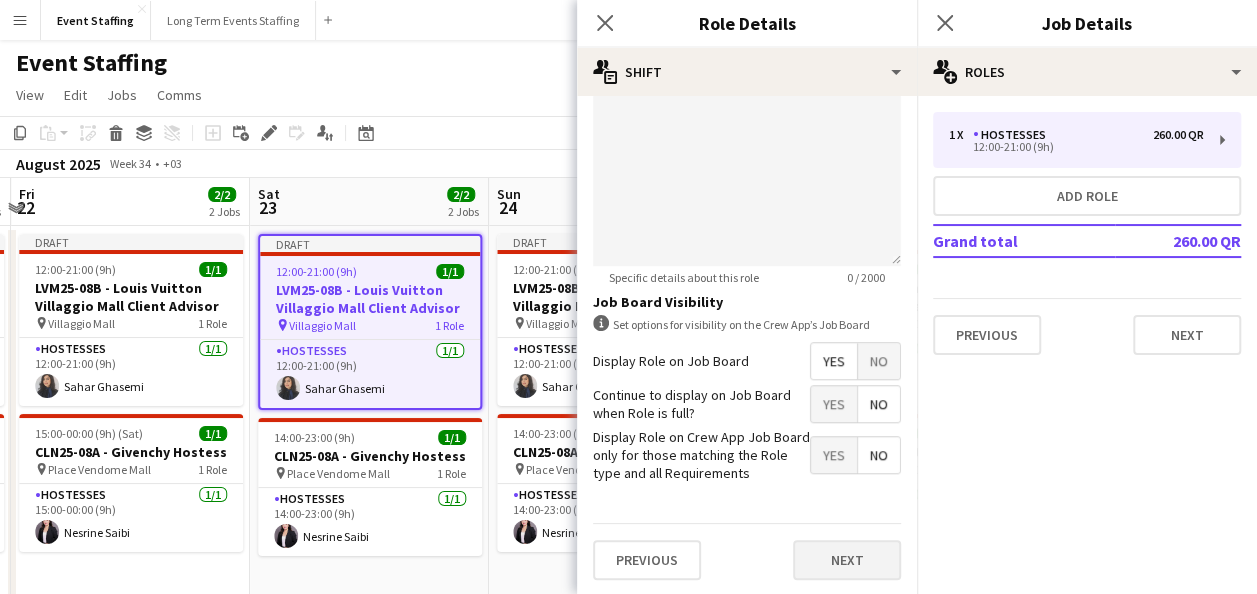 type on "*********" 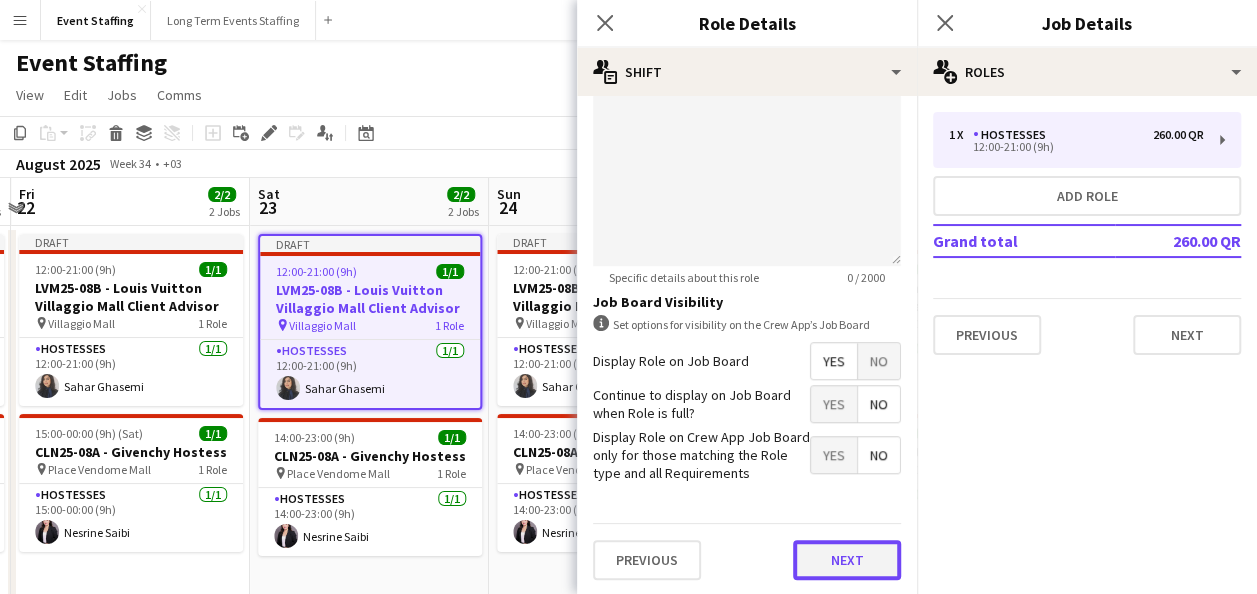 click on "Next" at bounding box center (847, 560) 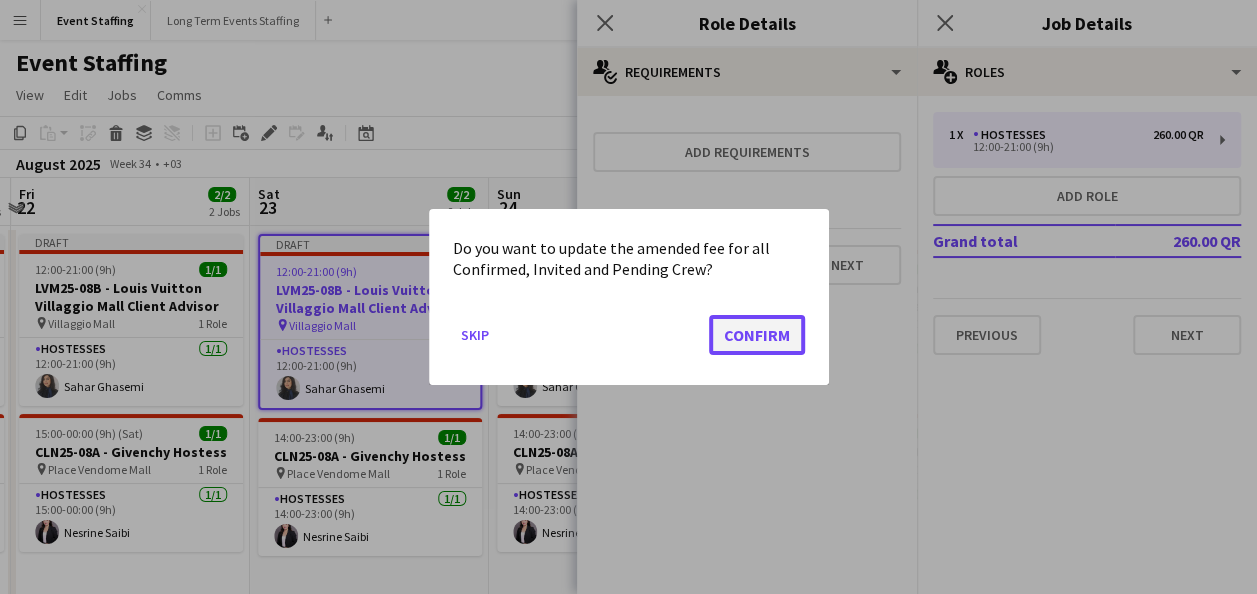 click on "Confirm" 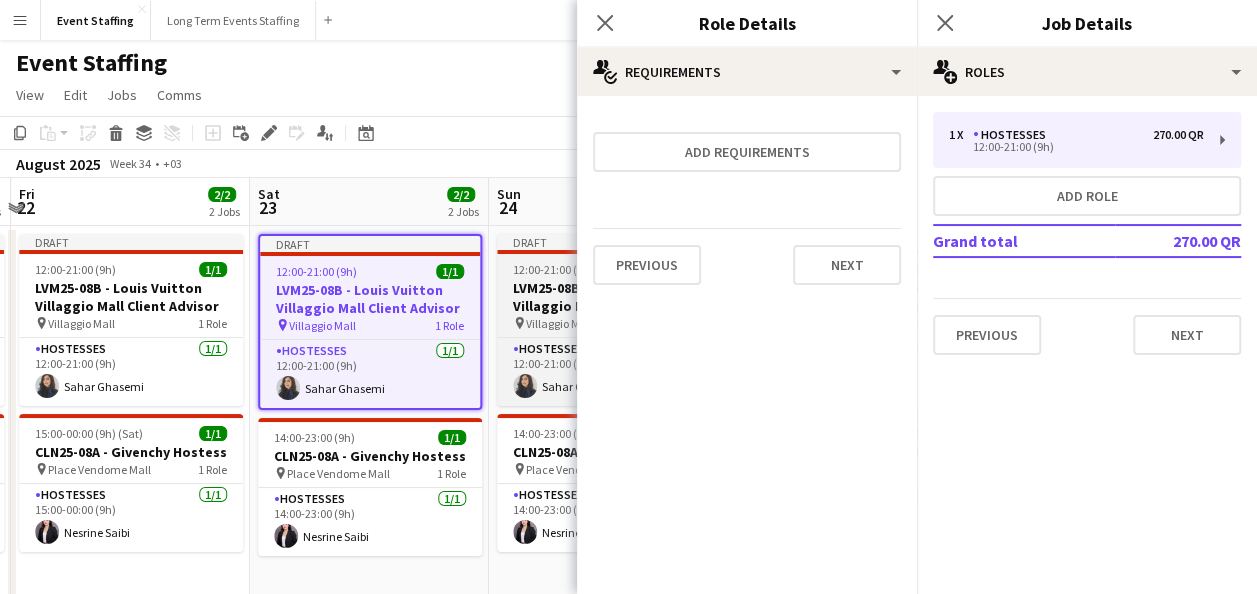 click on "LVM25-08B - Louis Vuitton Villaggio Mall Client Advisor" at bounding box center [609, 297] 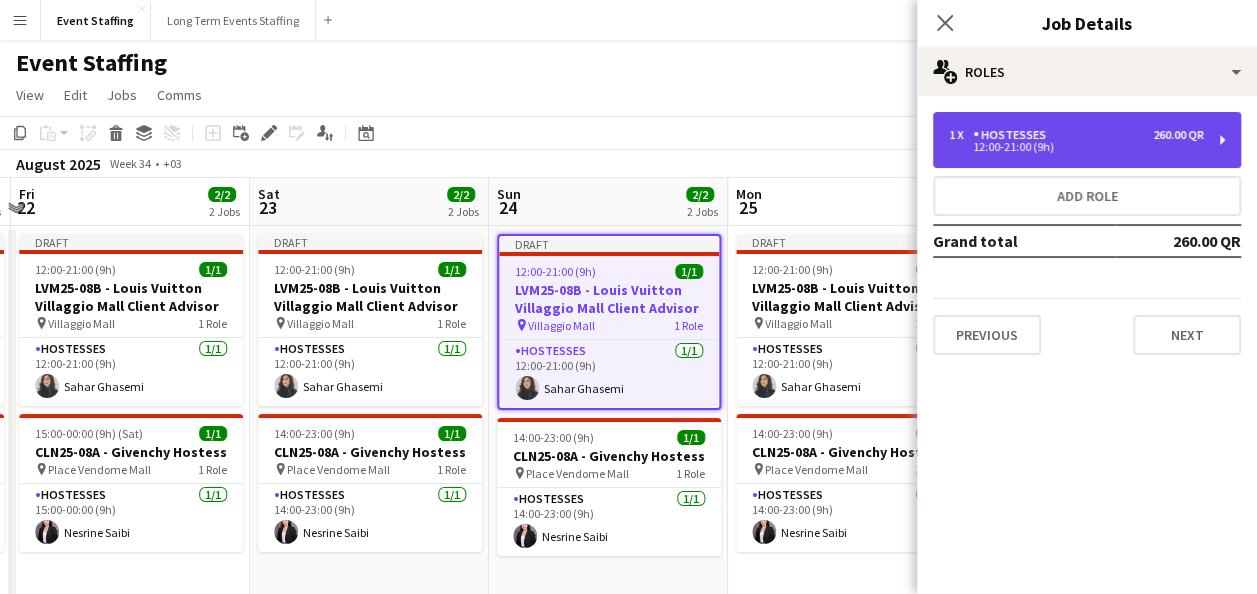 click on "1 x   Hostesses   260.00 QR" at bounding box center [1076, 135] 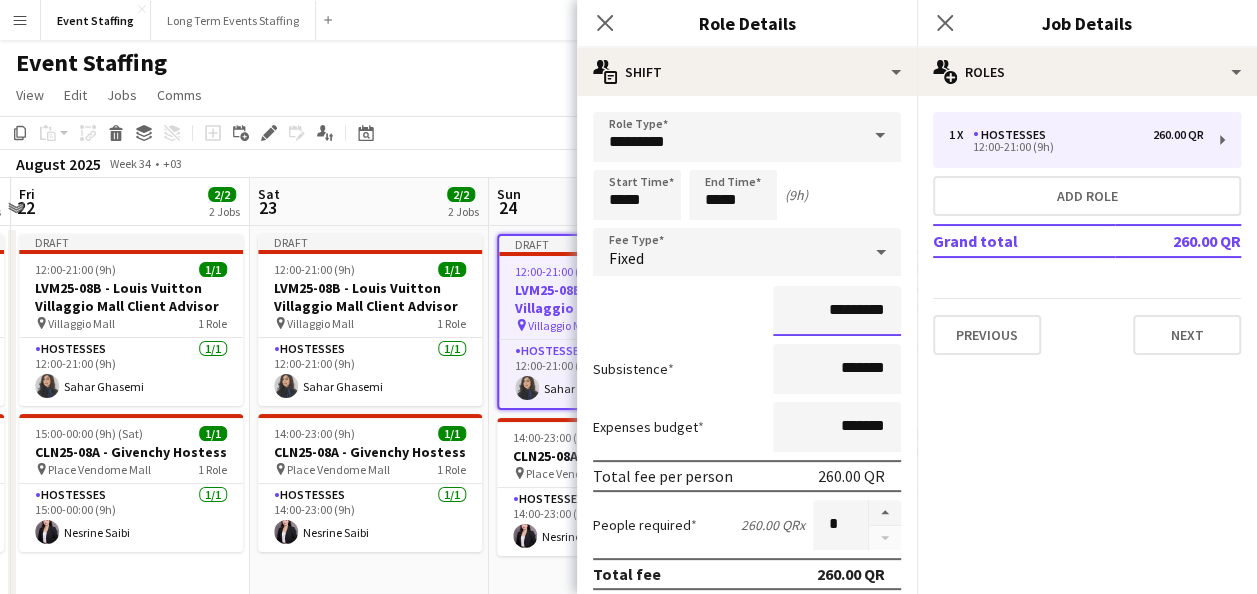 click on "*********" at bounding box center (837, 311) 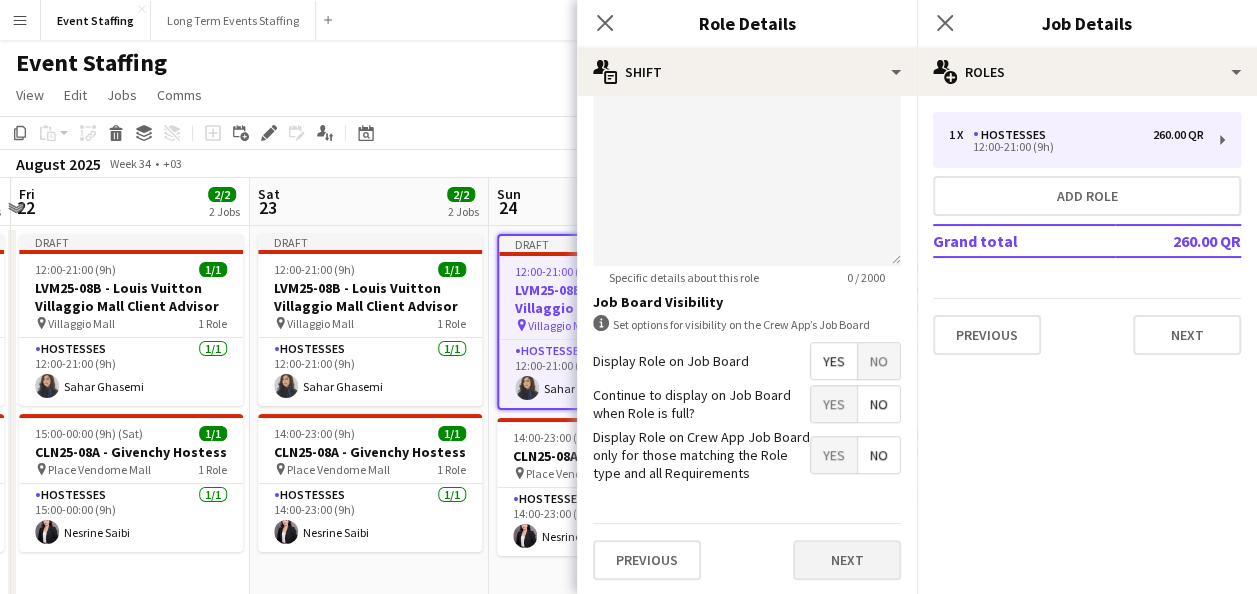type on "*********" 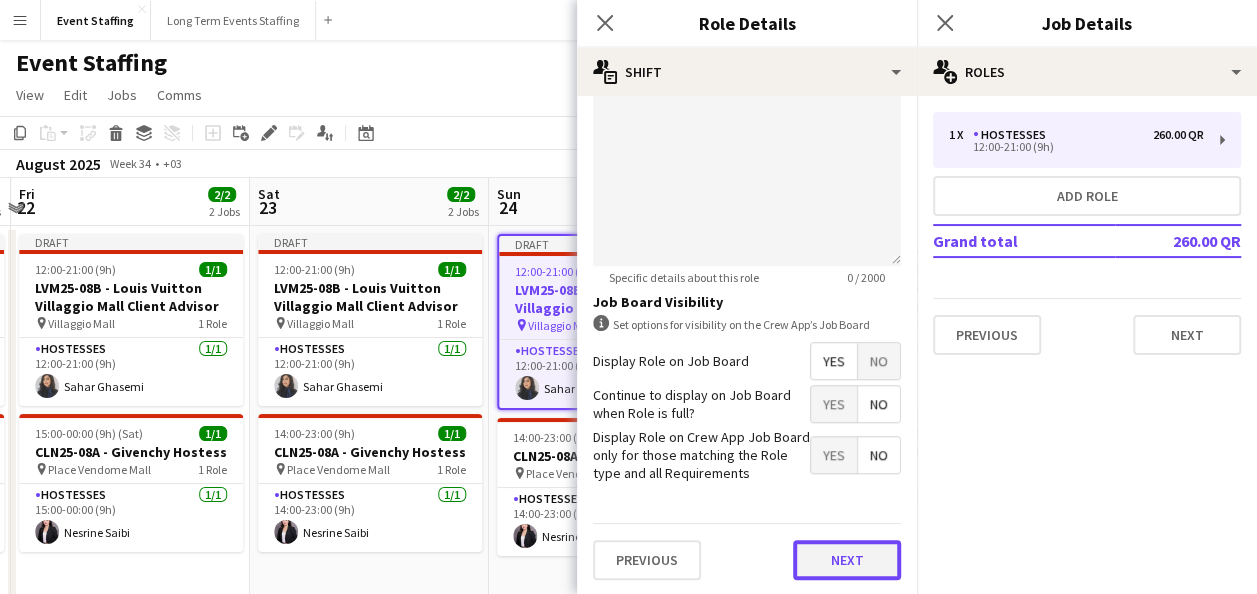 click on "Next" at bounding box center (847, 560) 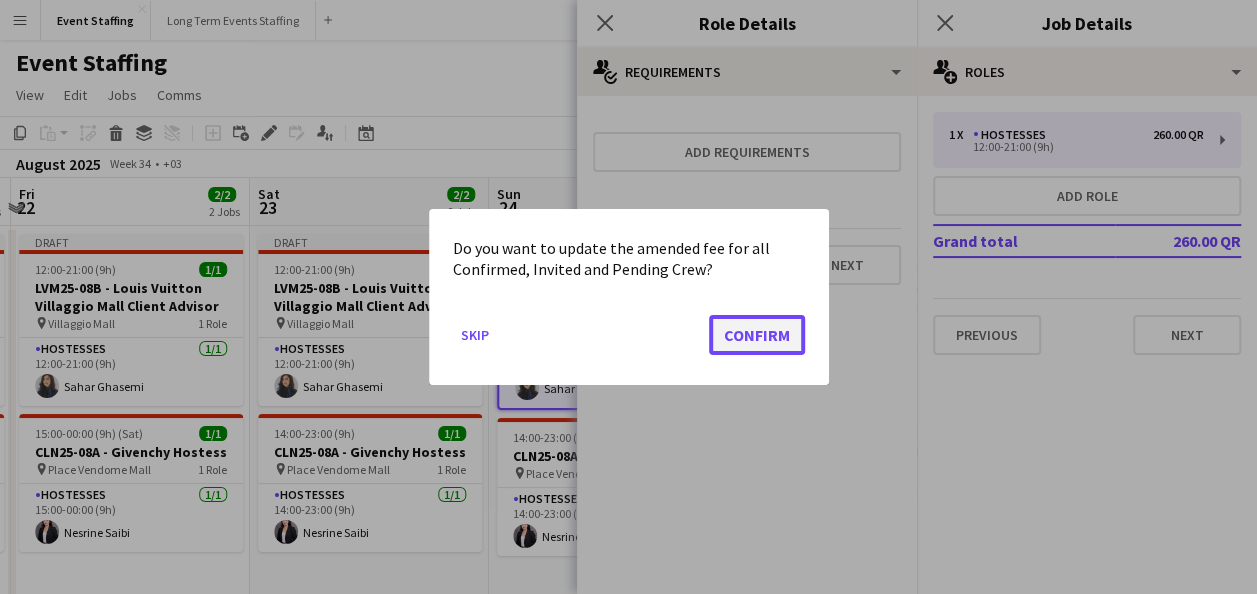 click on "Confirm" 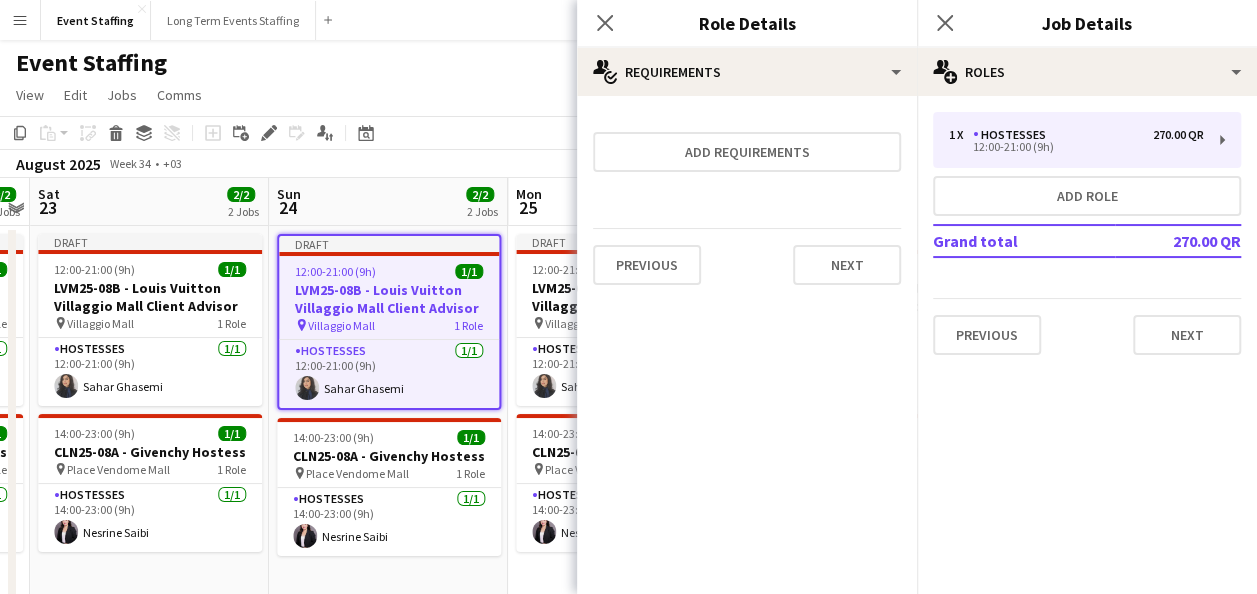 drag, startPoint x: 452, startPoint y: 356, endPoint x: 242, endPoint y: 345, distance: 210.2879 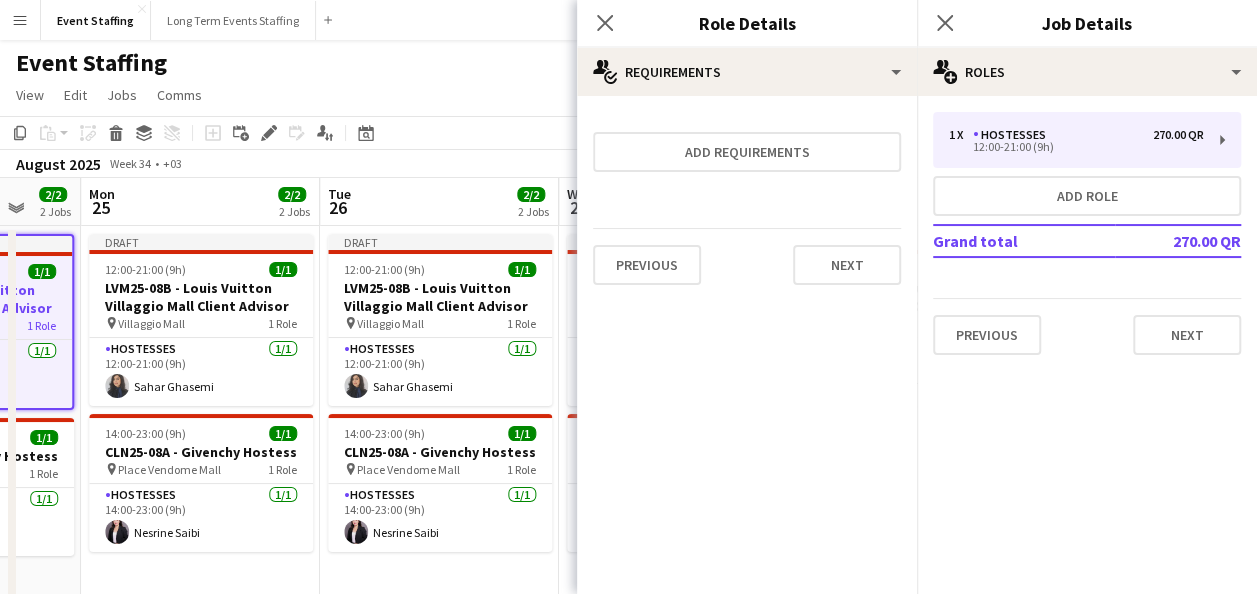 drag, startPoint x: 401, startPoint y: 328, endPoint x: 16, endPoint y: 324, distance: 385.02078 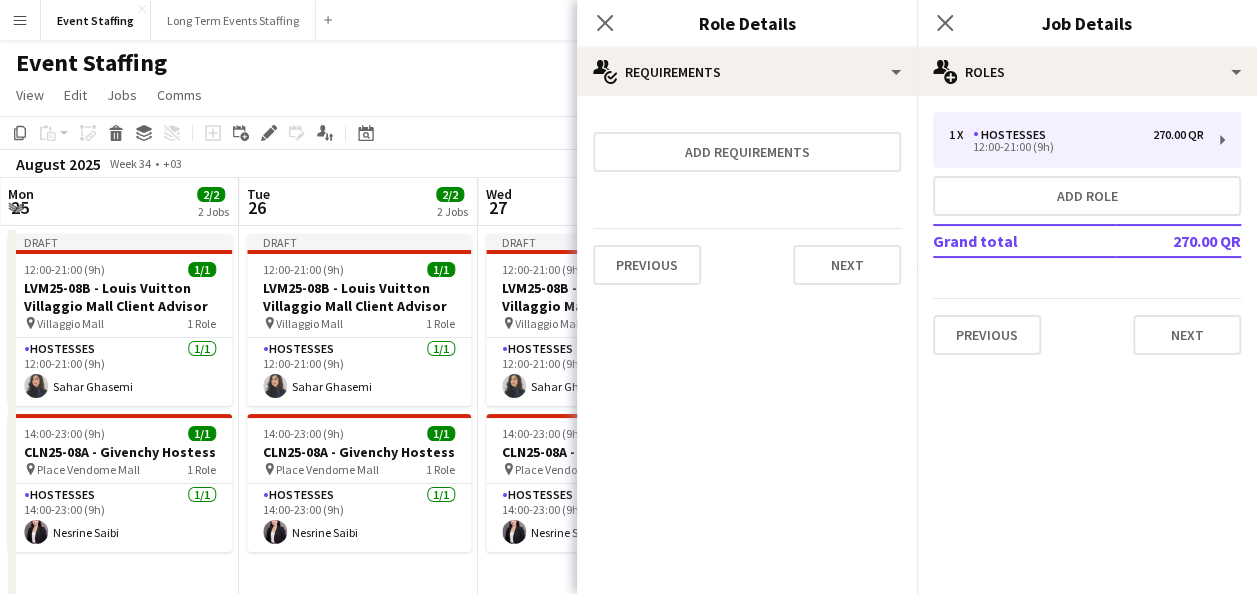 drag, startPoint x: 320, startPoint y: 301, endPoint x: 239, endPoint y: 316, distance: 82.37718 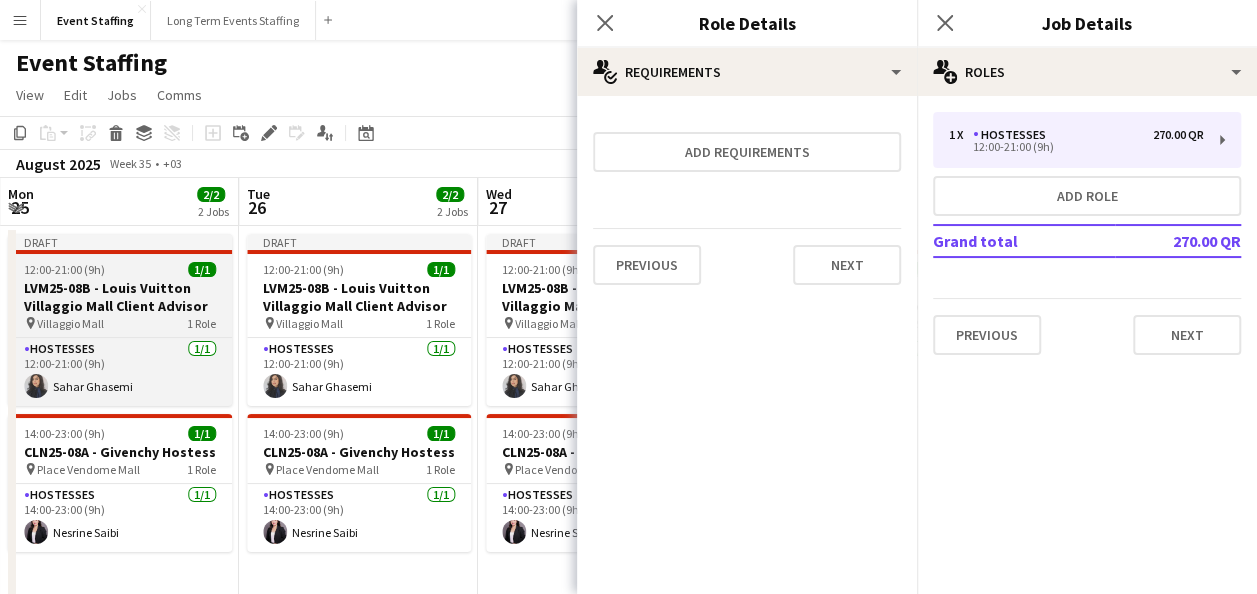 click on "LVM25-08B - Louis Vuitton Villaggio Mall Client Advisor" at bounding box center (120, 297) 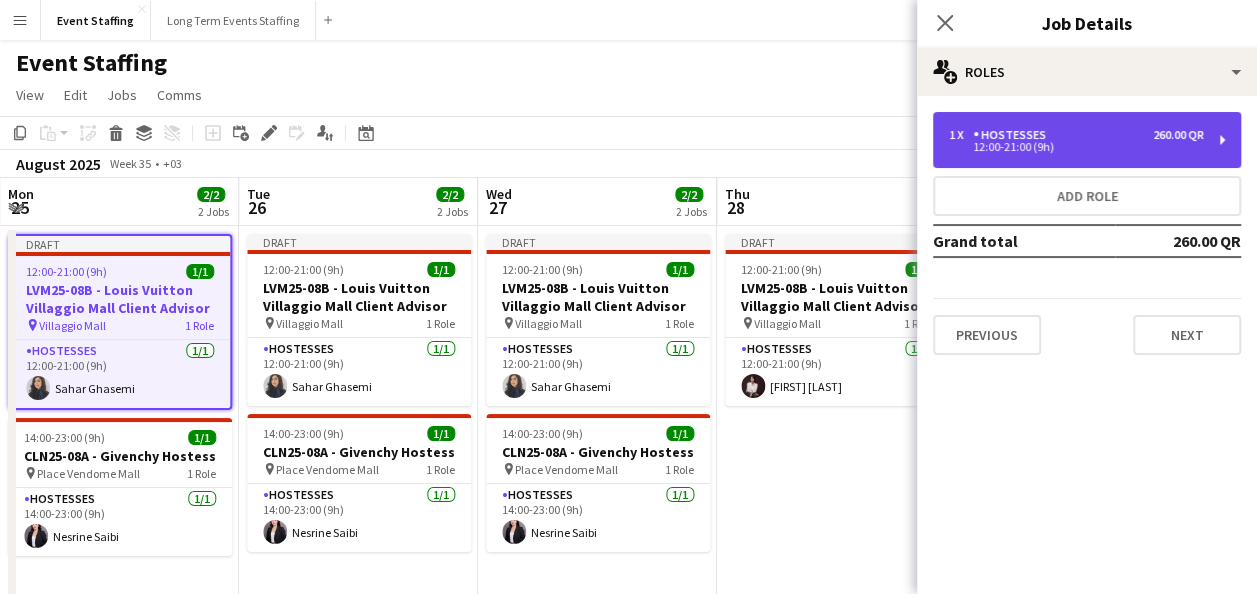 click on "1 x   Hostesses   260.00 QR" at bounding box center (1076, 135) 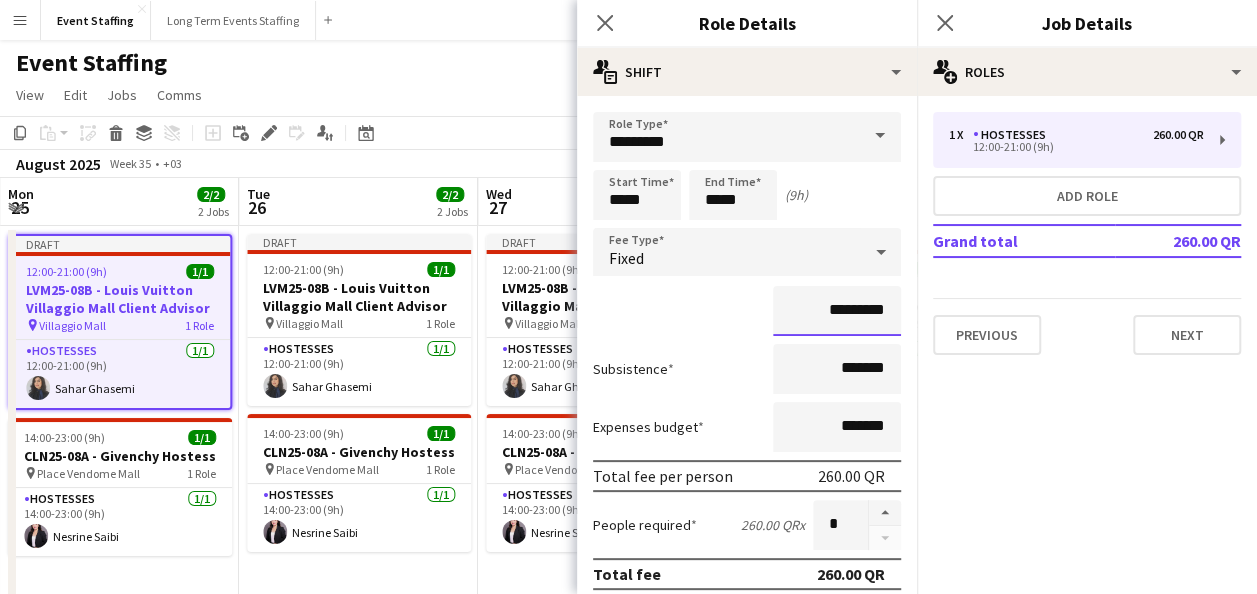 click on "*********" at bounding box center (837, 311) 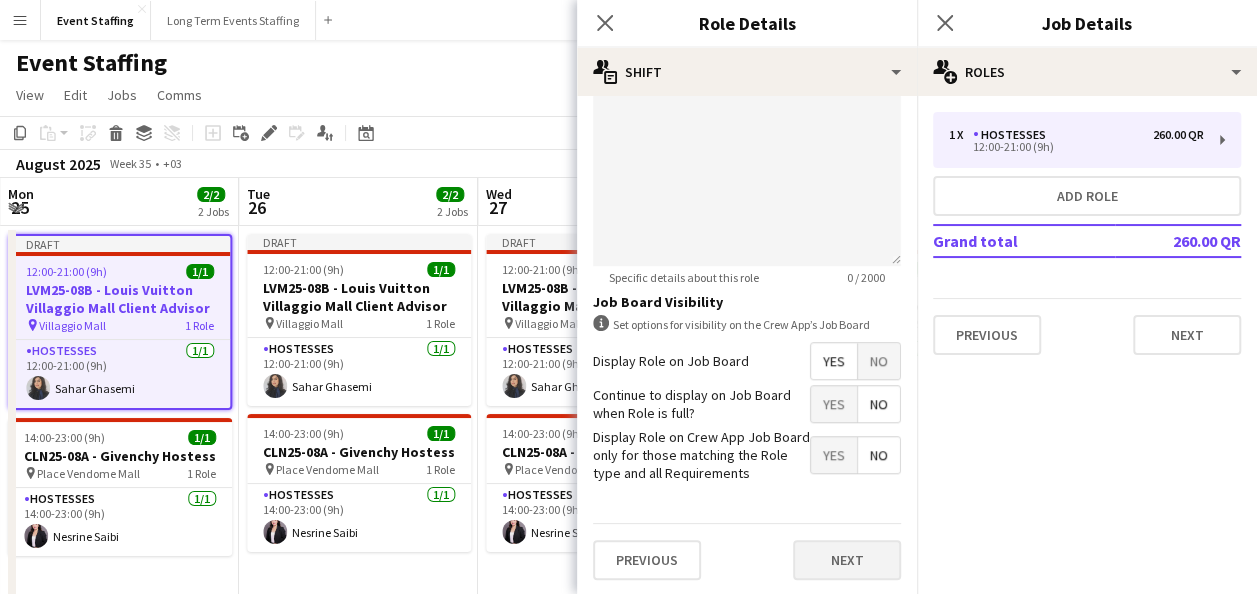type on "*********" 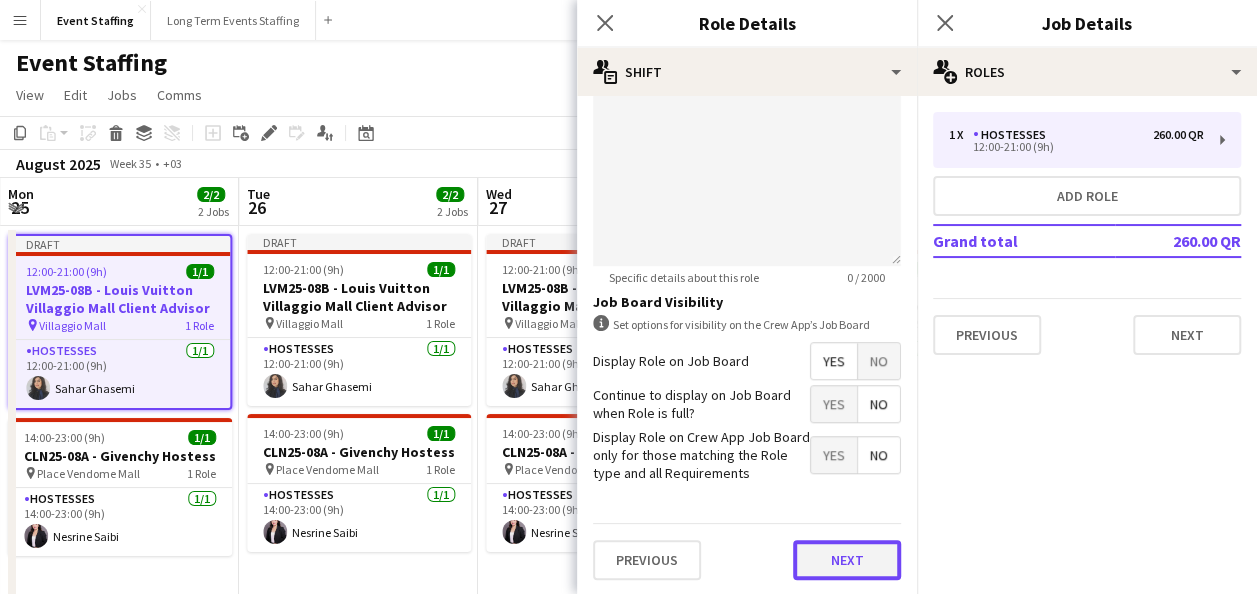 click on "Next" at bounding box center (847, 560) 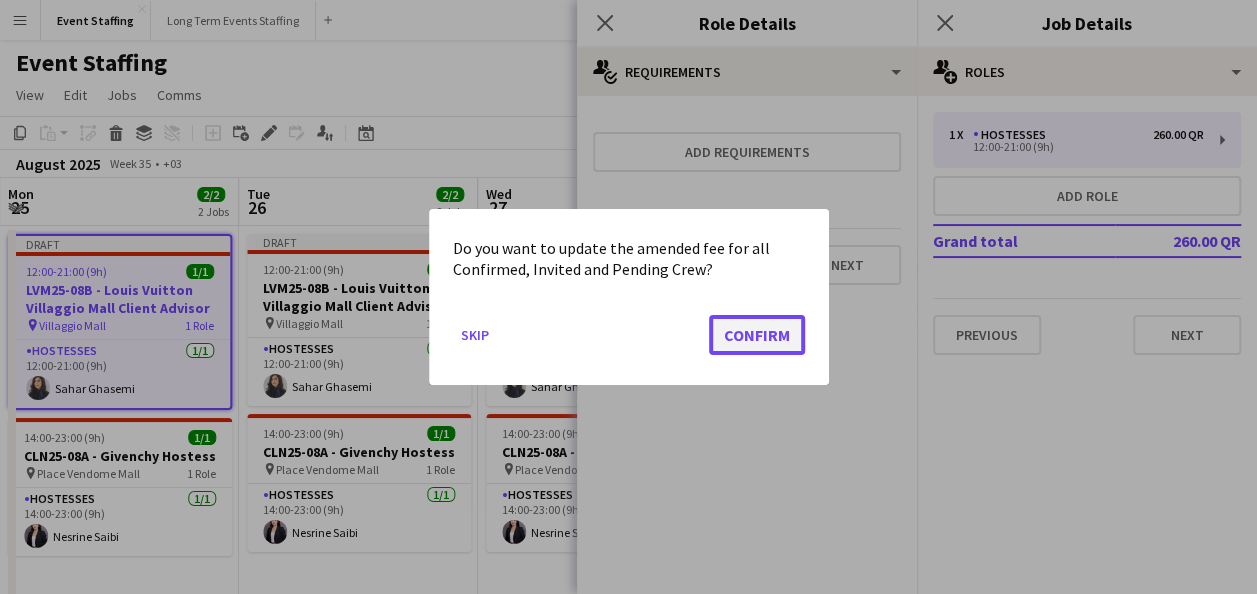 click on "Confirm" 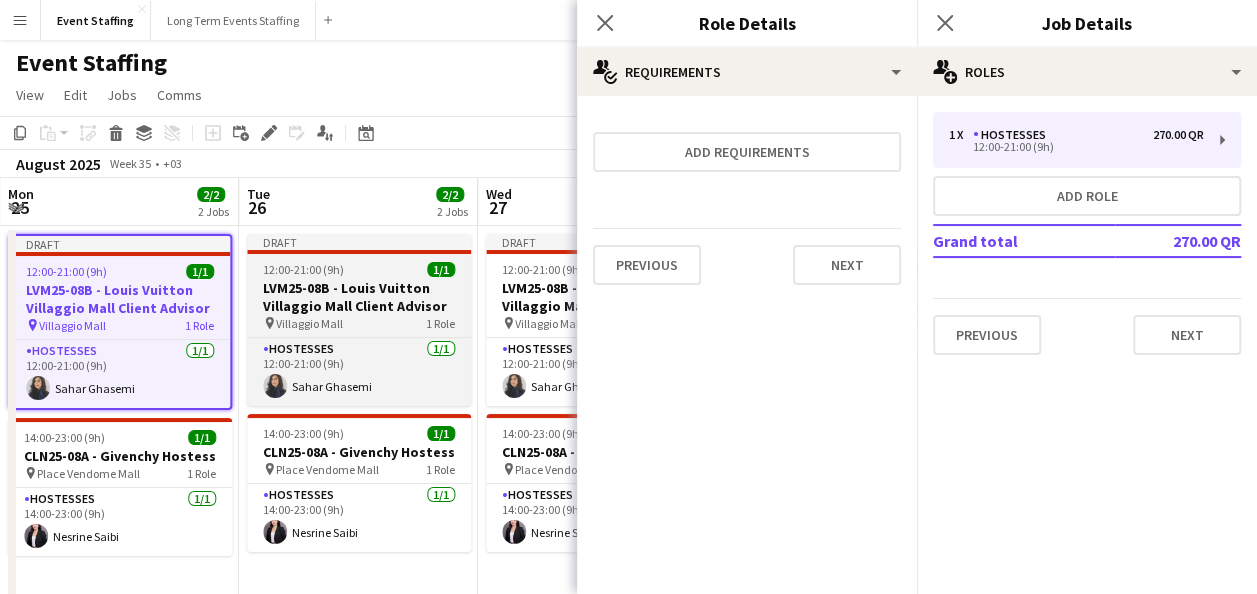 click on "LVM25-08B - Louis Vuitton Villaggio Mall Client Advisor" at bounding box center [359, 297] 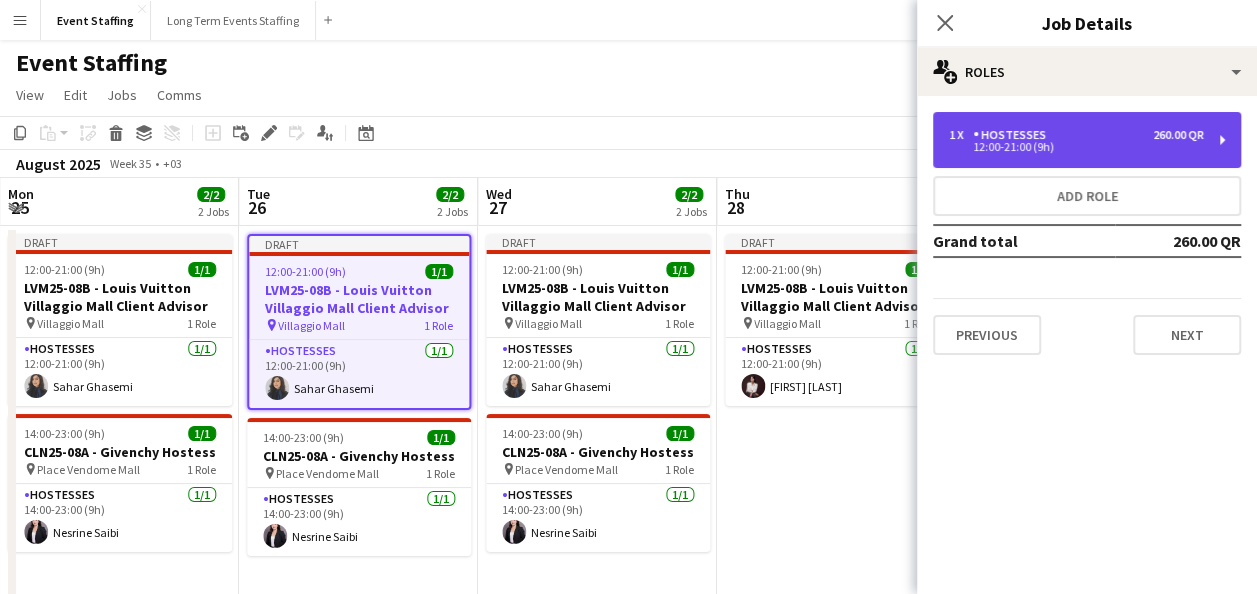 click on "12:00-21:00 (9h)" at bounding box center (1076, 147) 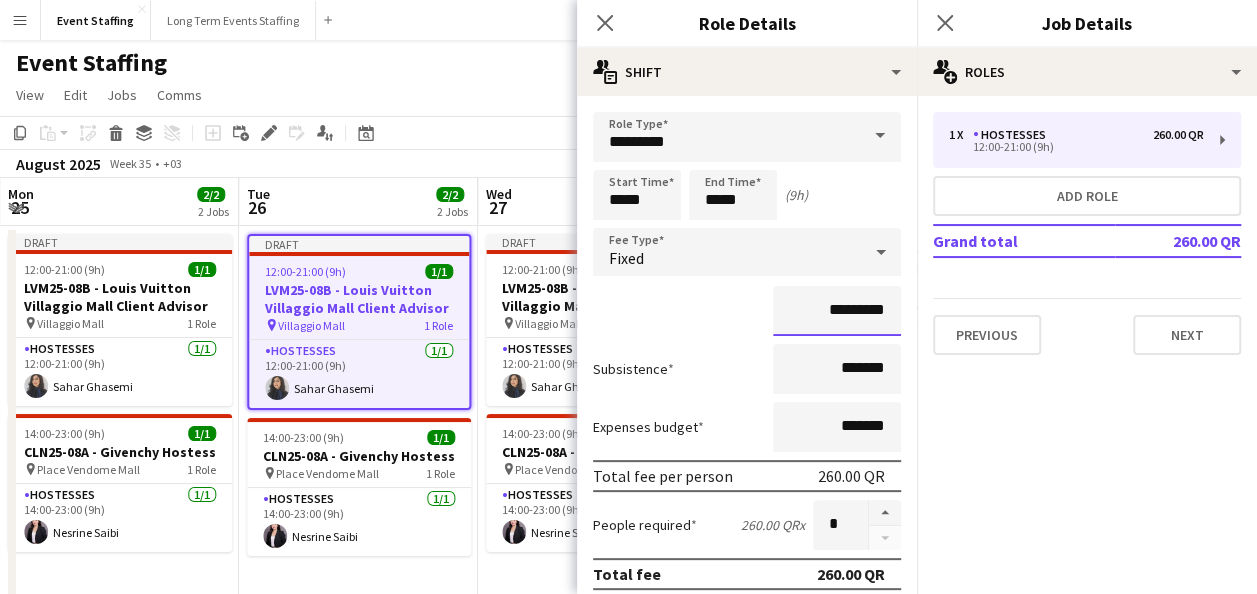 click on "*********" at bounding box center (837, 311) 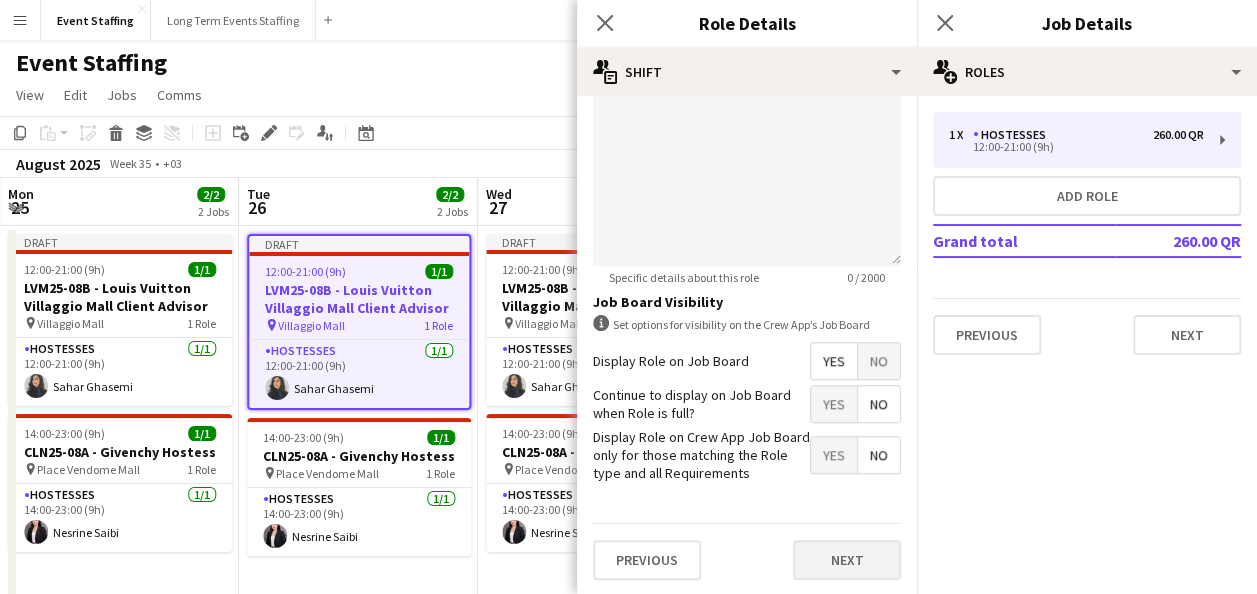 type on "*********" 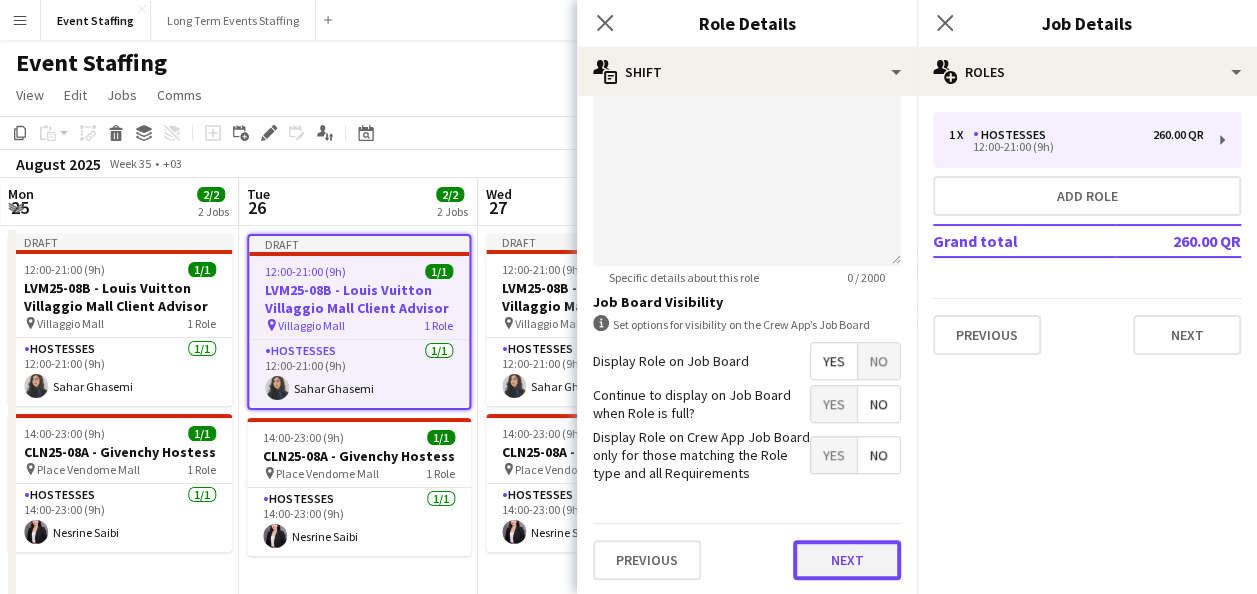 click on "Next" at bounding box center [847, 560] 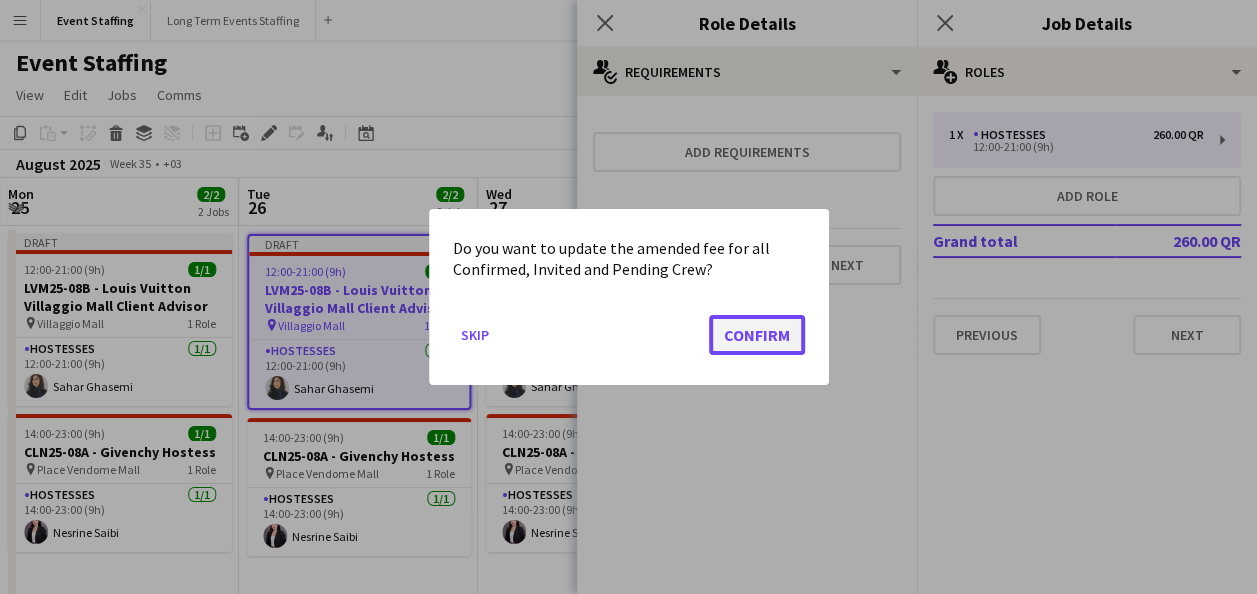 click on "Confirm" 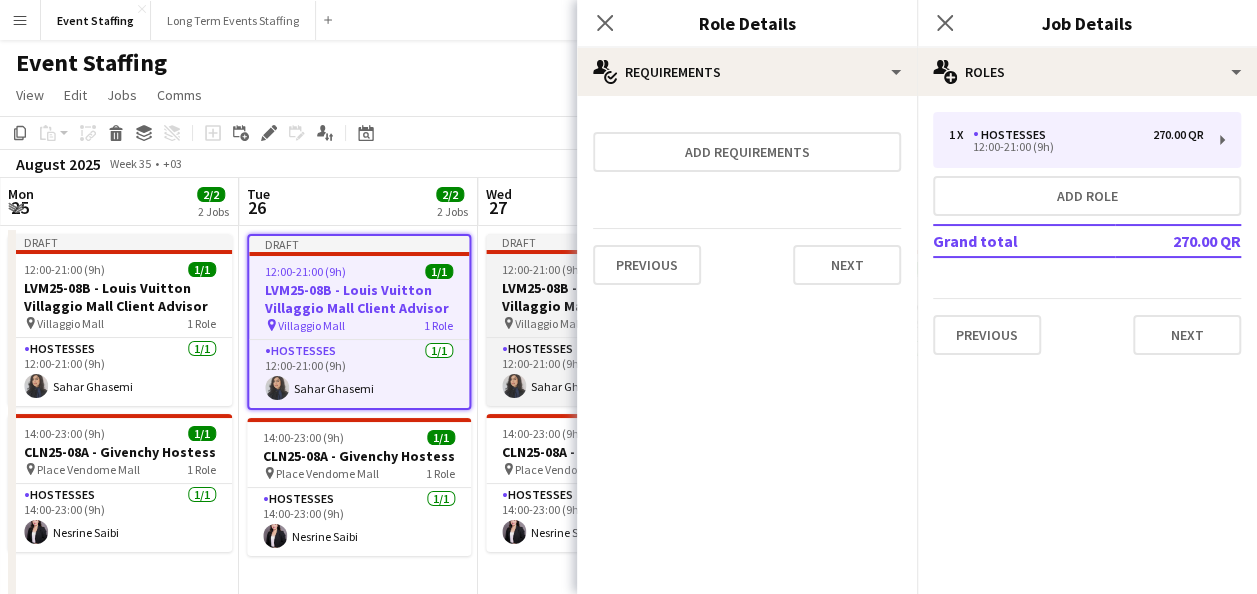click on "LVM25-08B - Louis Vuitton Villaggio Mall Client Advisor" at bounding box center (598, 297) 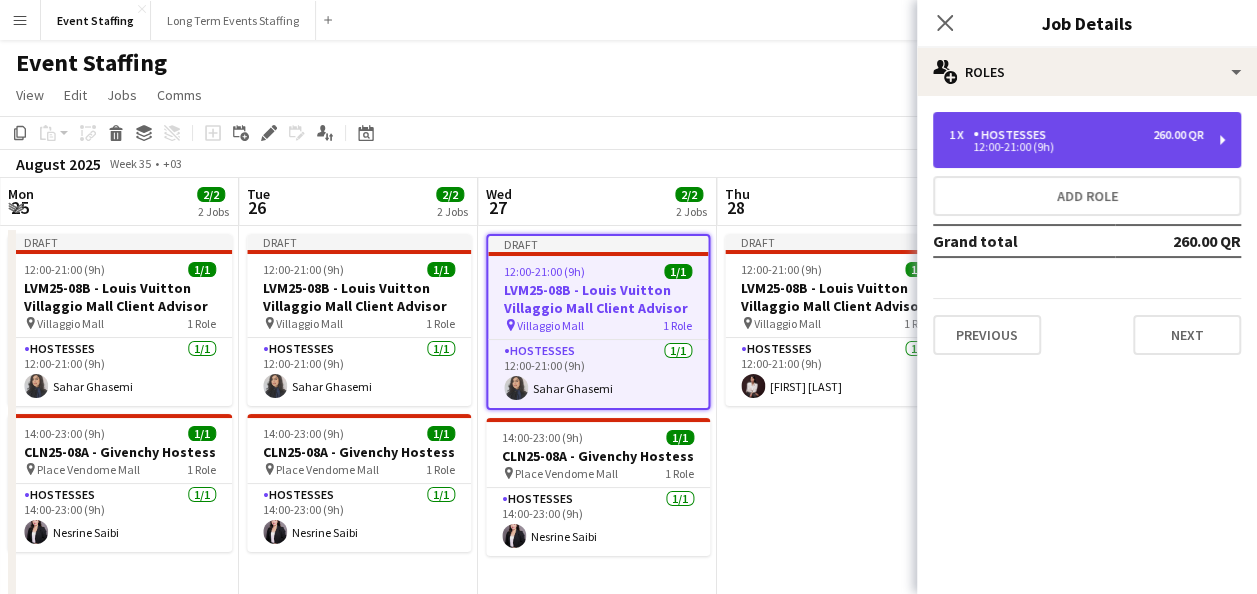 click on "12:00-21:00 (9h)" at bounding box center (1076, 147) 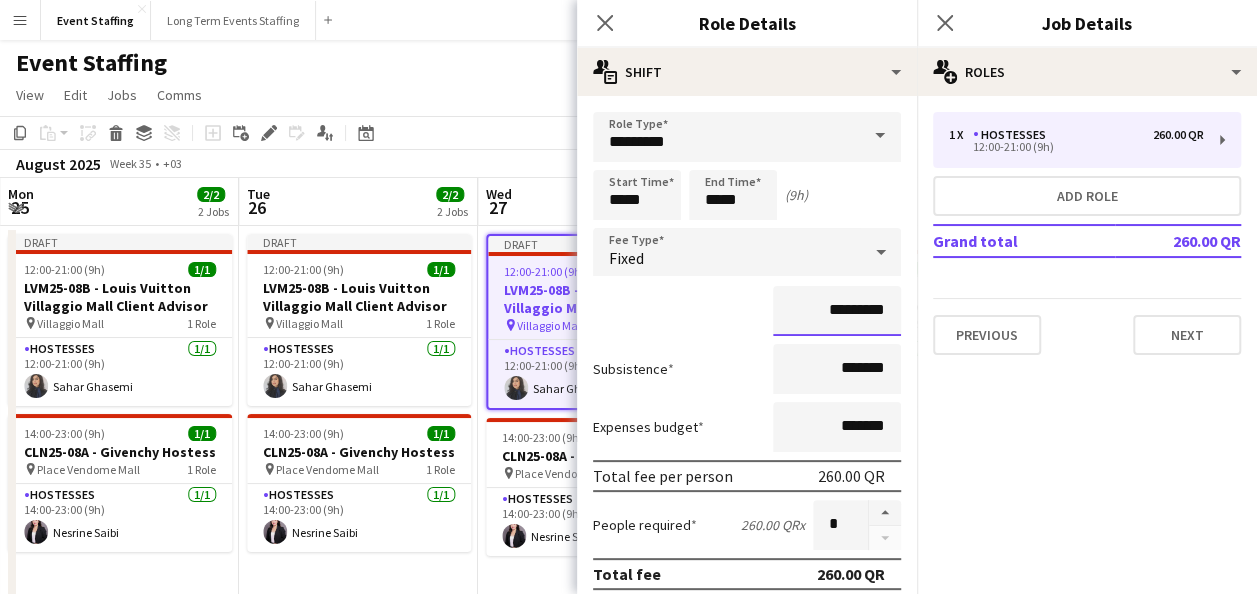 click on "*********" at bounding box center (837, 311) 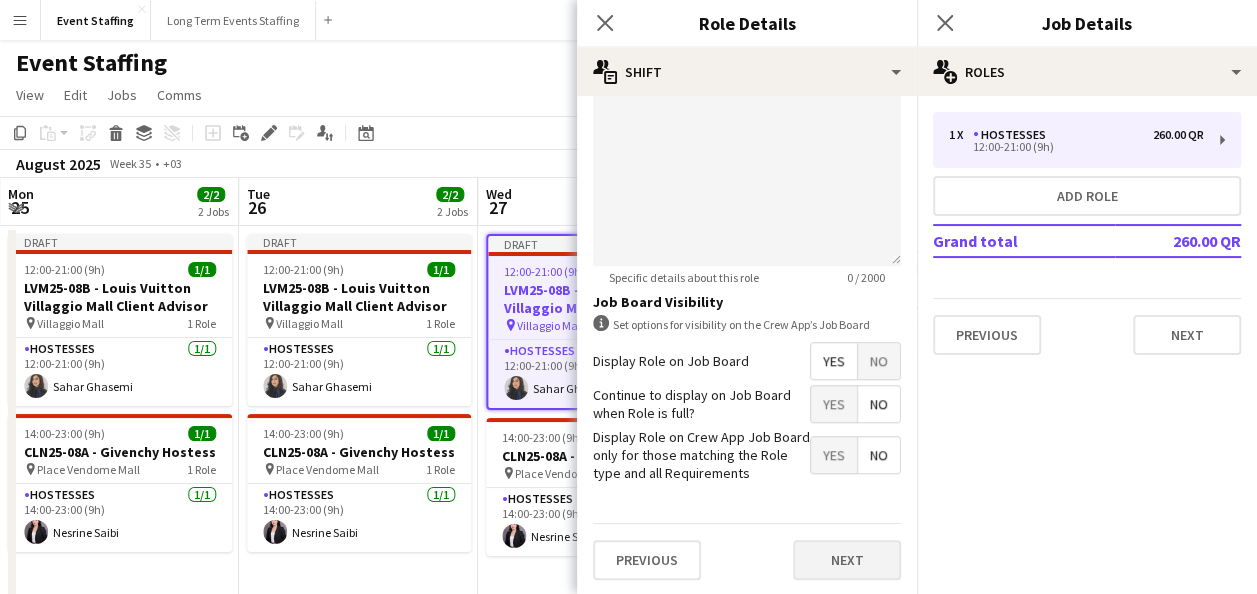 type on "*********" 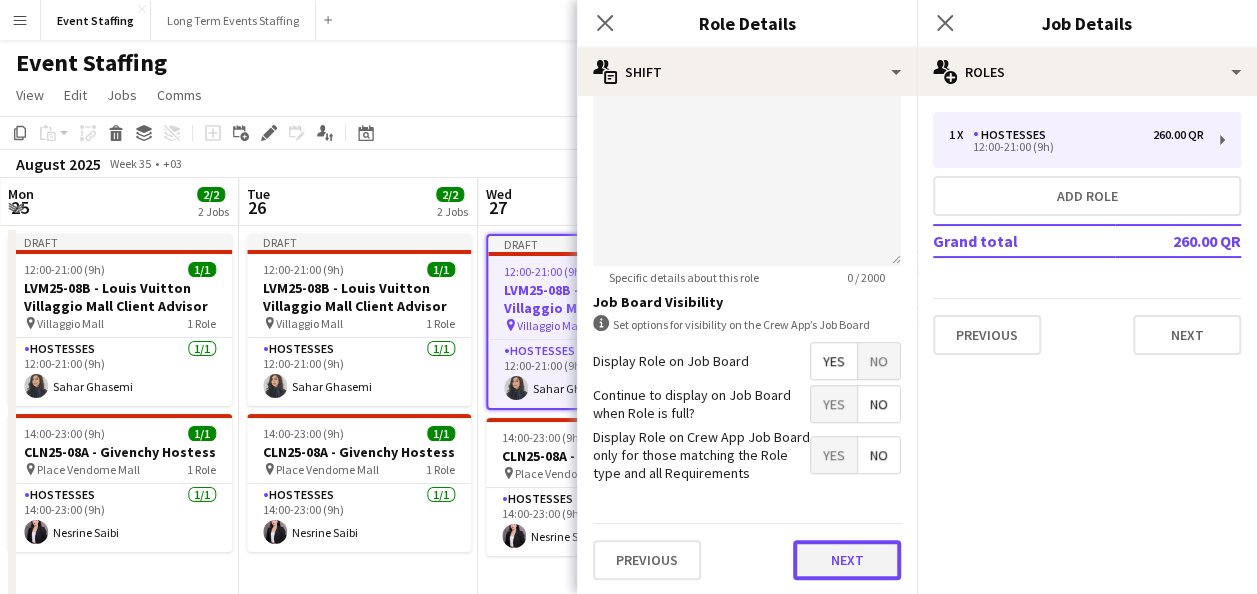 click on "Next" at bounding box center (847, 560) 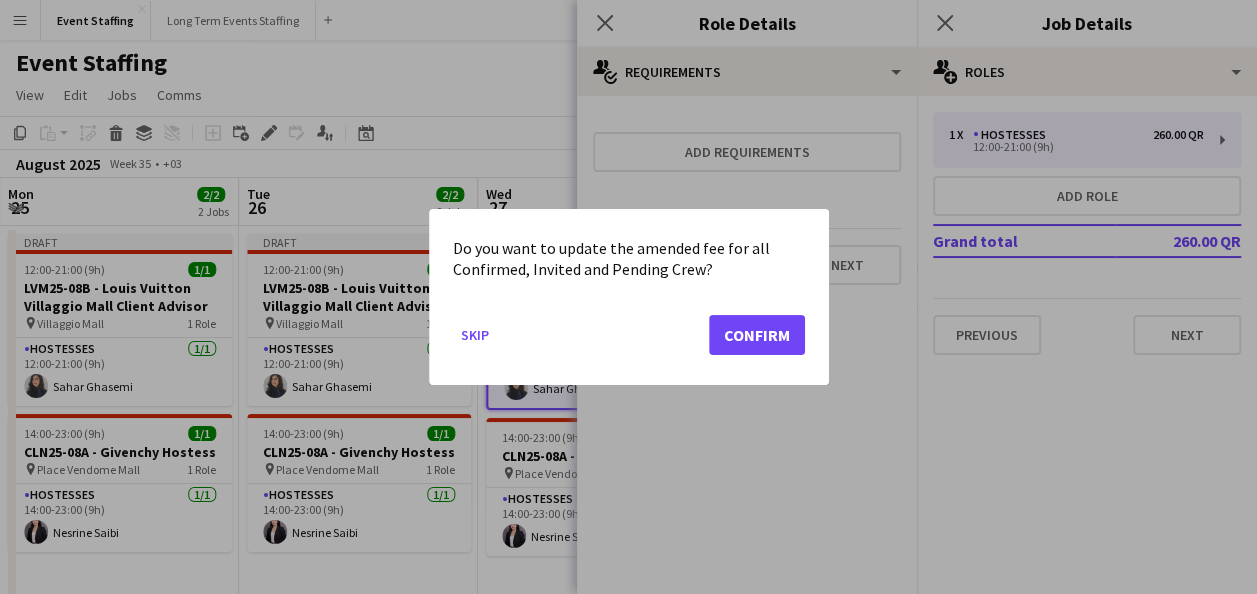 scroll, scrollTop: 0, scrollLeft: 0, axis: both 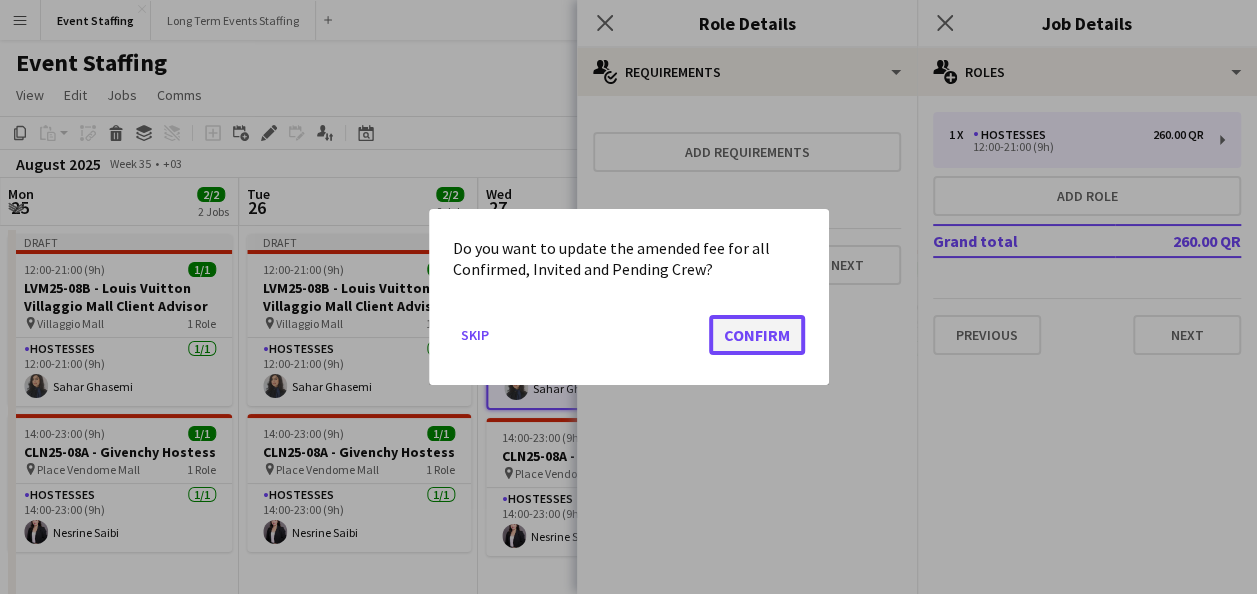 click on "Confirm" 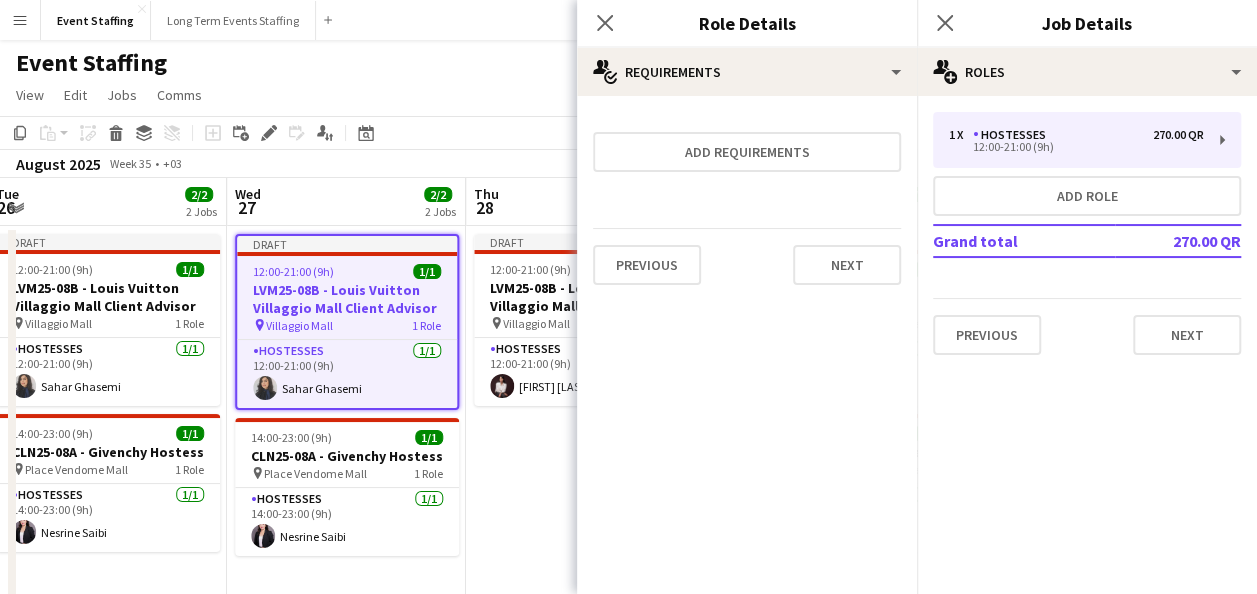 drag, startPoint x: 484, startPoint y: 386, endPoint x: 270, endPoint y: 372, distance: 214.45746 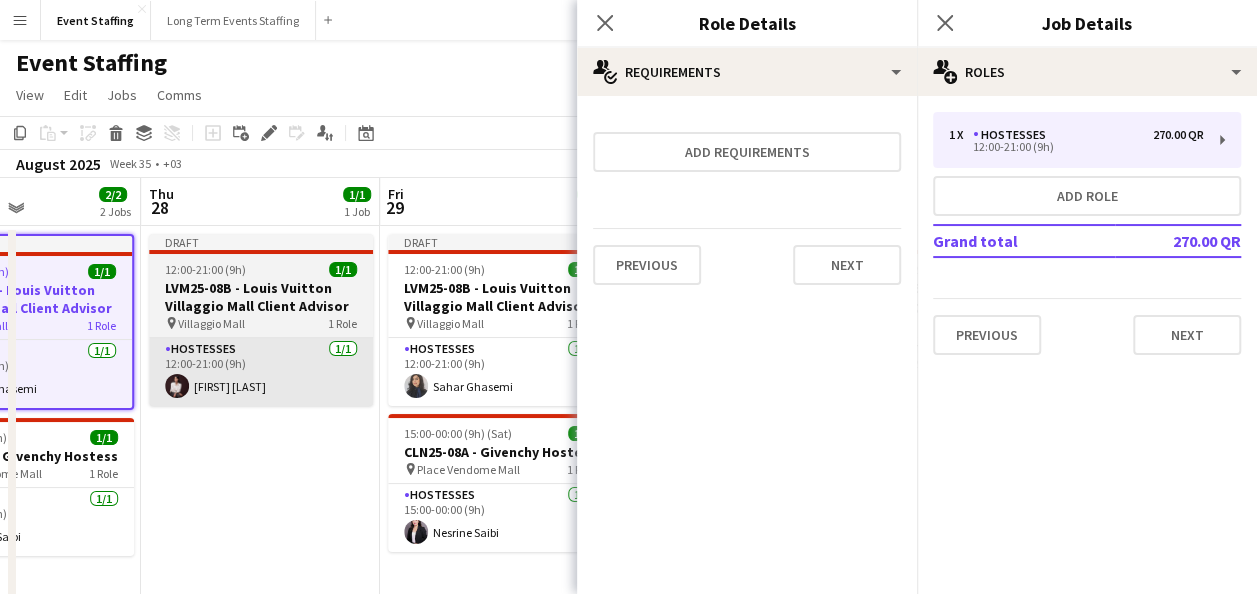 drag, startPoint x: 478, startPoint y: 362, endPoint x: 274, endPoint y: 350, distance: 204.35263 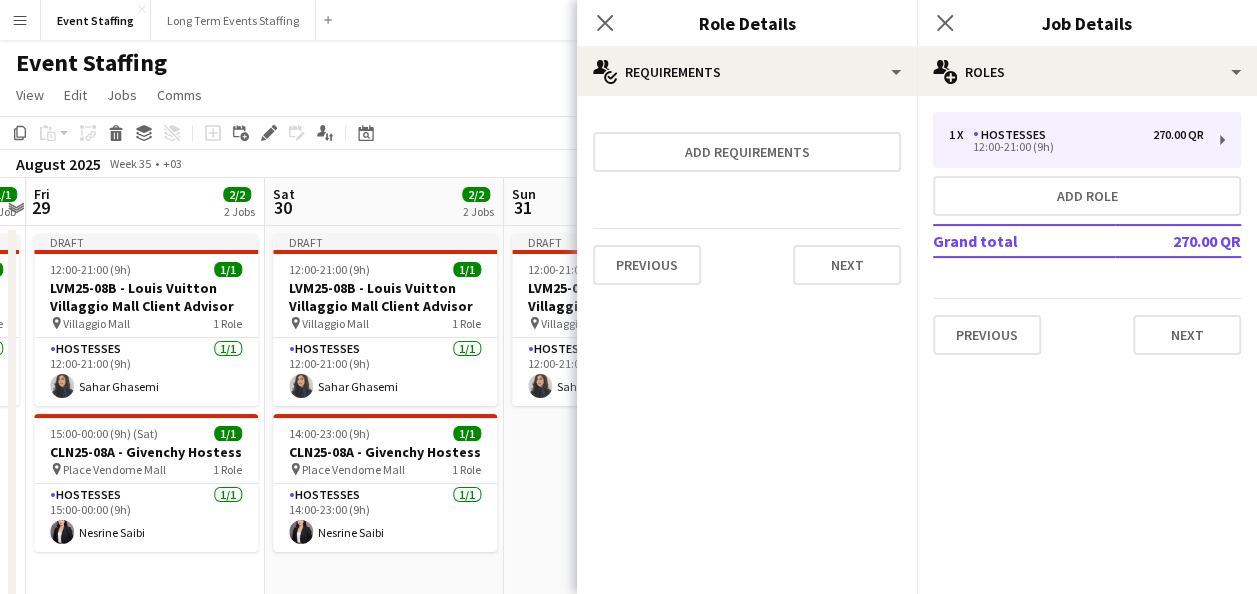scroll, scrollTop: 0, scrollLeft: 942, axis: horizontal 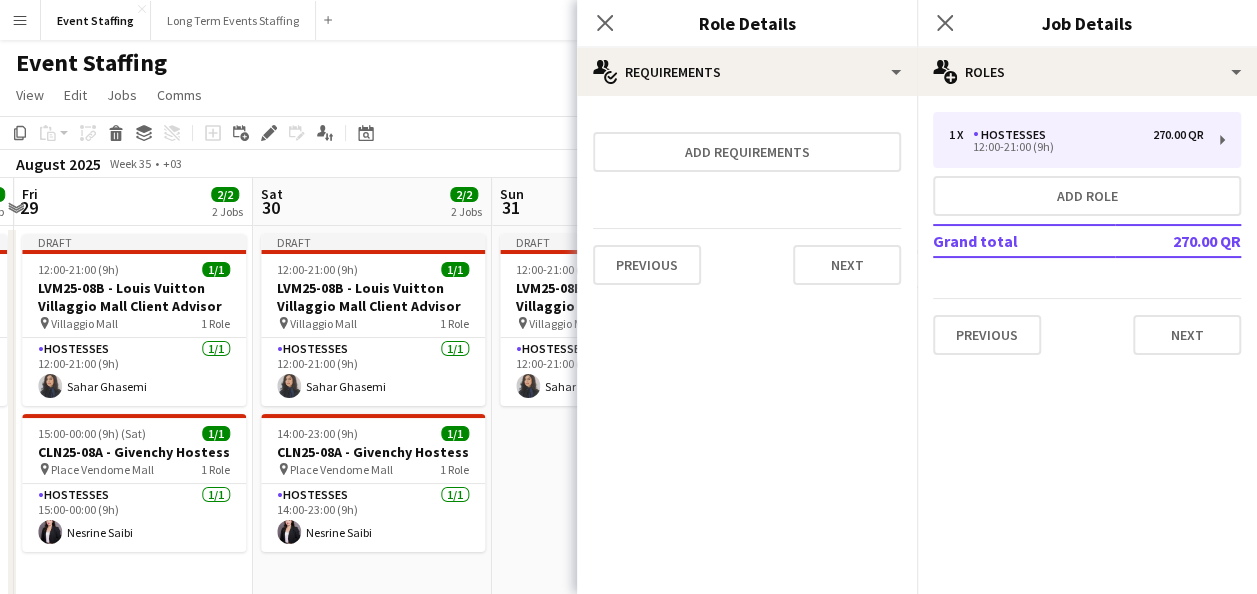 drag, startPoint x: 434, startPoint y: 356, endPoint x: 131, endPoint y: 337, distance: 303.59512 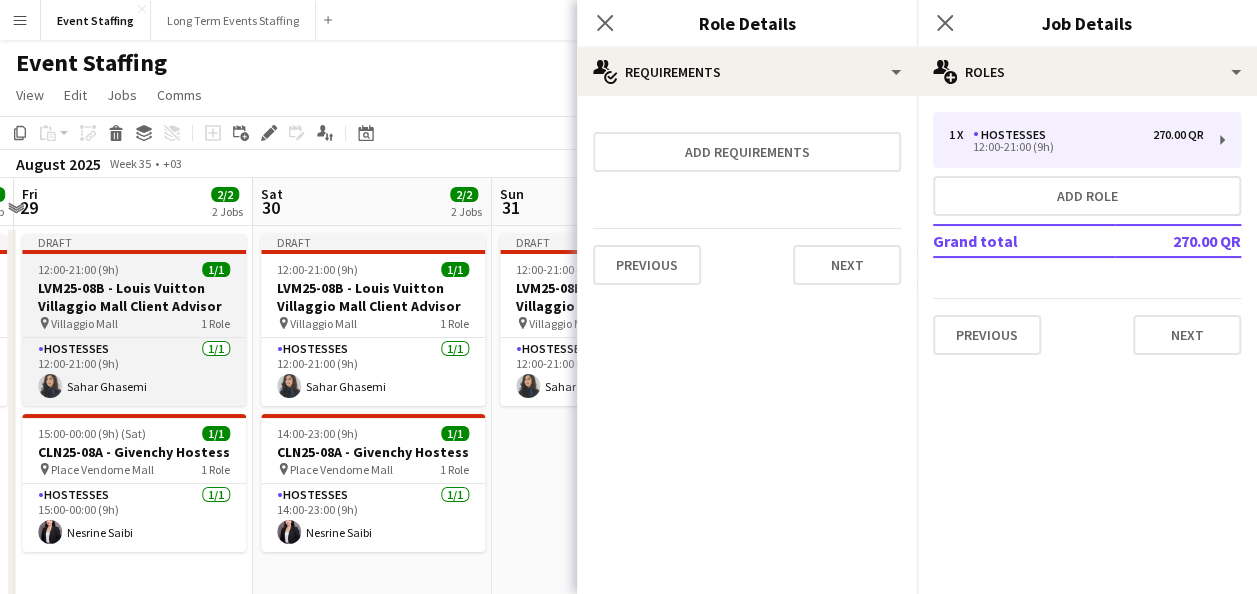 click on "12:00-21:00 (9h)    1/1" at bounding box center (134, 269) 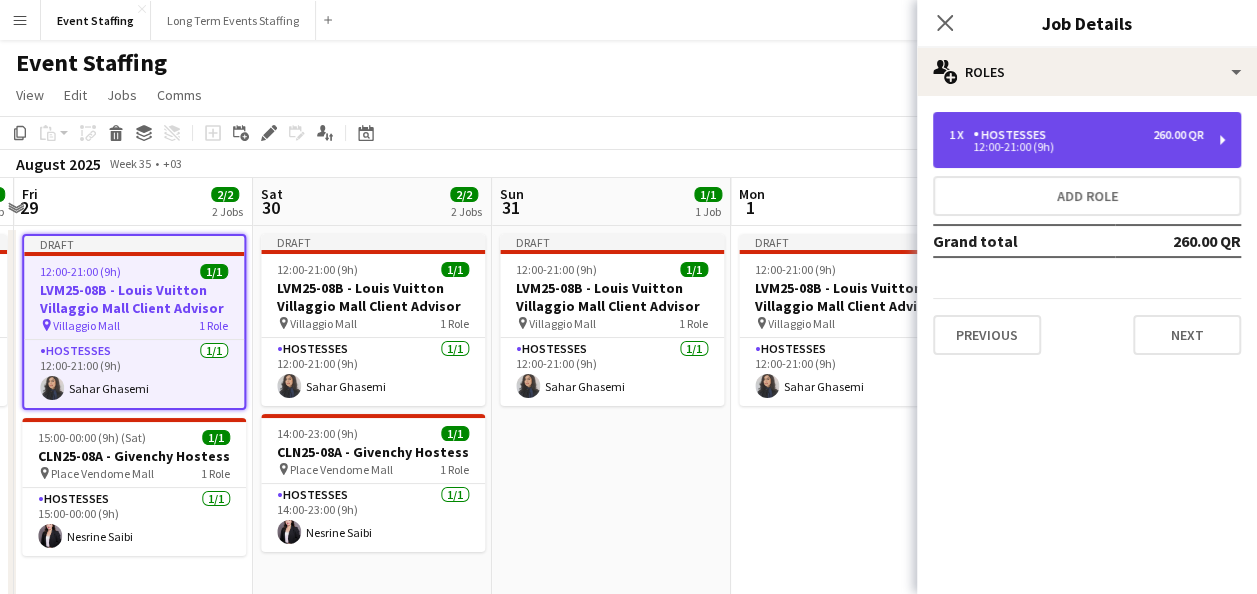 click on "12:00-21:00 (9h)" at bounding box center (1076, 147) 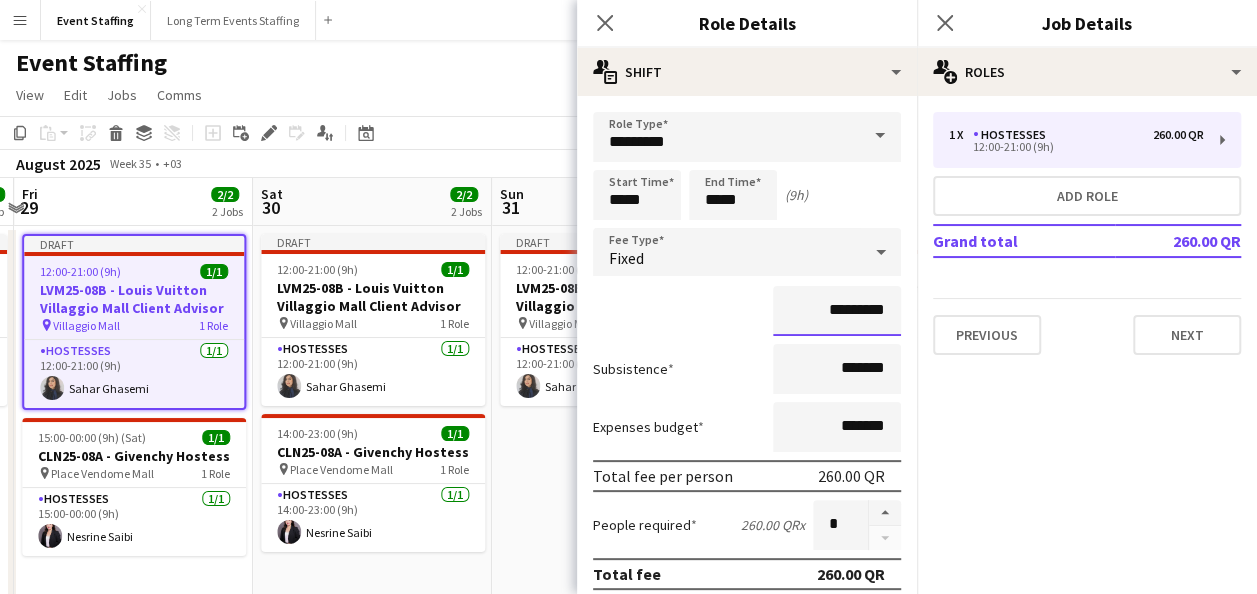 click on "*********" at bounding box center (837, 311) 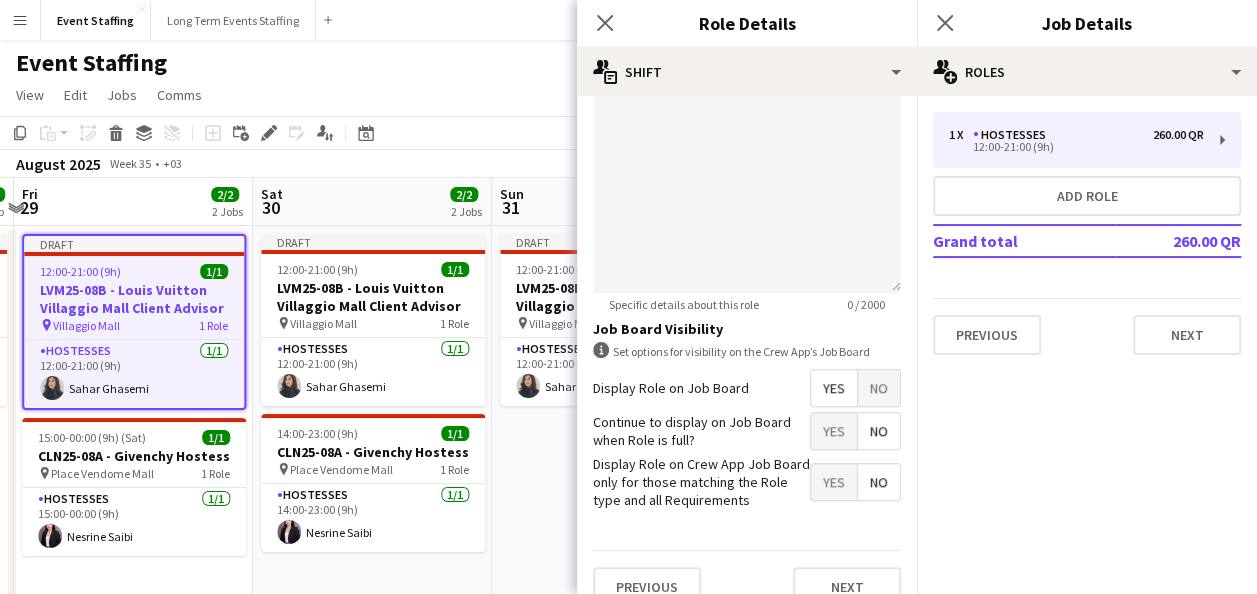 scroll, scrollTop: 661, scrollLeft: 0, axis: vertical 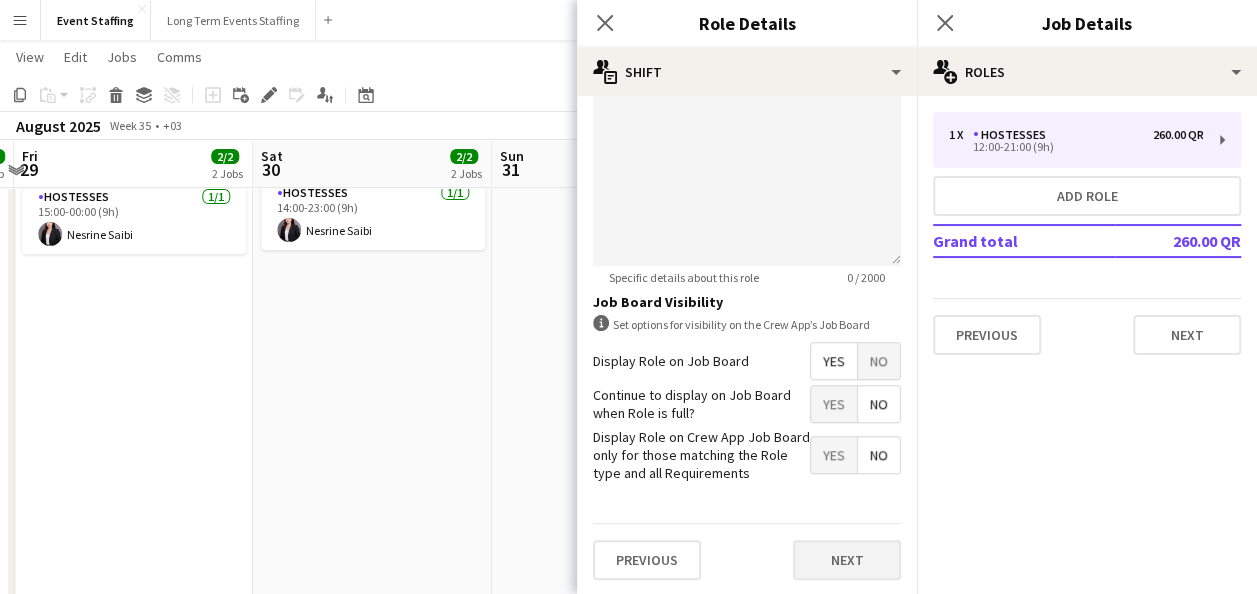 type on "*********" 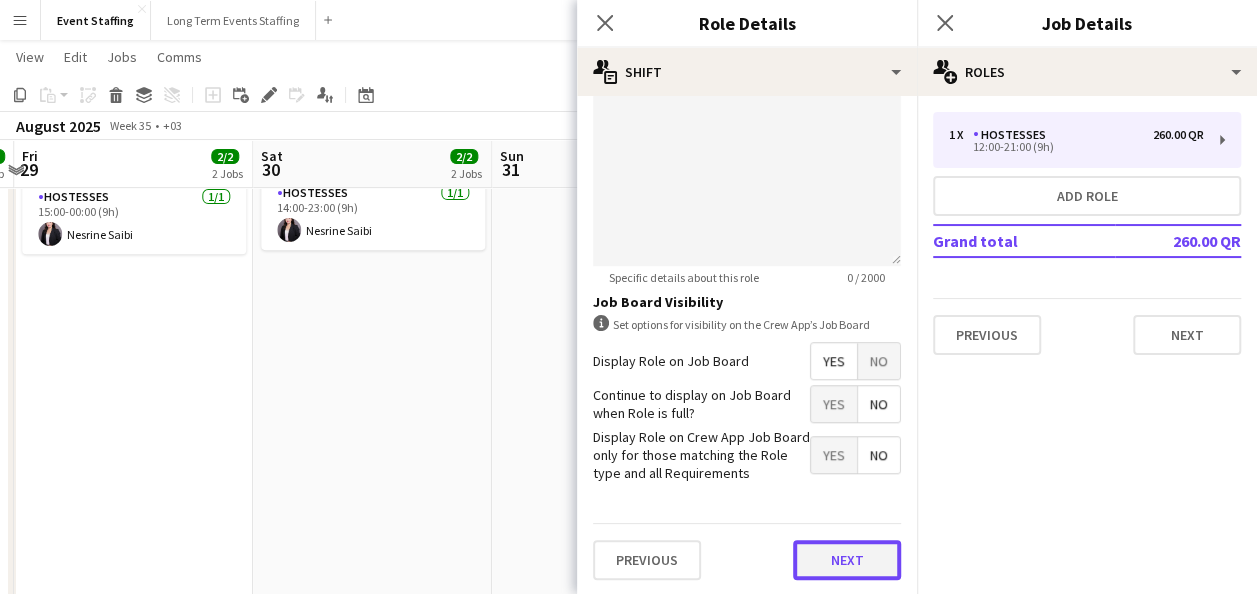 click on "Next" at bounding box center (847, 560) 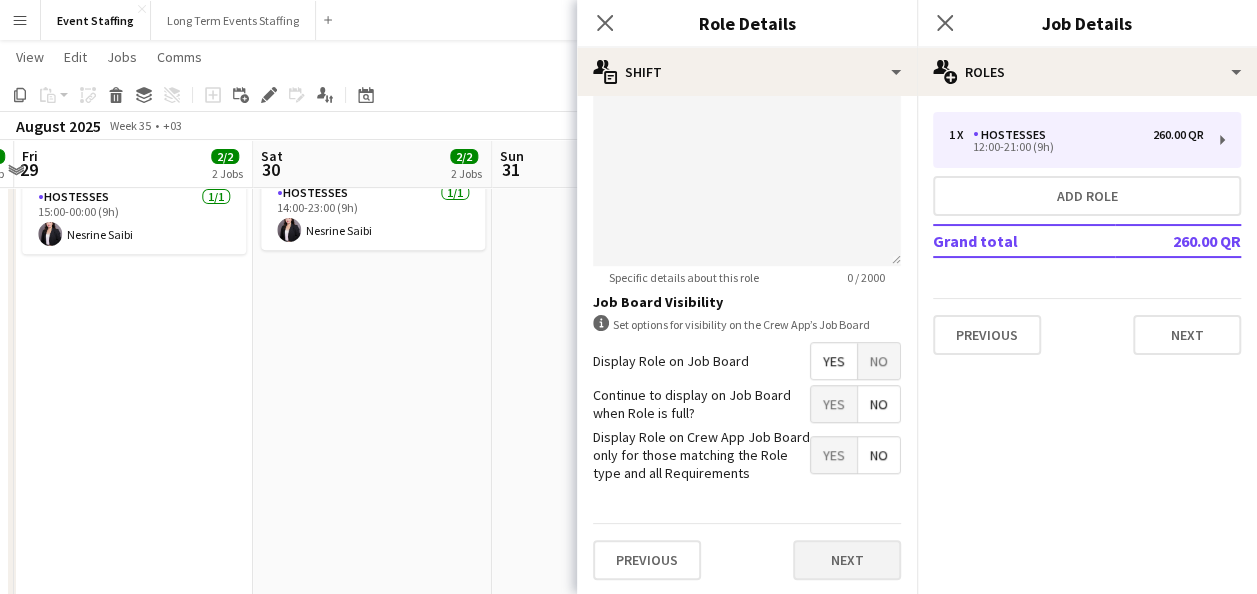 scroll, scrollTop: 0, scrollLeft: 0, axis: both 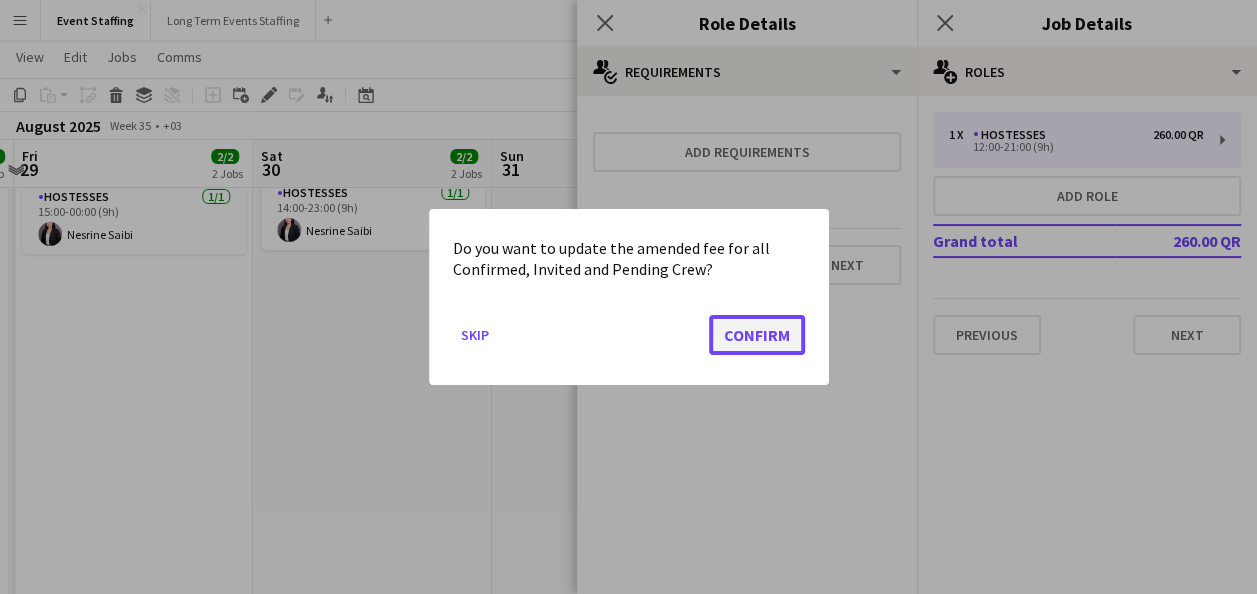 click on "Confirm" 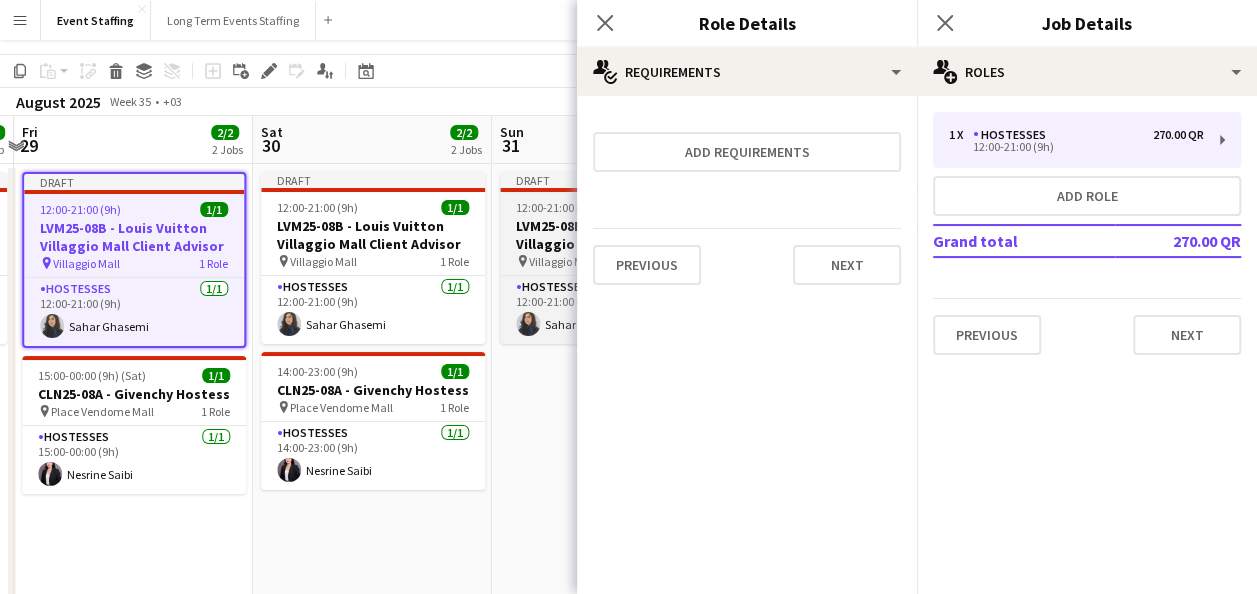 scroll, scrollTop: 0, scrollLeft: 0, axis: both 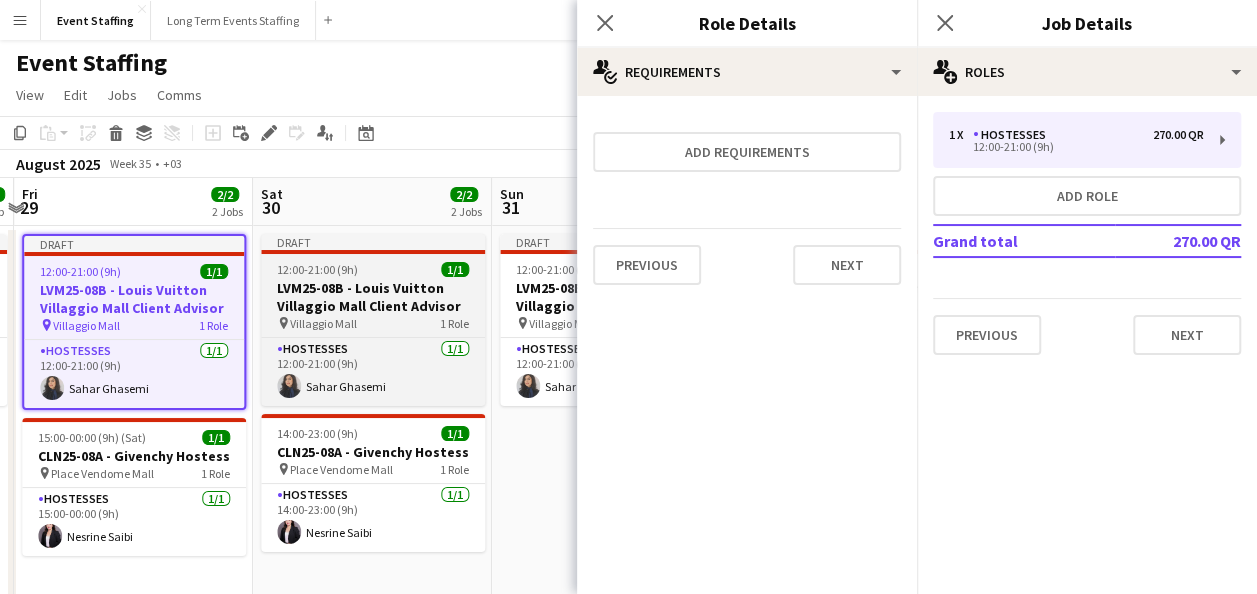 click on "Draft   12:00-21:00 (9h)    1/1   LVM25-08B - Louis Vuitton Villaggio Mall Client Advisor
pin
Villaggio Mall   1 Role   Hostesses   1/1   12:00-21:00 (9h)
Sahar Ghasemi" at bounding box center [373, 320] 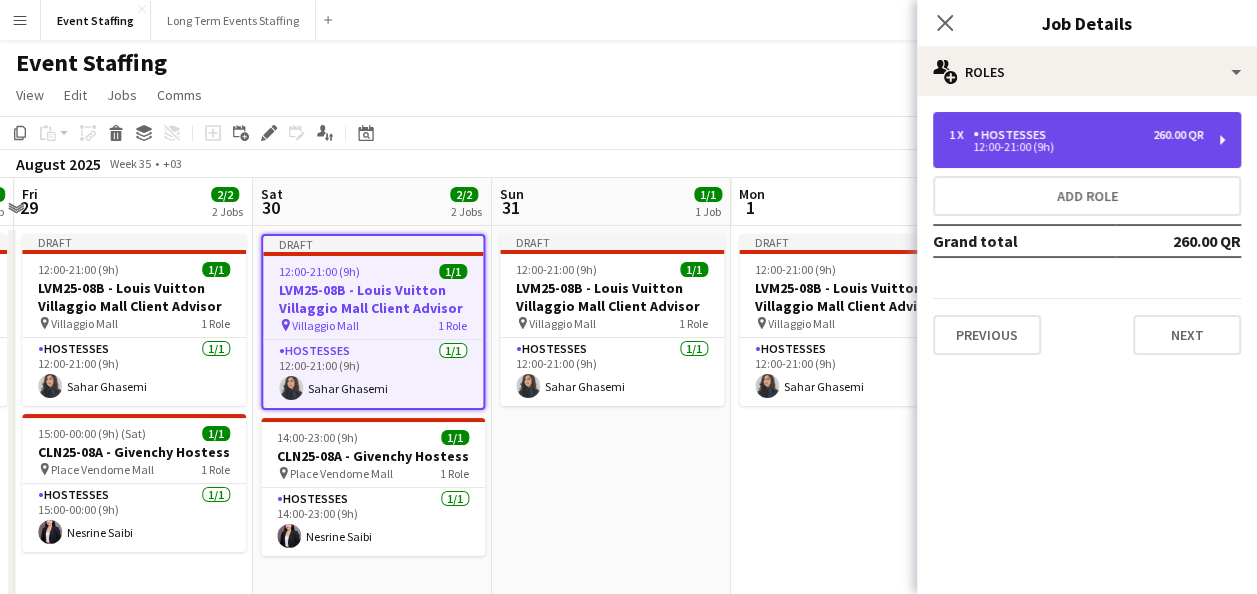 click on "1 x   Hostesses   260.00 QR   12:00-21:00 (9h)" at bounding box center (1087, 140) 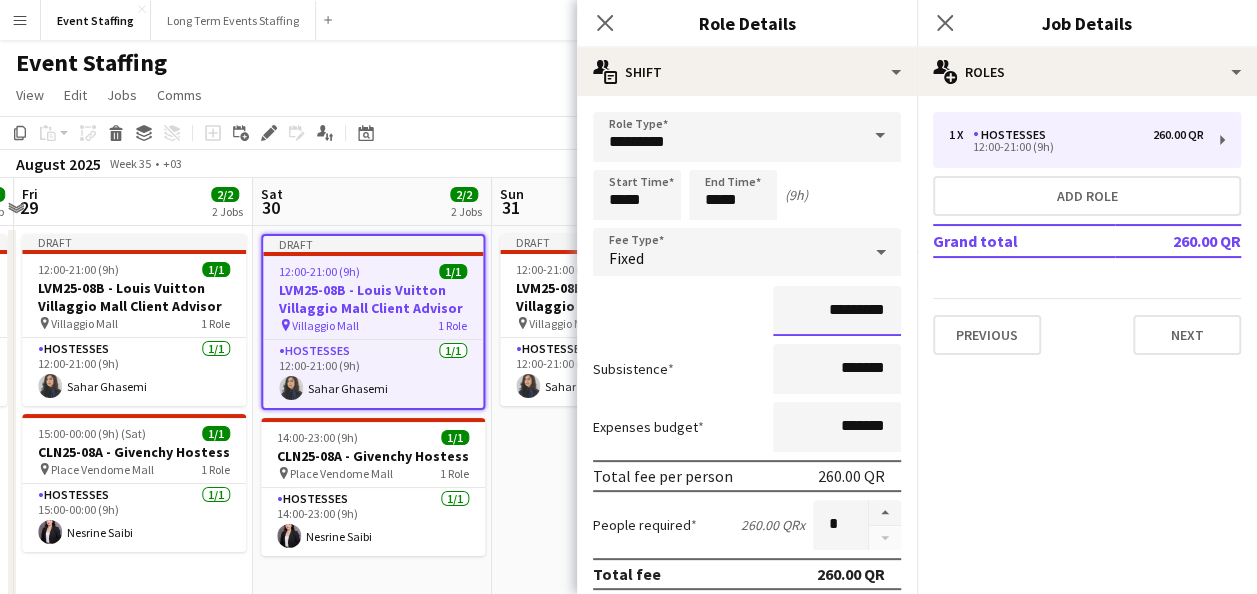click on "*********" at bounding box center (837, 311) 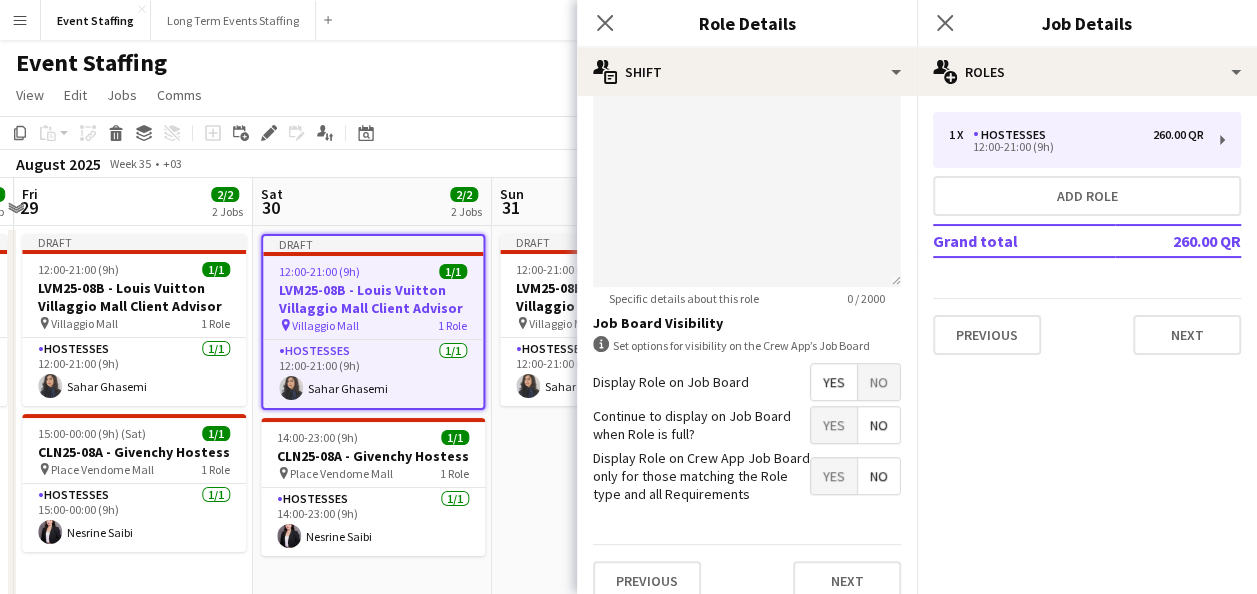 scroll, scrollTop: 661, scrollLeft: 0, axis: vertical 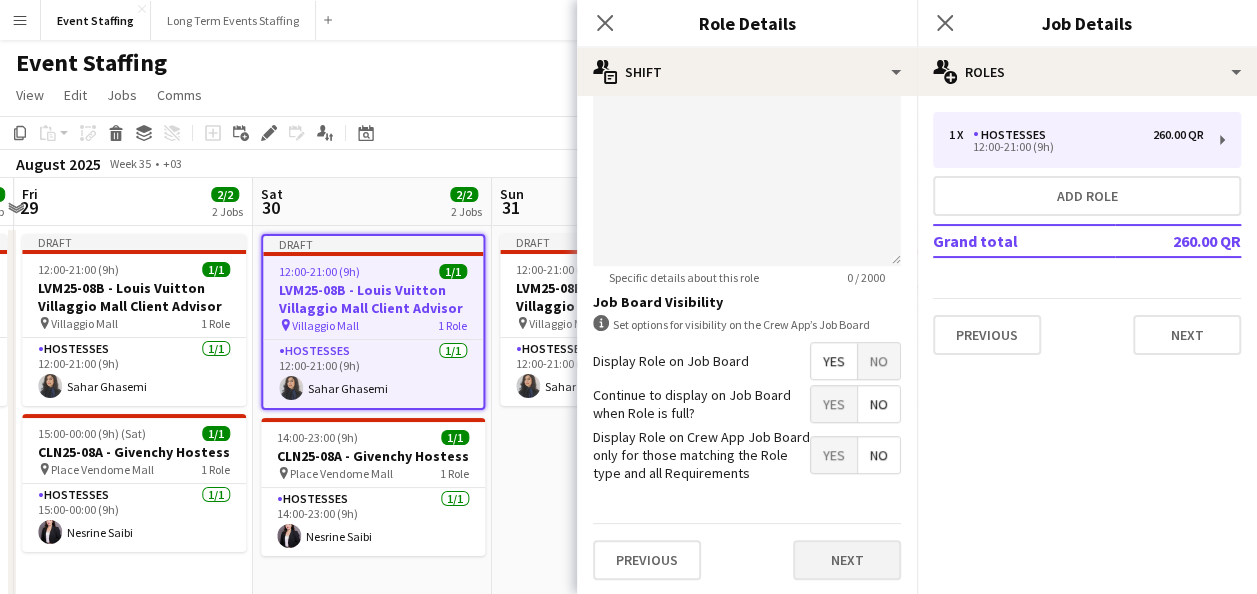 type on "*********" 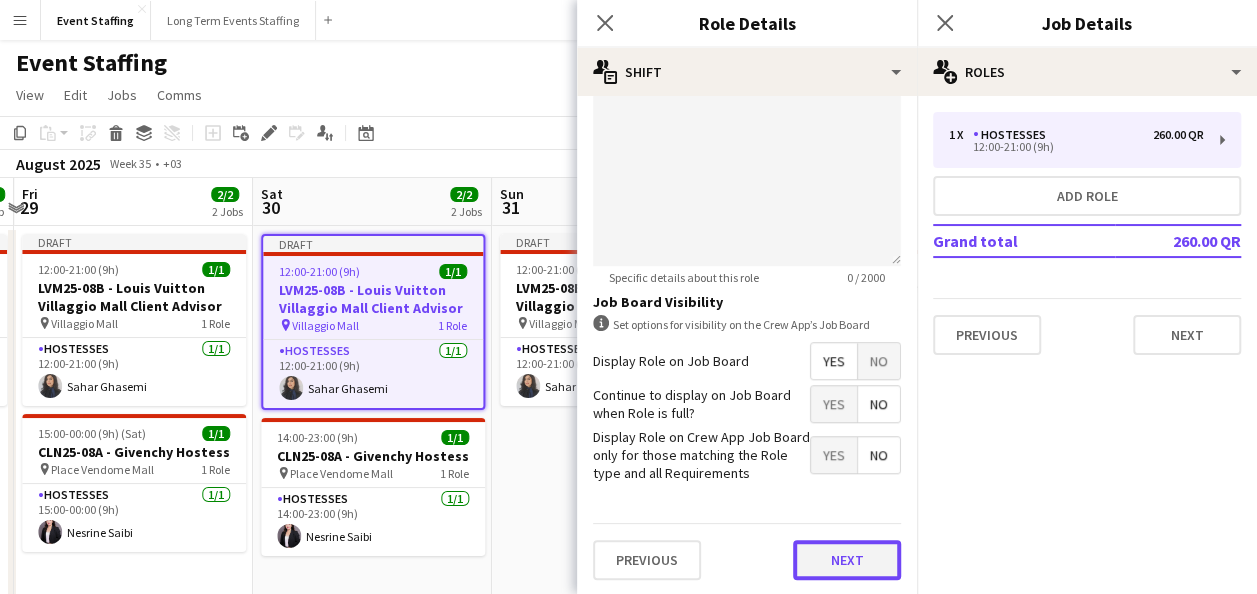 click on "Next" at bounding box center [847, 560] 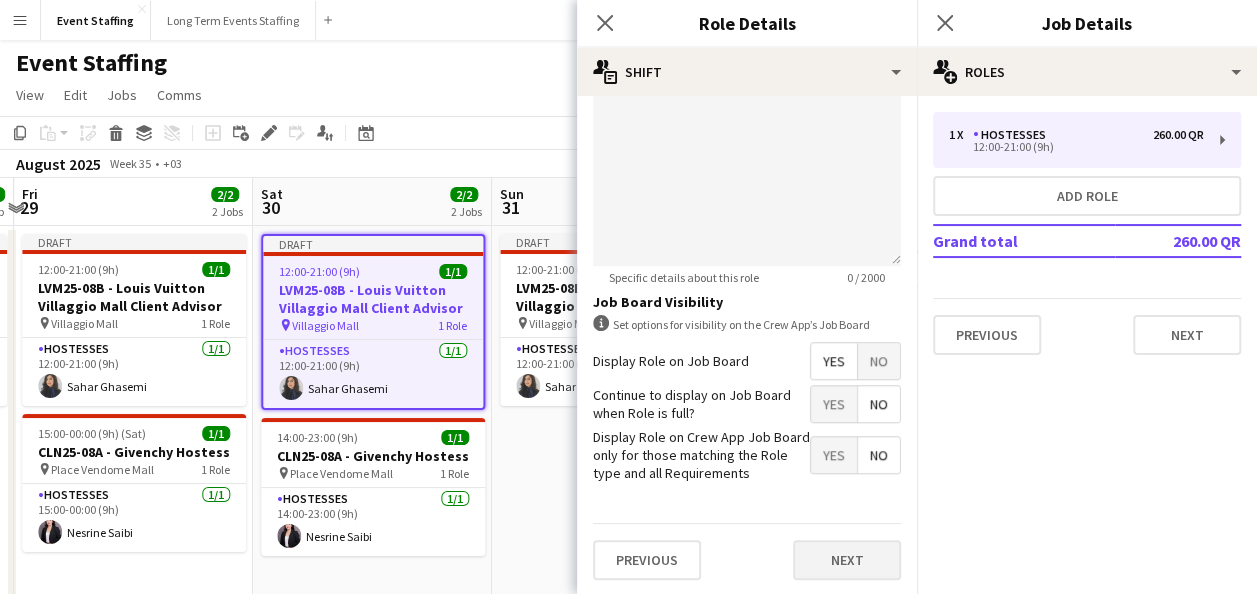 scroll, scrollTop: 0, scrollLeft: 0, axis: both 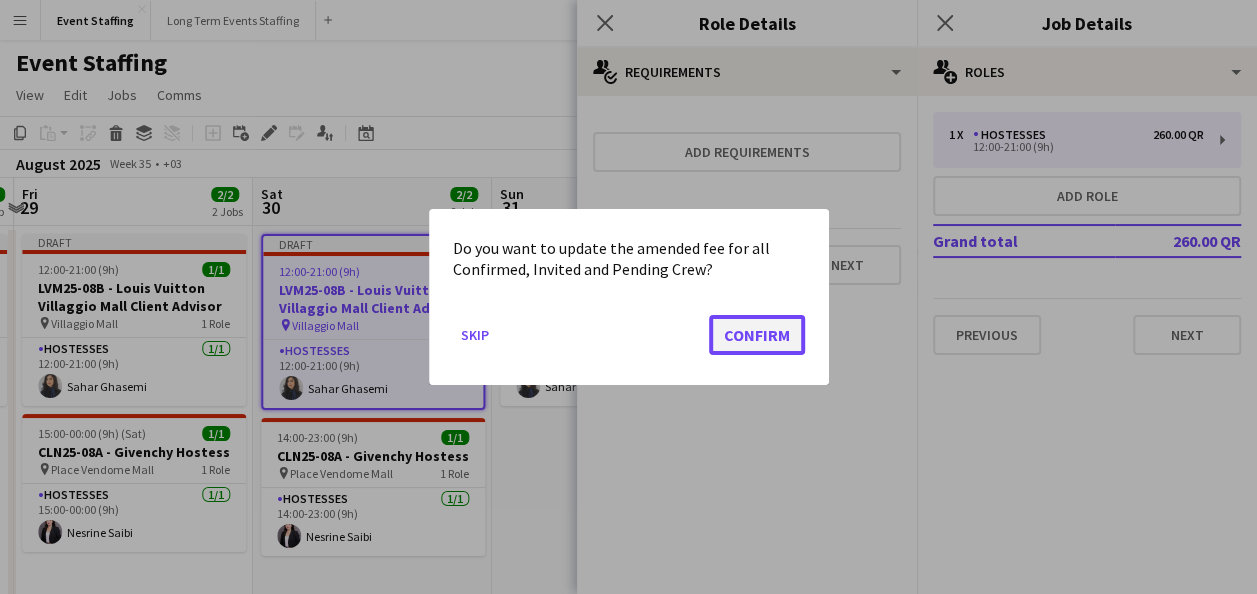 click on "Confirm" 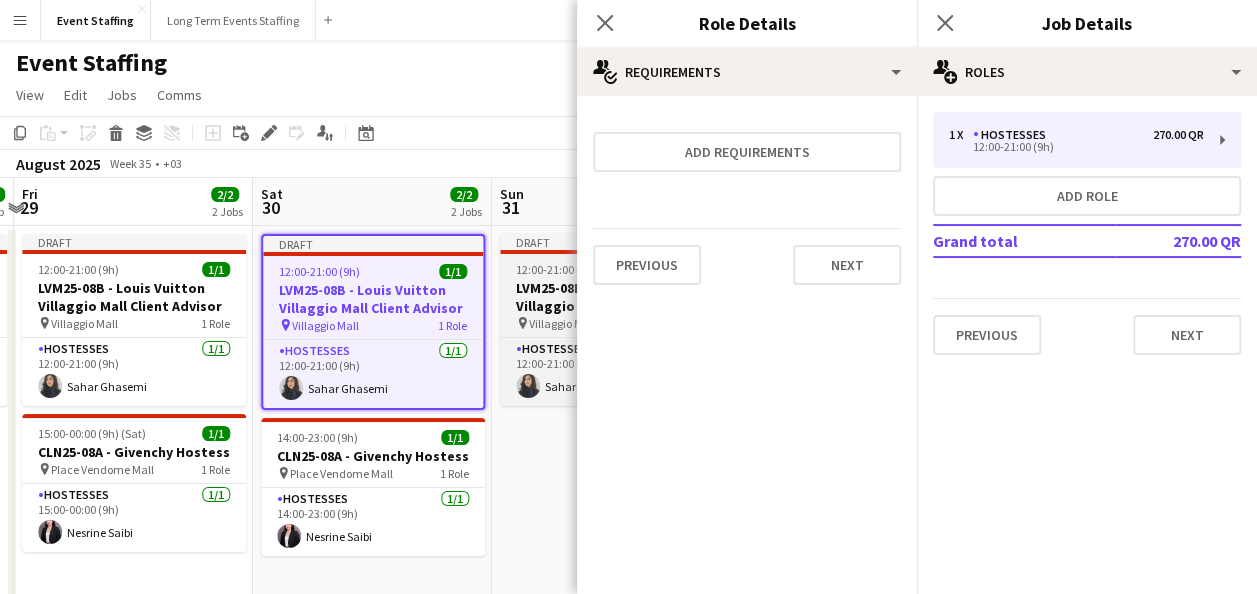 click on "12:00-21:00 (9h)" at bounding box center (556, 269) 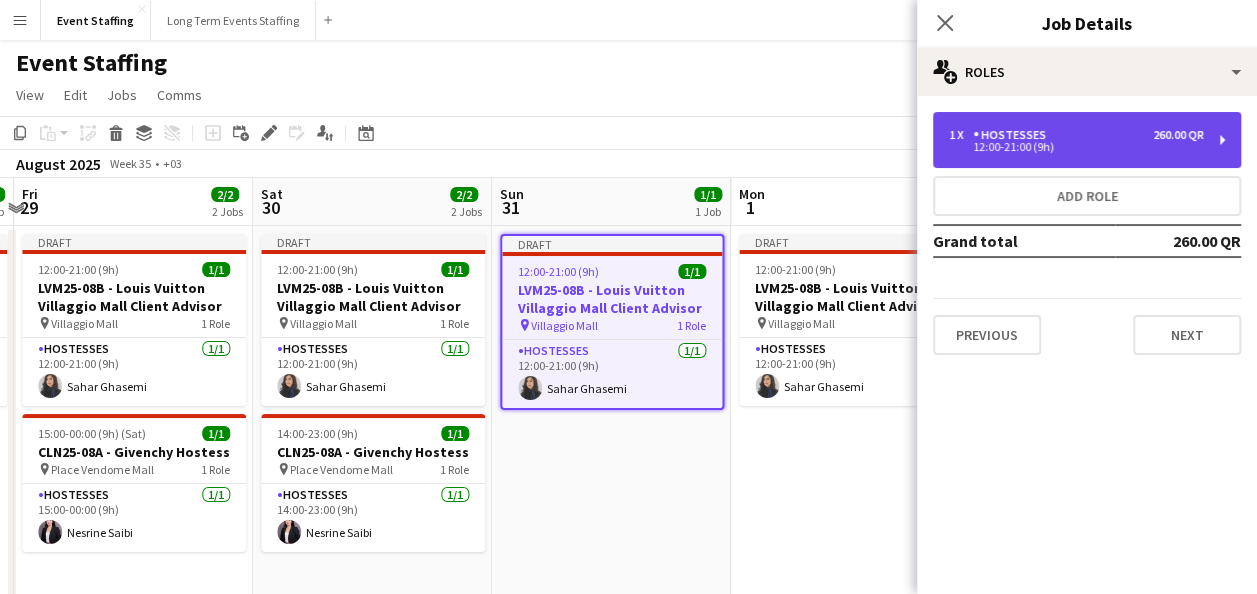 click on "1 x   Hostesses   260.00 QR   12:00-21:00 (9h)" at bounding box center [1087, 140] 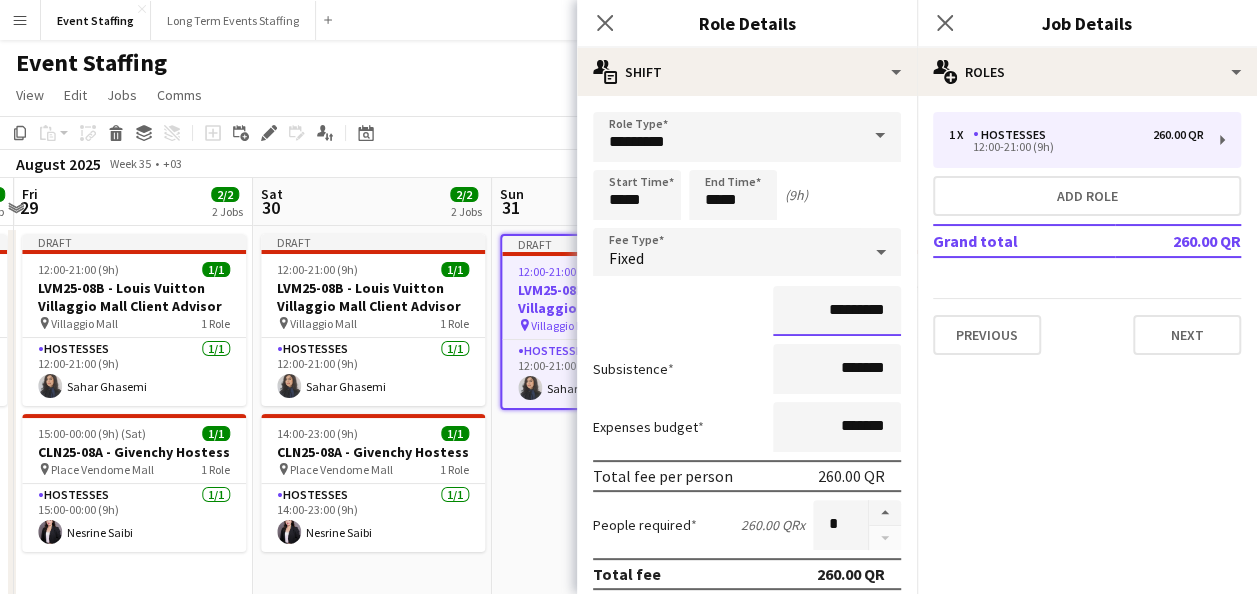click on "*********" at bounding box center [837, 311] 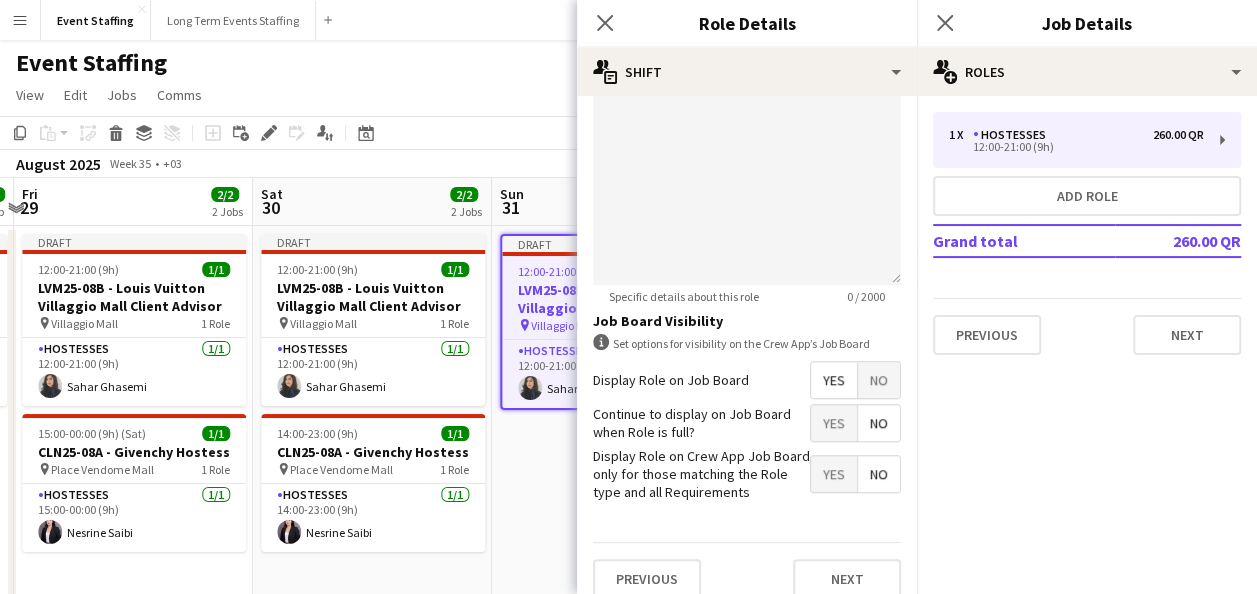 scroll, scrollTop: 661, scrollLeft: 0, axis: vertical 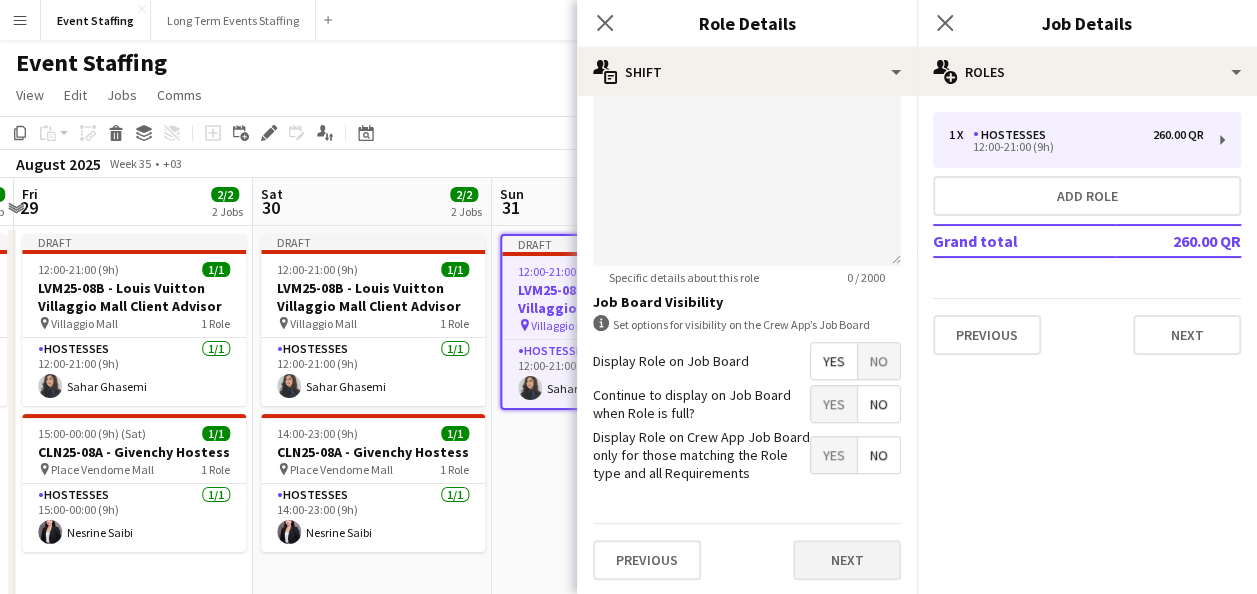 type on "*********" 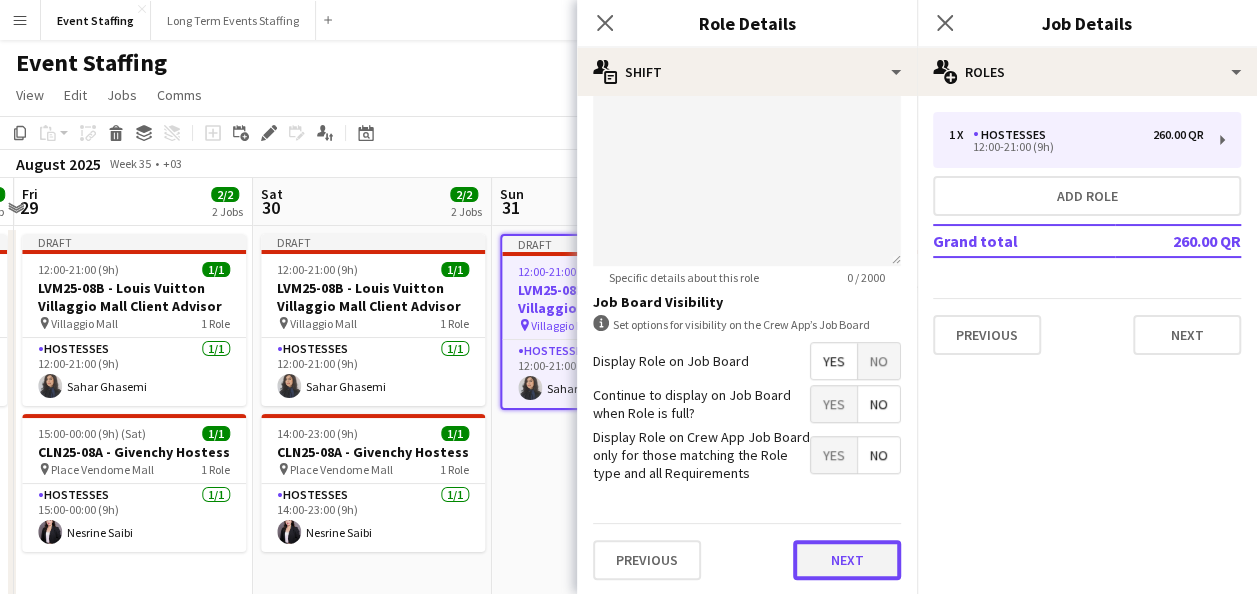 click on "Next" at bounding box center [847, 560] 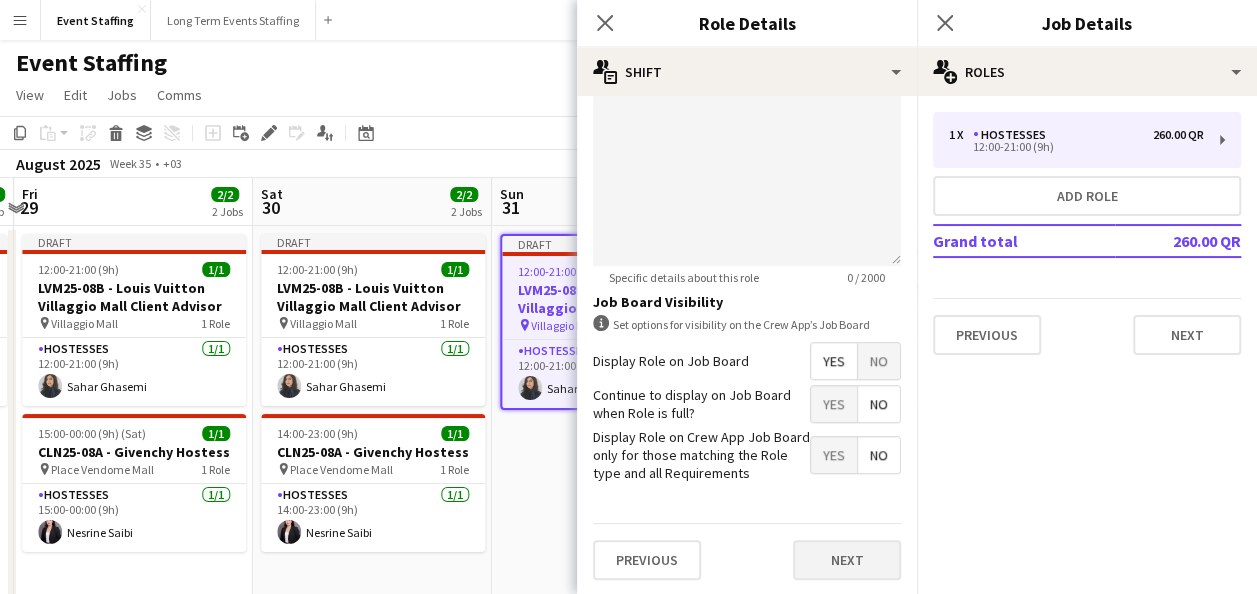 scroll, scrollTop: 0, scrollLeft: 0, axis: both 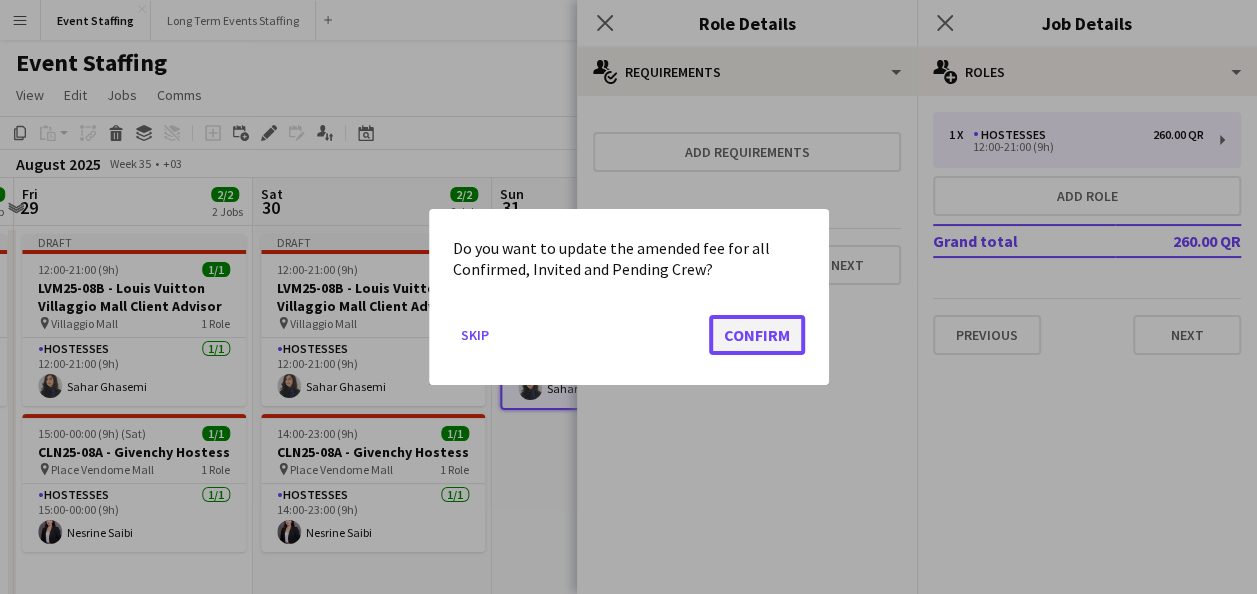 click on "Confirm" 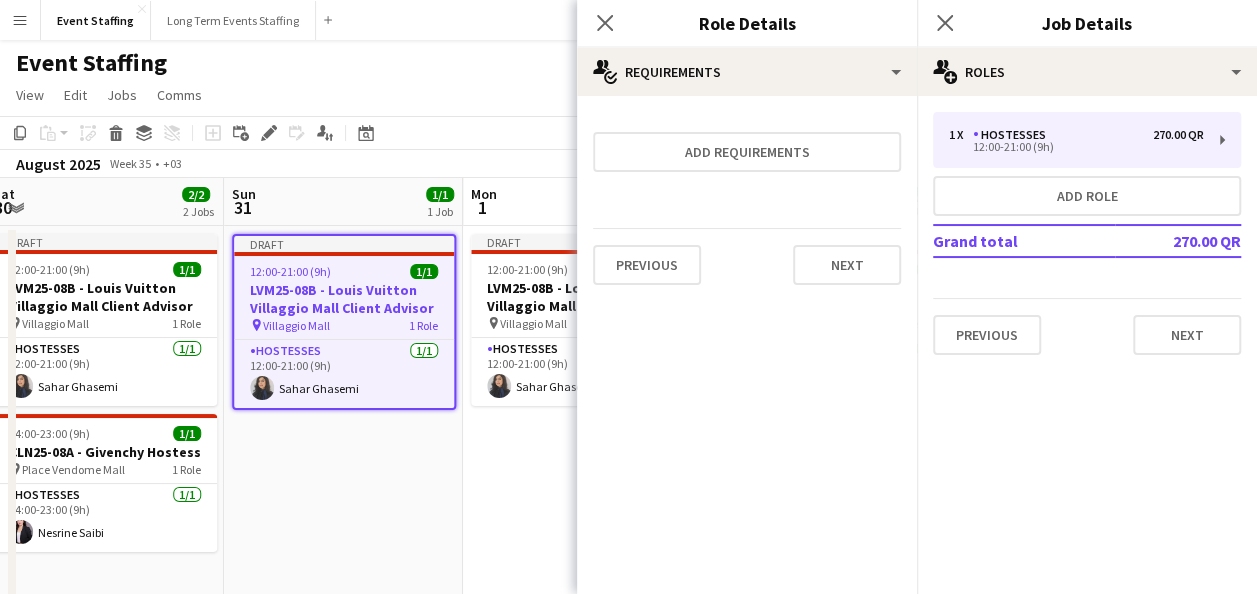 drag, startPoint x: 494, startPoint y: 440, endPoint x: 234, endPoint y: 423, distance: 260.55518 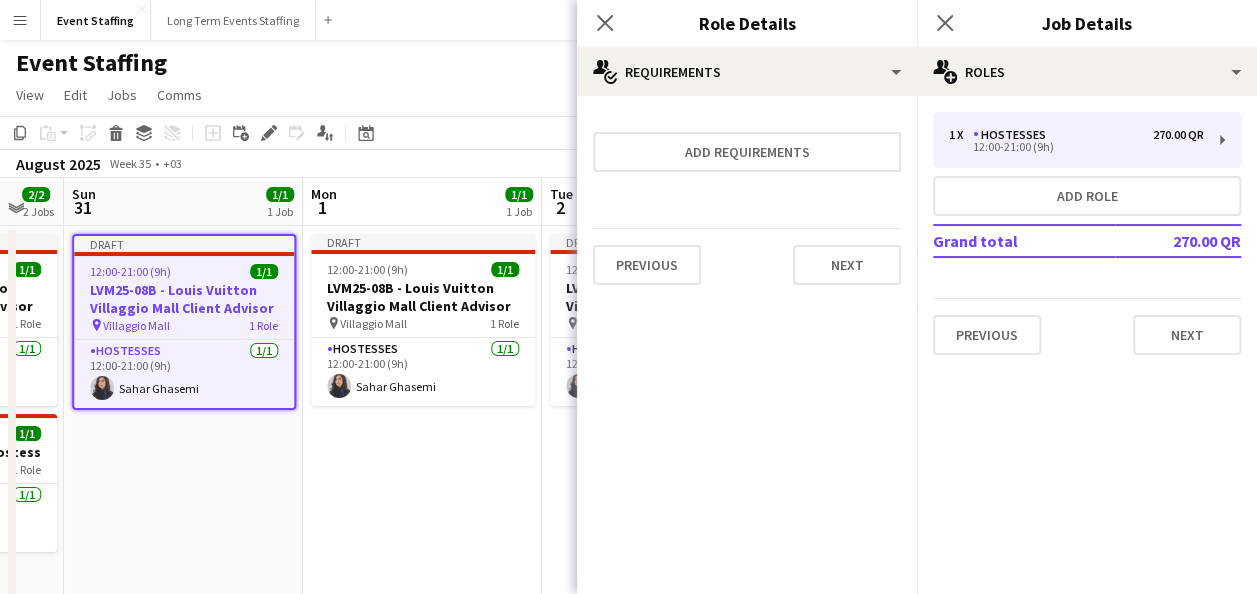 click on "Wed   27   2/2   2 Jobs   Thu   28   1/1   1 Job   Fri   29   2/2   2 Jobs   Sat   30   2/2   2 Jobs   Sun   31   1/1   1 Job   Mon   1   1/1   1 Job   Tue   2   1/1   1 Job   Wed   3   1/1   1 Job   Thu   4   1/1   1 Job   Fri   5   1/1   1 Job   Sat   6   Draft   12:00-21:00 (9h)    1/1   LVM25-08B - Louis Vuitton Villaggio Mall Client Advisor
pin
Villaggio Mall   1 Role   Hostesses   1/1   12:00-21:00 (9h)
Sahar Ghasemi     14:00-23:00 (9h)    1/1    CLN25-08A - Givenchy Hostess
pin
Place Vendome Mall   1 Role   Hostesses   1/1   14:00-23:00 (9h)
Nesrine Saibi  Draft   12:00-21:00 (9h)    1/1   LVM25-08B - Louis Vuitton Villaggio Mall Client Advisor
pin
Villaggio Mall   1 Role   Hostesses   1/1   12:00-21:00 (9h)
Shafag Abdelkarim  Draft   12:00-21:00 (9h)    1/1   LVM25-08B - Louis Vuitton Villaggio Mall Client Advisor
pin
Villaggio Mall   1 Role" at bounding box center [628, 712] 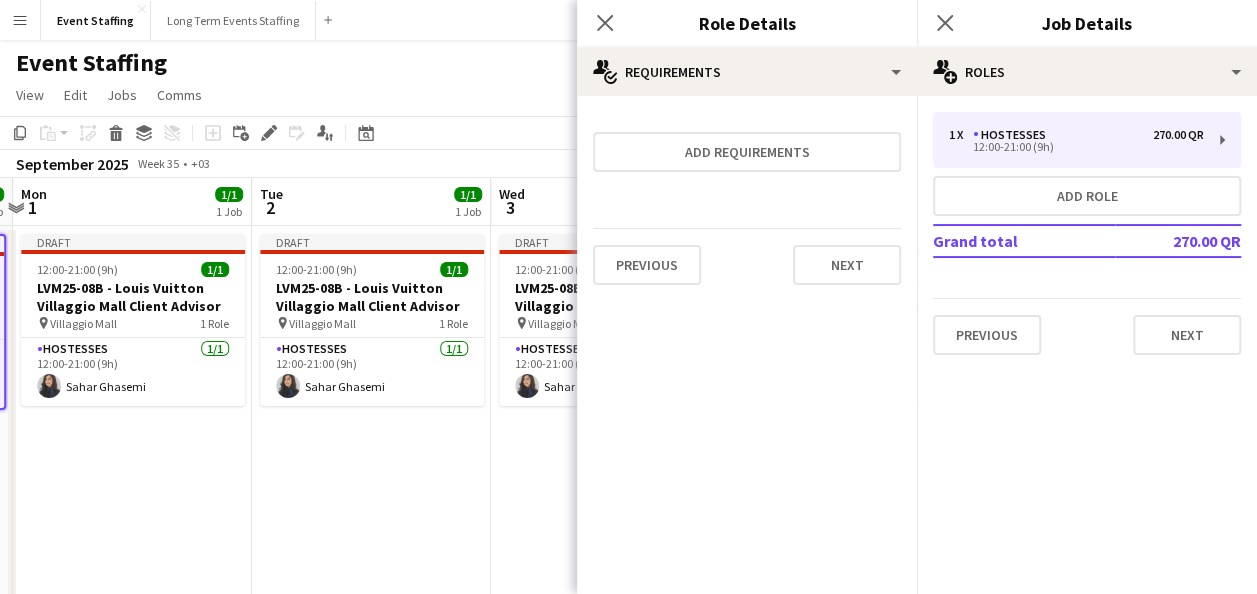 drag, startPoint x: 391, startPoint y: 453, endPoint x: 167, endPoint y: 426, distance: 225.62137 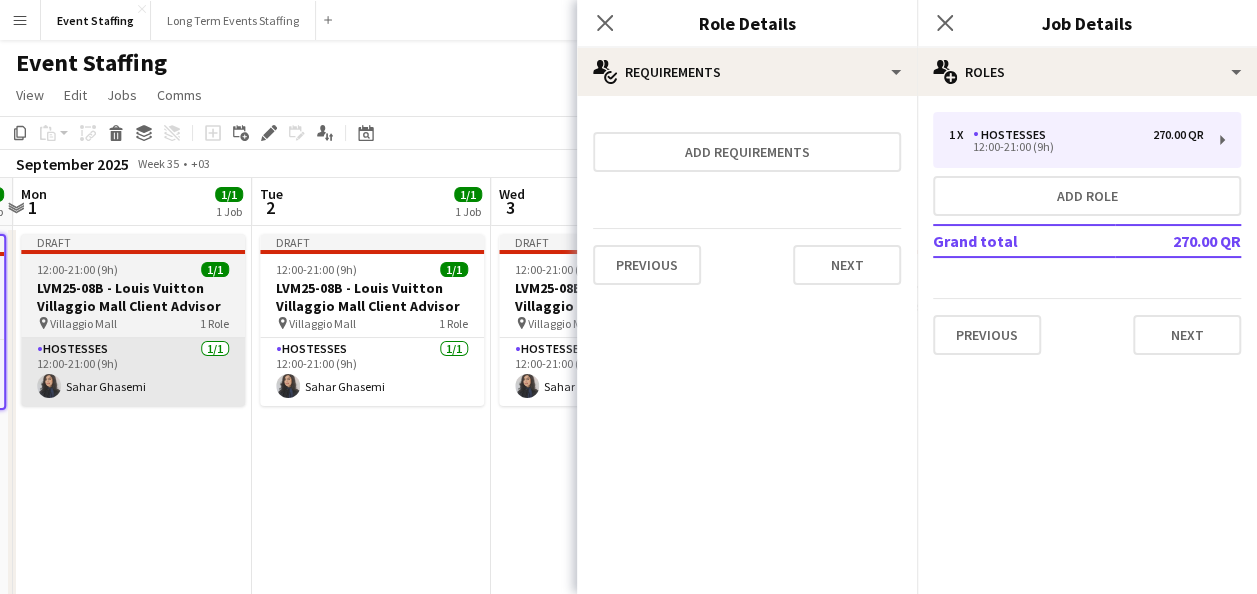 scroll, scrollTop: 0, scrollLeft: 706, axis: horizontal 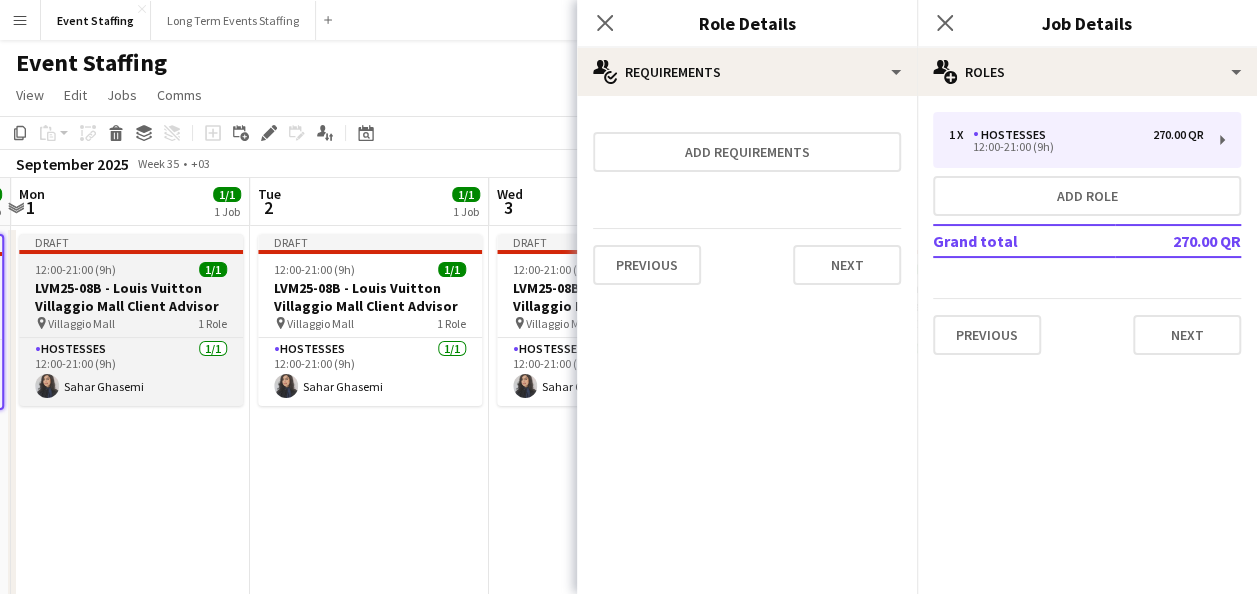 click on "LVM25-08B - Louis Vuitton Villaggio Mall Client Advisor" at bounding box center (131, 297) 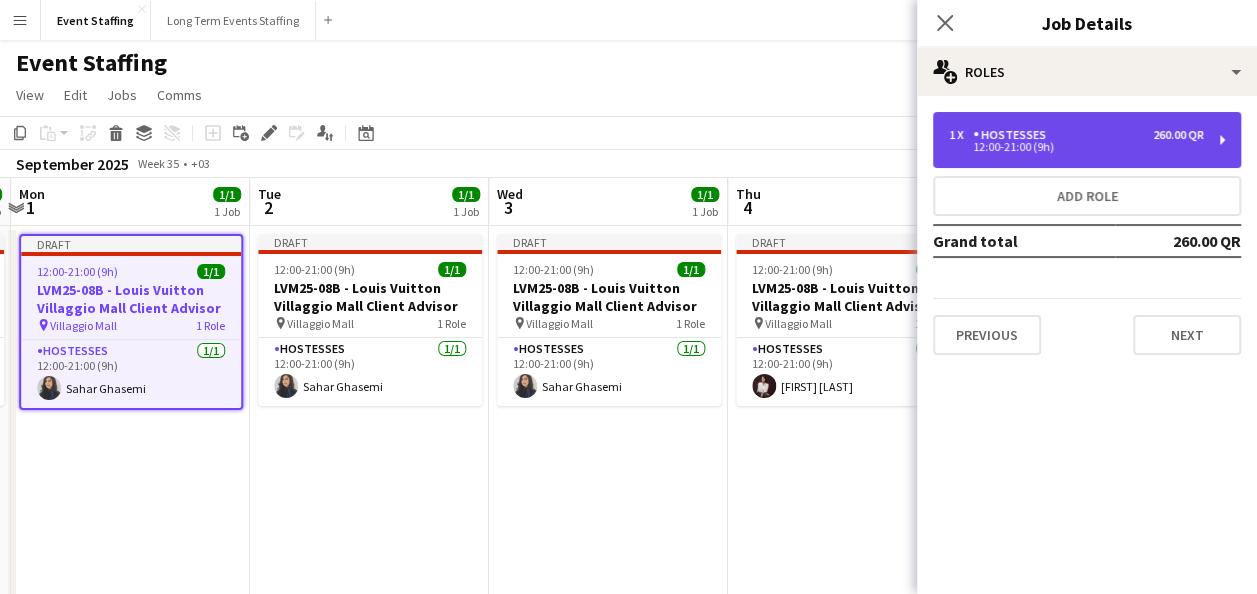 click on "1 x   Hostesses   260.00 QR   12:00-21:00 (9h)" at bounding box center [1087, 140] 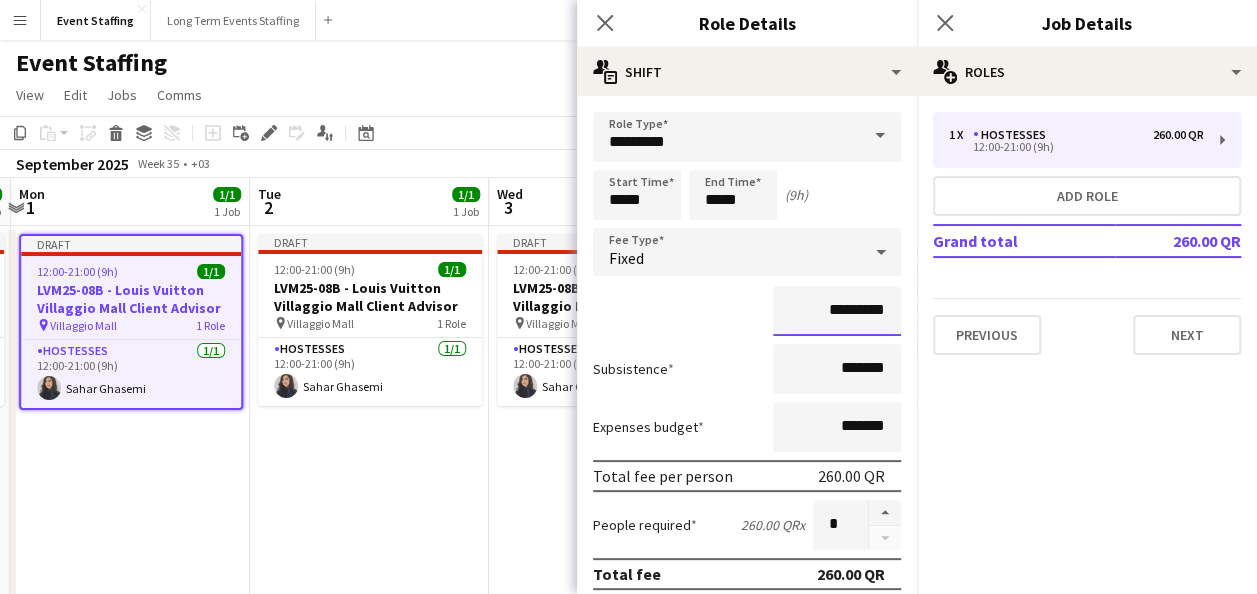click on "*********" at bounding box center (837, 311) 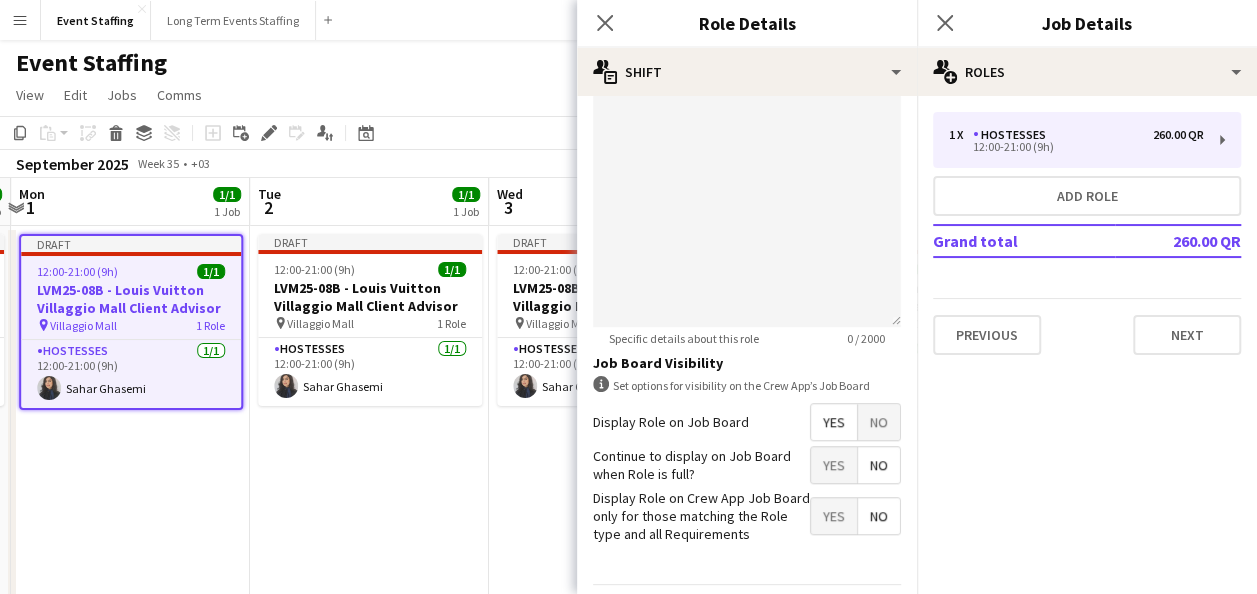 scroll, scrollTop: 661, scrollLeft: 0, axis: vertical 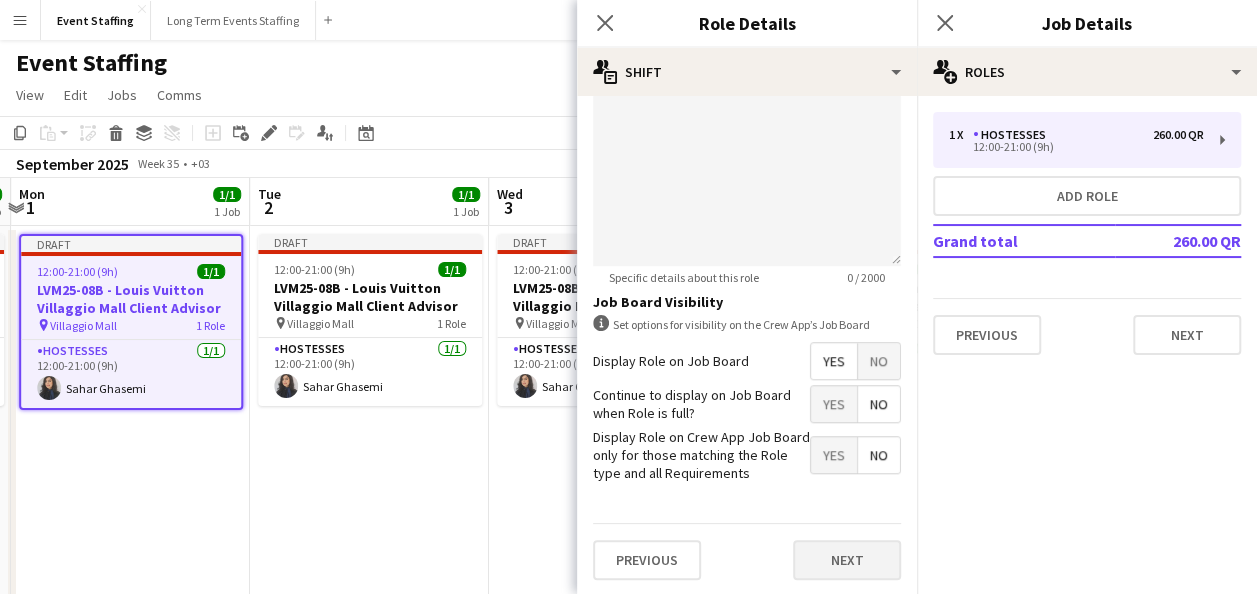 type on "*********" 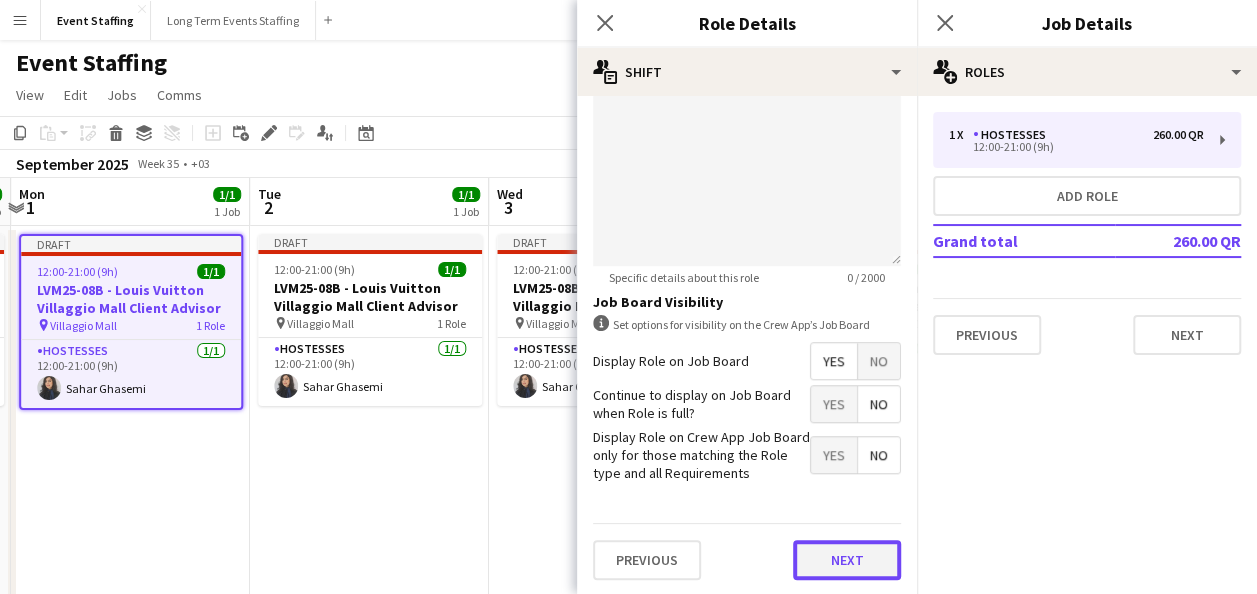 click on "Next" at bounding box center [847, 560] 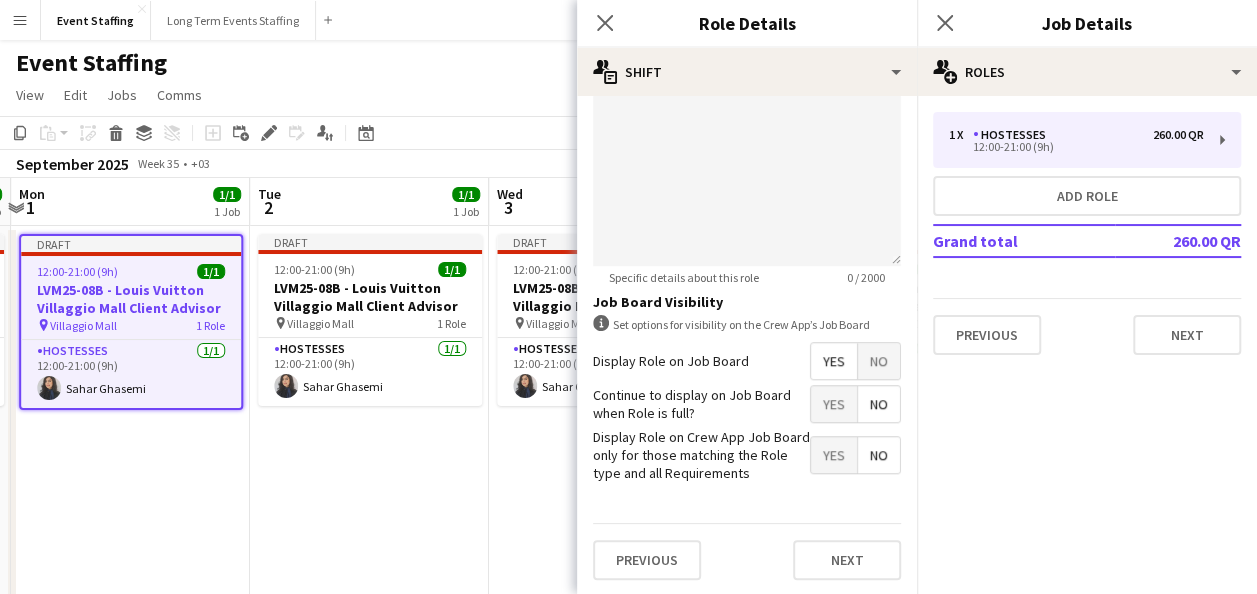 scroll, scrollTop: 0, scrollLeft: 0, axis: both 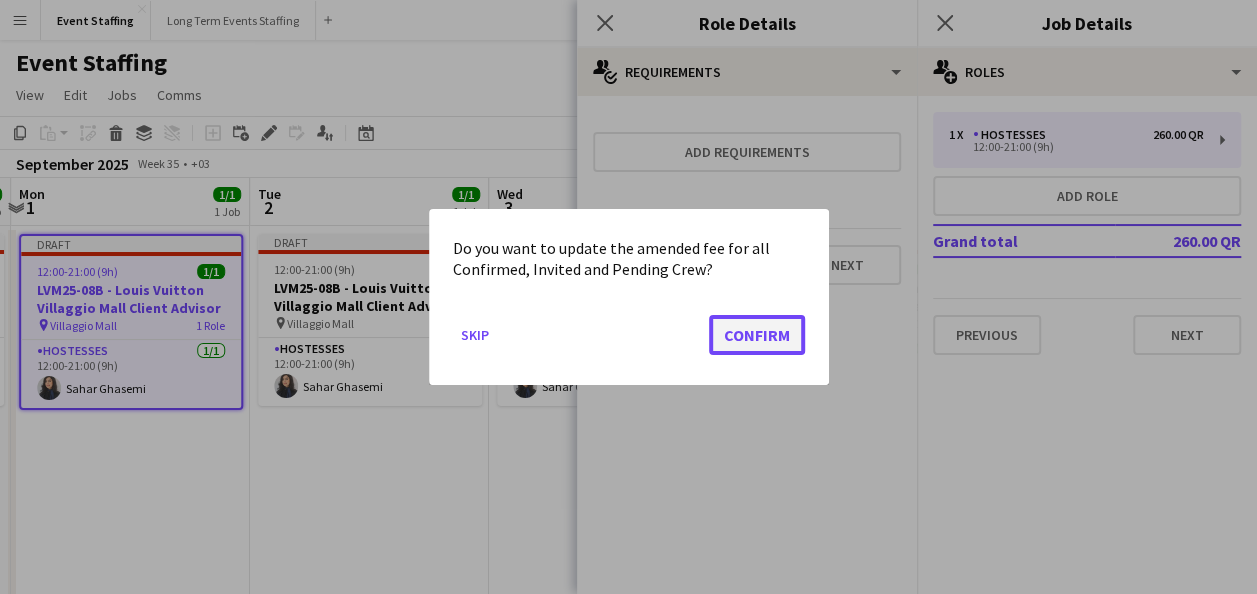 click on "Confirm" 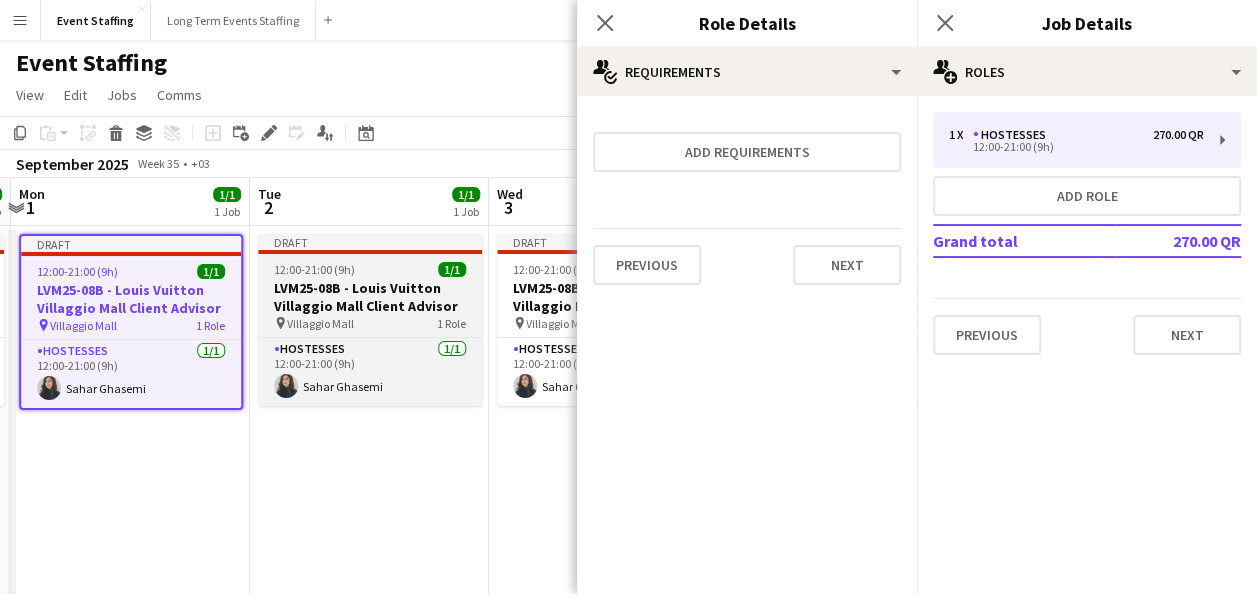 click on "LVM25-08B - Louis Vuitton Villaggio Mall Client Advisor" at bounding box center [370, 297] 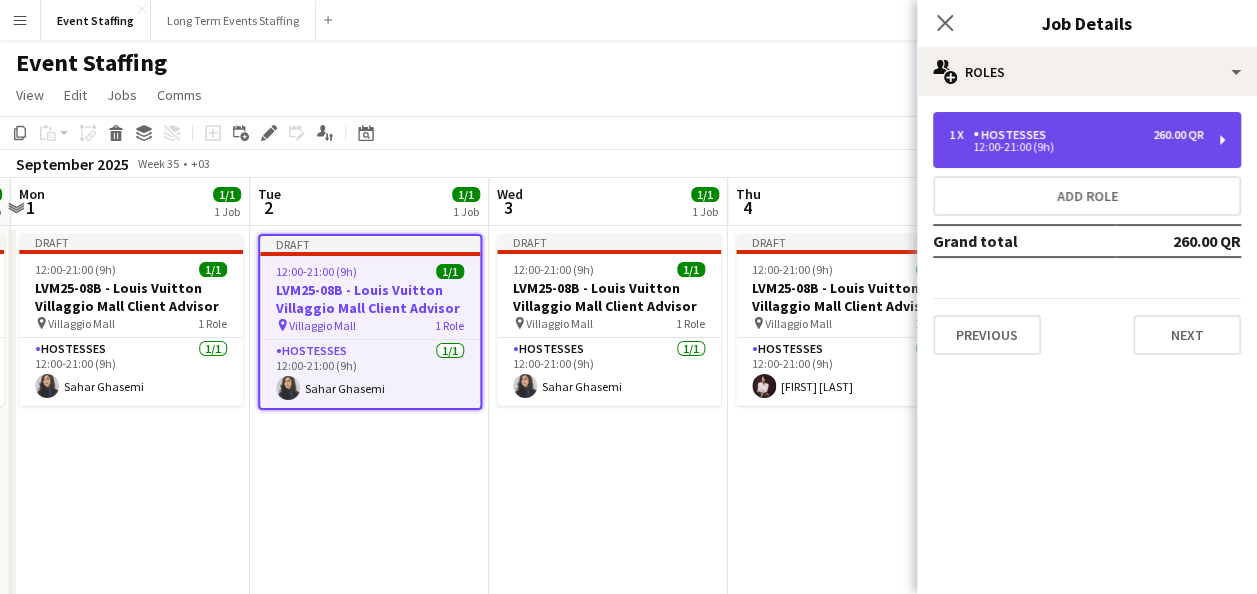 click on "Hostesses" at bounding box center [1013, 135] 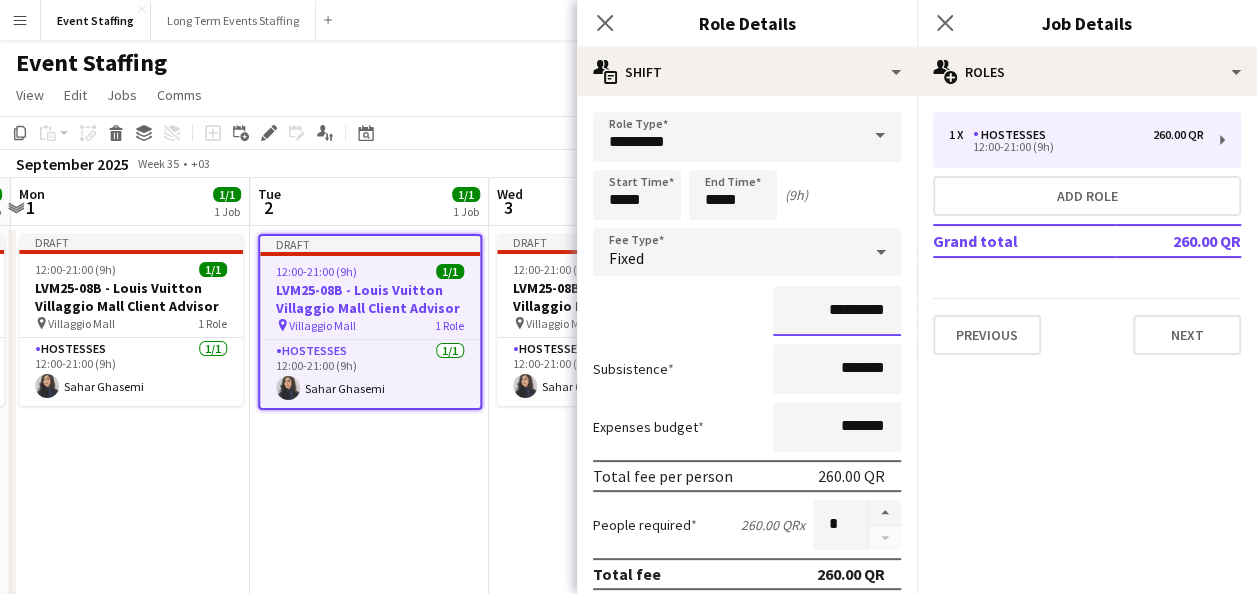 click on "*********" at bounding box center [837, 311] 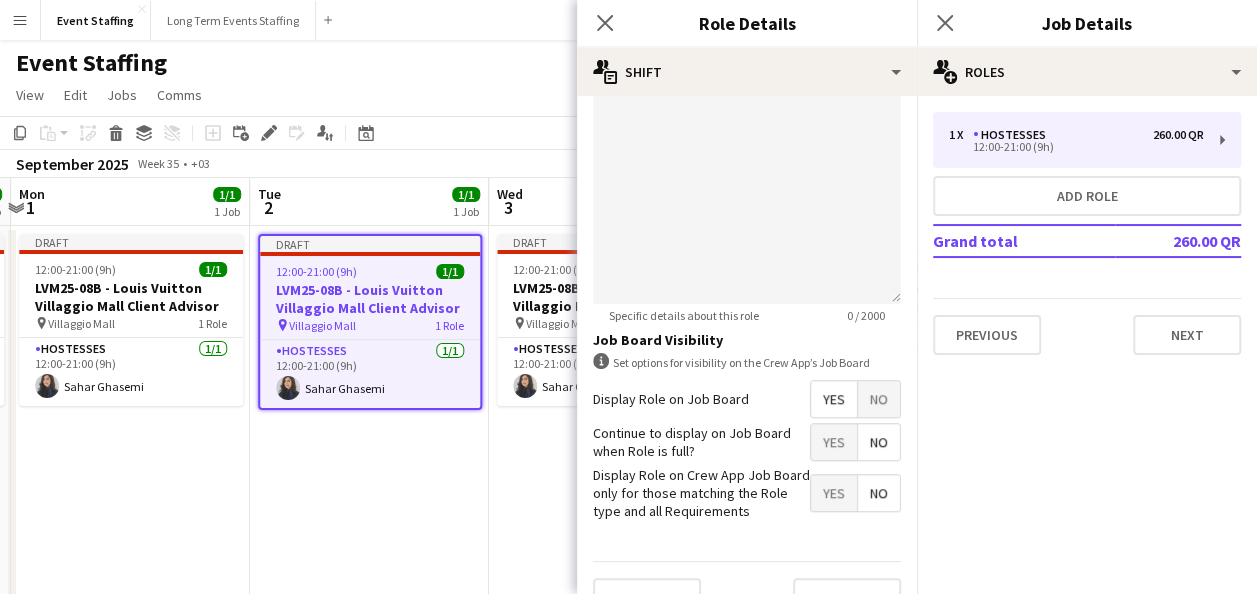 scroll, scrollTop: 661, scrollLeft: 0, axis: vertical 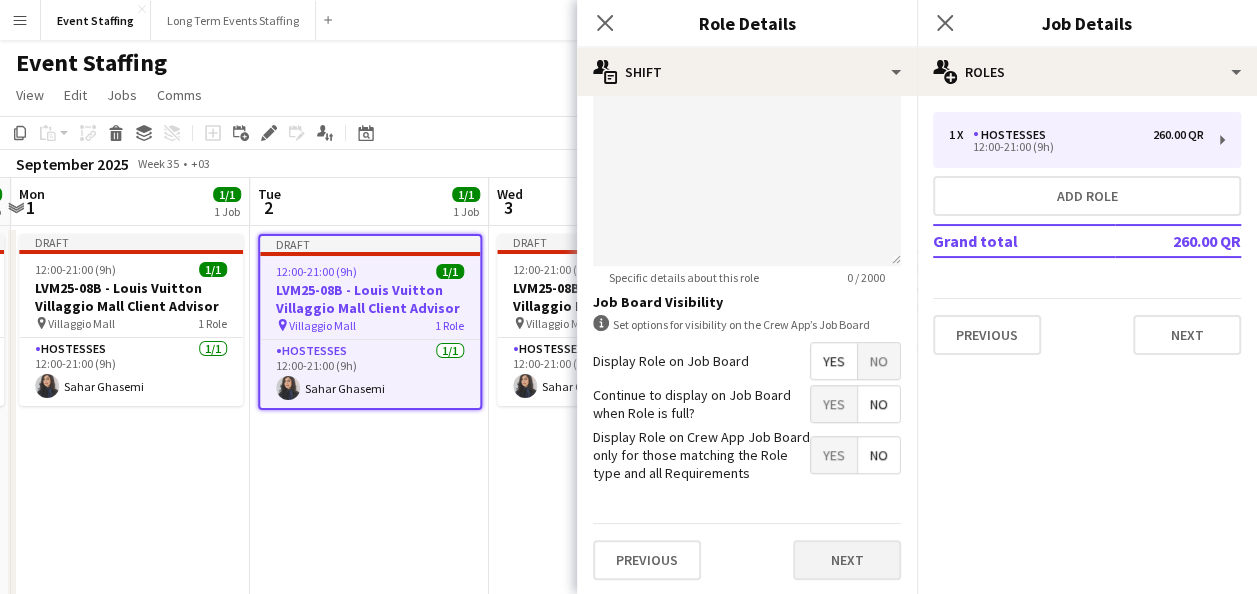 type on "*********" 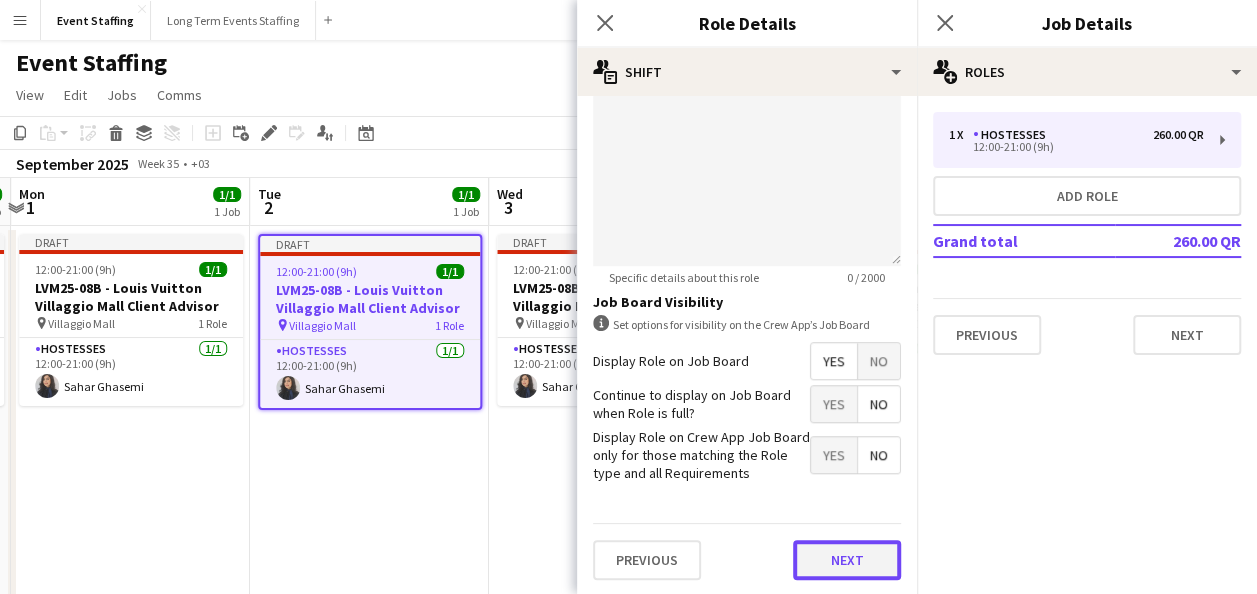 click on "Next" at bounding box center [847, 560] 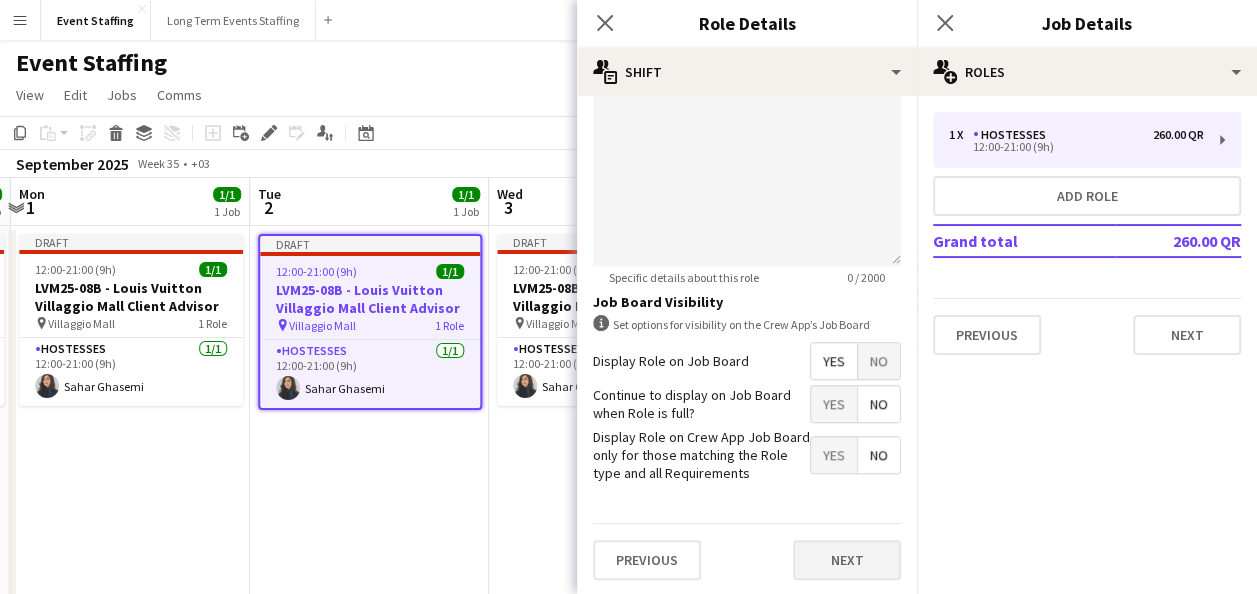 scroll, scrollTop: 0, scrollLeft: 0, axis: both 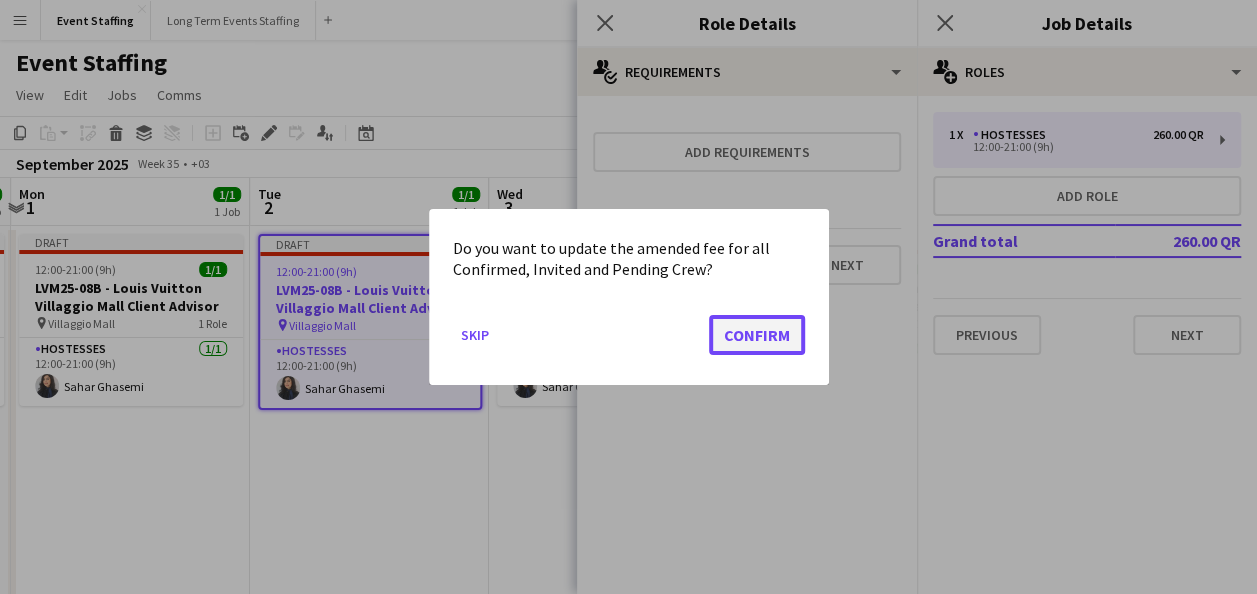 click on "Confirm" 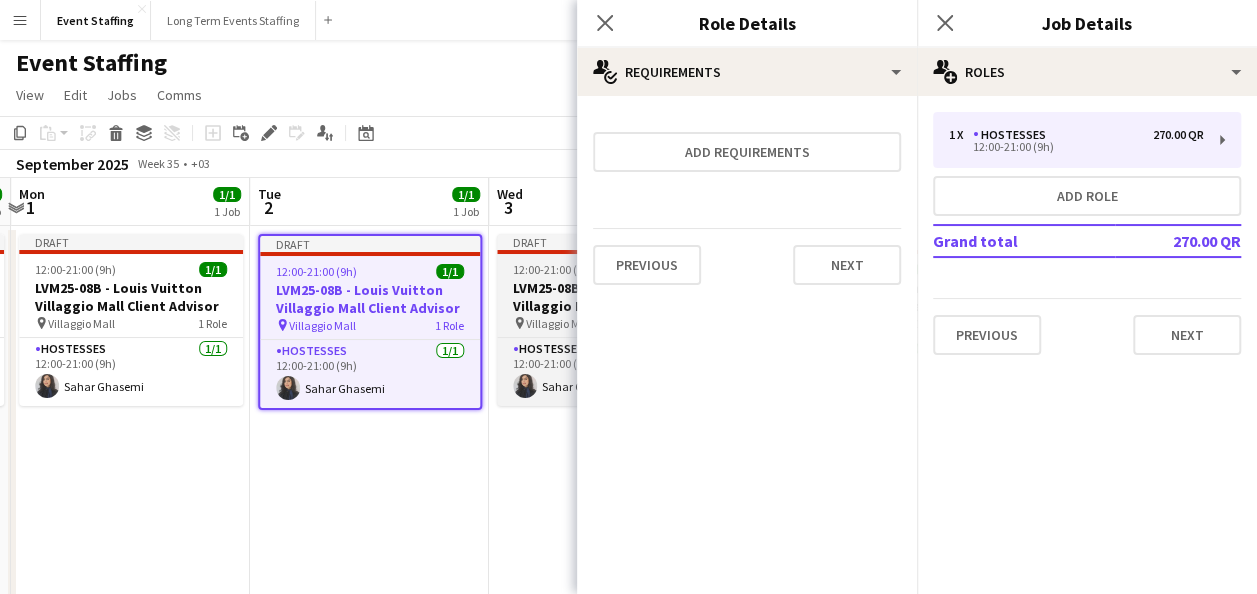 click on "12:00-21:00 (9h)" at bounding box center (553, 269) 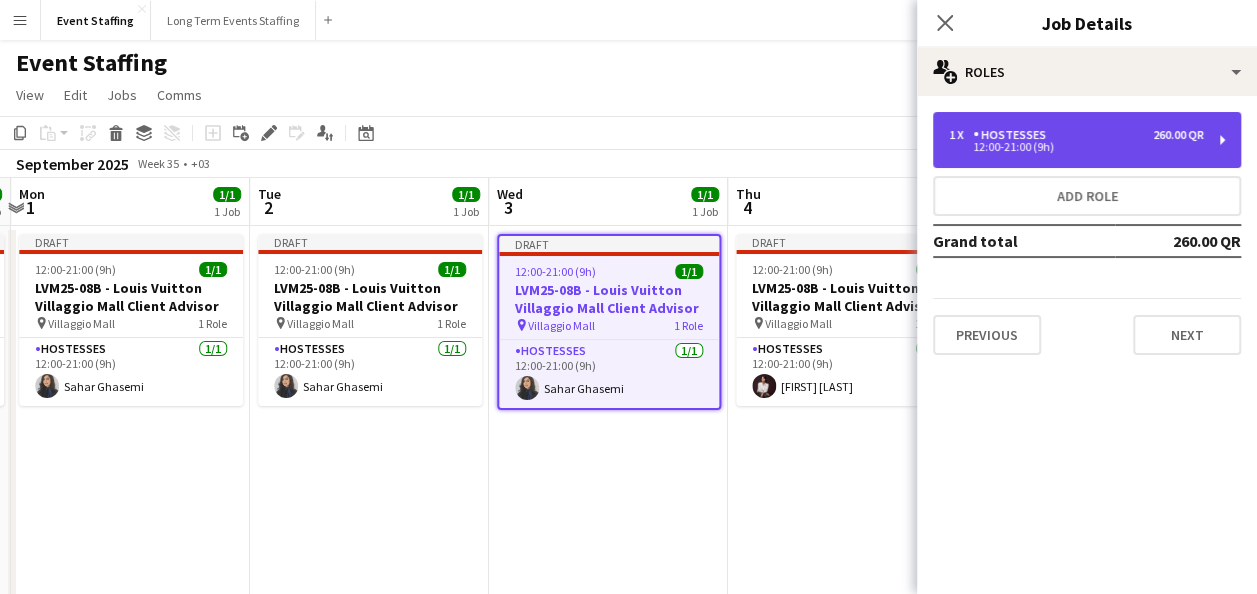 click on "Hostesses" at bounding box center [1013, 135] 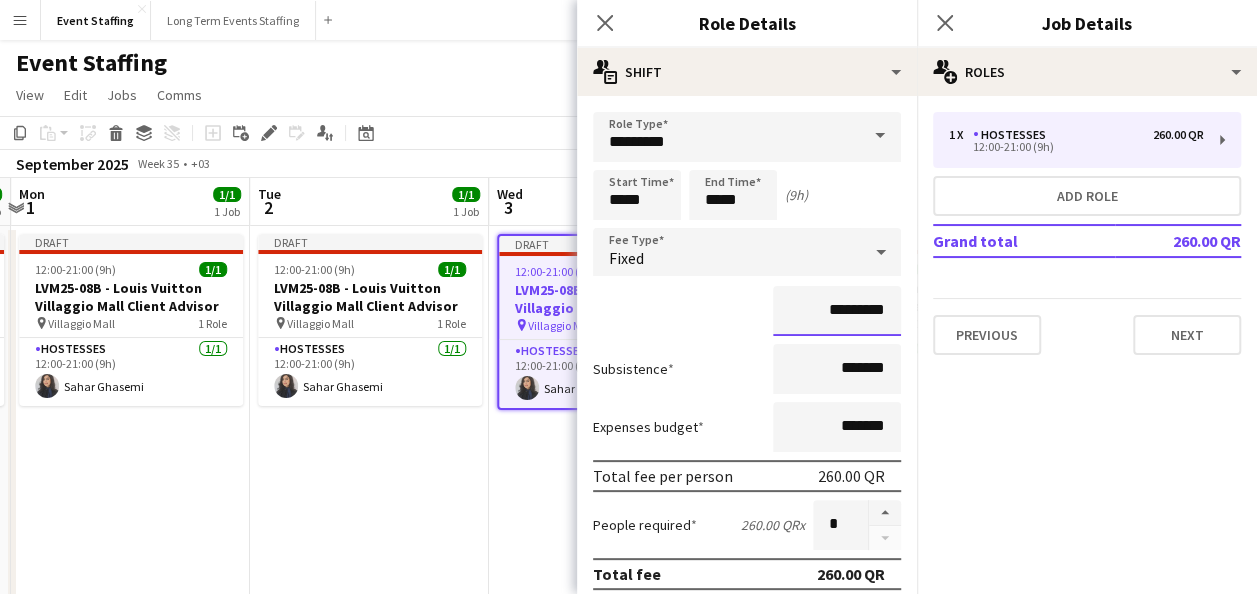 click on "*********" at bounding box center [837, 311] 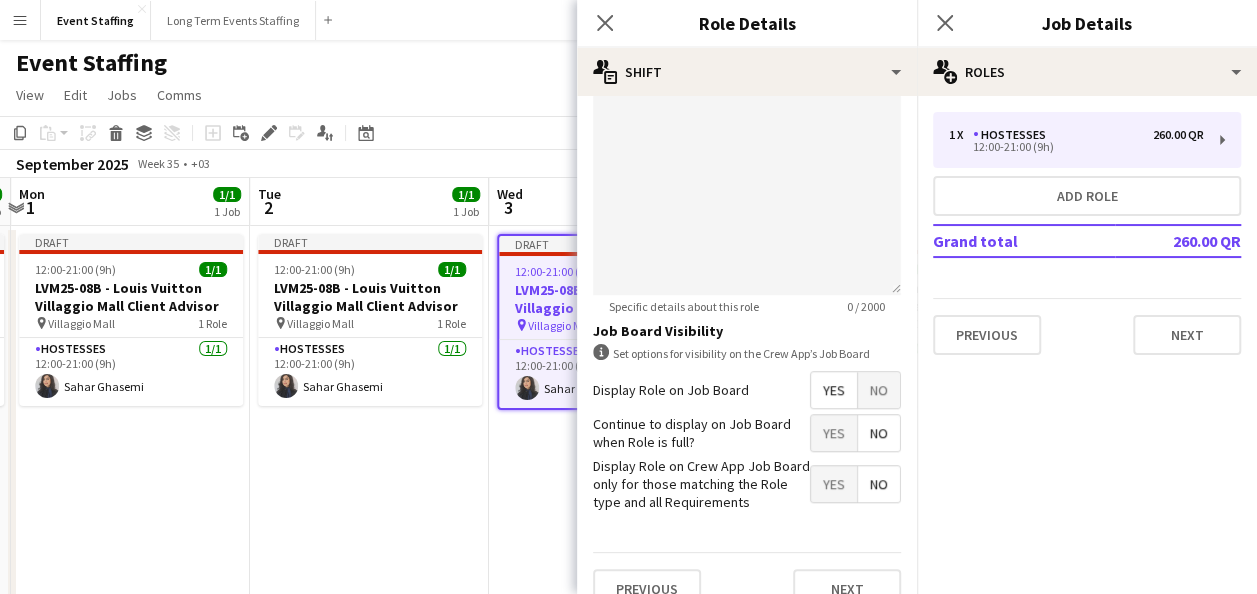 scroll, scrollTop: 661, scrollLeft: 0, axis: vertical 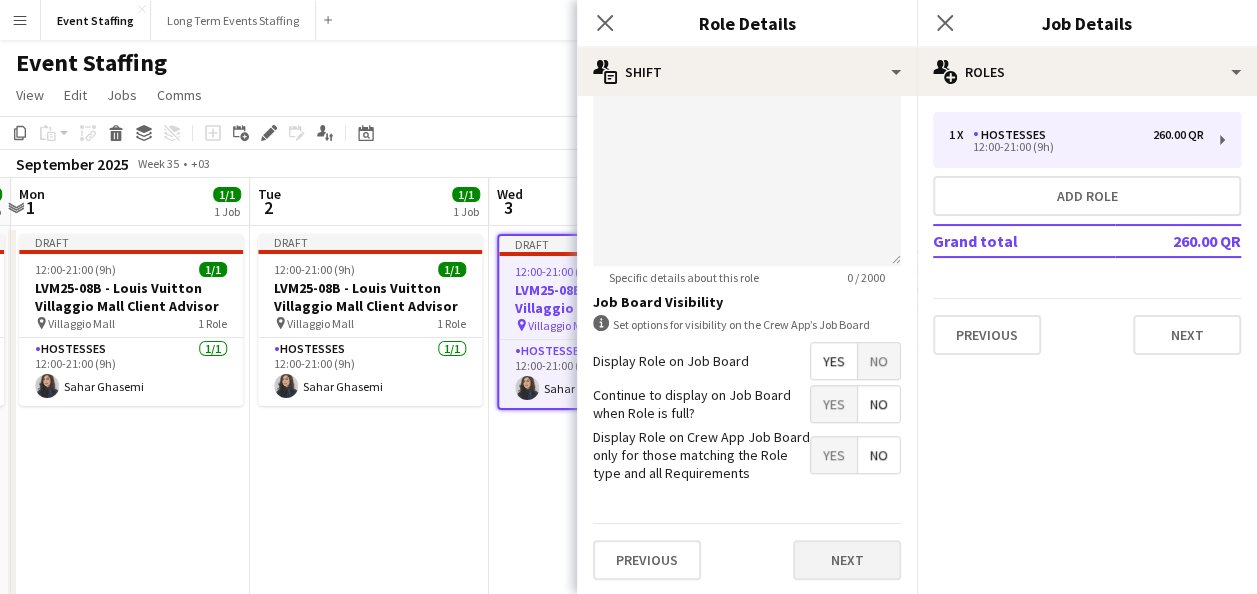 type on "*********" 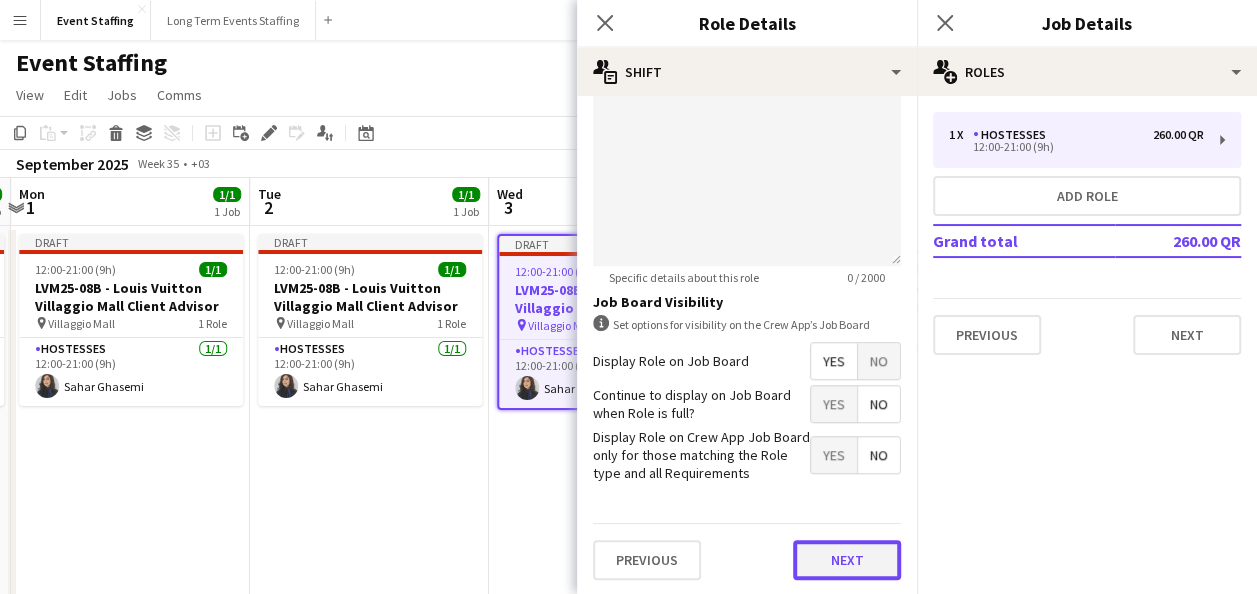 click on "Next" at bounding box center (847, 560) 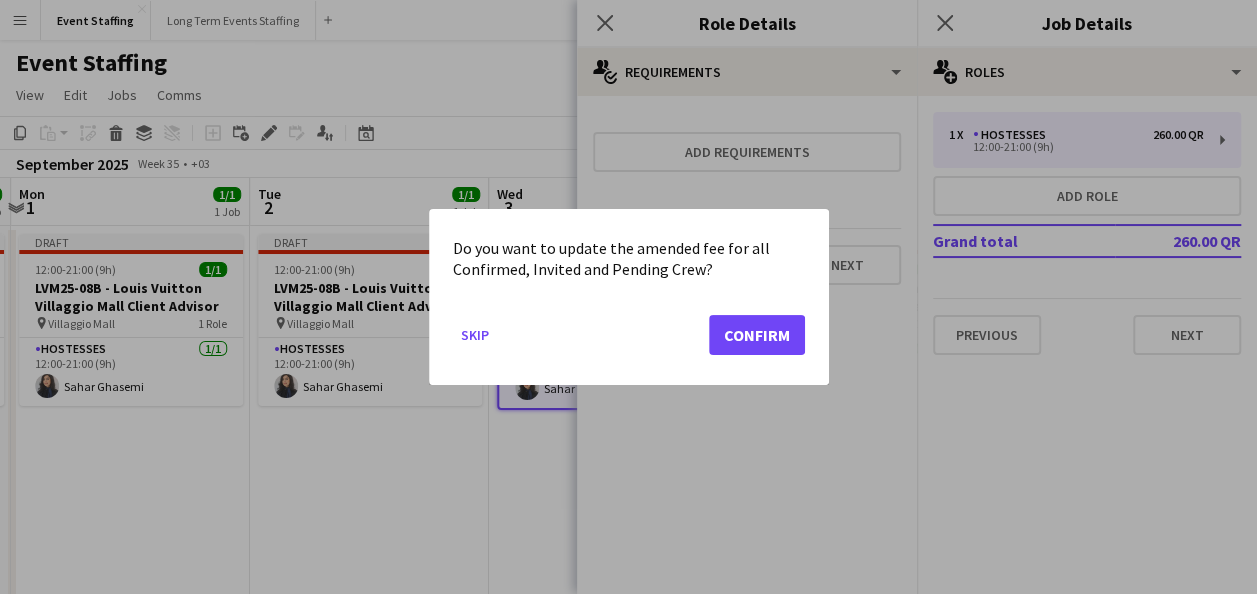 scroll, scrollTop: 0, scrollLeft: 0, axis: both 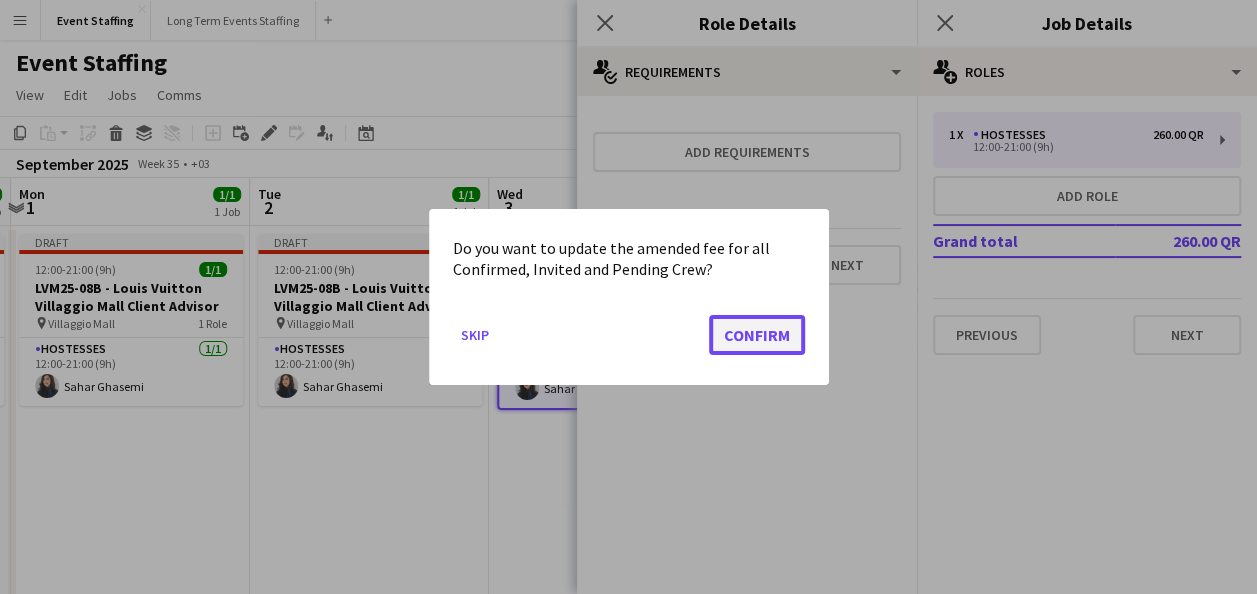 click on "Confirm" 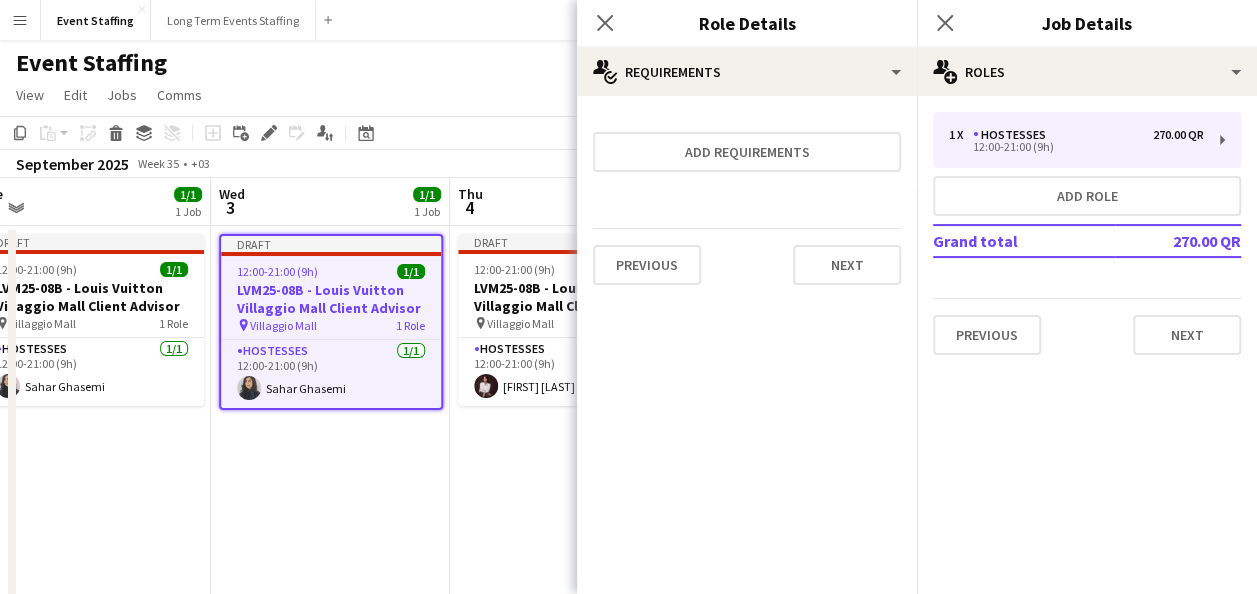 drag, startPoint x: 505, startPoint y: 425, endPoint x: 256, endPoint y: 418, distance: 249.09837 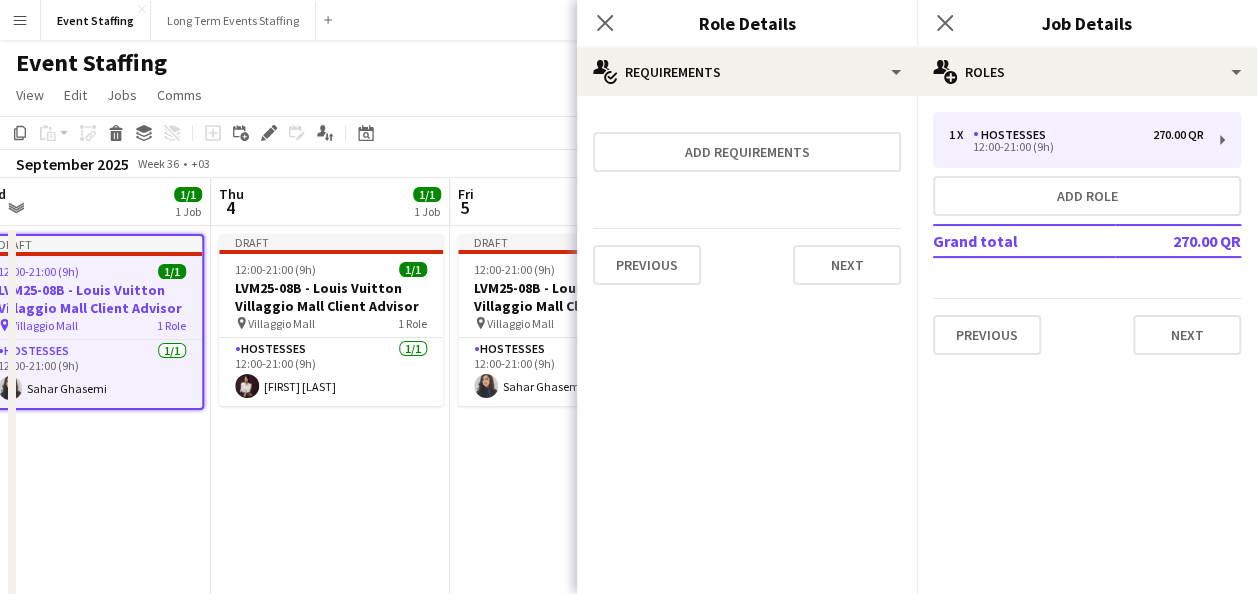 drag, startPoint x: 527, startPoint y: 460, endPoint x: 328, endPoint y: 448, distance: 199.36148 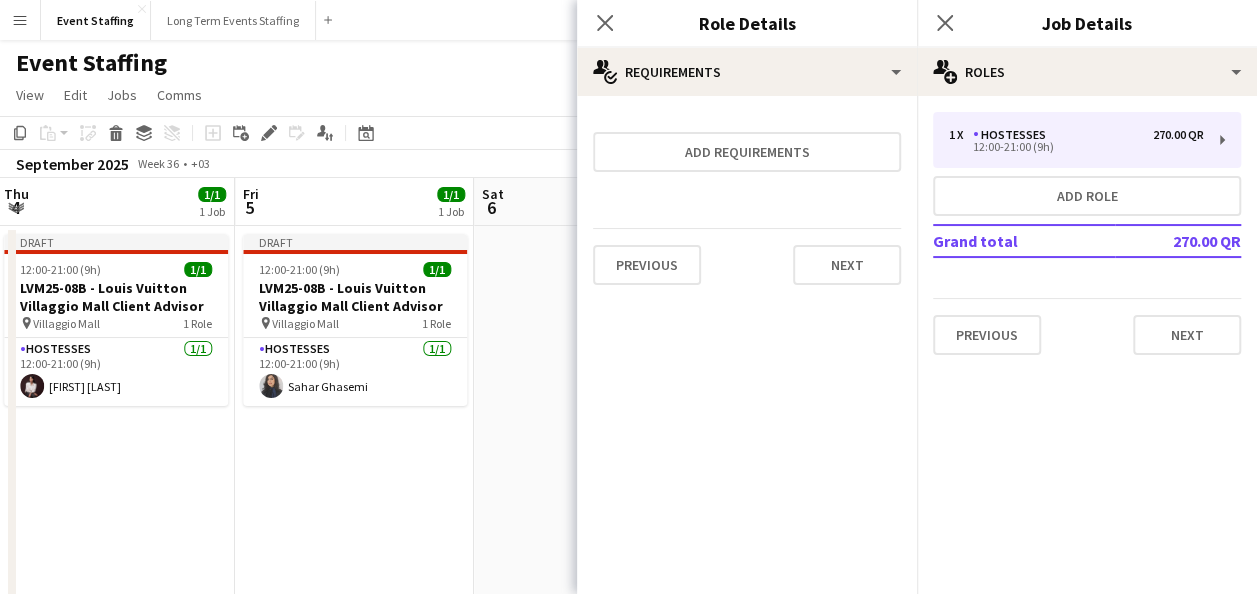 drag, startPoint x: 472, startPoint y: 446, endPoint x: 333, endPoint y: 434, distance: 139.51703 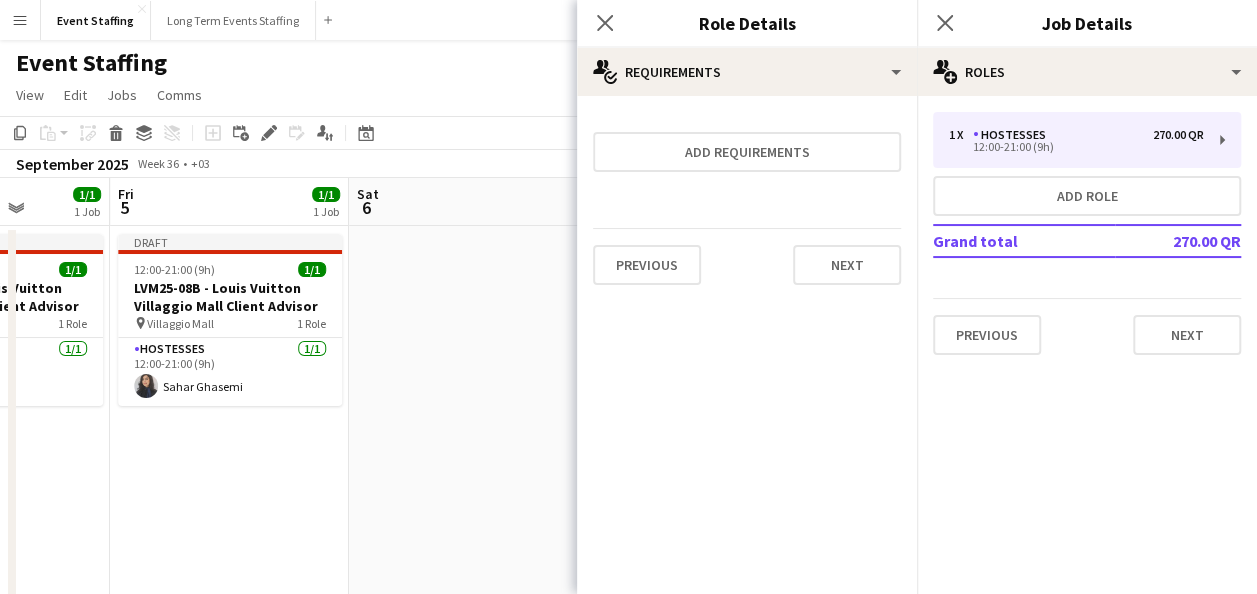 drag, startPoint x: 355, startPoint y: 435, endPoint x: 299, endPoint y: 434, distance: 56.008926 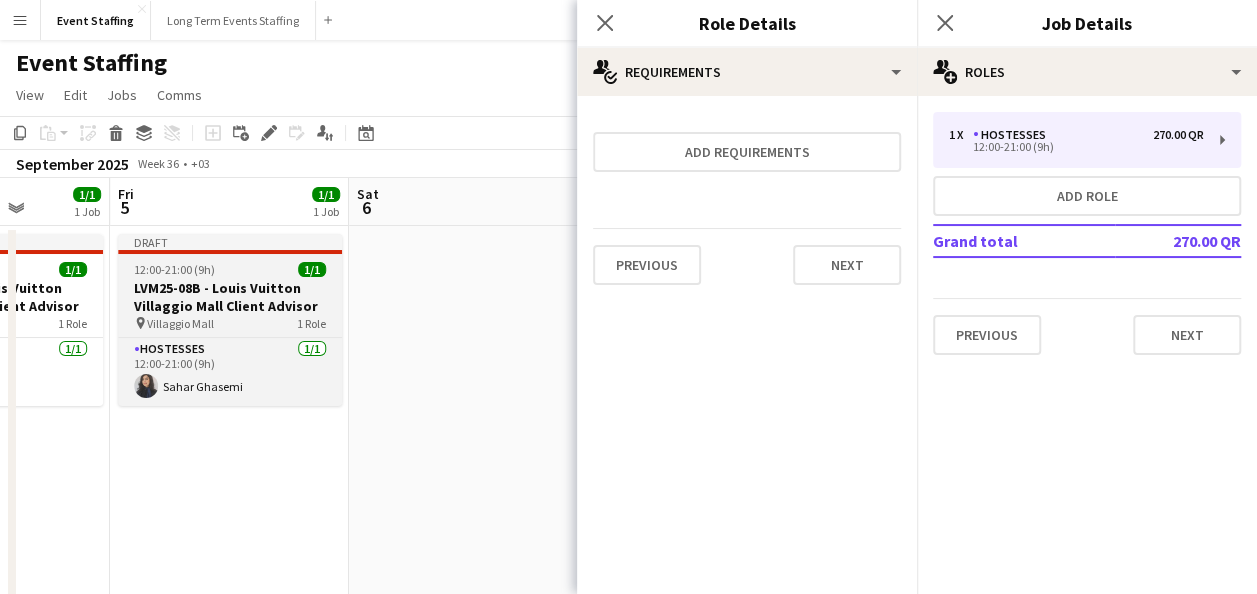 scroll, scrollTop: 0, scrollLeft: 608, axis: horizontal 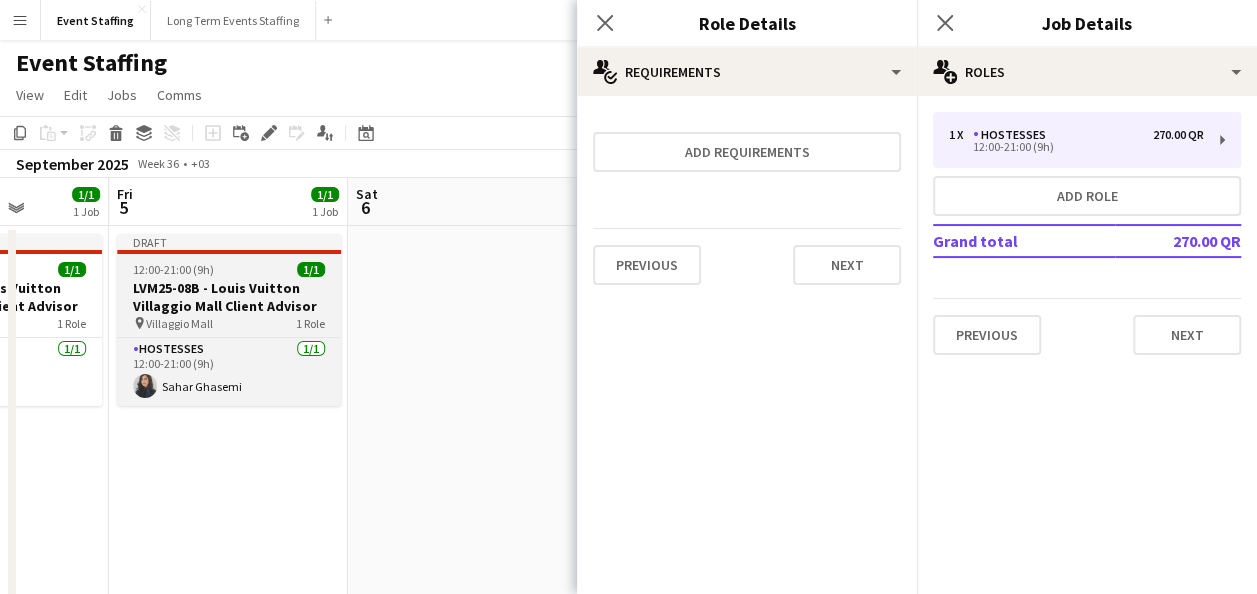 click on "12:00-21:00 (9h)    1/1" at bounding box center [229, 269] 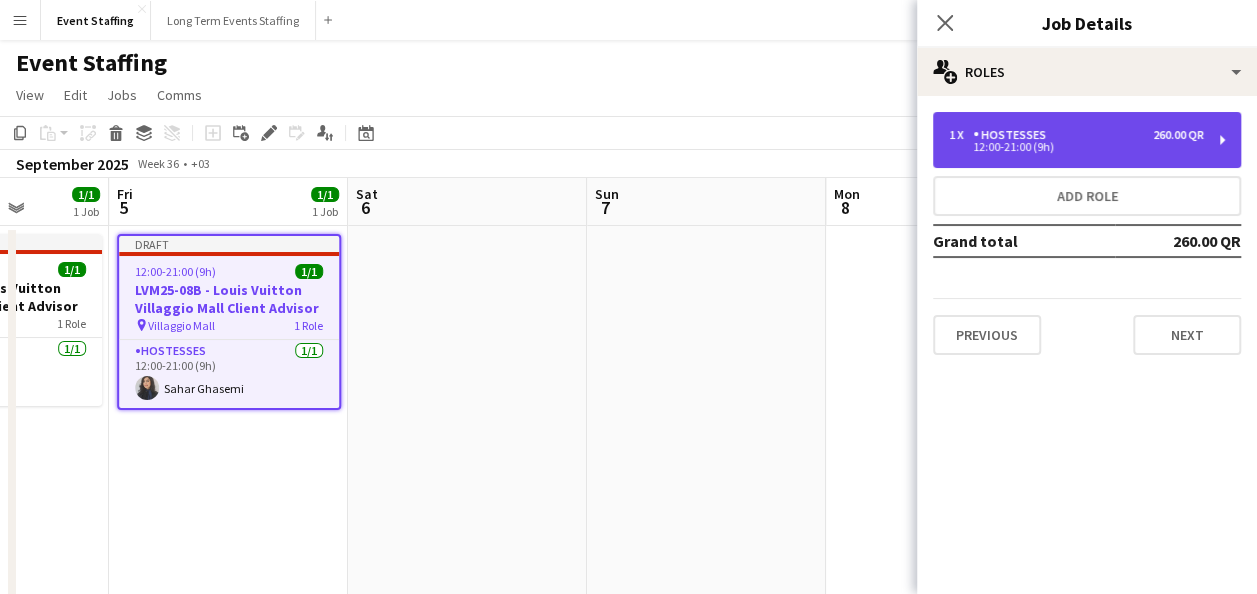 click on "12:00-21:00 (9h)" at bounding box center [1076, 147] 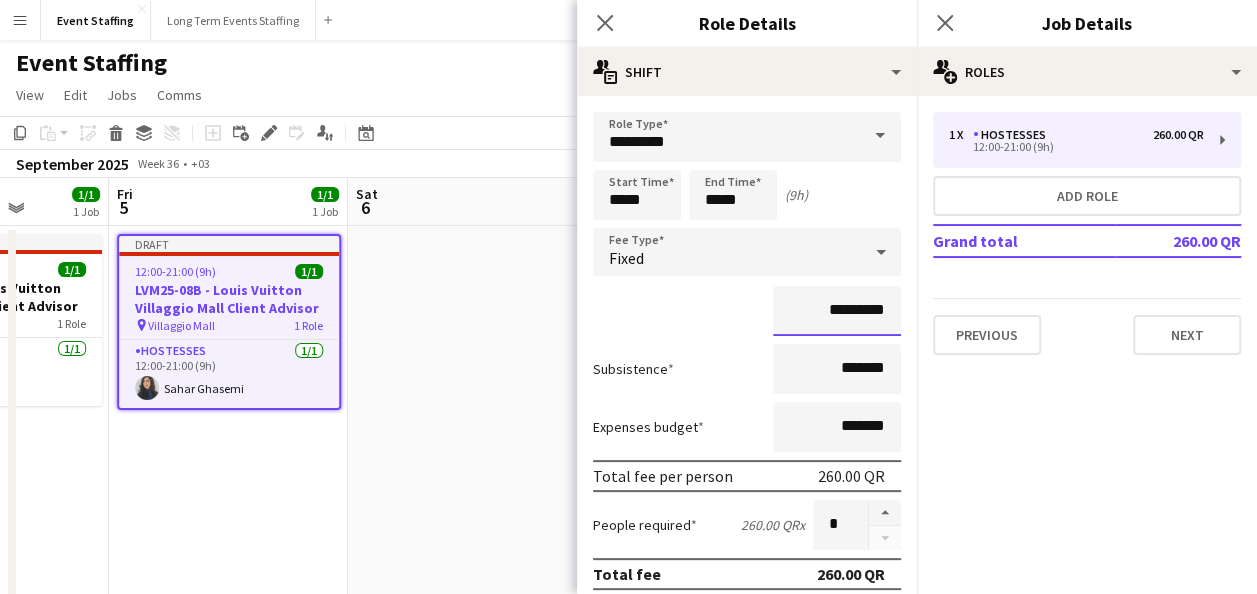 click on "*********" at bounding box center (837, 311) 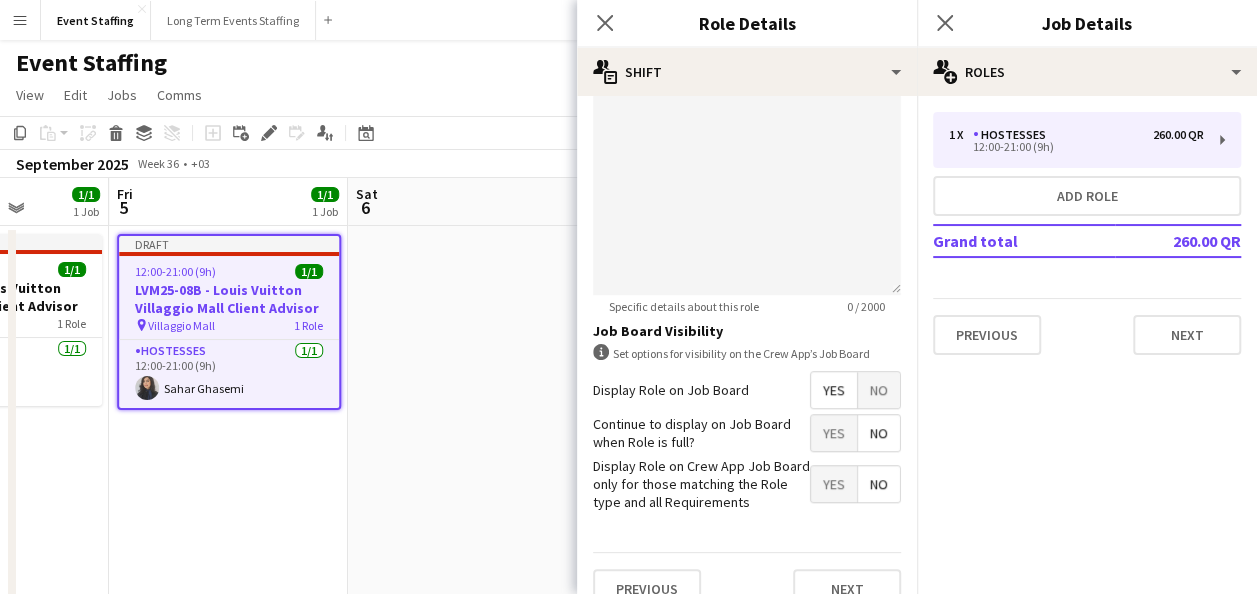 scroll, scrollTop: 661, scrollLeft: 0, axis: vertical 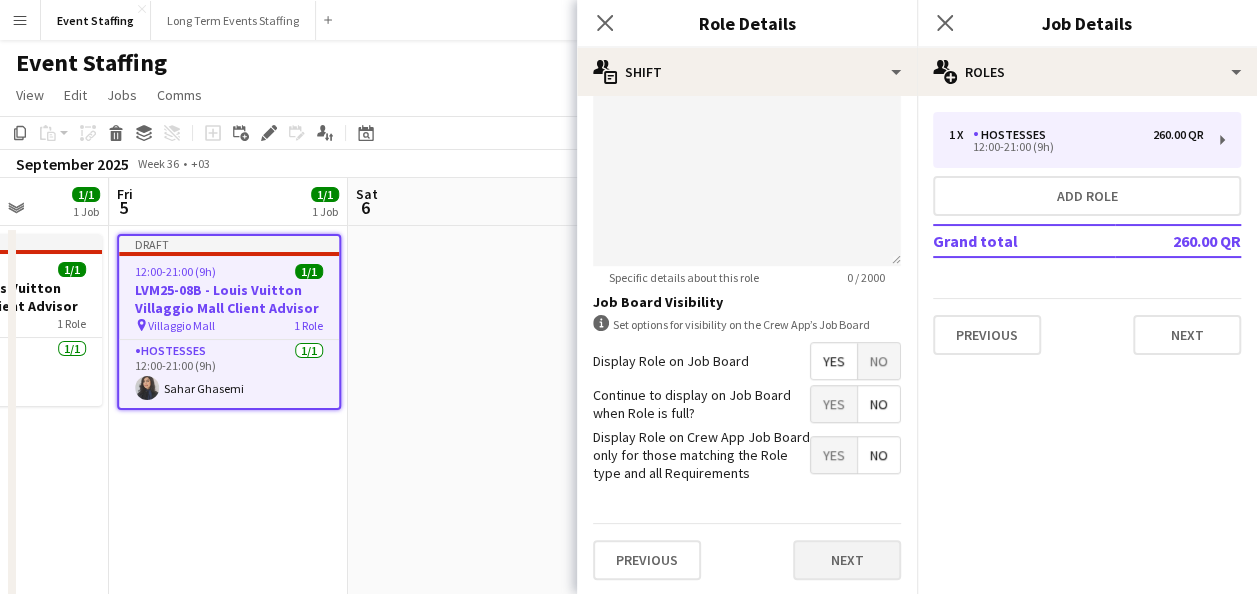 type on "*********" 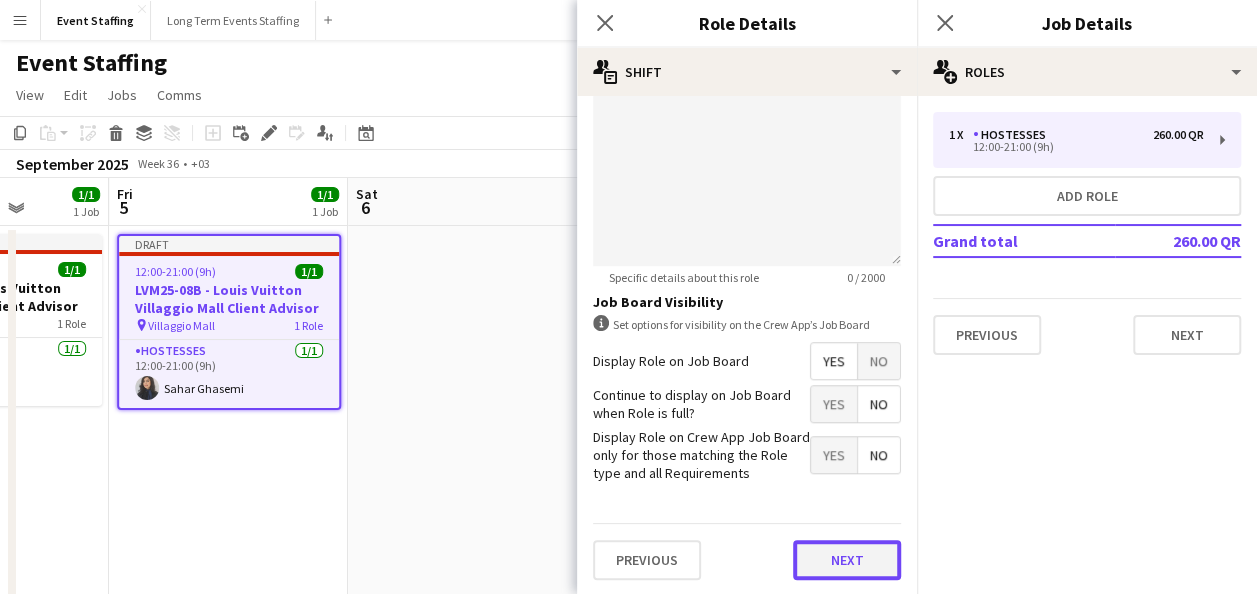 click on "Next" at bounding box center [847, 560] 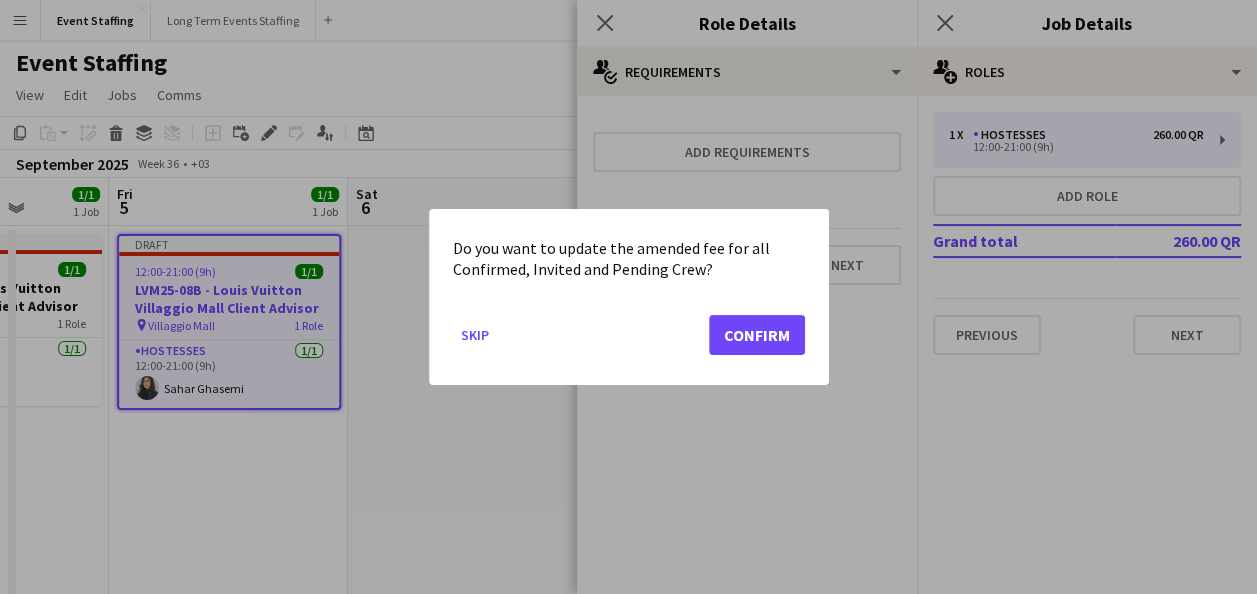scroll, scrollTop: 0, scrollLeft: 0, axis: both 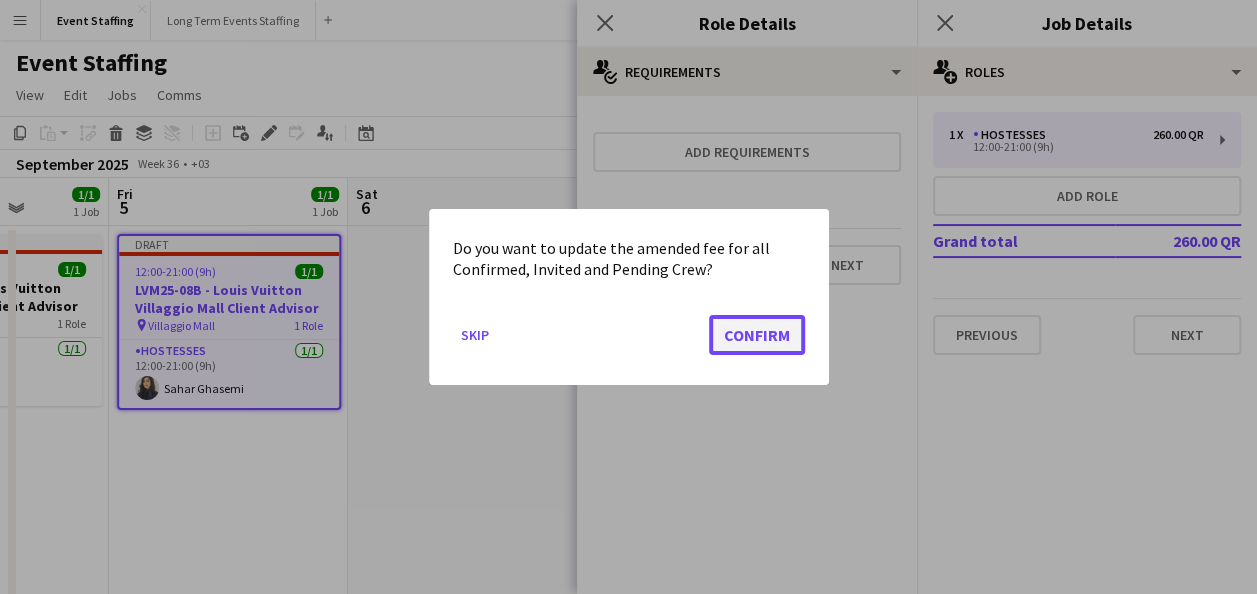 click on "Confirm" 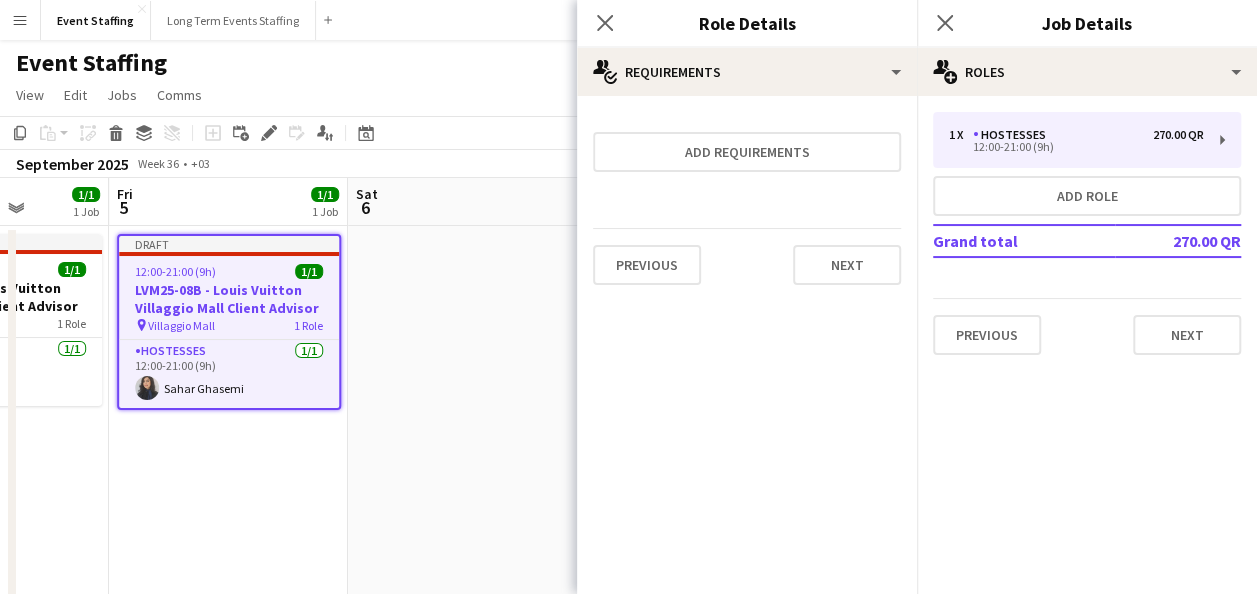 click at bounding box center [467, 690] 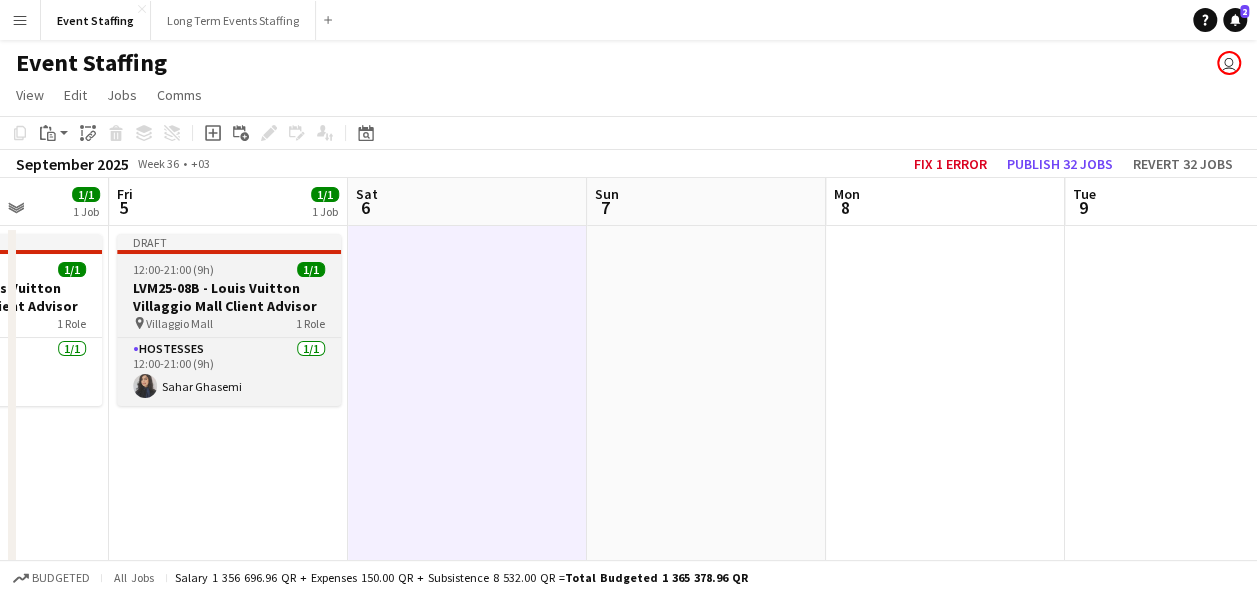 click on "12:00-21:00 (9h)    1/1" at bounding box center [229, 269] 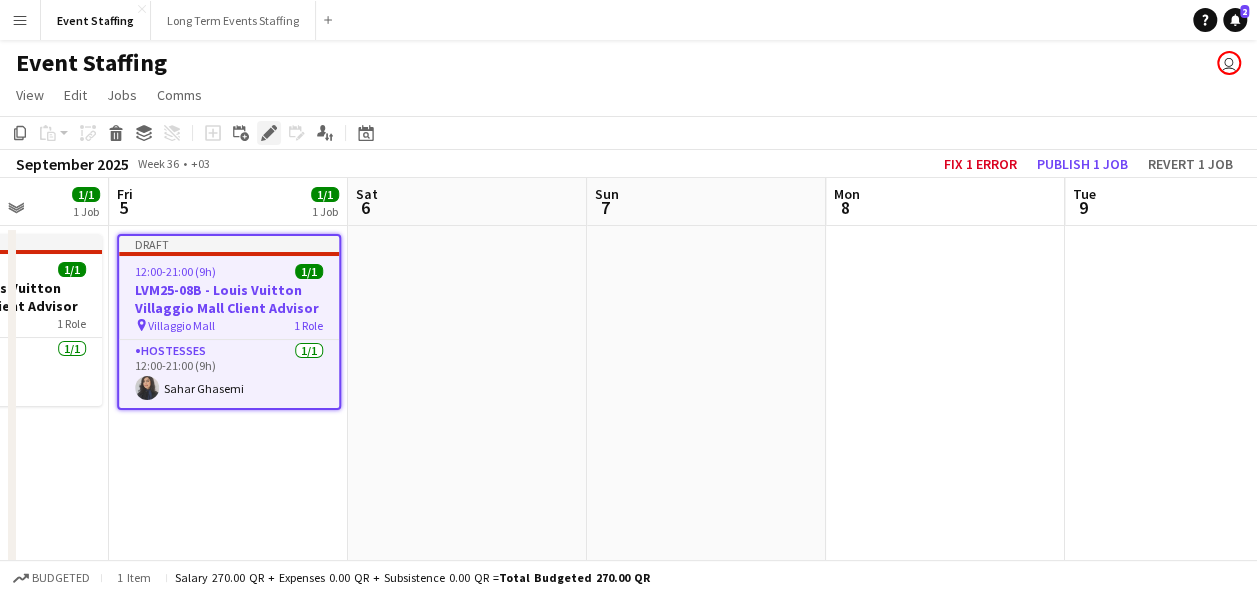 click on "Edit" at bounding box center [269, 133] 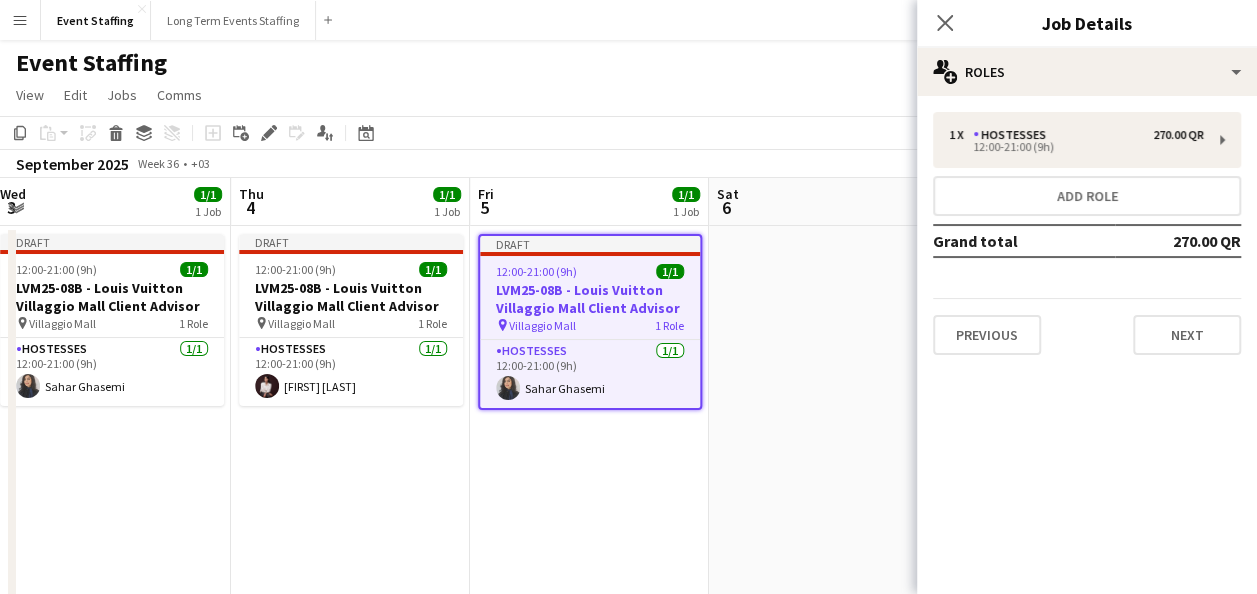 drag, startPoint x: 238, startPoint y: 442, endPoint x: 602, endPoint y: 452, distance: 364.13733 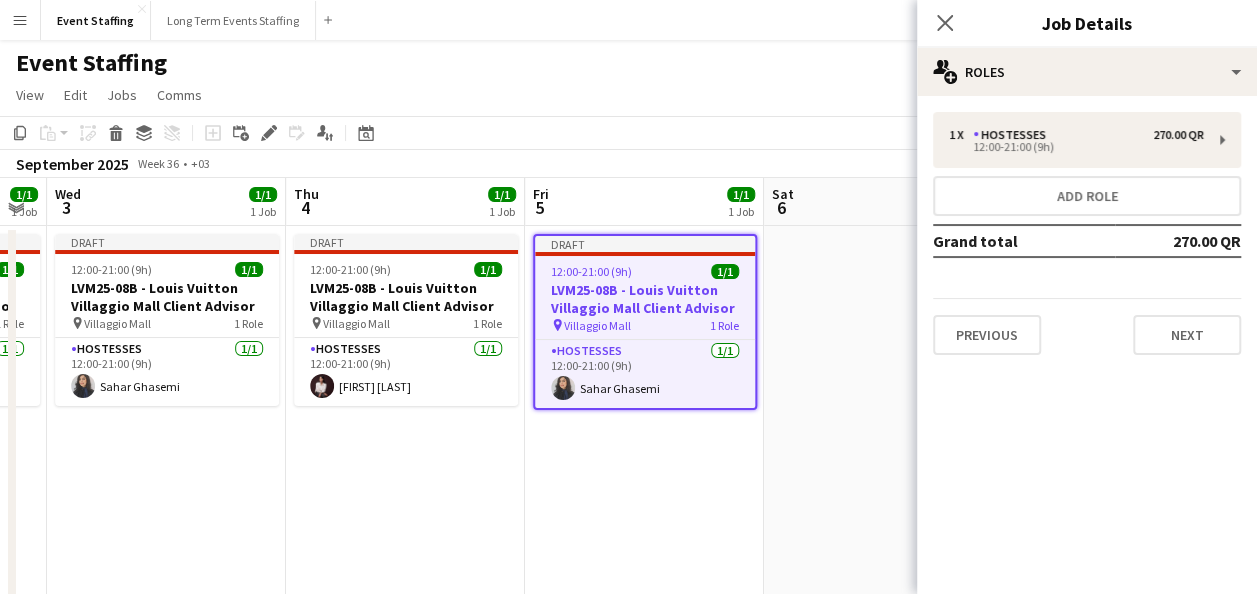 scroll, scrollTop: 0, scrollLeft: 406, axis: horizontal 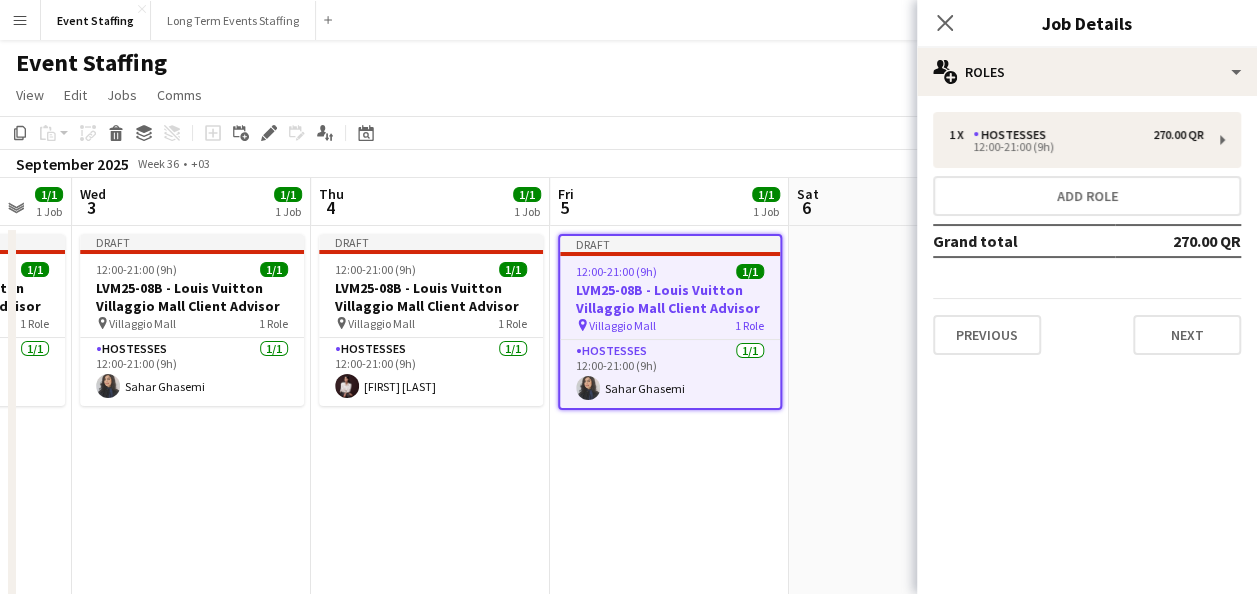 drag, startPoint x: 410, startPoint y: 454, endPoint x: 488, endPoint y: 452, distance: 78.025635 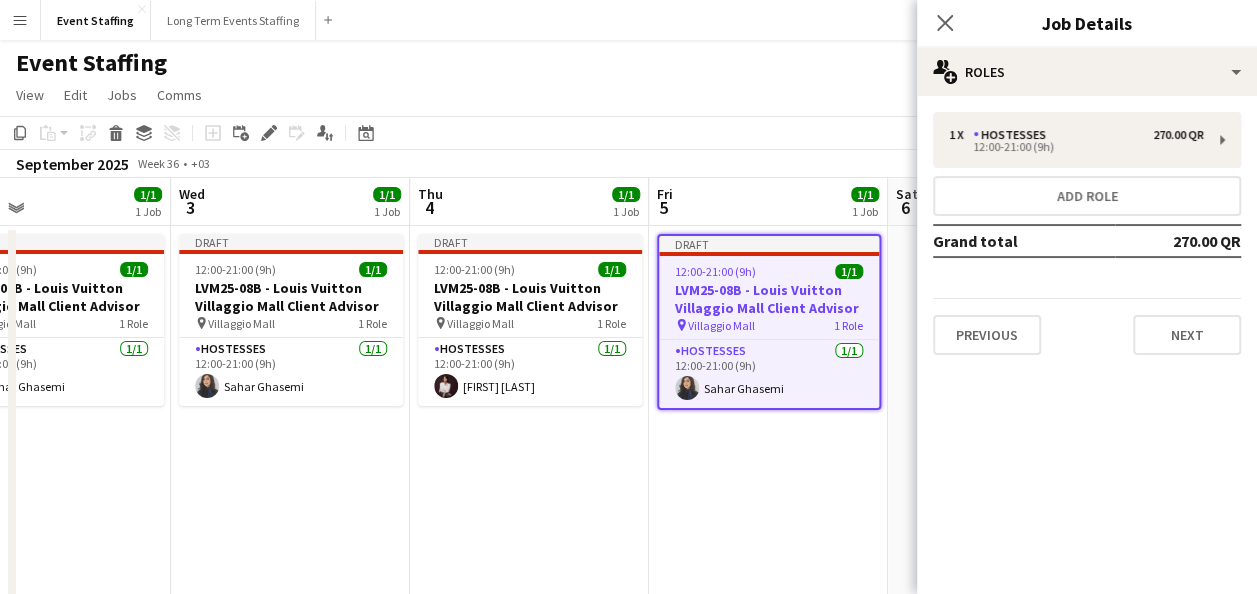 scroll, scrollTop: 0, scrollLeft: 544, axis: horizontal 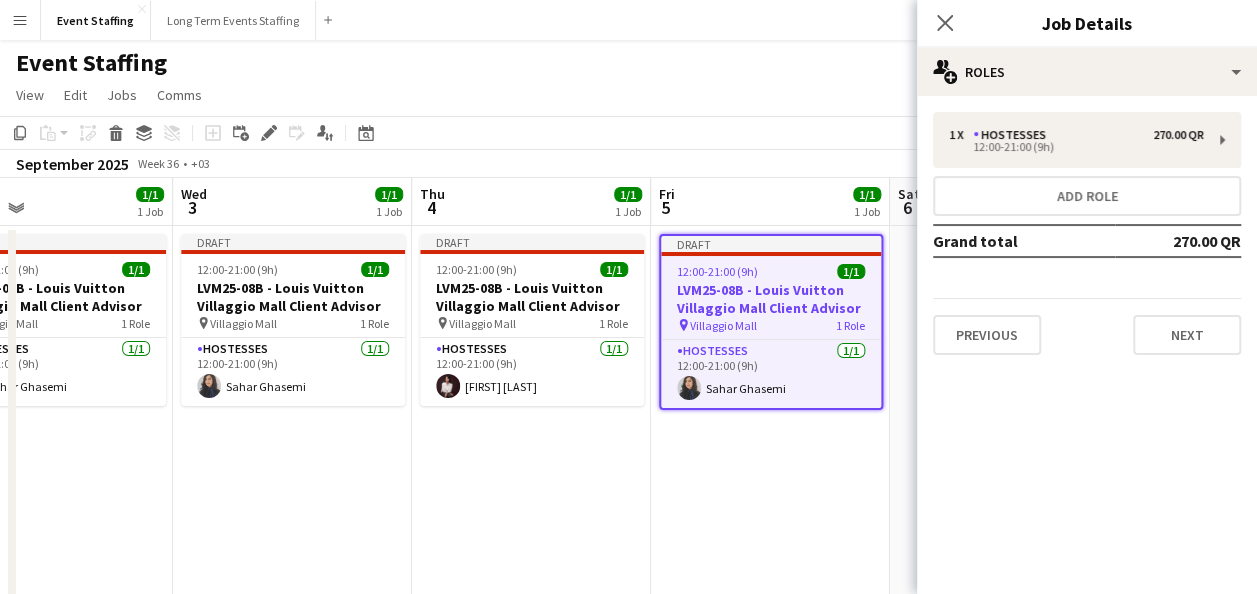 drag, startPoint x: 426, startPoint y: 437, endPoint x: 527, endPoint y: 445, distance: 101.31634 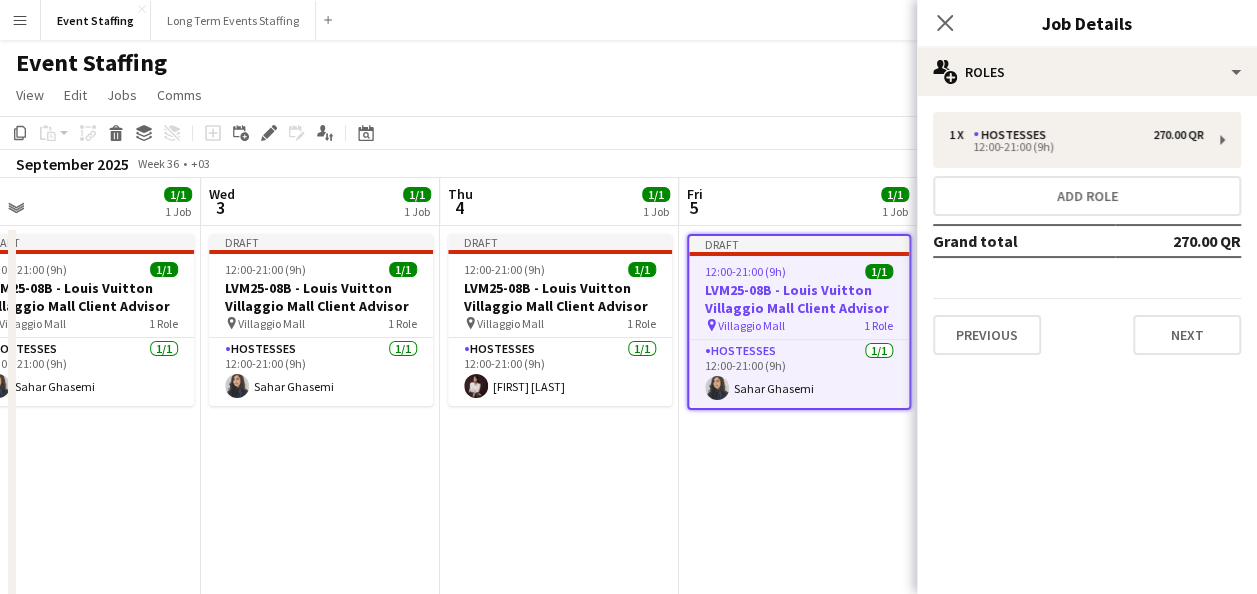 scroll, scrollTop: 0, scrollLeft: 517, axis: horizontal 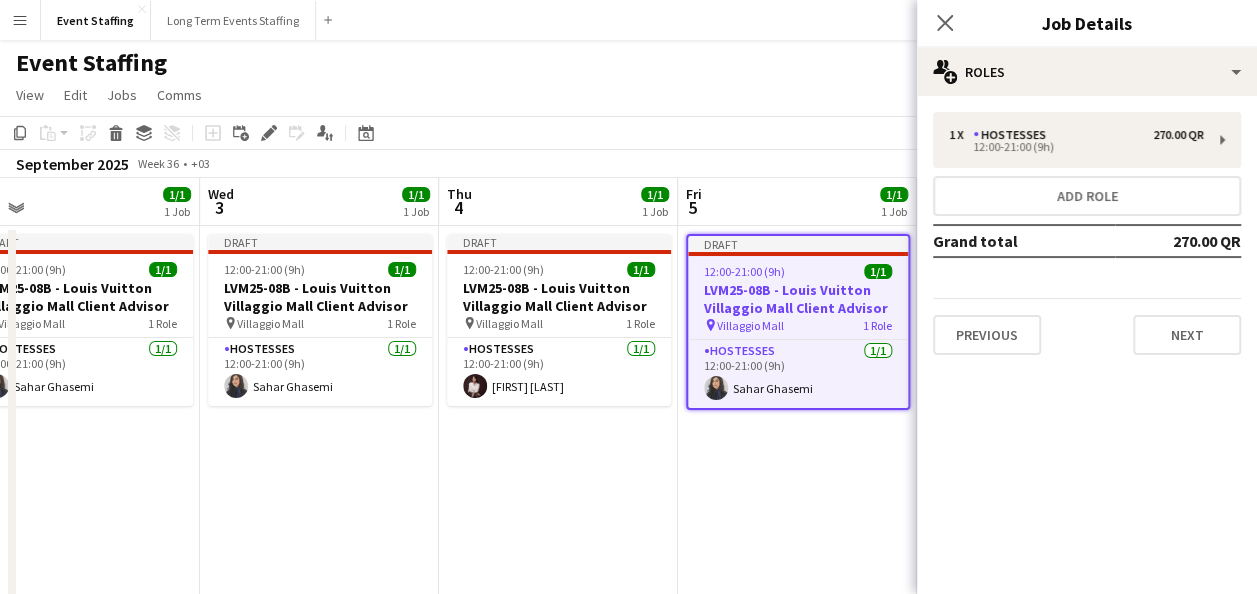 drag, startPoint x: 466, startPoint y: 453, endPoint x: 493, endPoint y: 454, distance: 27.018513 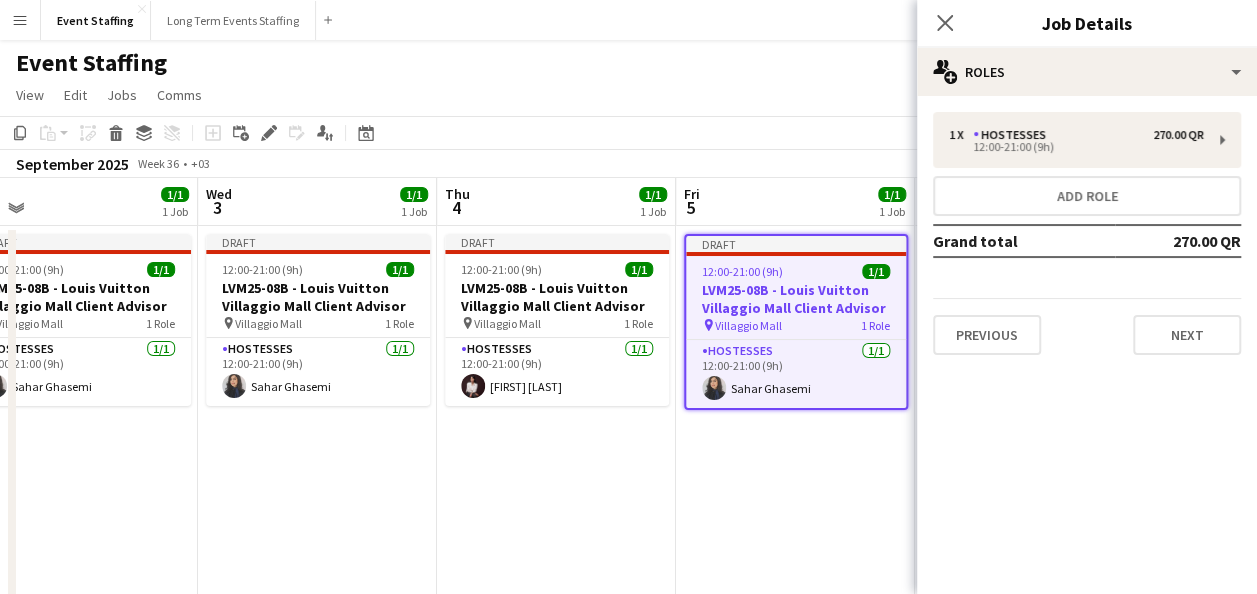 scroll, scrollTop: 0, scrollLeft: 518, axis: horizontal 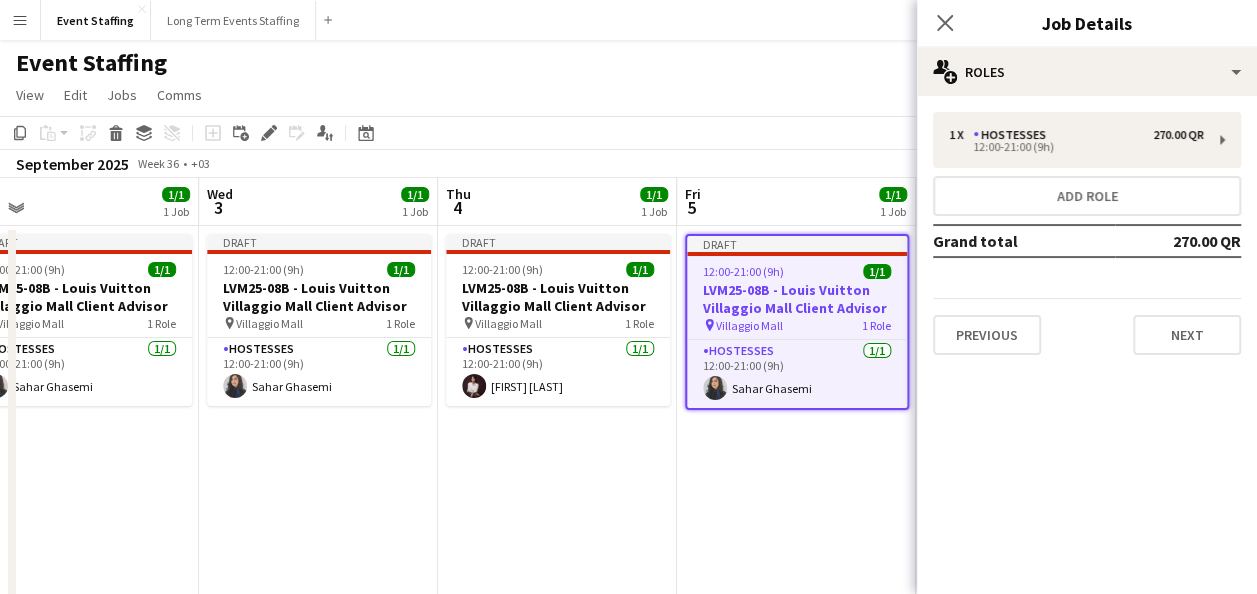 drag, startPoint x: 542, startPoint y: 475, endPoint x: 549, endPoint y: 488, distance: 14.764823 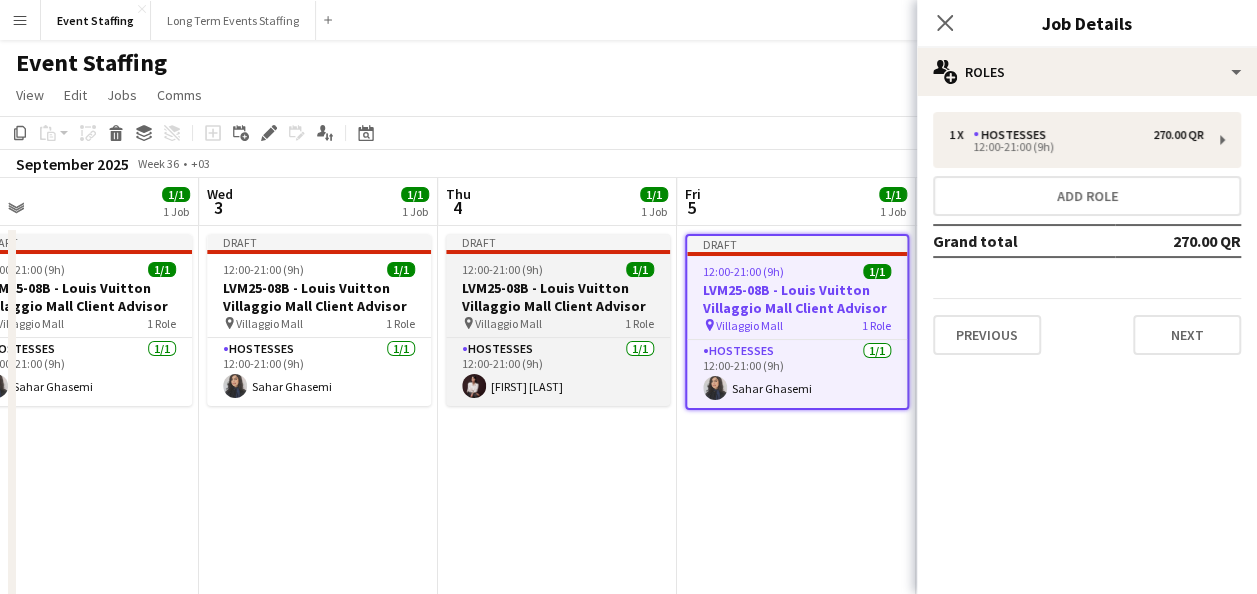 click on "LVM25-08B - Louis Vuitton Villaggio Mall Client Advisor" at bounding box center (558, 297) 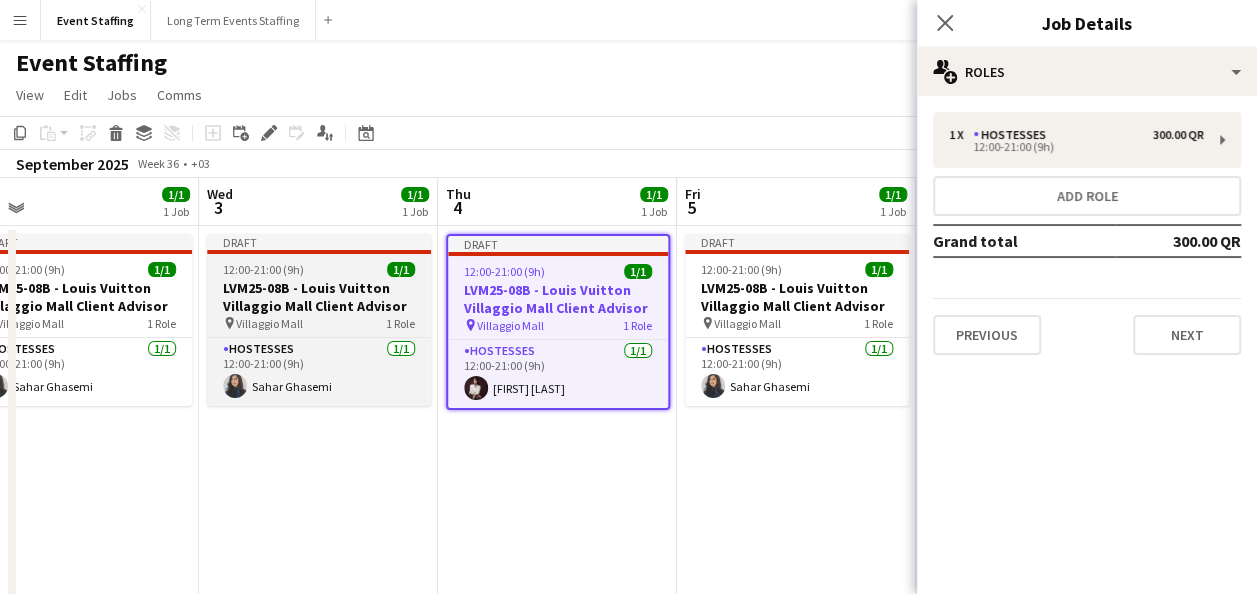 click on "LVM25-08B - Louis Vuitton Villaggio Mall Client Advisor" at bounding box center [319, 297] 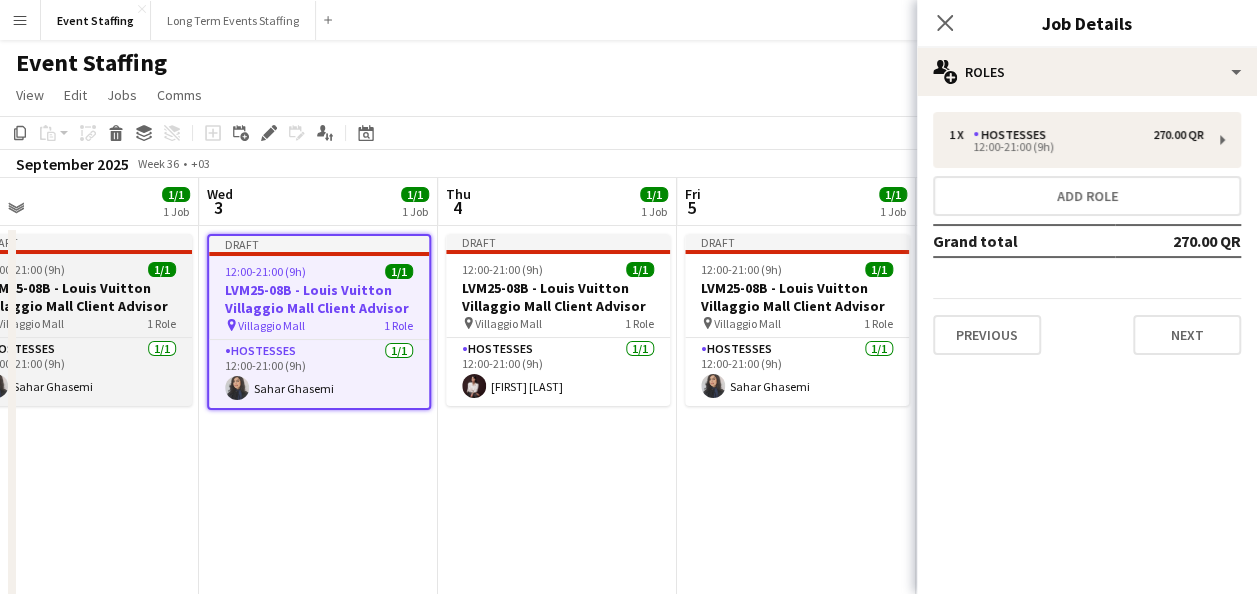 click on "LVM25-08B - Louis Vuitton Villaggio Mall Client Advisor" at bounding box center (80, 297) 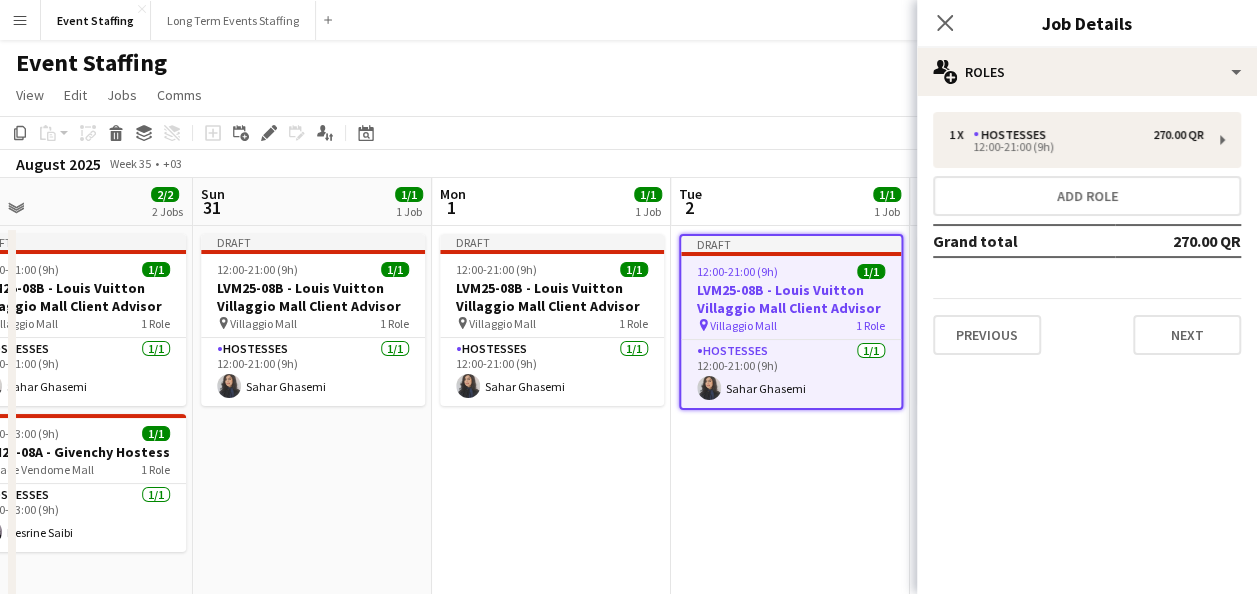 drag, startPoint x: 188, startPoint y: 434, endPoint x: 898, endPoint y: 426, distance: 710.04504 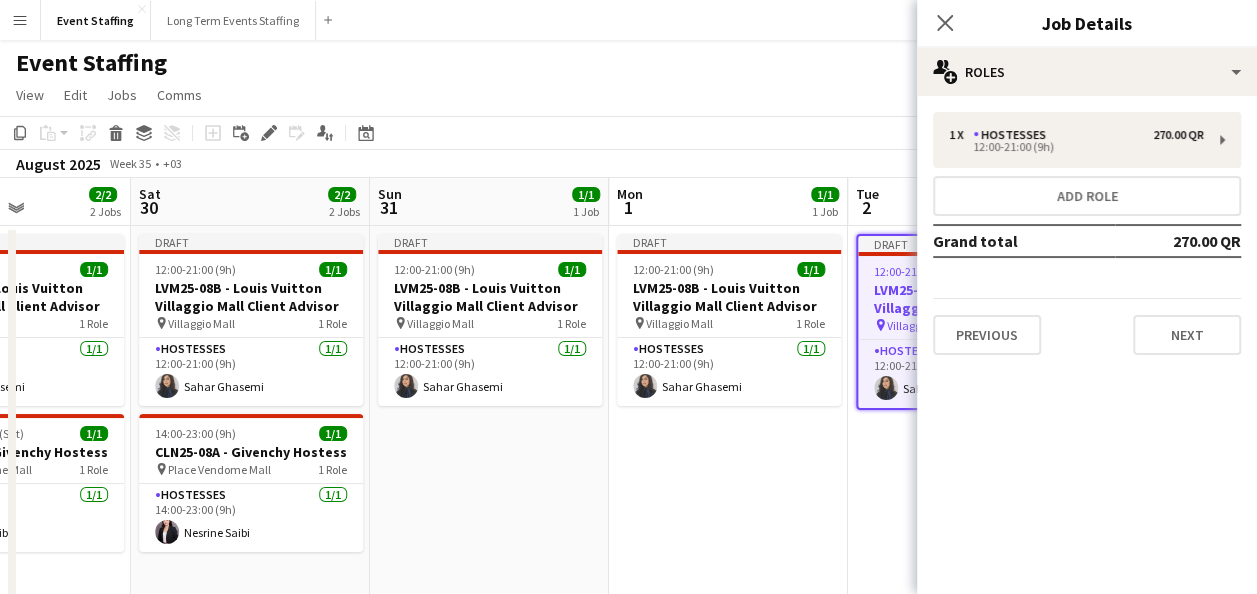 scroll, scrollTop: 0, scrollLeft: 563, axis: horizontal 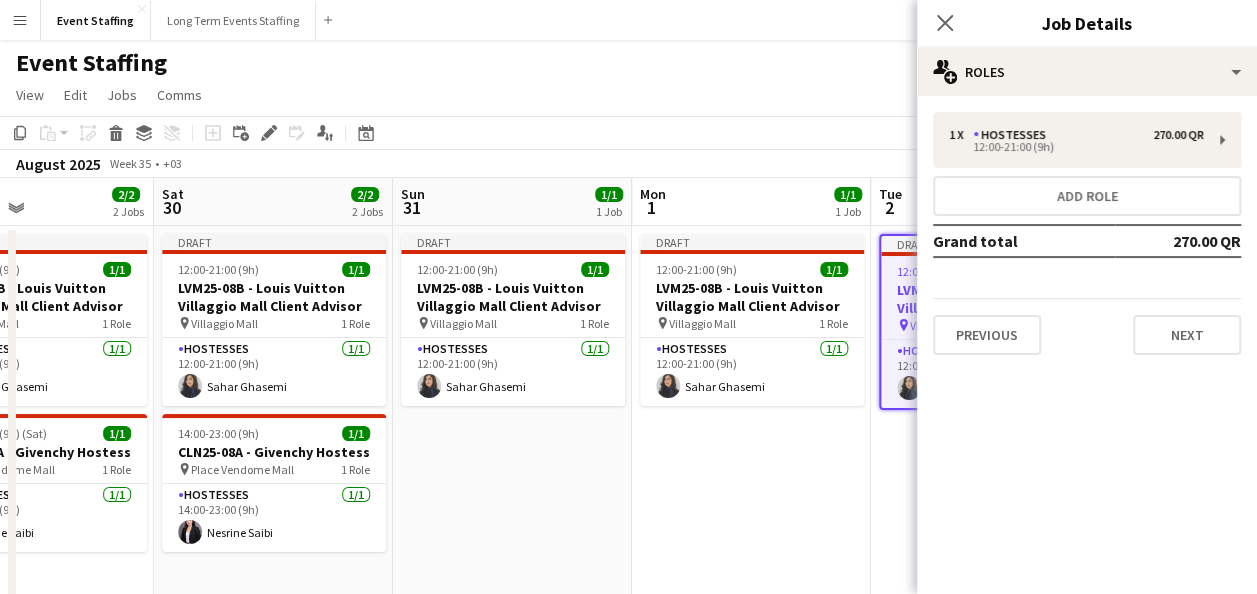 drag, startPoint x: 668, startPoint y: 476, endPoint x: 818, endPoint y: 474, distance: 150.01334 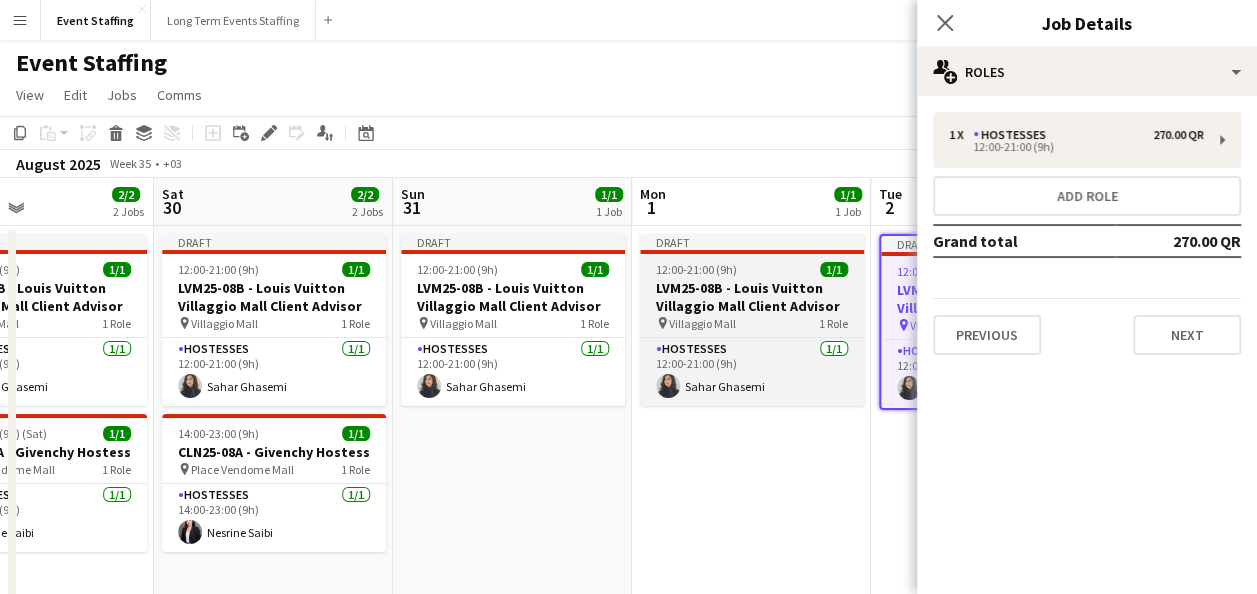 click on "LVM25-08B - Louis Vuitton Villaggio Mall Client Advisor" at bounding box center [752, 297] 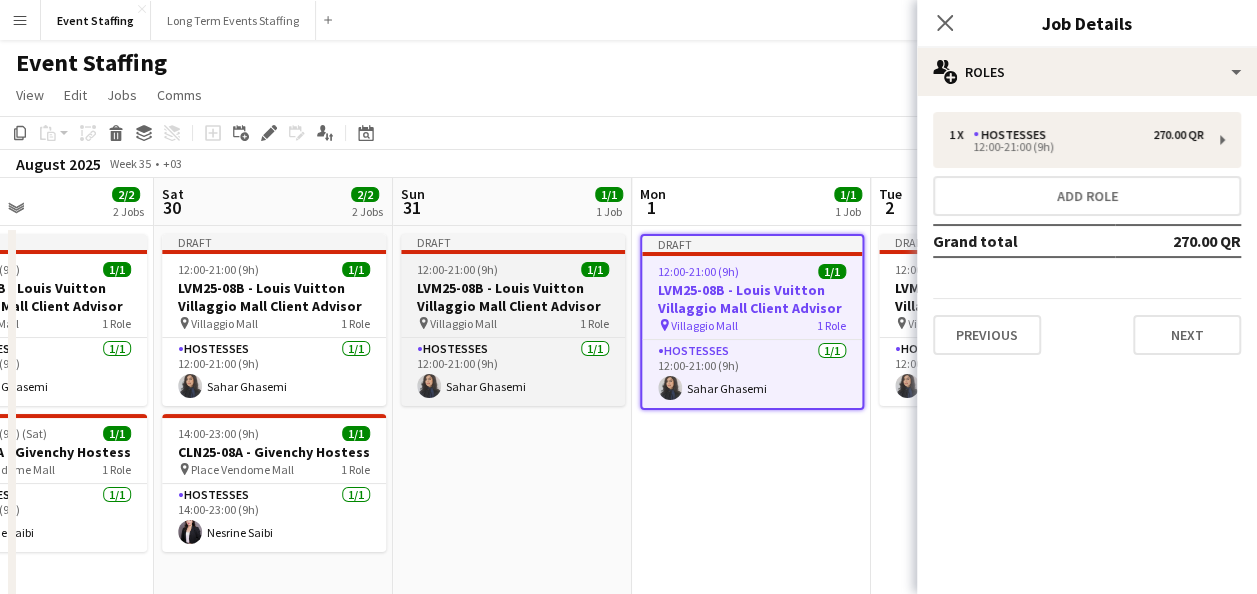 click on "LVM25-08B - Louis Vuitton Villaggio Mall Client Advisor" at bounding box center (513, 297) 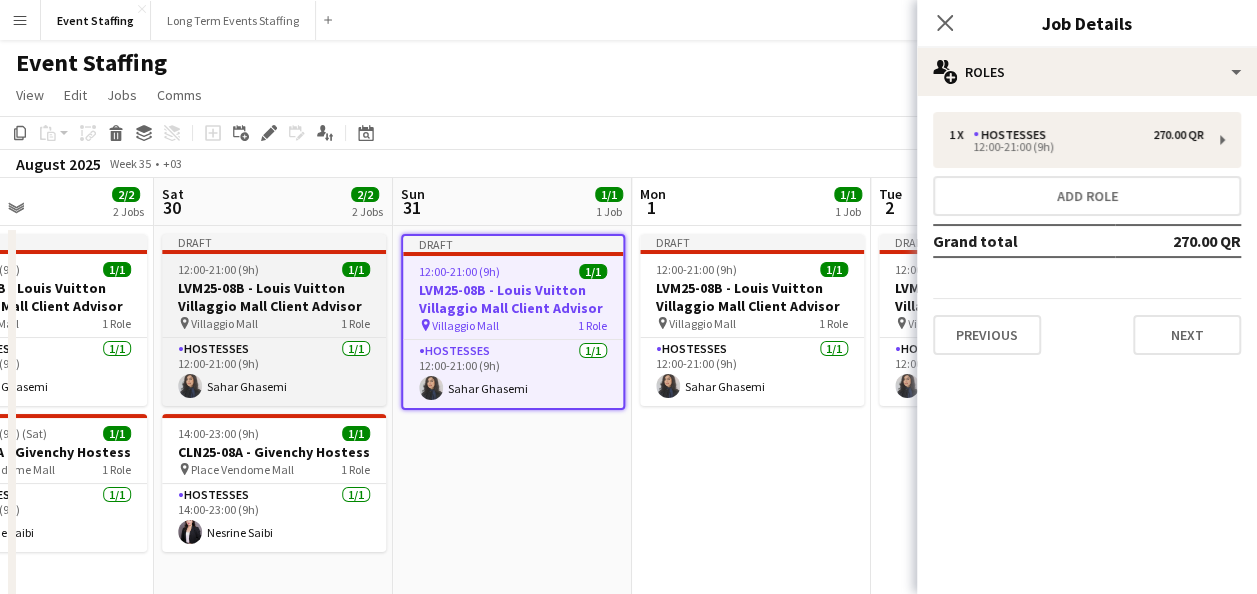 click on "LVM25-08B - Louis Vuitton Villaggio Mall Client Advisor" at bounding box center [274, 297] 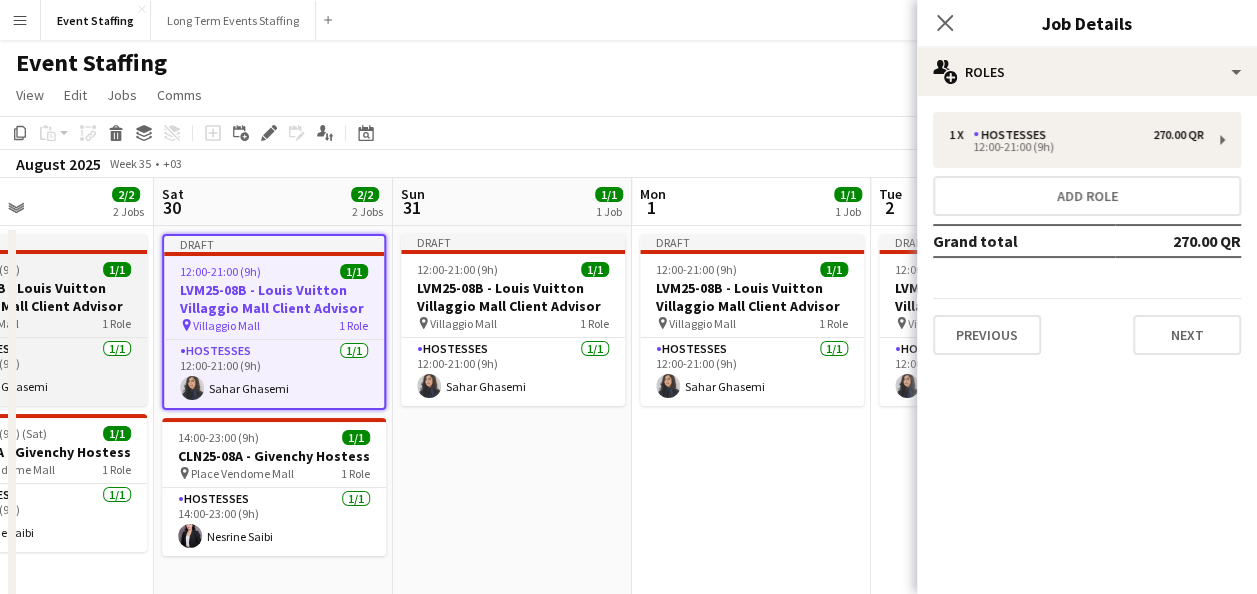 click on "LVM25-08B - Louis Vuitton Villaggio Mall Client Advisor" at bounding box center (35, 297) 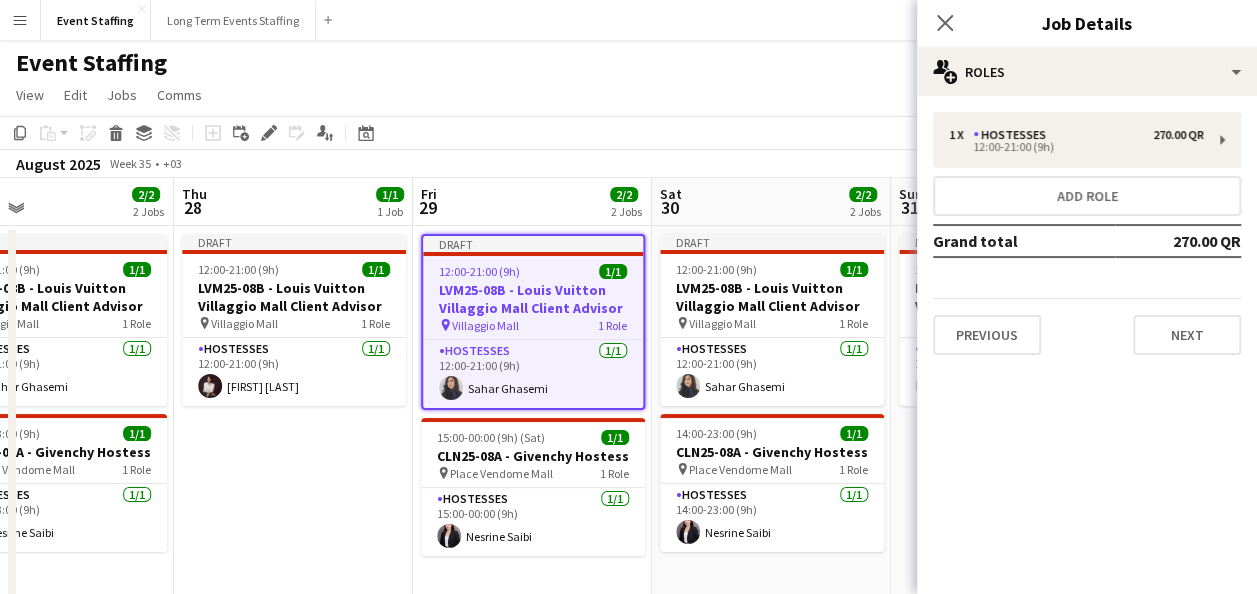 drag, startPoint x: 214, startPoint y: 391, endPoint x: 674, endPoint y: 427, distance: 461.40656 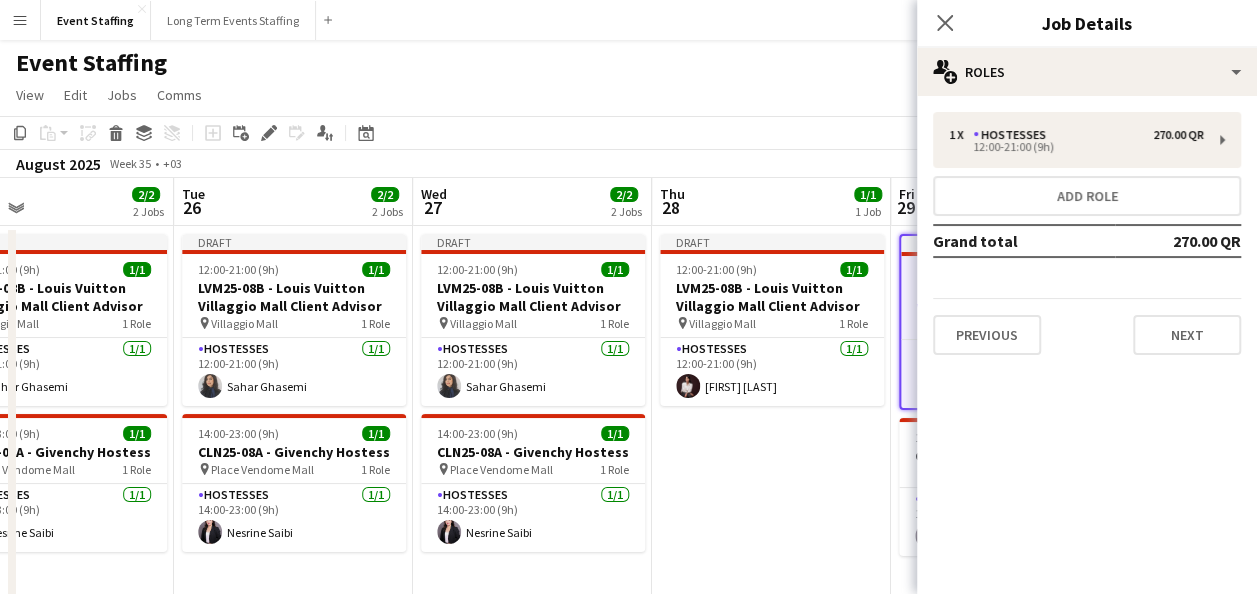 drag, startPoint x: 440, startPoint y: 445, endPoint x: 918, endPoint y: 427, distance: 478.3388 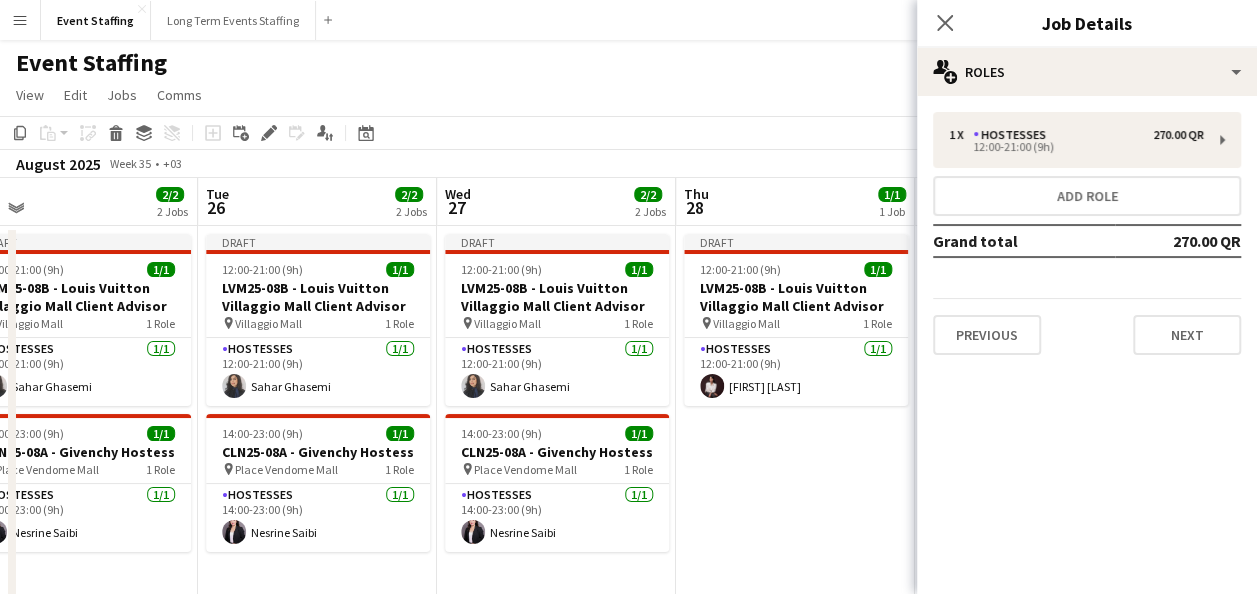 drag, startPoint x: 768, startPoint y: 476, endPoint x: 792, endPoint y: 468, distance: 25.298222 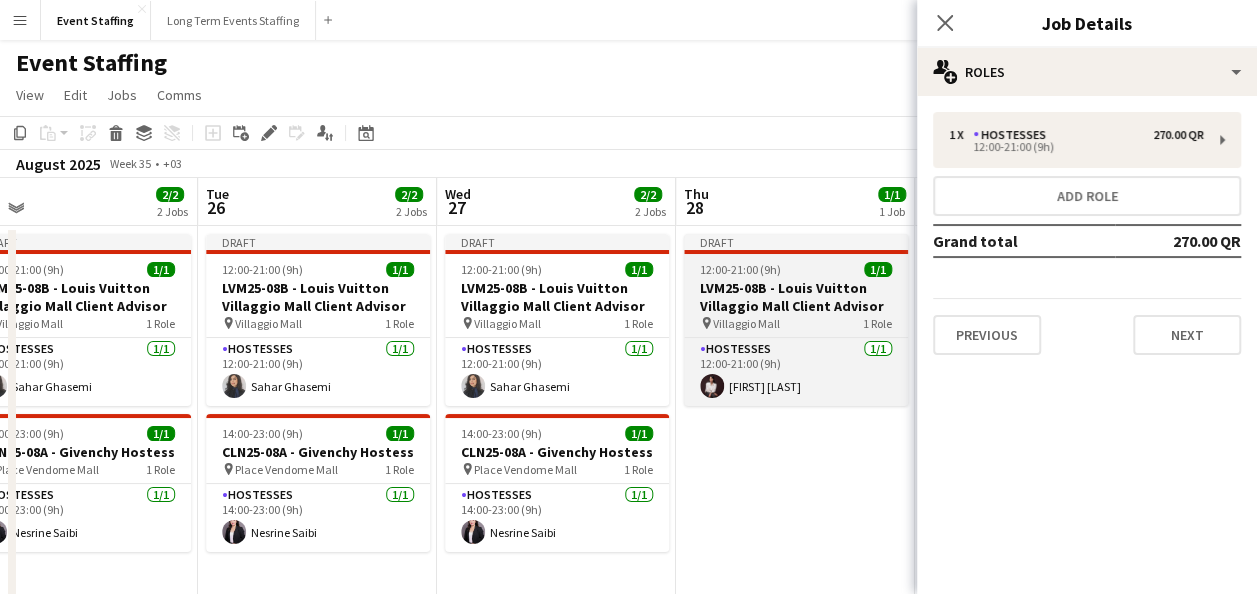 click on "LVM25-08B - Louis Vuitton Villaggio Mall Client Advisor" at bounding box center (796, 297) 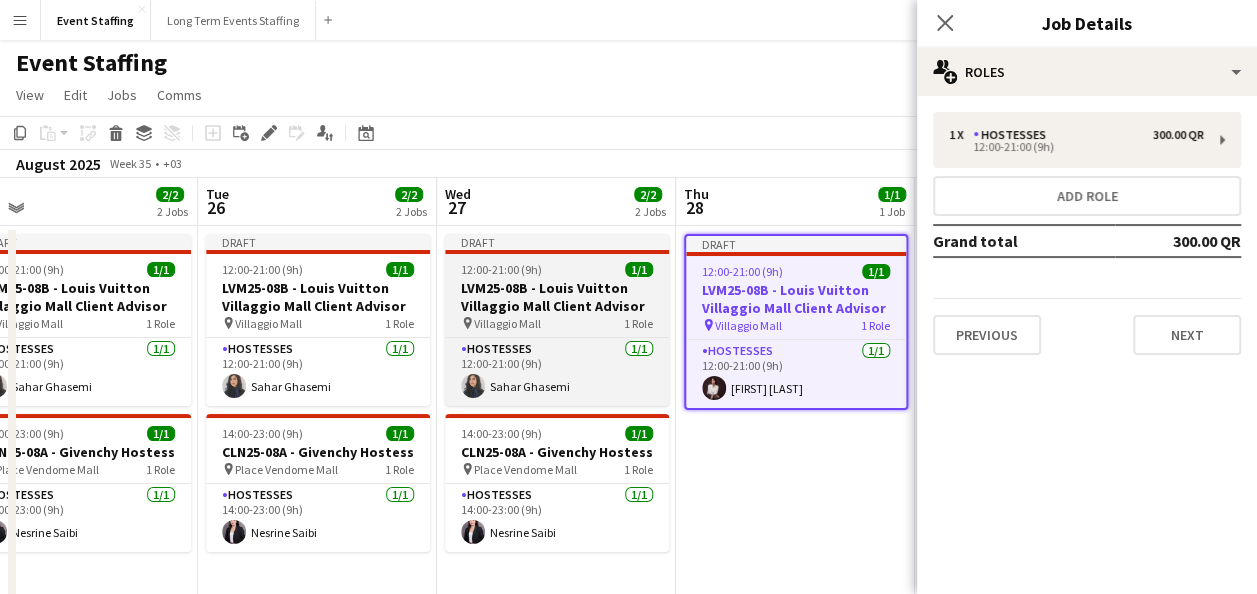 click on "LVM25-08B - Louis Vuitton Villaggio Mall Client Advisor" at bounding box center [557, 297] 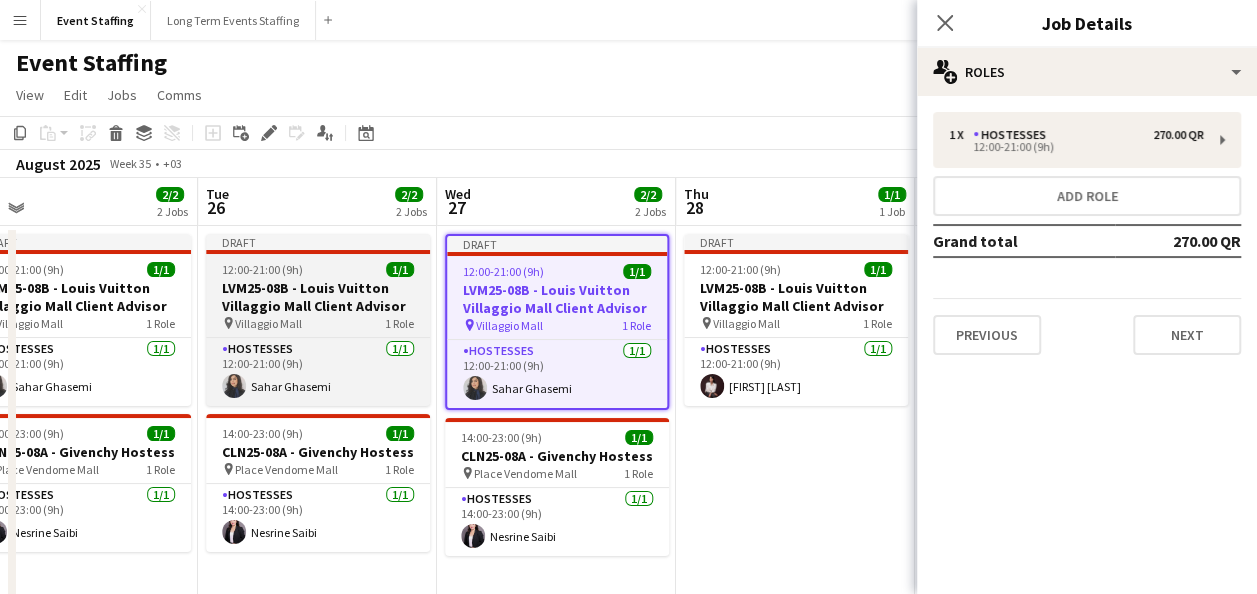 click on "LVM25-08B - Louis Vuitton Villaggio Mall Client Advisor" at bounding box center [318, 297] 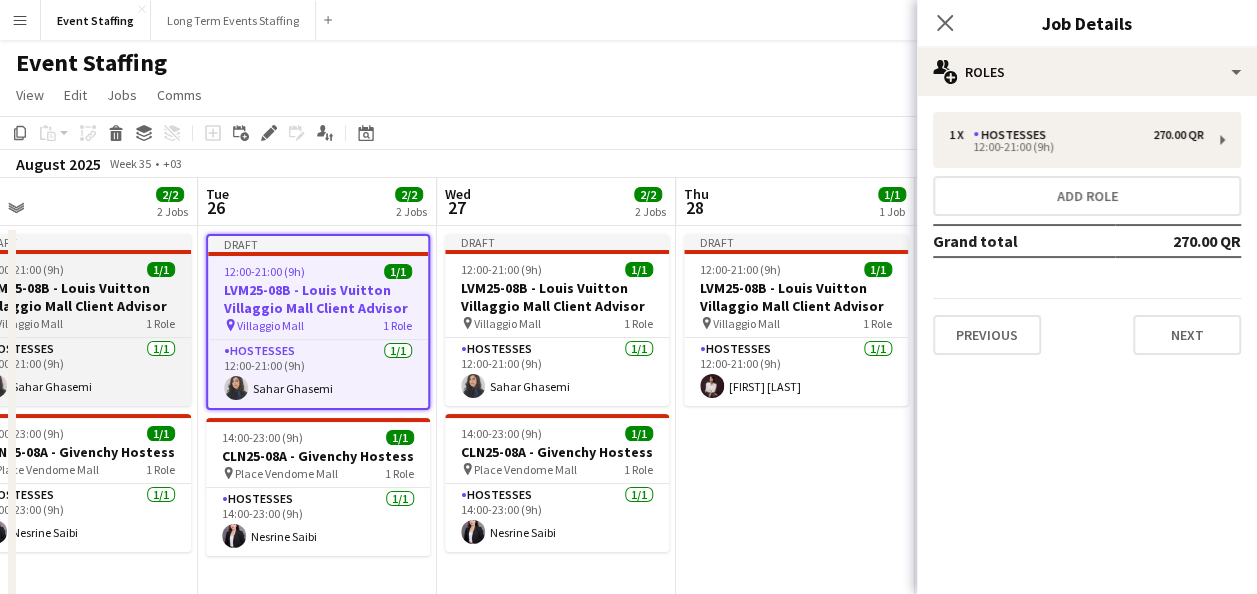 click on "LVM25-08B - Louis Vuitton Villaggio Mall Client Advisor" at bounding box center [79, 297] 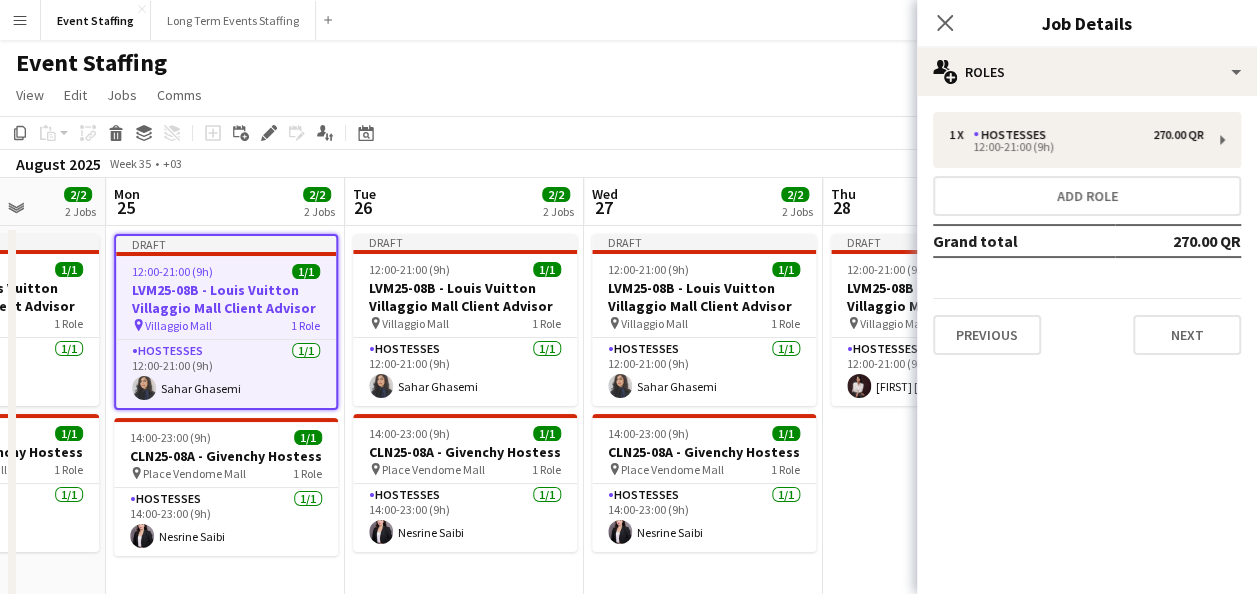 drag, startPoint x: 157, startPoint y: 356, endPoint x: 484, endPoint y: 362, distance: 327.05505 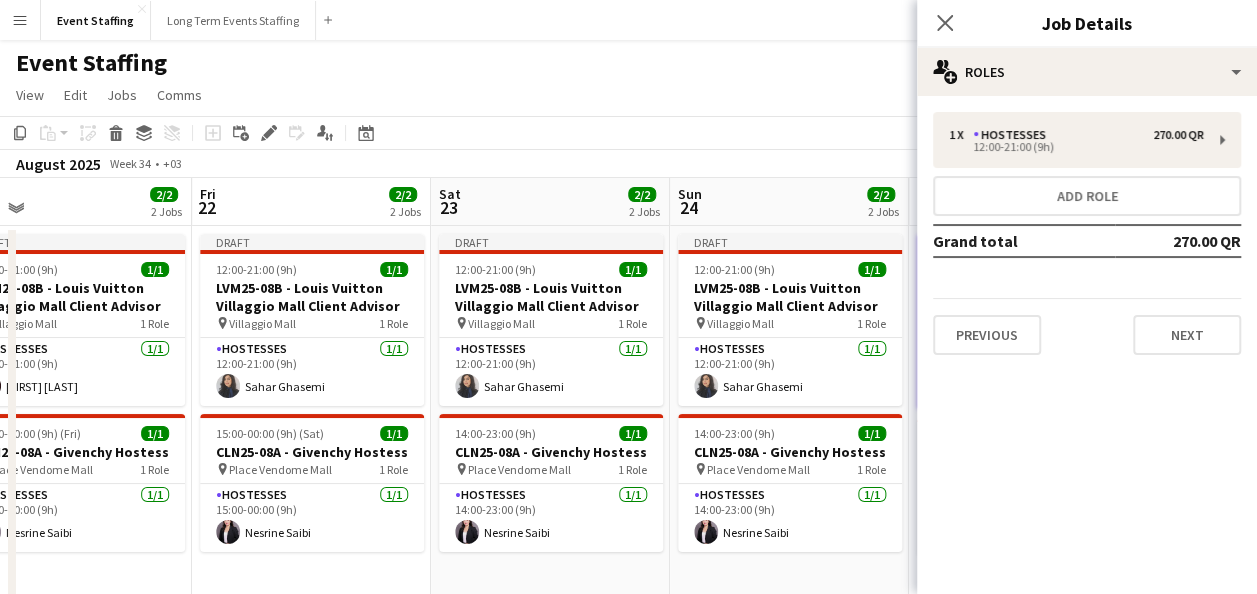 scroll, scrollTop: 0, scrollLeft: 515, axis: horizontal 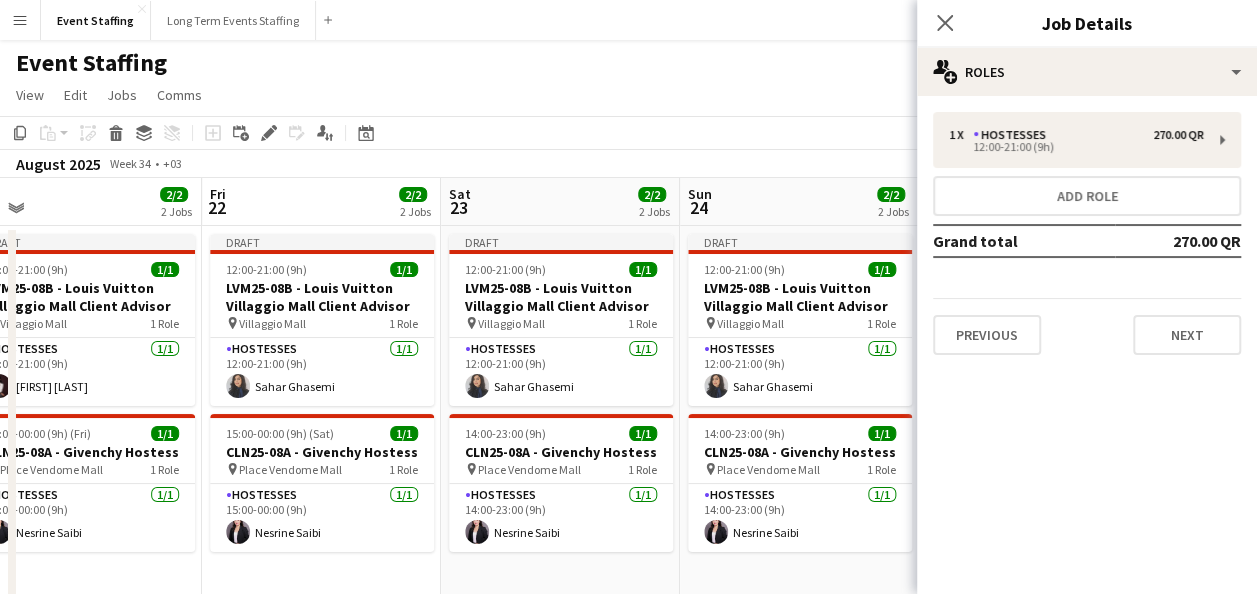 drag, startPoint x: 260, startPoint y: 394, endPoint x: 832, endPoint y: 400, distance: 572.0315 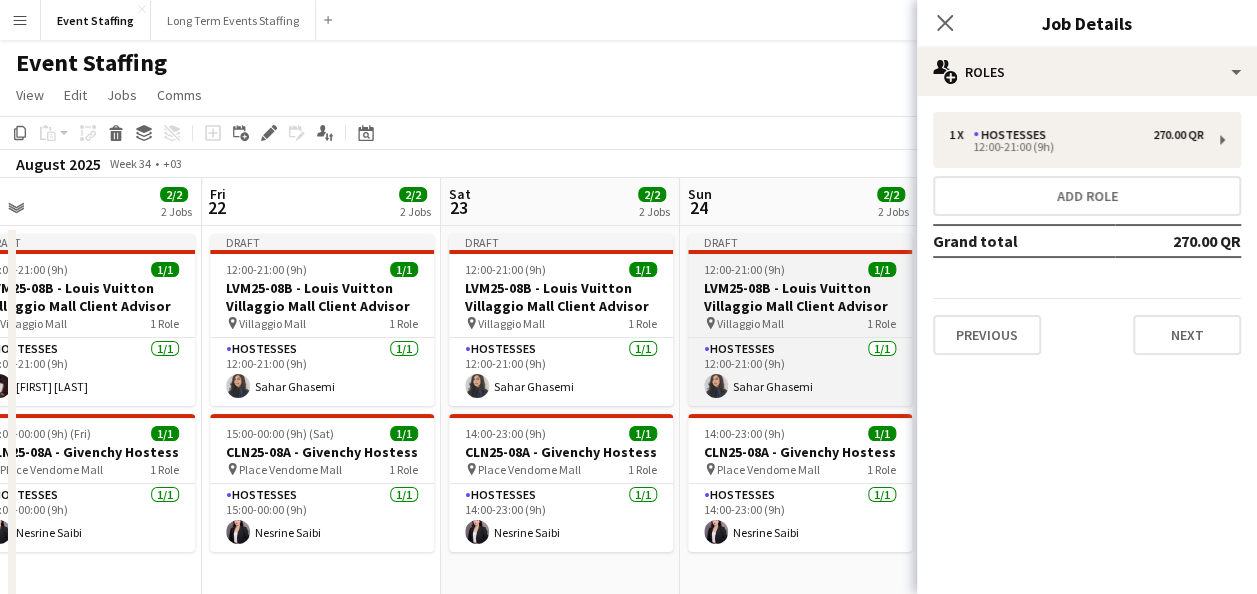 click on "LVM25-08B - Louis Vuitton Villaggio Mall Client Advisor" at bounding box center [800, 297] 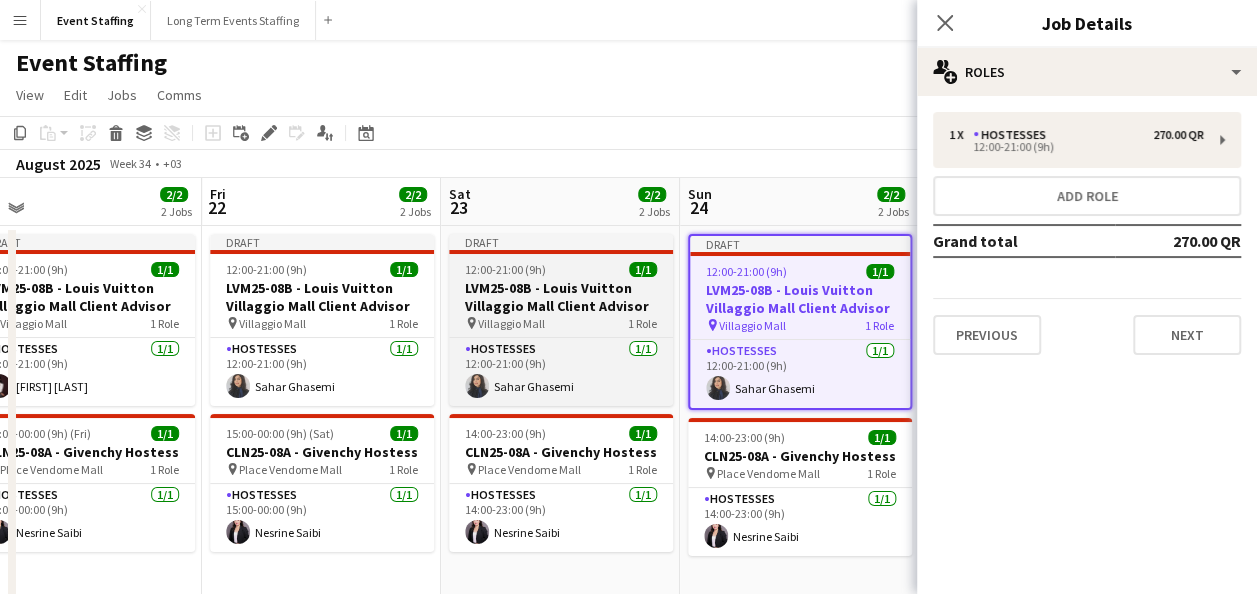 click on "LVM25-08B - Louis Vuitton Villaggio Mall Client Advisor" at bounding box center [561, 297] 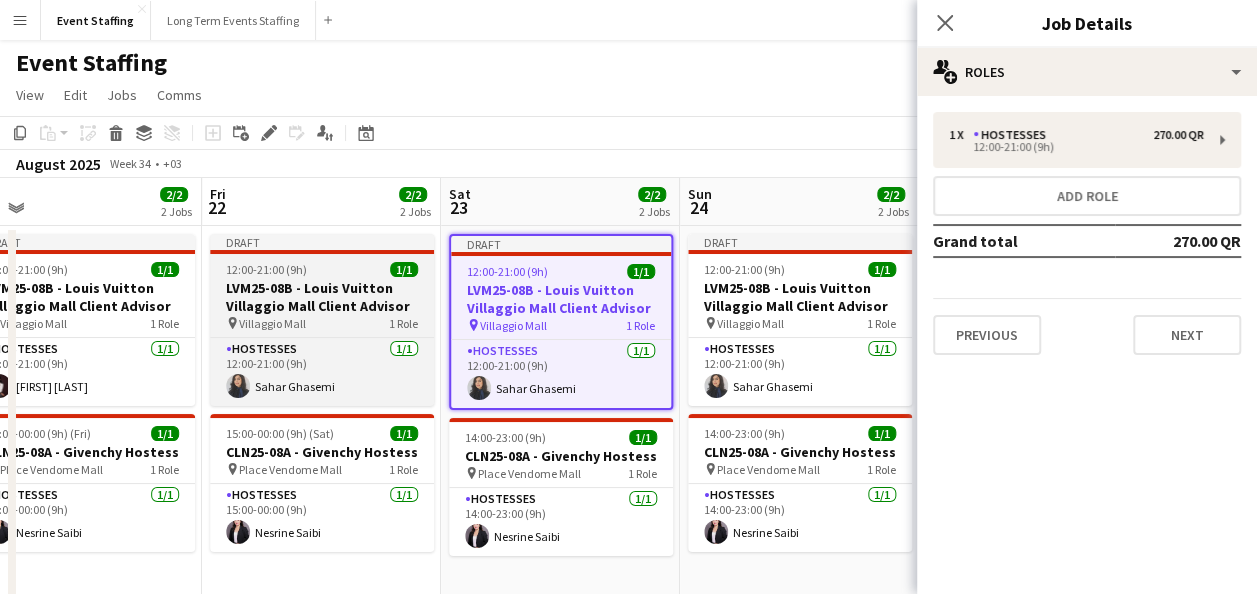 click on "LVM25-08B - Louis Vuitton Villaggio Mall Client Advisor" at bounding box center [322, 297] 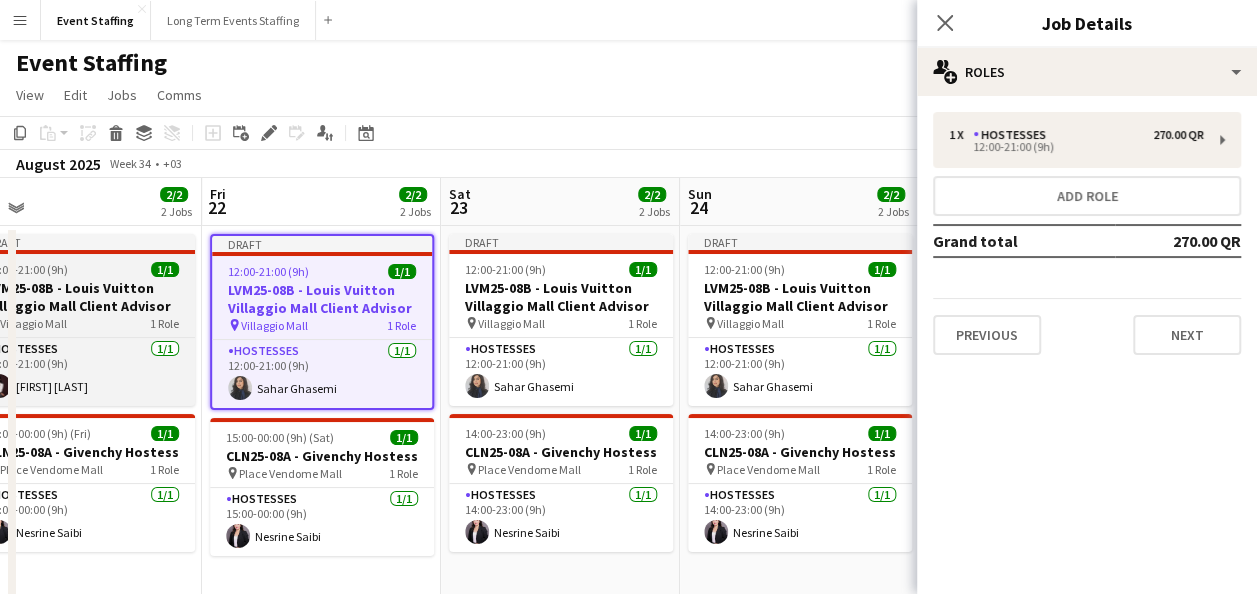 click on "LVM25-08B - Louis Vuitton Villaggio Mall Client Advisor" at bounding box center (83, 297) 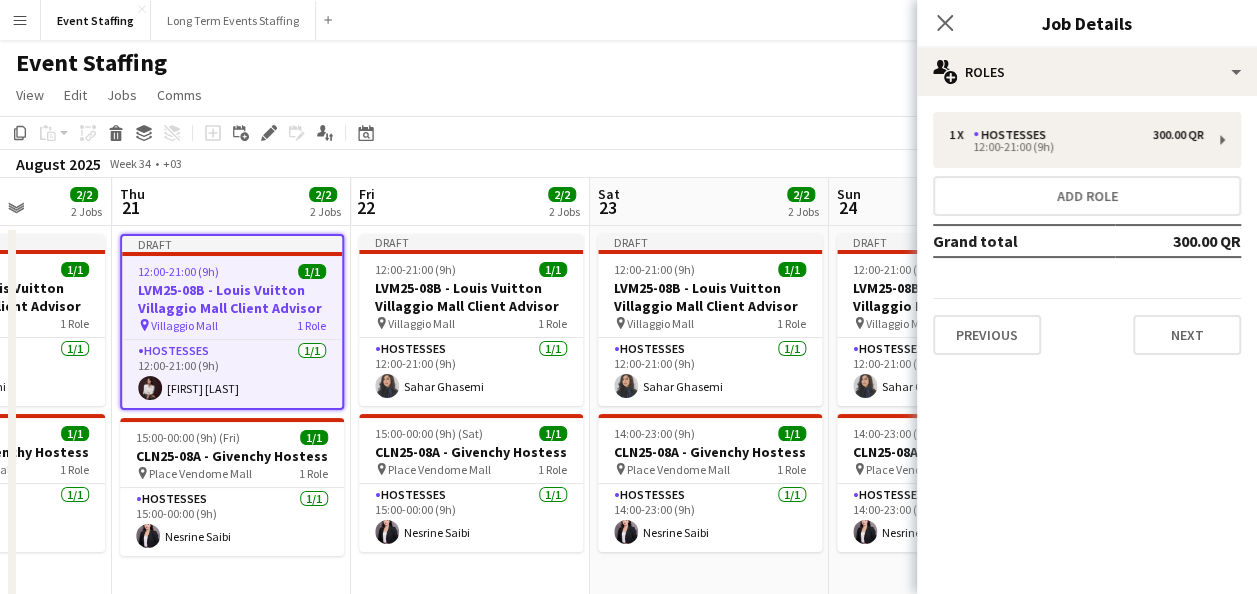 drag, startPoint x: 108, startPoint y: 351, endPoint x: 499, endPoint y: 358, distance: 391.06265 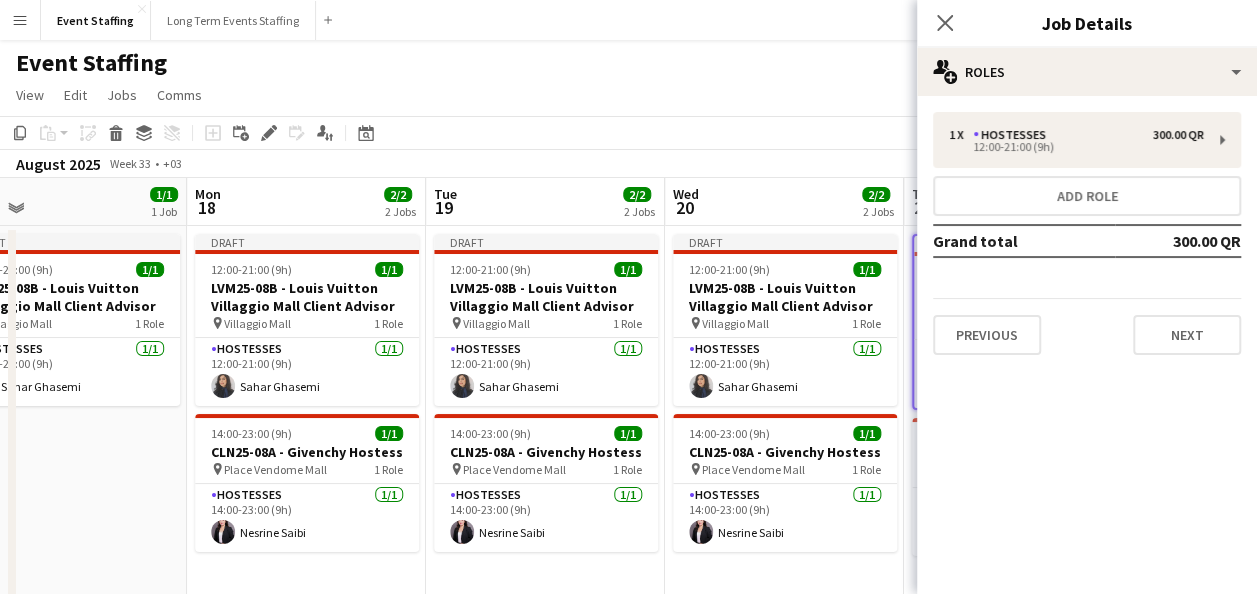 scroll, scrollTop: 0, scrollLeft: 514, axis: horizontal 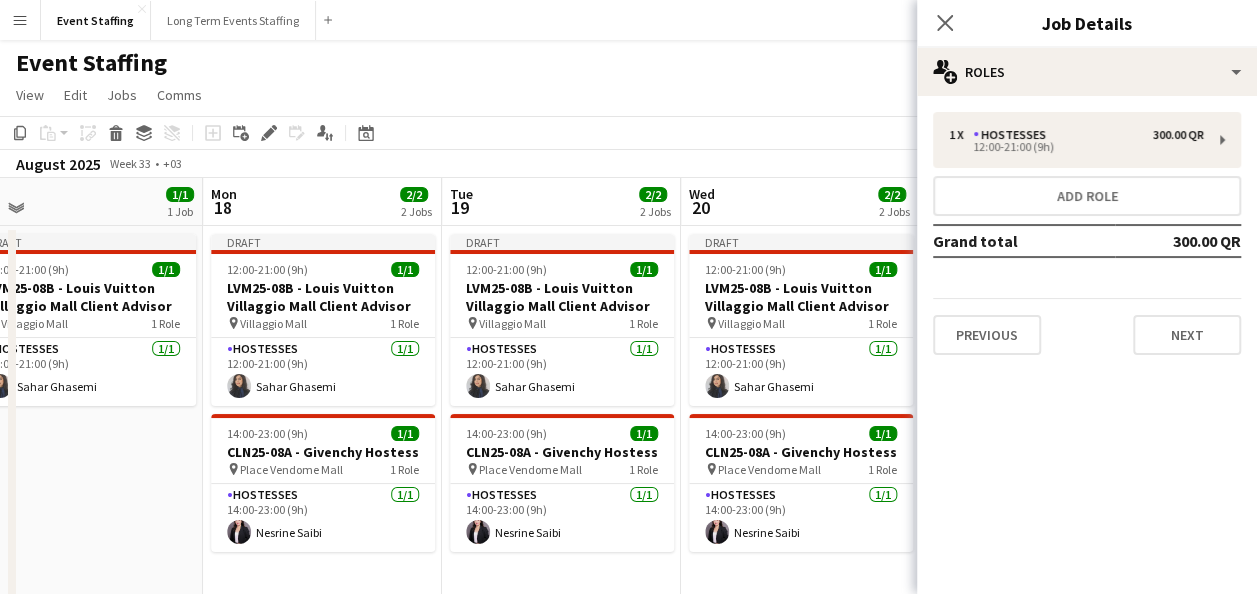 drag, startPoint x: 242, startPoint y: 350, endPoint x: 758, endPoint y: 365, distance: 516.21796 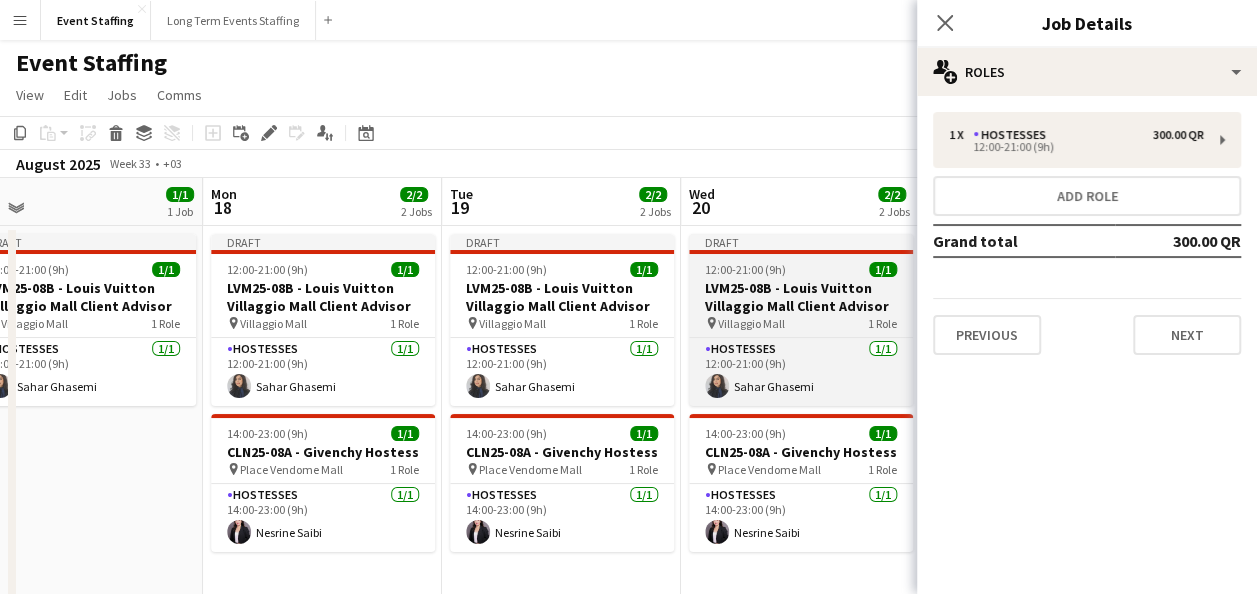click on "LVM25-08B - Louis Vuitton Villaggio Mall Client Advisor" at bounding box center [801, 297] 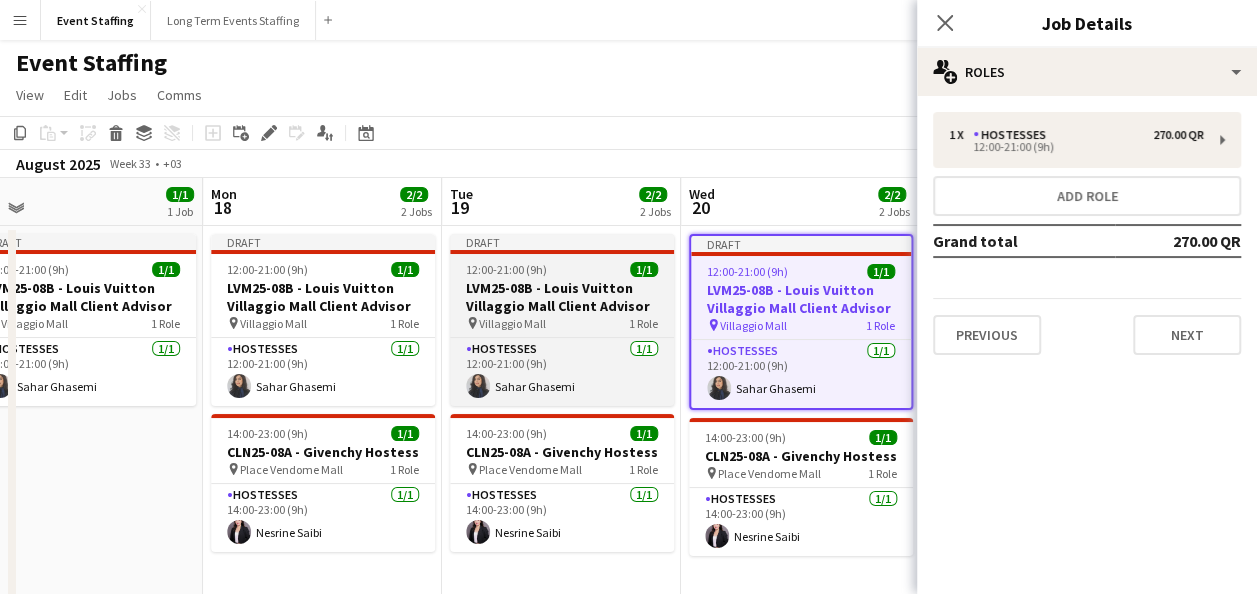 click on "LVM25-08B - Louis Vuitton Villaggio Mall Client Advisor" at bounding box center [562, 297] 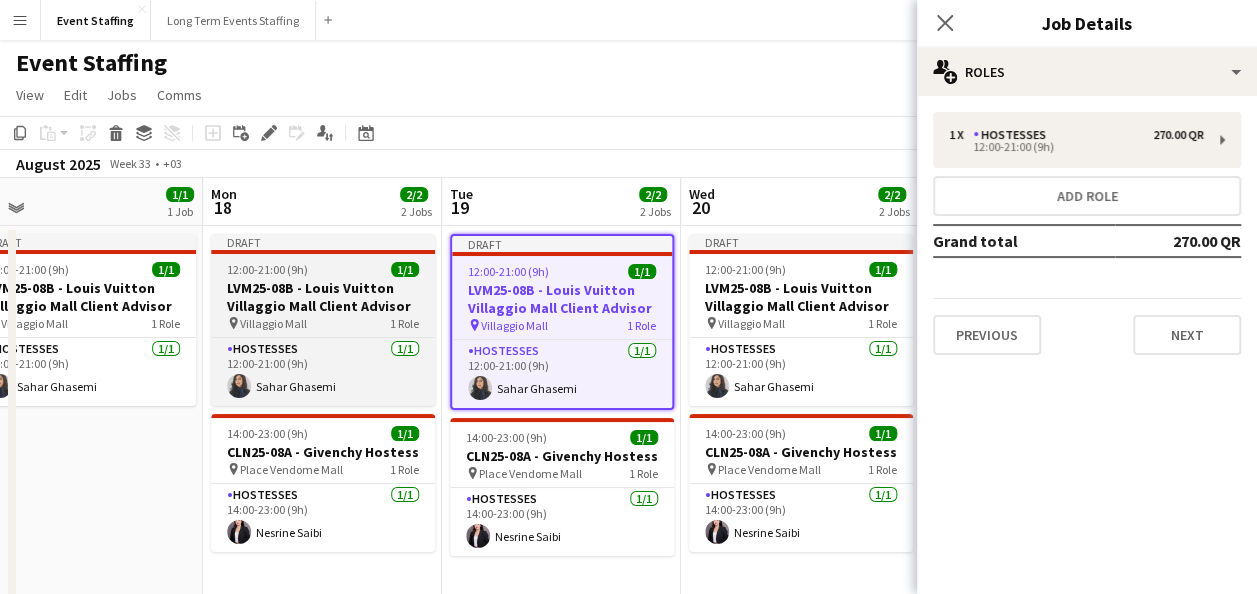 click on "LVM25-08B - Louis Vuitton Villaggio Mall Client Advisor" at bounding box center [323, 297] 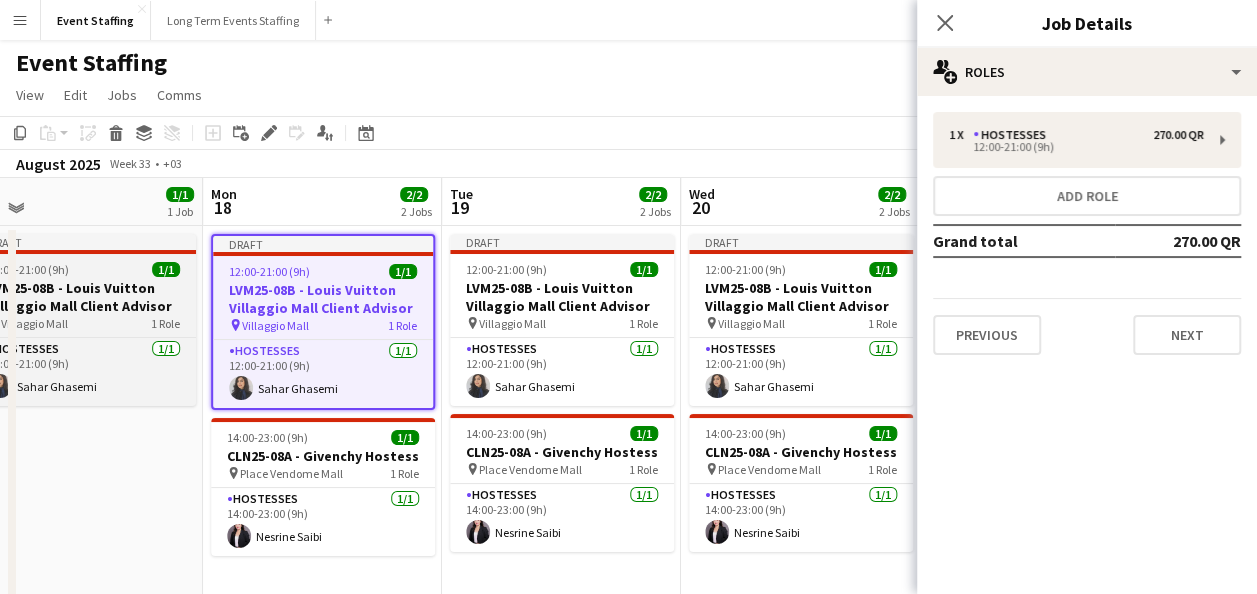 click on "LVM25-08B - Louis Vuitton Villaggio Mall Client Advisor" at bounding box center (84, 297) 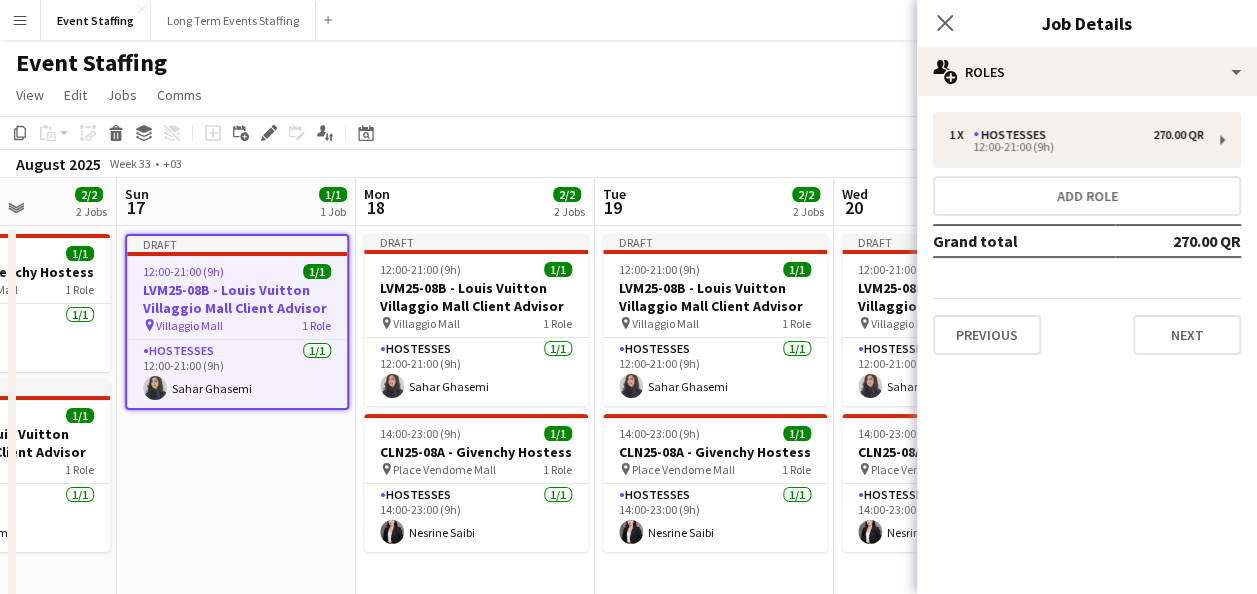 drag, startPoint x: 189, startPoint y: 398, endPoint x: 753, endPoint y: 378, distance: 564.3545 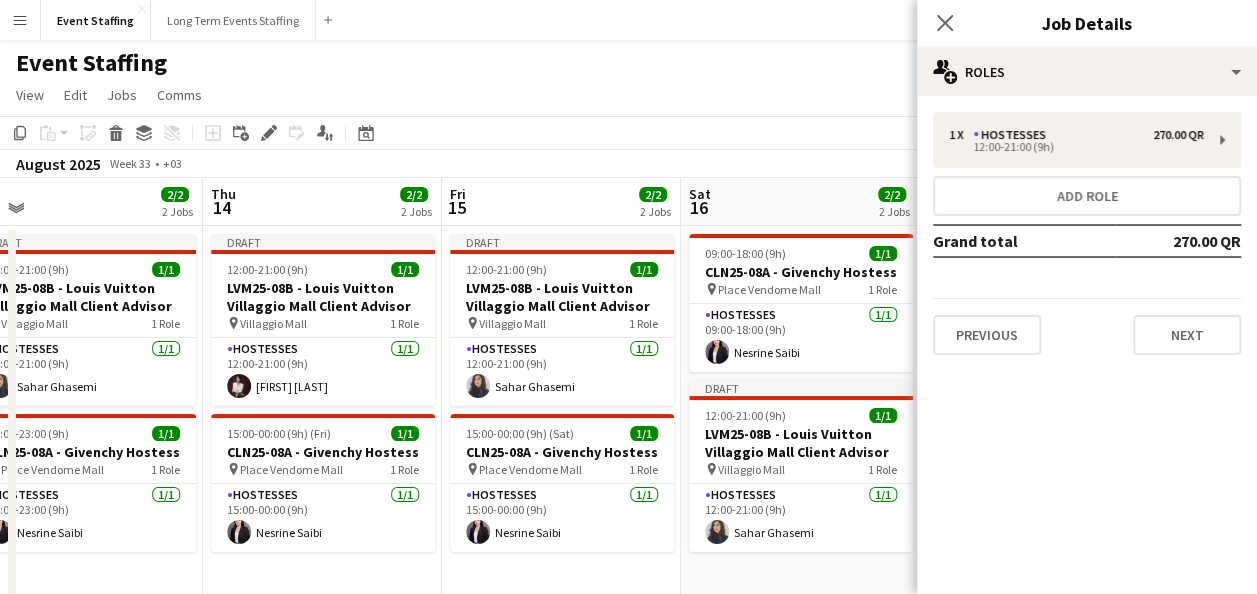 scroll, scrollTop: 0, scrollLeft: 514, axis: horizontal 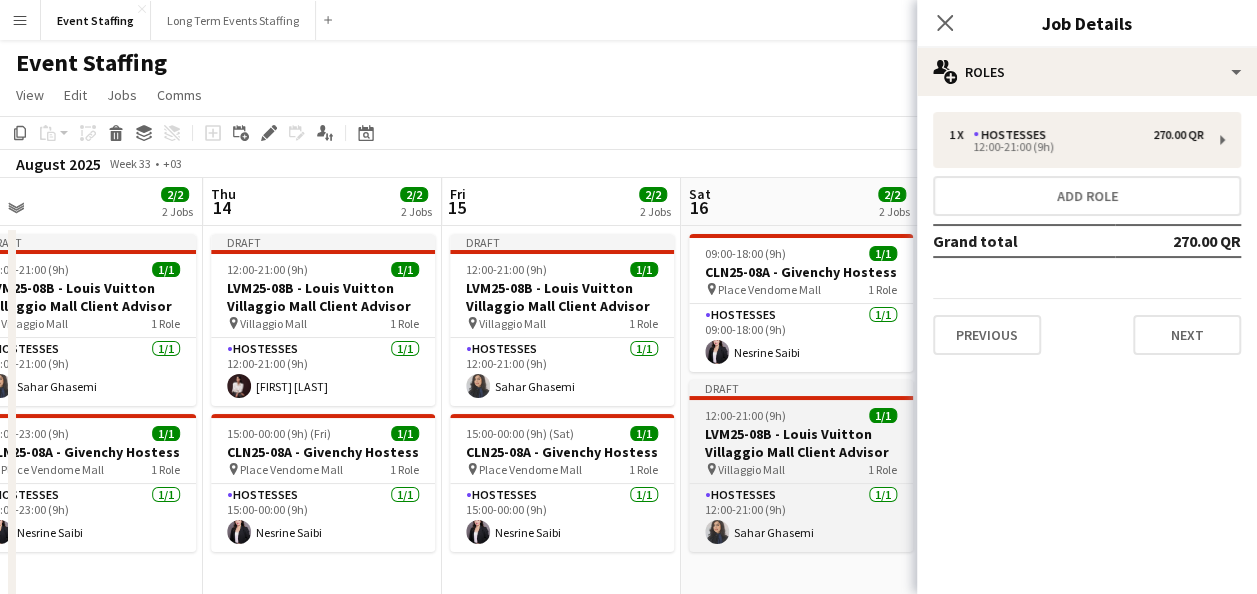 click on "LVM25-08B - Louis Vuitton Villaggio Mall Client Advisor" at bounding box center (801, 443) 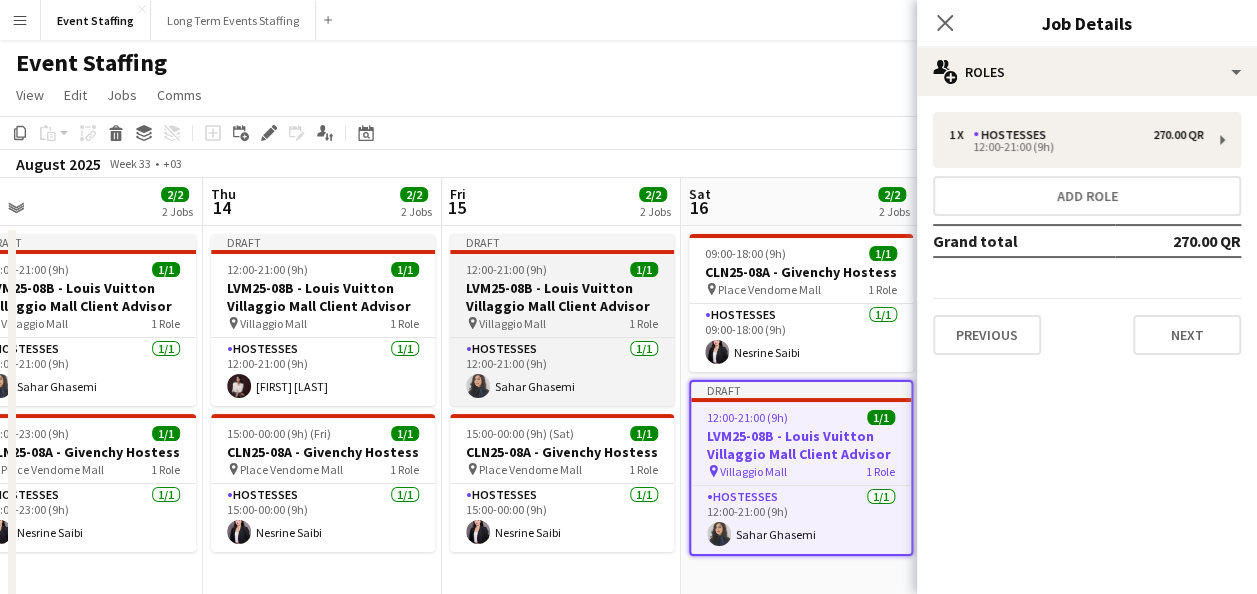 click on "LVM25-08B - Louis Vuitton Villaggio Mall Client Advisor" at bounding box center [562, 297] 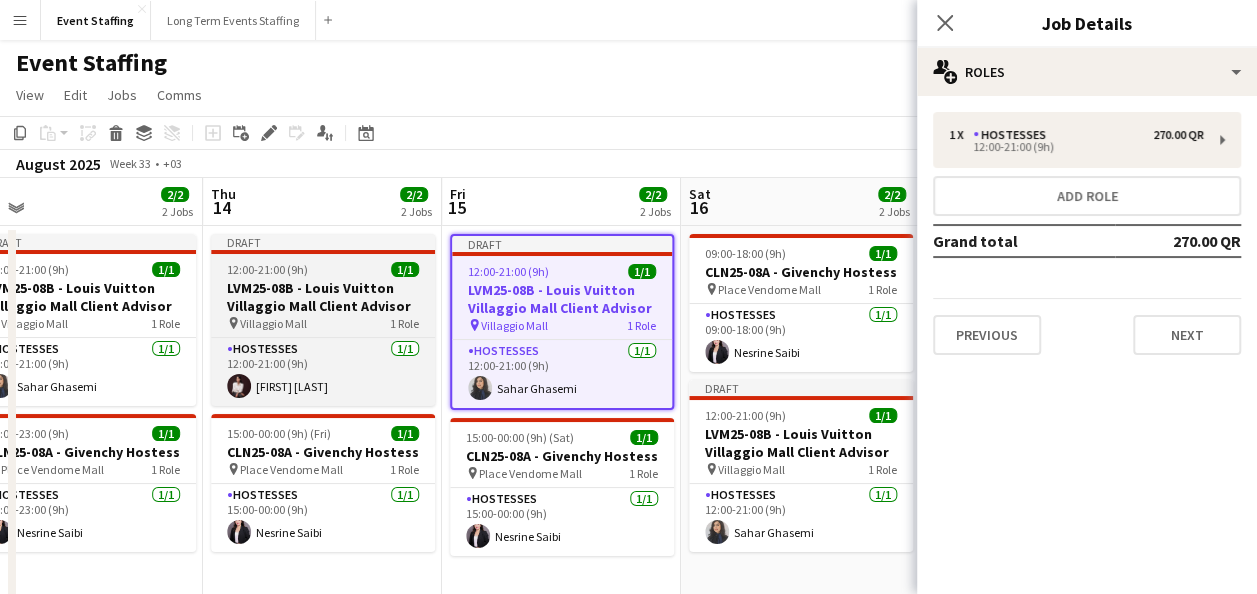 click on "LVM25-08B - Louis Vuitton Villaggio Mall Client Advisor" at bounding box center (323, 297) 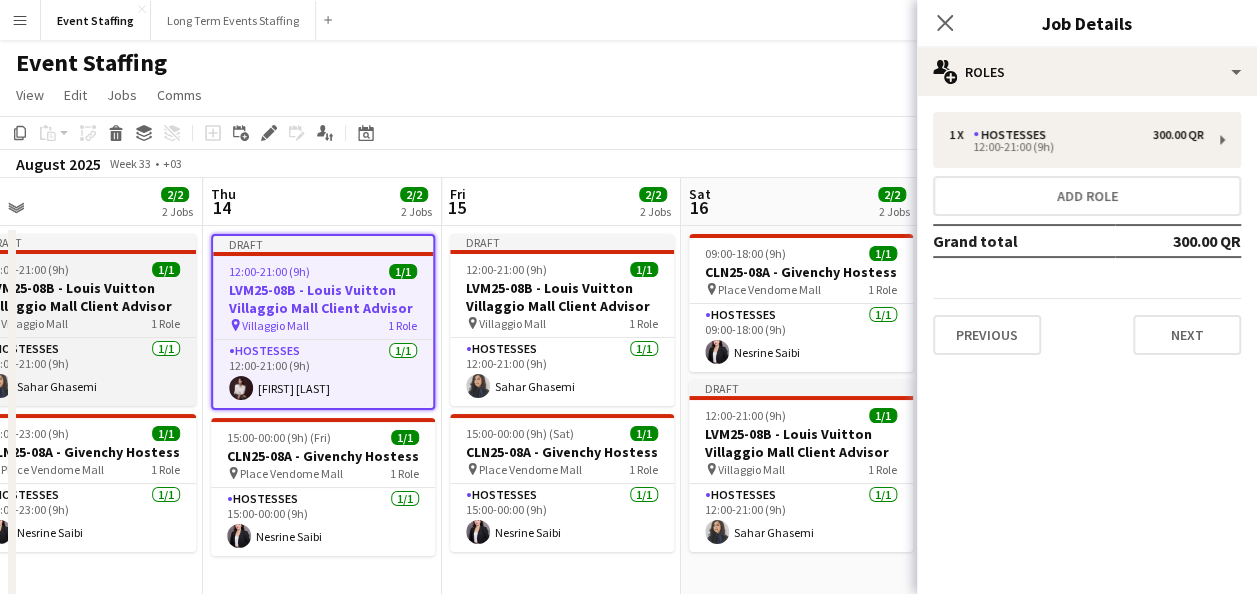 click on "LVM25-08B - Louis Vuitton Villaggio Mall Client Advisor" at bounding box center [84, 297] 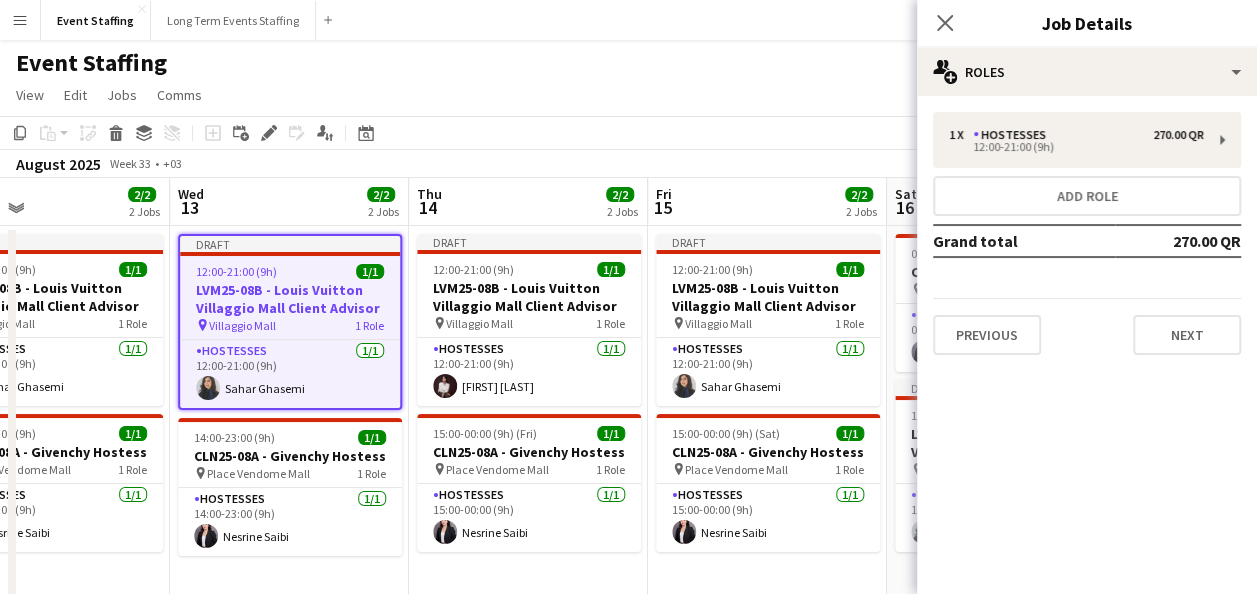drag, startPoint x: 100, startPoint y: 309, endPoint x: 472, endPoint y: 328, distance: 372.4849 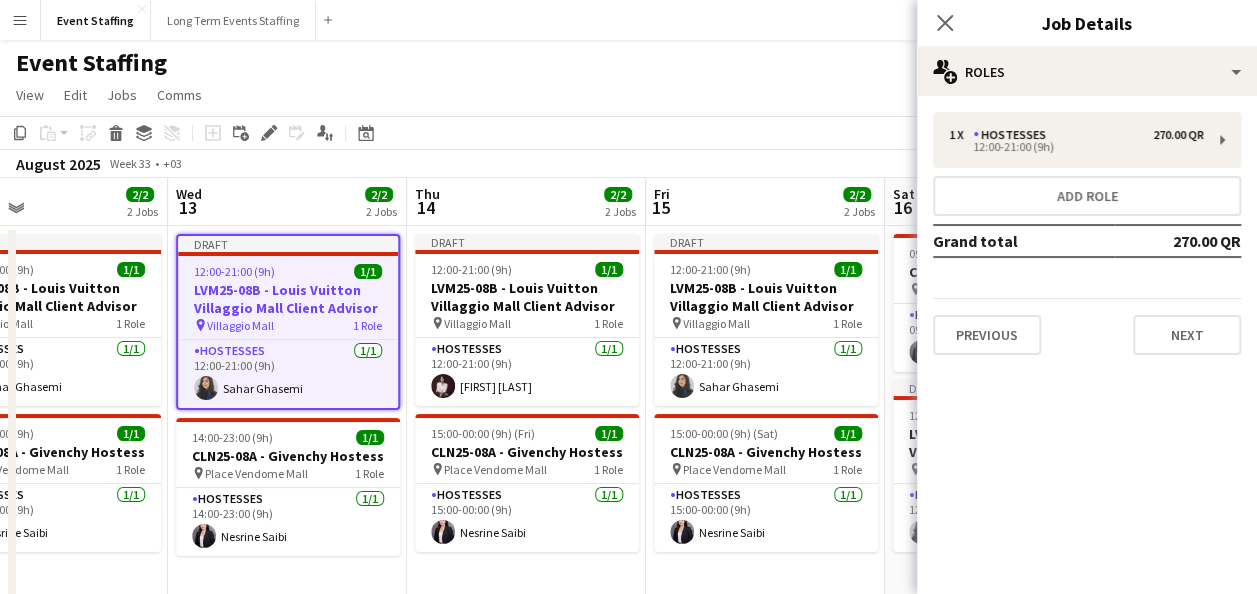 click on "Sun   10   1/1   1 Job   Mon   11   2/2   2 Jobs   Tue   12   2/2   2 Jobs   Wed   13   2/2   2 Jobs   Thu   14   2/2   2 Jobs   Fri   15   2/2   2 Jobs   Sat   16   2/2   2 Jobs   Sun   17   1/1   1 Job   Mon   18   2/2   2 Jobs   Tue   19   2/2   2 Jobs   Wed   20   2/2   2 Jobs   Draft   12:00-21:00 (9h)    1/1   LVM25-08B - Louis Vuitton Villaggio Mall Client Advisor
pin
Villaggio Mall   1 Role   Hostesses   1/1   12:00-21:00 (9h)
Sahar Ghasemi  Draft   12:00-21:00 (9h)    1/1   LVM25-08B - Louis Vuitton Villaggio Mall Client Advisor
pin
Villaggio Mall   1 Role   Hostesses   1/1   12:00-21:00 (9h)
Sahar Ghasemi     14:00-23:00 (9h)    1/1    CLN25-08A - Givenchy Hostess
pin
Place Vendome Mall   1 Role   Hostesses   1/1   14:00-23:00 (9h)
Nesrine Saibi  Draft   12:00-21:00 (9h)    1/1   LVM25-08B - Louis Vuitton Villaggio Mall Client Advisor
pin
1 Role" at bounding box center [628, 712] 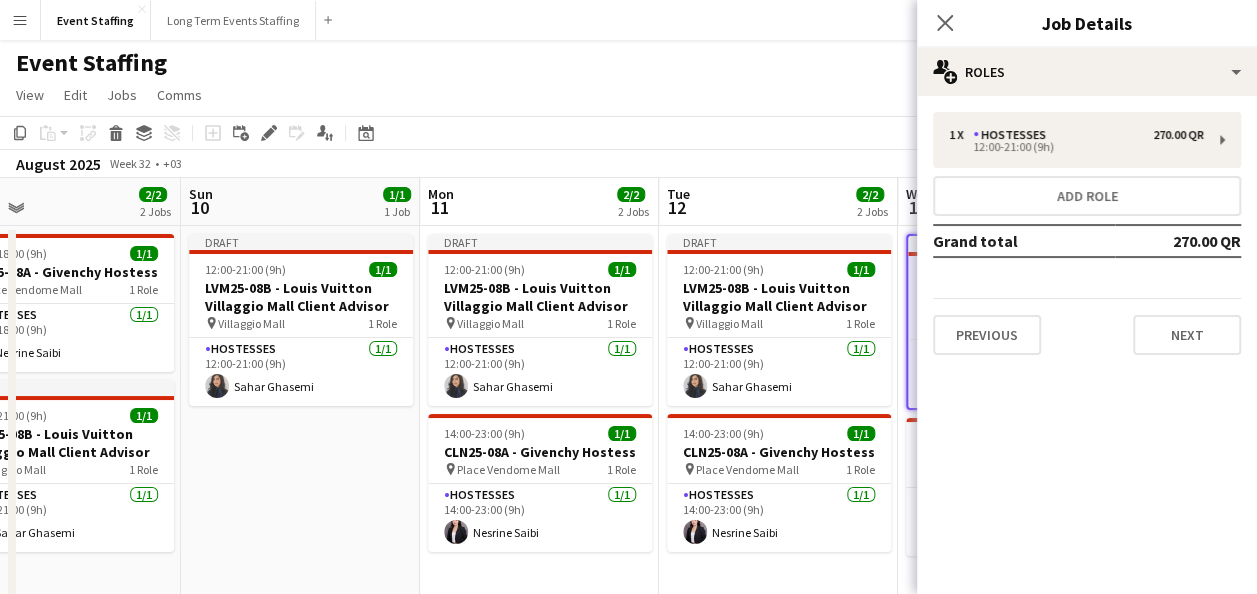 scroll, scrollTop: 0, scrollLeft: 520, axis: horizontal 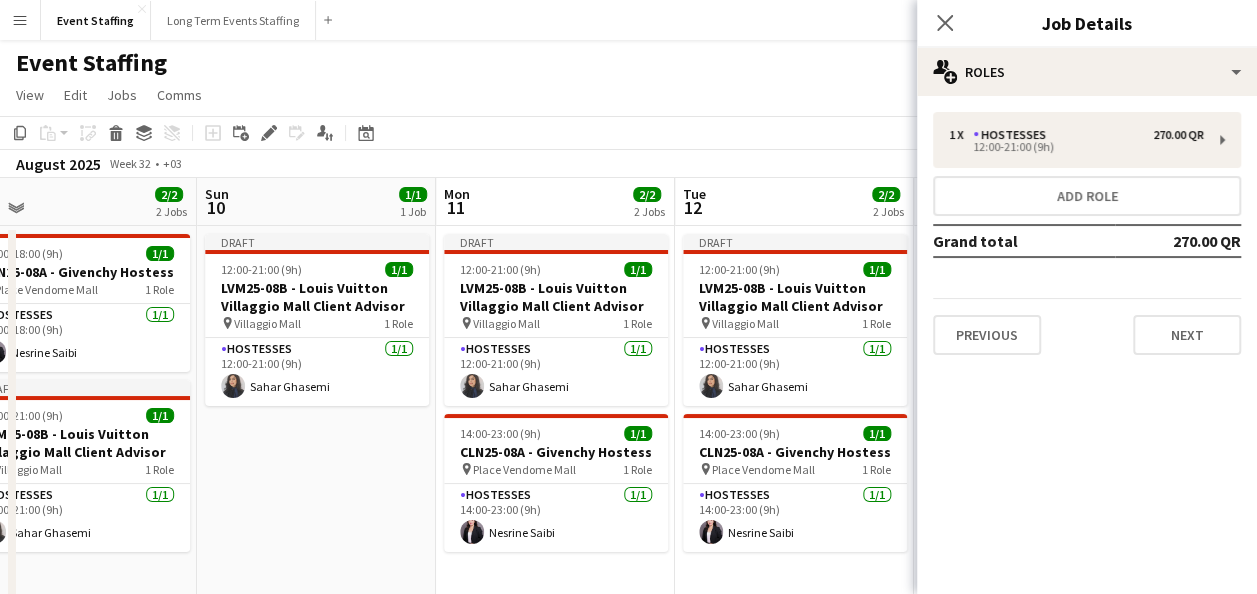drag, startPoint x: 226, startPoint y: 350, endPoint x: 806, endPoint y: 367, distance: 580.2491 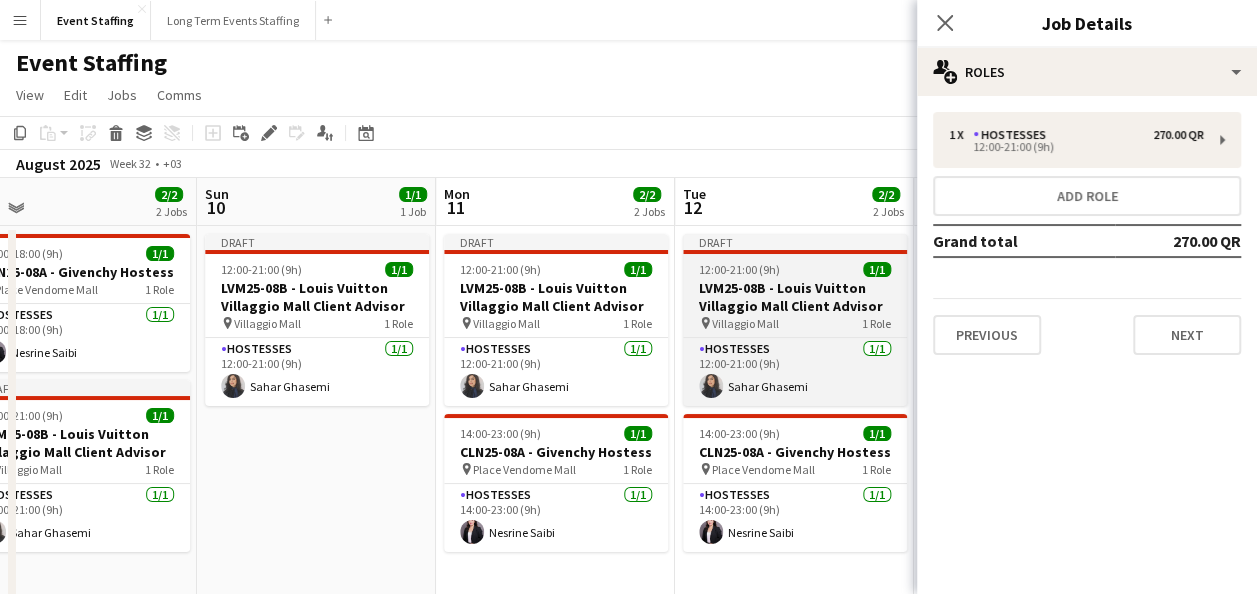 click on "LVM25-08B - Louis Vuitton Villaggio Mall Client Advisor" at bounding box center [795, 297] 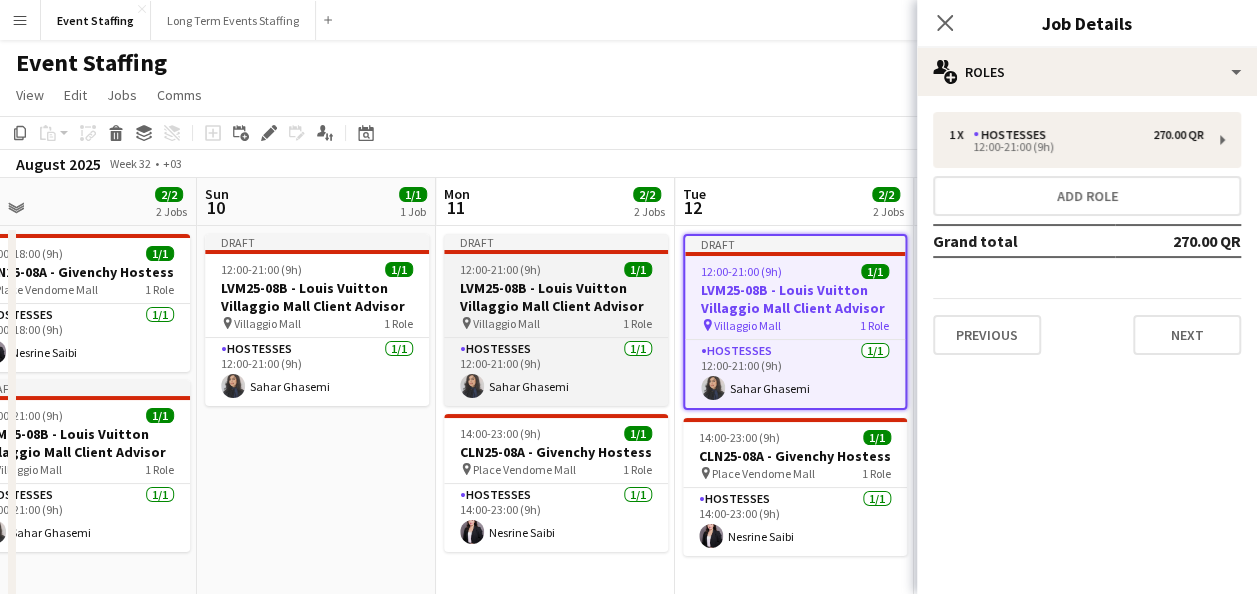 click on "LVM25-08B - Louis Vuitton Villaggio Mall Client Advisor" at bounding box center (556, 297) 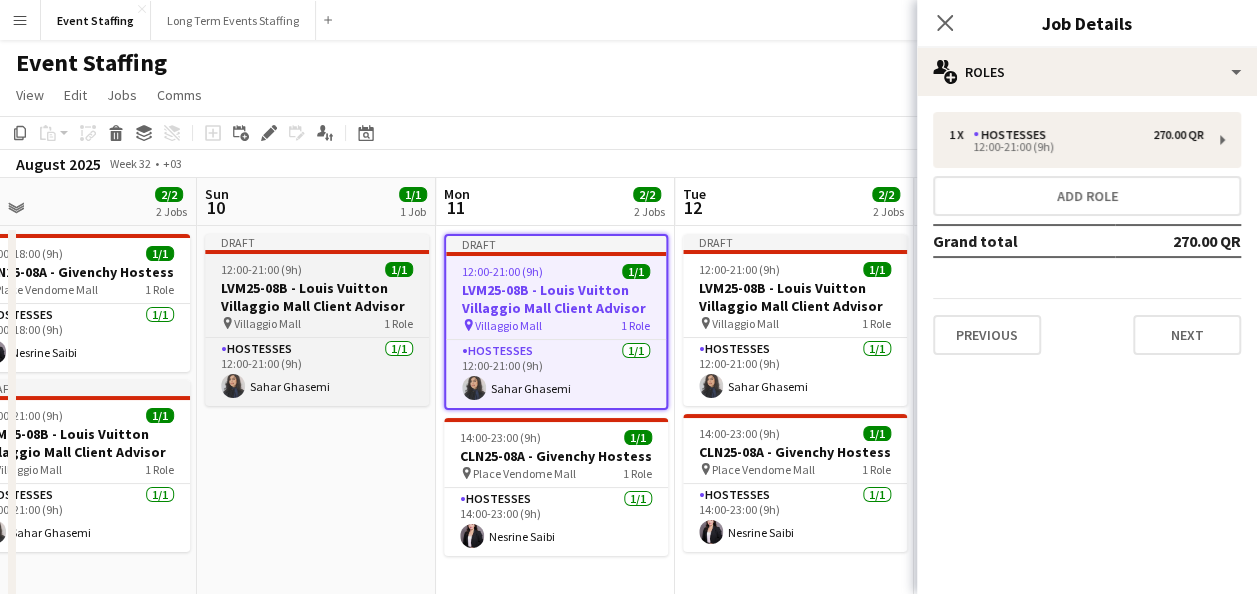 click on "12:00-21:00 (9h)" at bounding box center (261, 269) 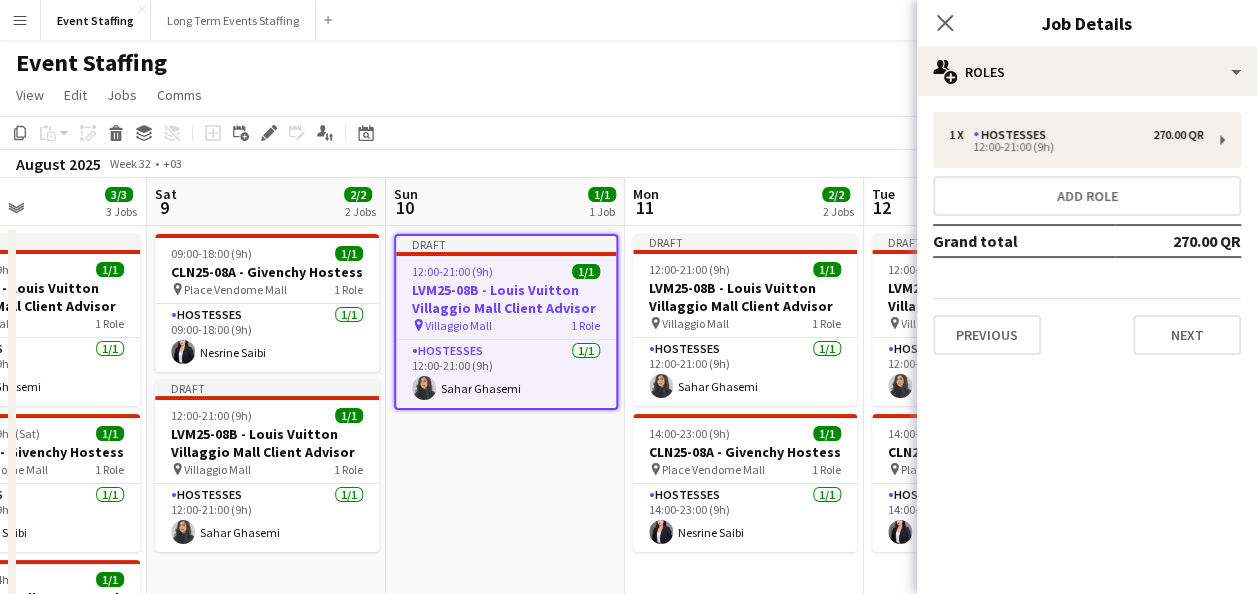 drag, startPoint x: 180, startPoint y: 325, endPoint x: 610, endPoint y: 355, distance: 431.04523 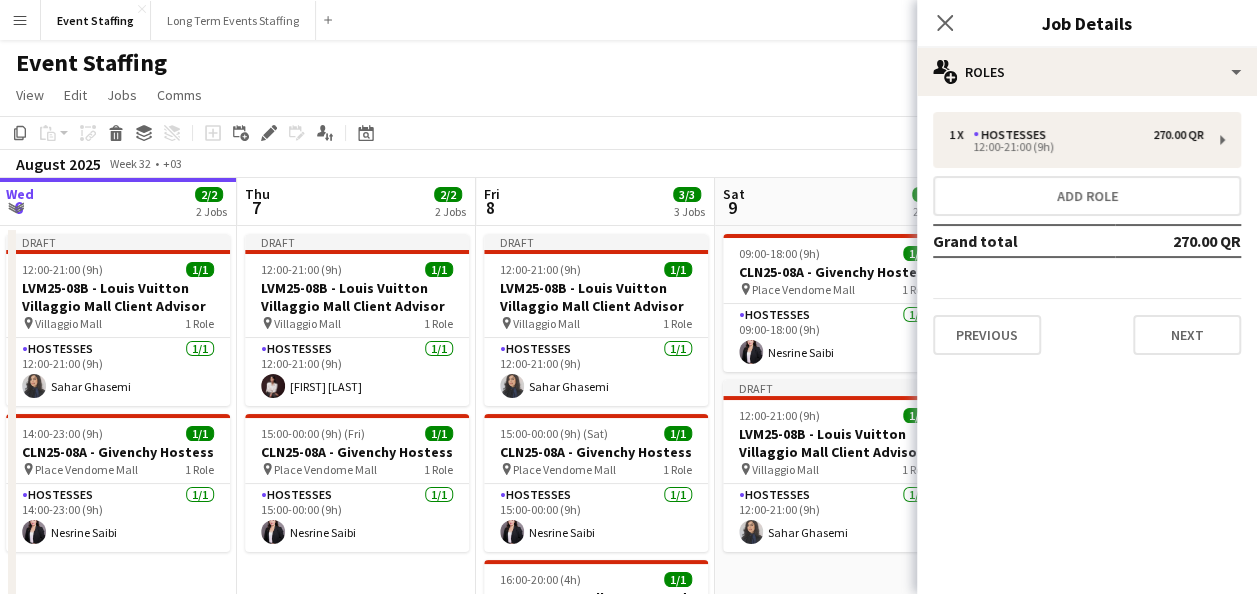 scroll, scrollTop: 0, scrollLeft: 471, axis: horizontal 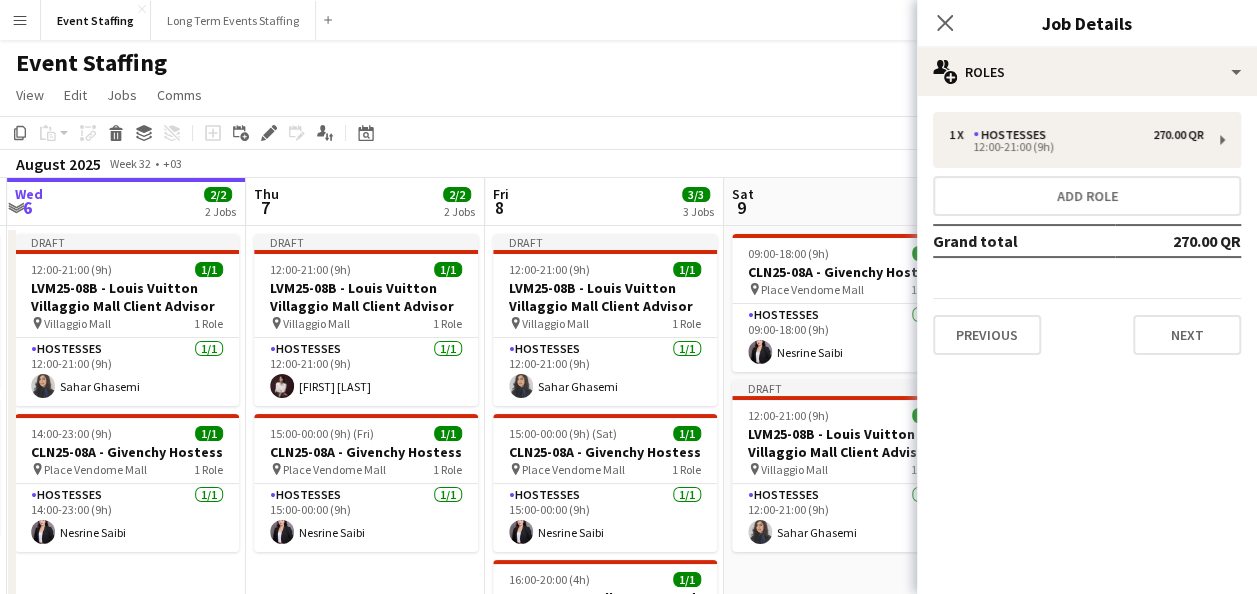 drag, startPoint x: 232, startPoint y: 359, endPoint x: 568, endPoint y: 360, distance: 336.0015 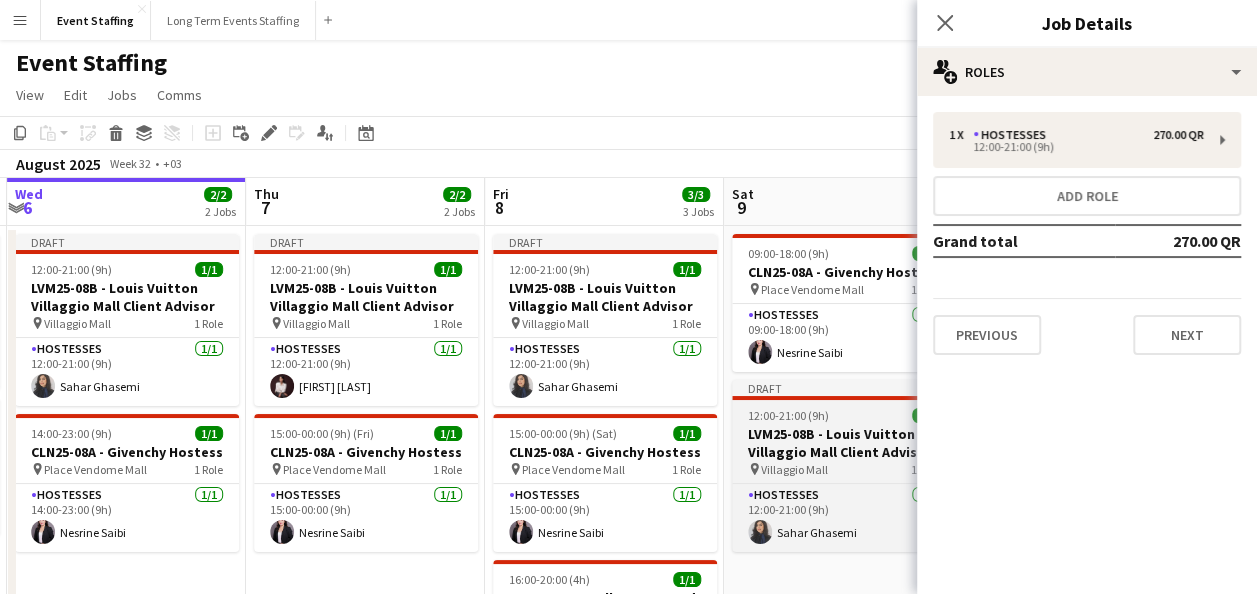 click on "LVM25-08B - Louis Vuitton Villaggio Mall Client Advisor" at bounding box center (844, 443) 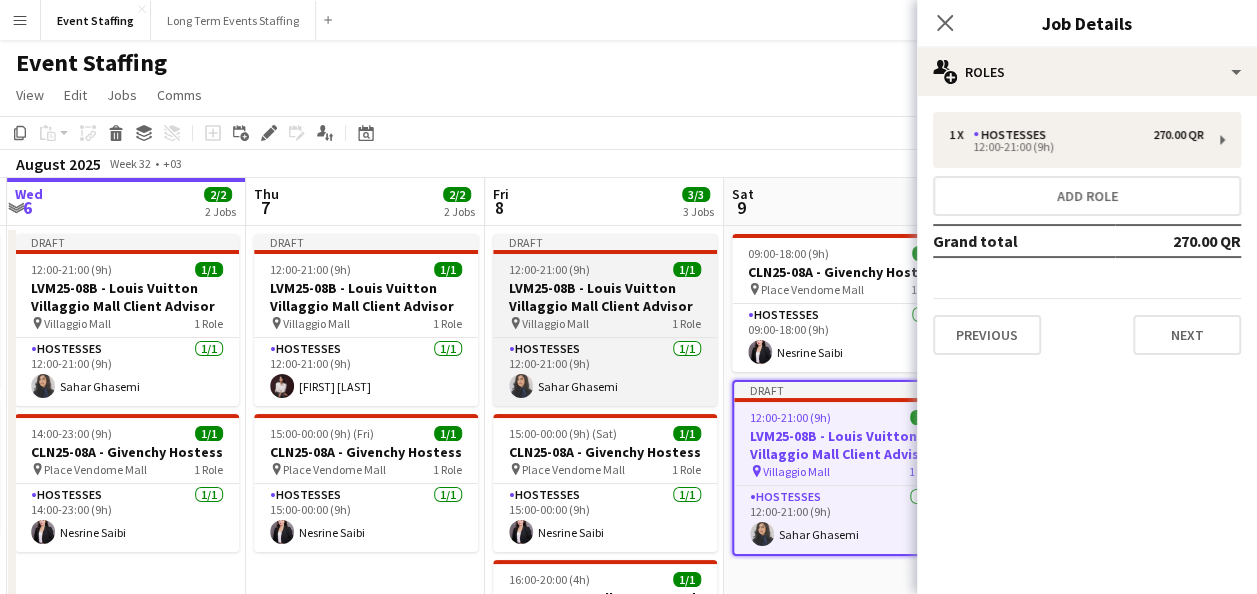 click on "LVM25-08B - Louis Vuitton Villaggio Mall Client Advisor" at bounding box center [605, 297] 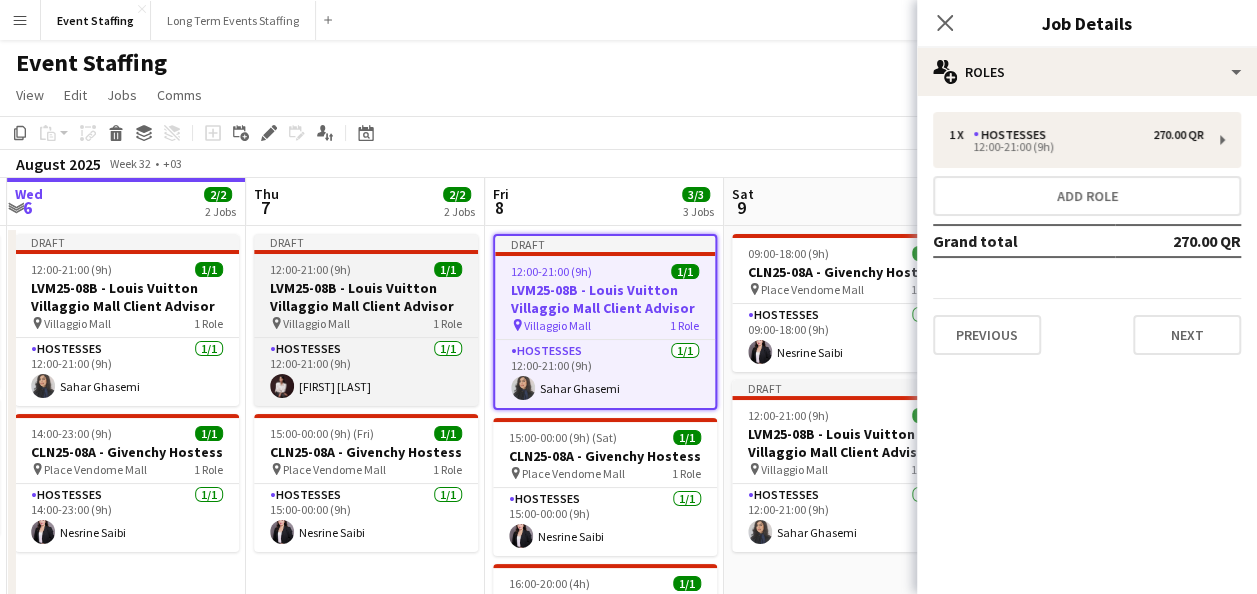 click on "LVM25-08B - Louis Vuitton Villaggio Mall Client Advisor" at bounding box center (366, 297) 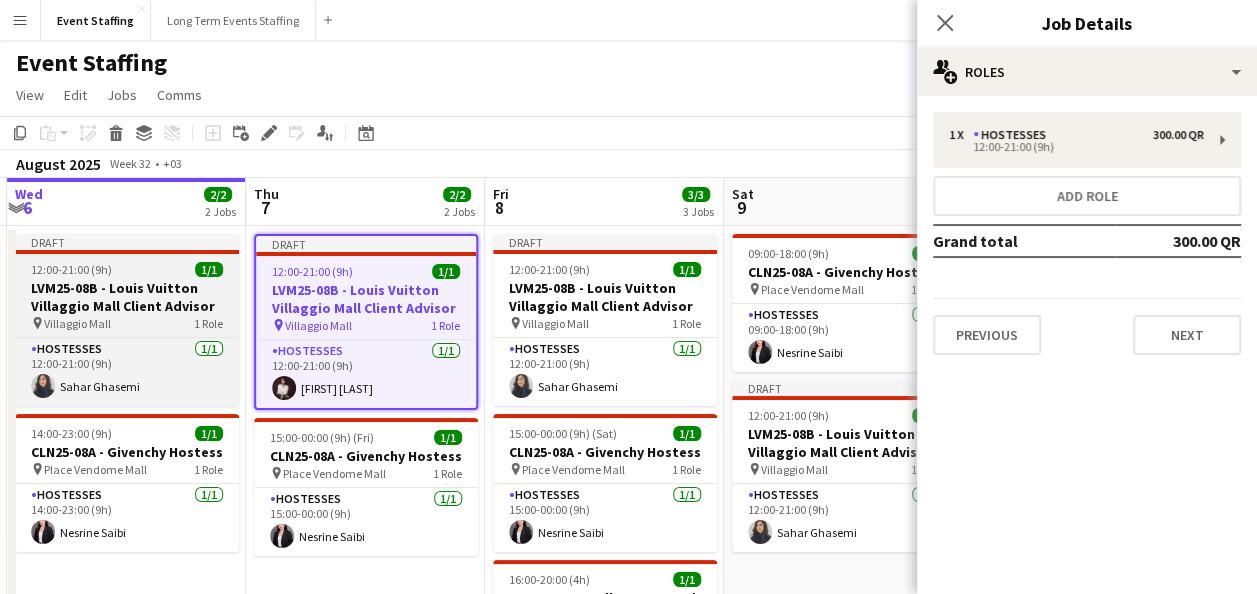 click on "LVM25-08B - Louis Vuitton Villaggio Mall Client Advisor" at bounding box center [127, 297] 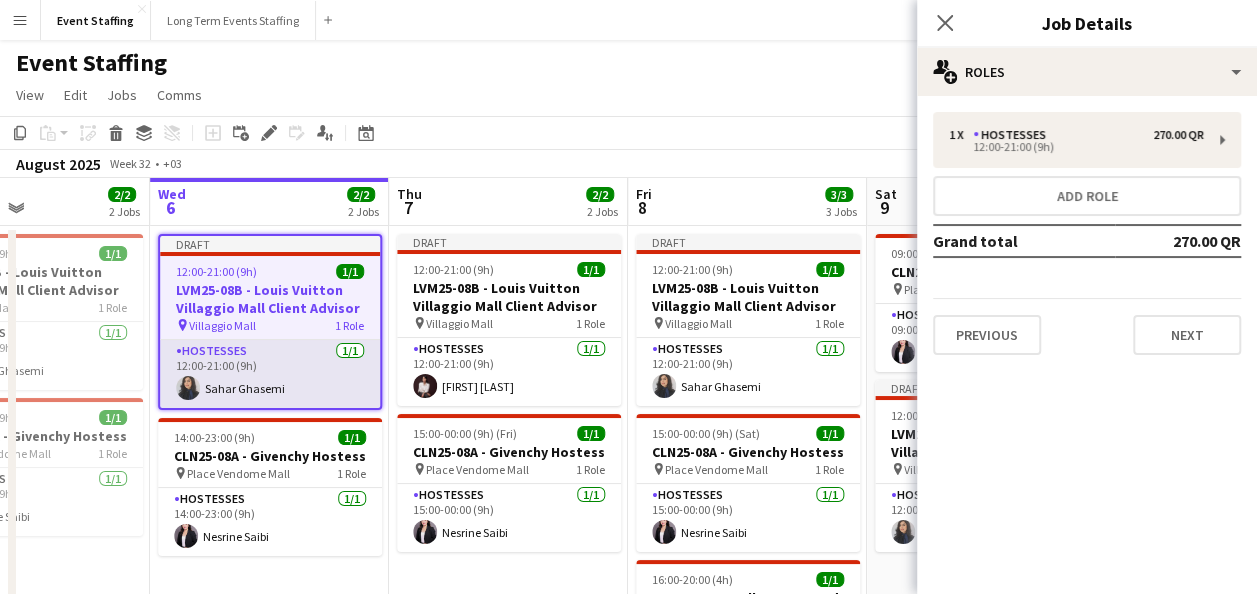 drag, startPoint x: 203, startPoint y: 360, endPoint x: 465, endPoint y: 382, distance: 262.92203 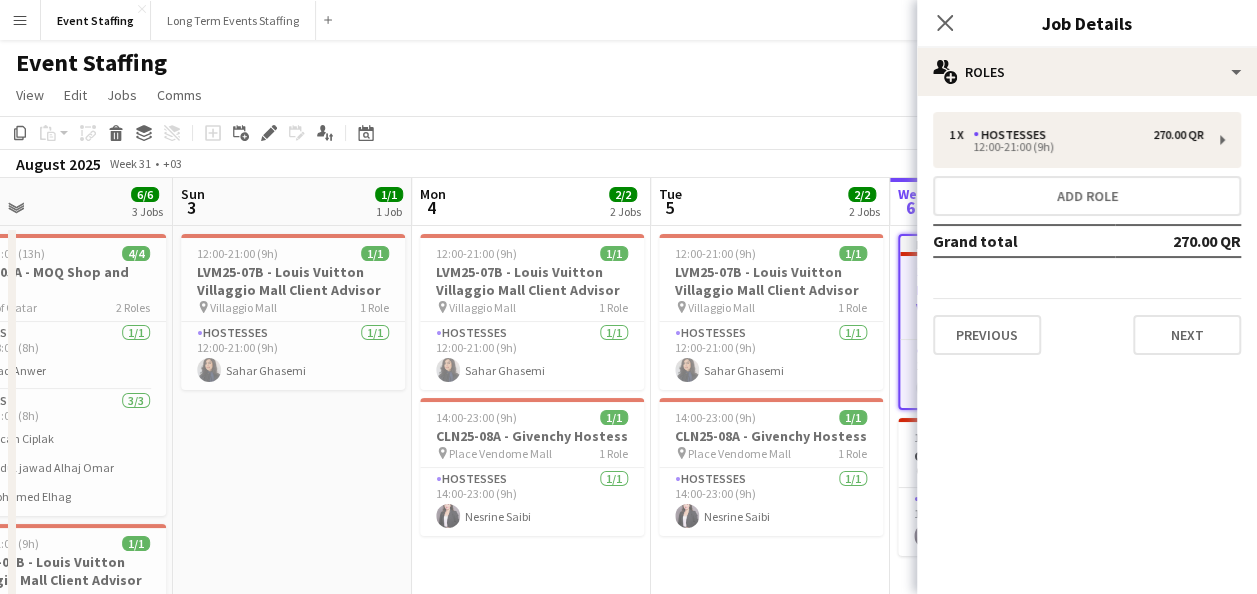 scroll, scrollTop: 0, scrollLeft: 505, axis: horizontal 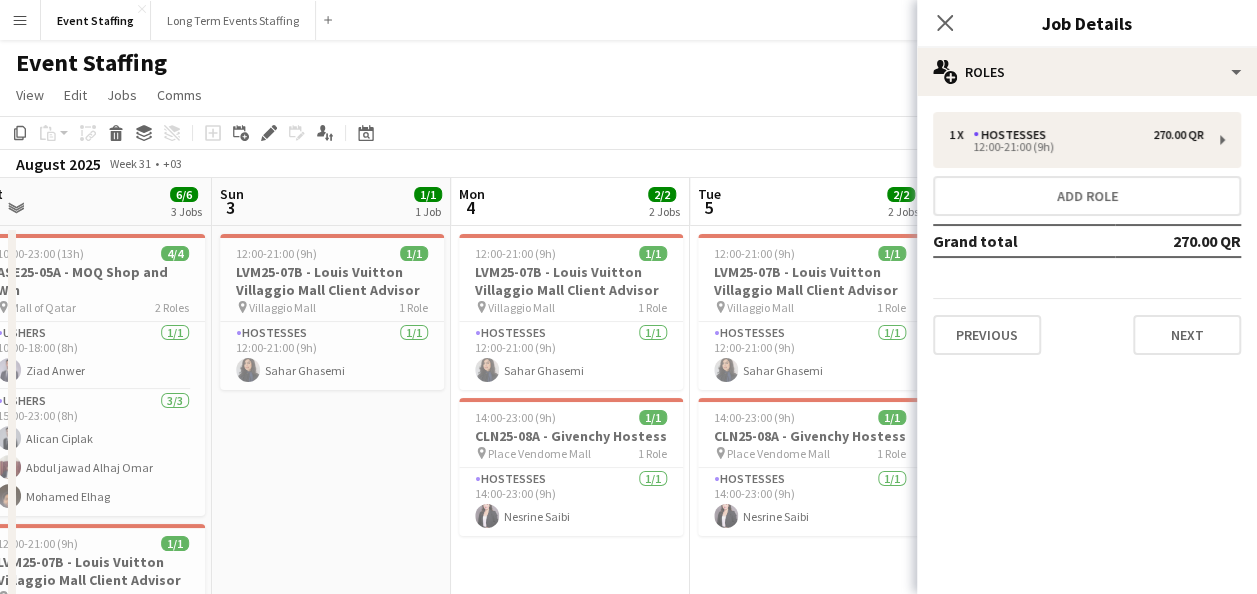 drag, startPoint x: 169, startPoint y: 376, endPoint x: 696, endPoint y: 390, distance: 527.1859 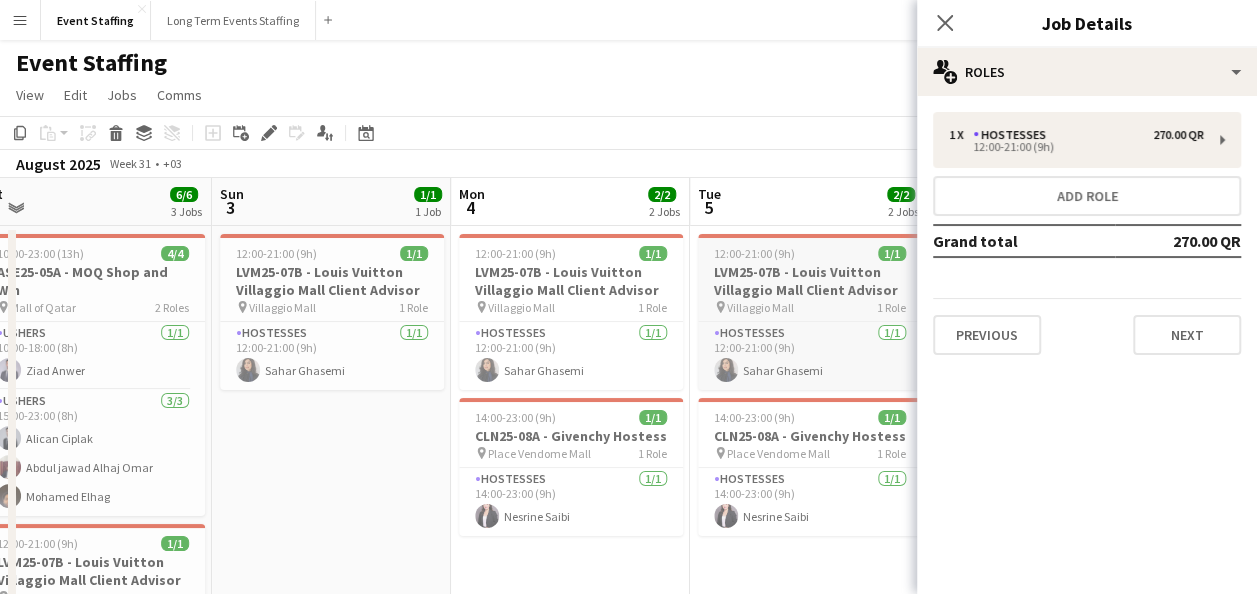 click on "pin
Villaggio Mall   1 Role" at bounding box center (810, 307) 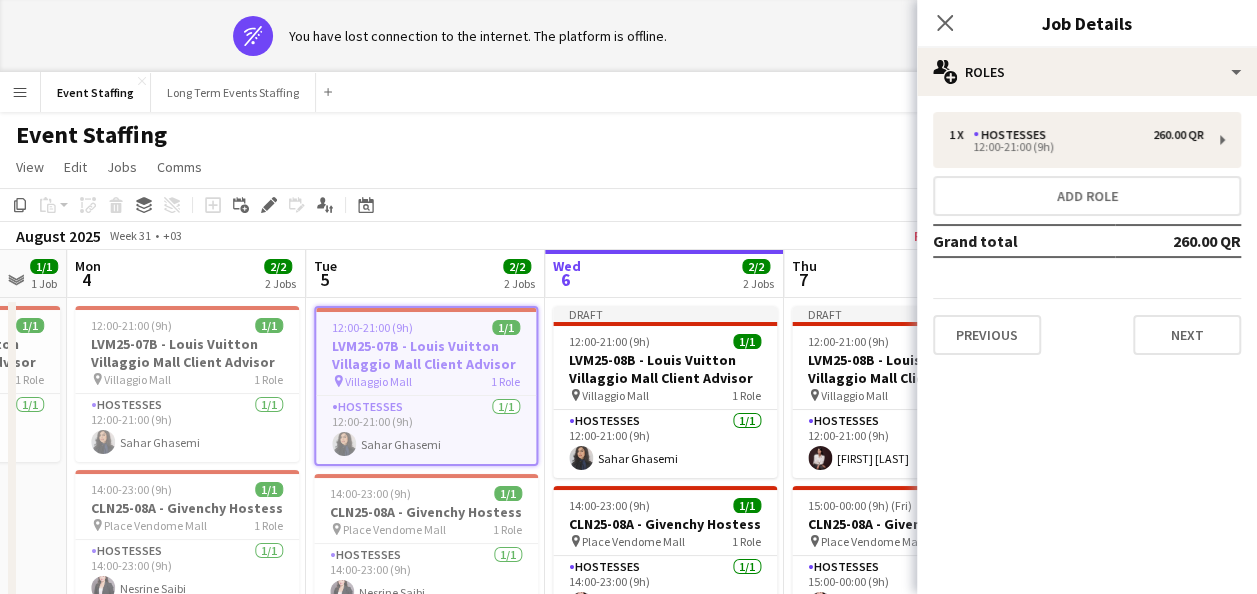 drag, startPoint x: 626, startPoint y: 406, endPoint x: 374, endPoint y: 376, distance: 253.77943 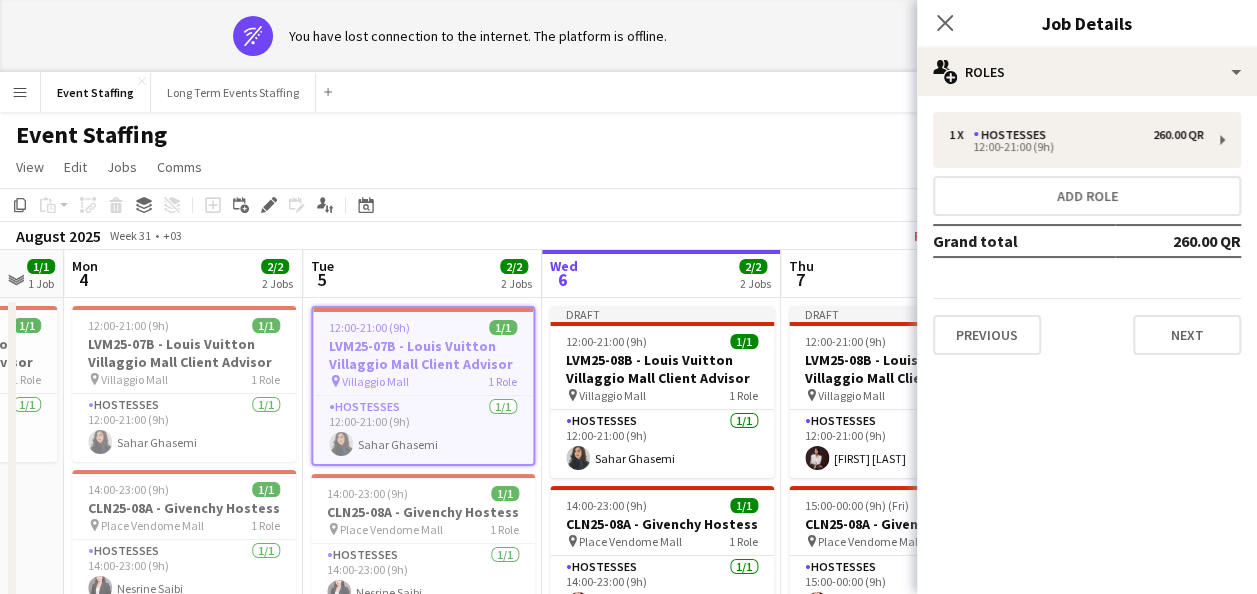 click on "View  Day view expanded Day view collapsed Month view Date picker Jump to today Expand Linked Jobs Collapse Linked Jobs  Edit  Copy Ctrl+C  Paste  Without Crew Ctrl+V With Crew Ctrl+Shift+V Paste as linked job  Group  Group Ungroup  Jobs  New Job Edit Job Delete Job New Linked Job Edit Linked Jobs Job fulfilment Promote Role Copy Role URL  Comms  Notify confirmed crew Create chat" 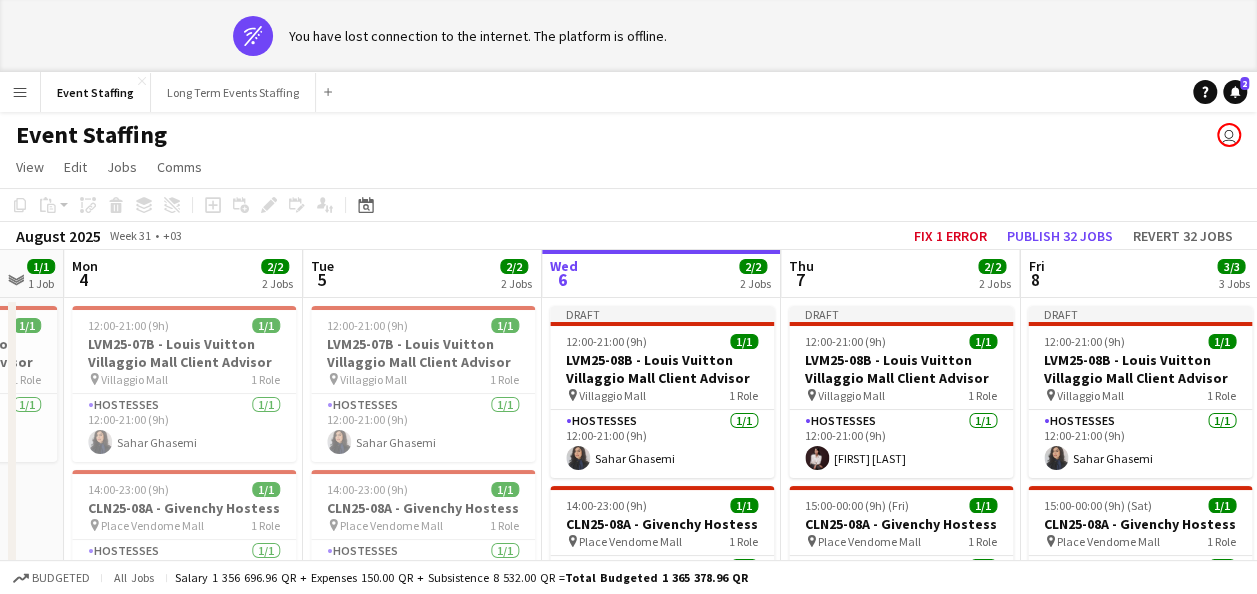 click on "View  Day view expanded Day view collapsed Month view Date picker Jump to today Expand Linked Jobs Collapse Linked Jobs  Edit  Copy Ctrl+C  Paste  Without Crew Ctrl+V With Crew Ctrl+Shift+V Paste as linked job  Group  Group Ungroup  Jobs  New Job Edit Job Delete Job New Linked Job Edit Linked Jobs Job fulfilment Promote Role Copy Role URL  Comms  Notify confirmed crew Create chat" 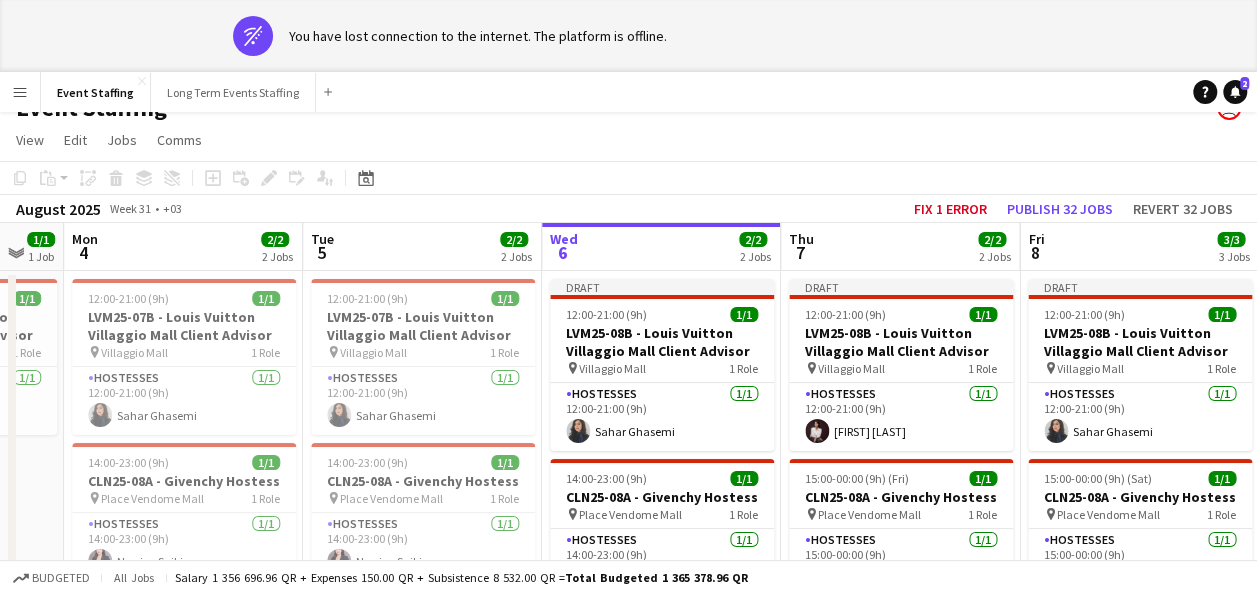 scroll, scrollTop: 0, scrollLeft: 0, axis: both 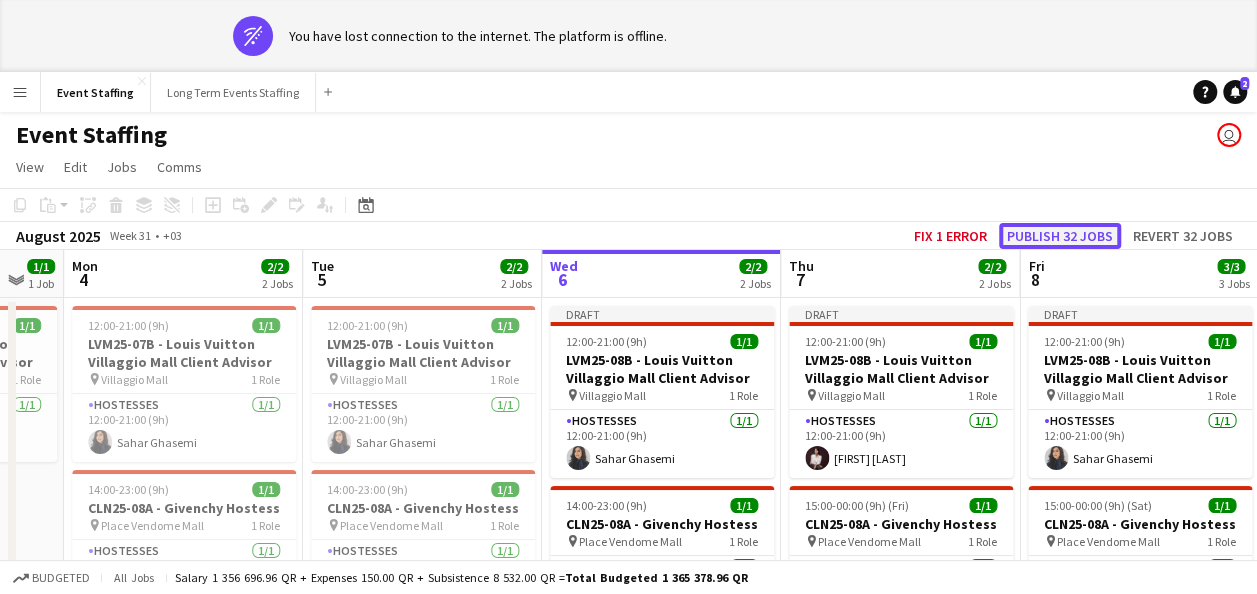 click on "Publish 32 jobs" 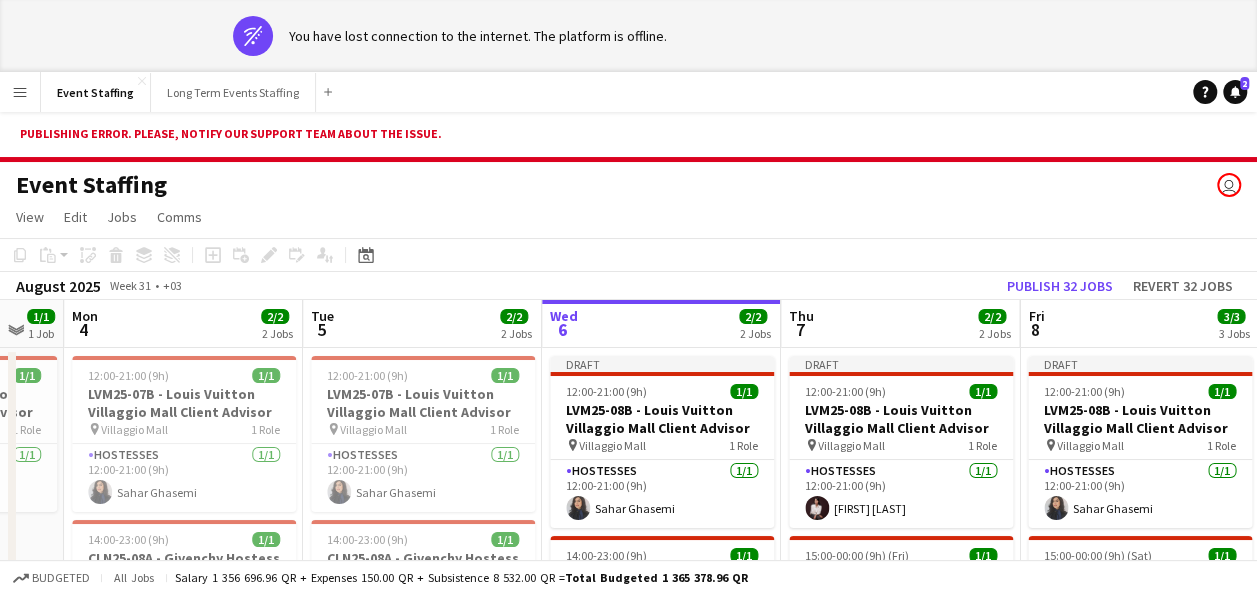 click on "View  Day view expanded Day view collapsed Month view Date picker Jump to today Expand Linked Jobs Collapse Linked Jobs  Edit  Copy Ctrl+C  Paste  Without Crew Ctrl+V With Crew Ctrl+Shift+V Paste as linked job  Group  Group Ungroup  Jobs  New Job Edit Job Delete Job New Linked Job Edit Linked Jobs Job fulfilment Promote Role Copy Role URL  Comms  Notify confirmed crew Create chat" 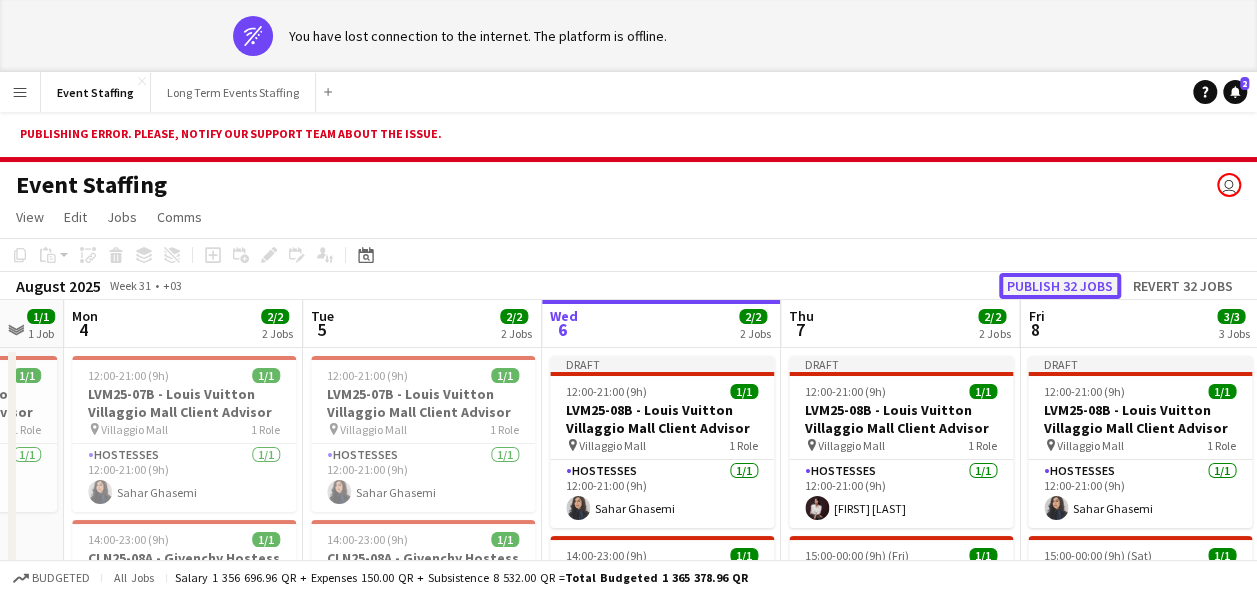 click on "Publish 32 jobs" 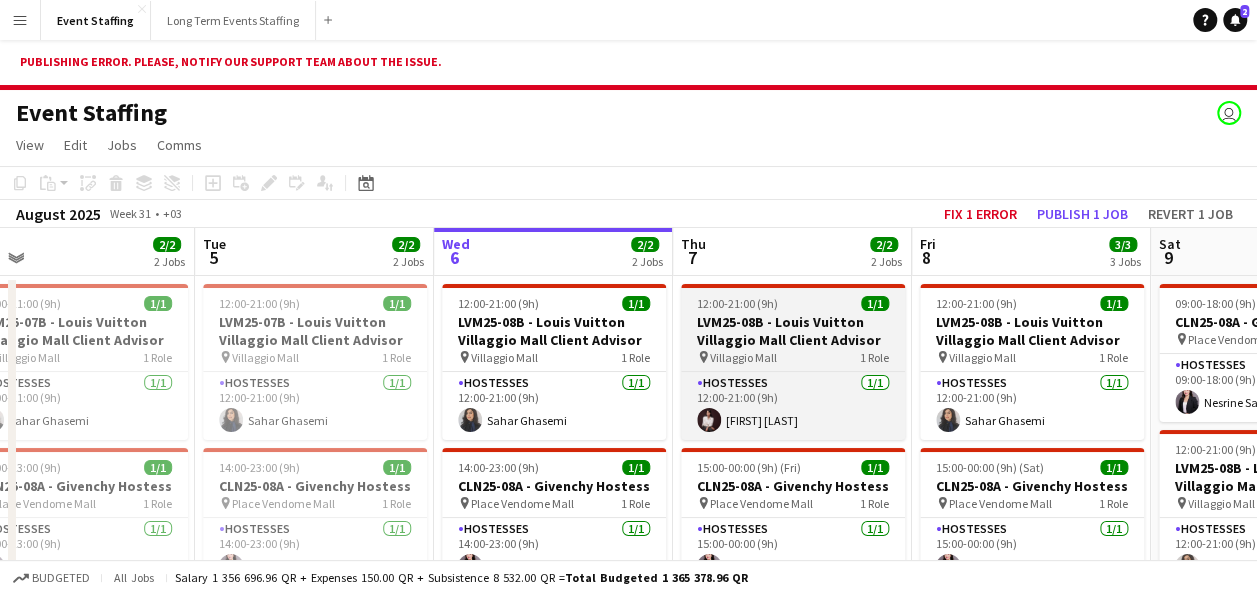 scroll, scrollTop: 0, scrollLeft: 532, axis: horizontal 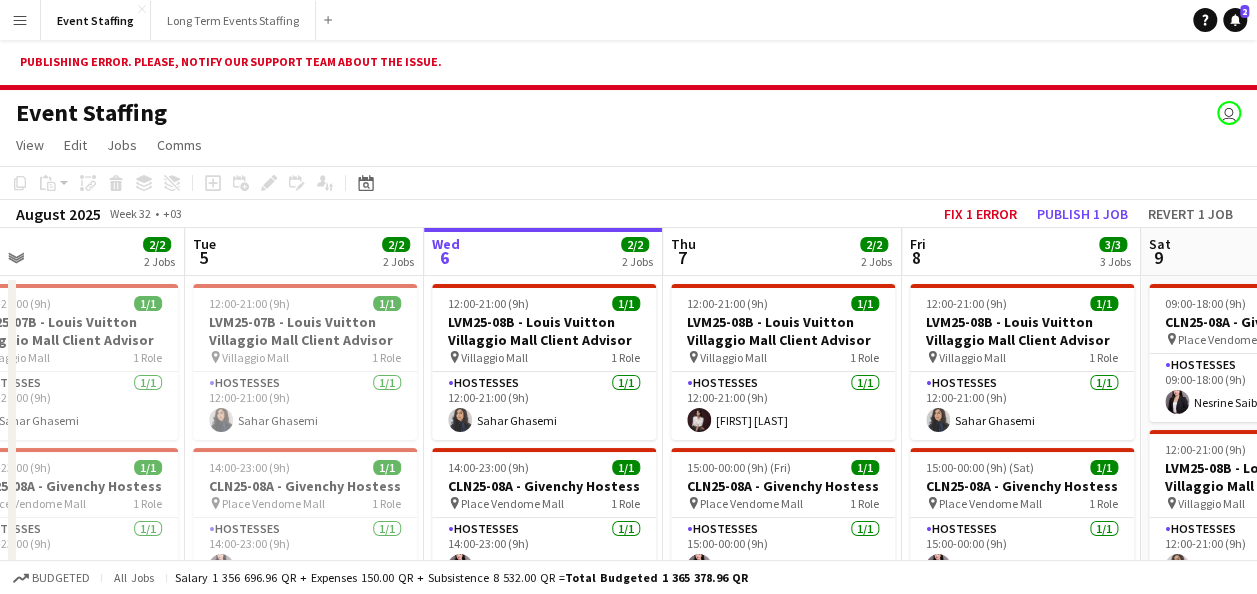 click on "View  Day view expanded Day view collapsed Month view Date picker Jump to today Expand Linked Jobs Collapse Linked Jobs  Edit  Copy Ctrl+C  Paste  Without Crew Ctrl+V With Crew Ctrl+Shift+V Paste as linked job  Group  Group Ungroup  Jobs  New Job Edit Job Delete Job New Linked Job Edit Linked Jobs Job fulfilment Promote Role Copy Role URL  Comms  Notify confirmed crew Create chat" 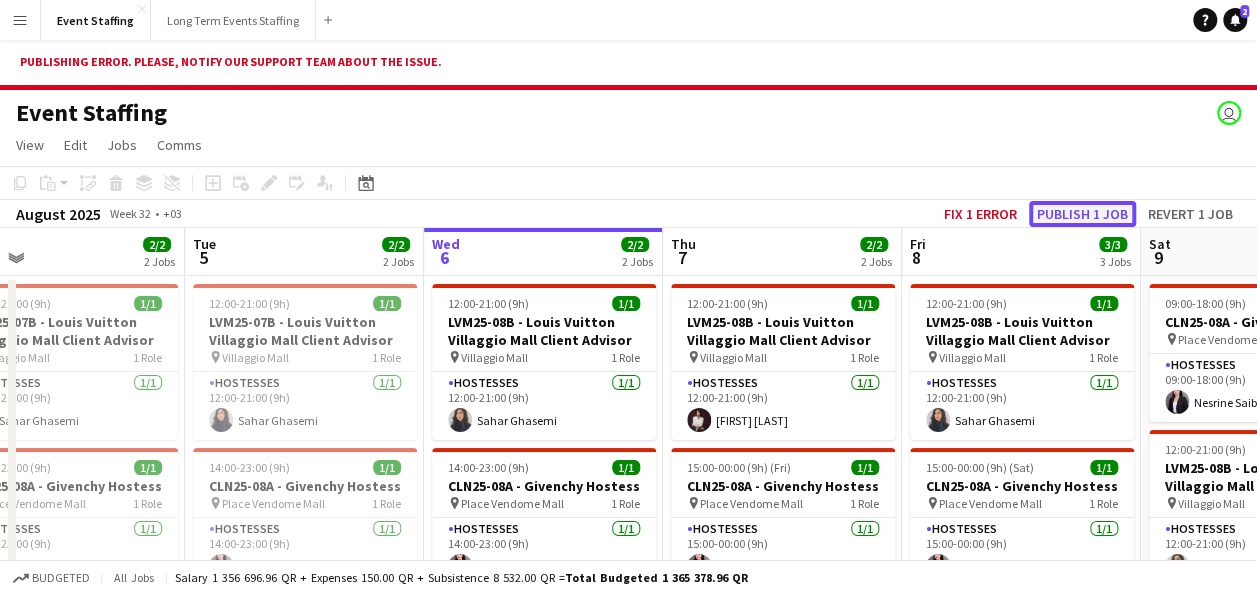 click on "Publish 1 job" 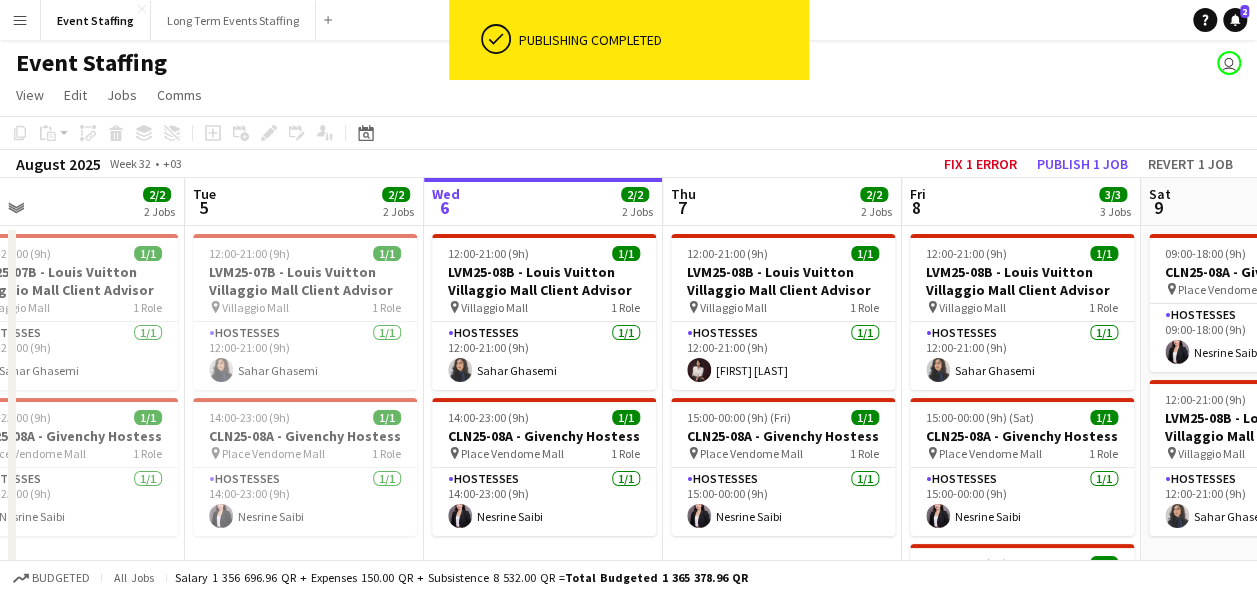 click on "Copy
Paste
Paste   Ctrl+V Paste with crew  Ctrl+Shift+V
Paste linked Job
Delete
Group
Ungroup
Add job
Add linked Job
Edit
Edit linked Job
Applicants
Date picker
AUG 2025 AUG 2025 Monday M Tuesday T Wednesday W Thursday T Friday F Saturday S Sunday S  AUG   1   2   3   4   5   6   7   8   9   10   11   12   13   14   15   16   17   18   19   20   21   22   23   24   25   26   27   28   29   30   31
Comparison range
Comparison range
Today" 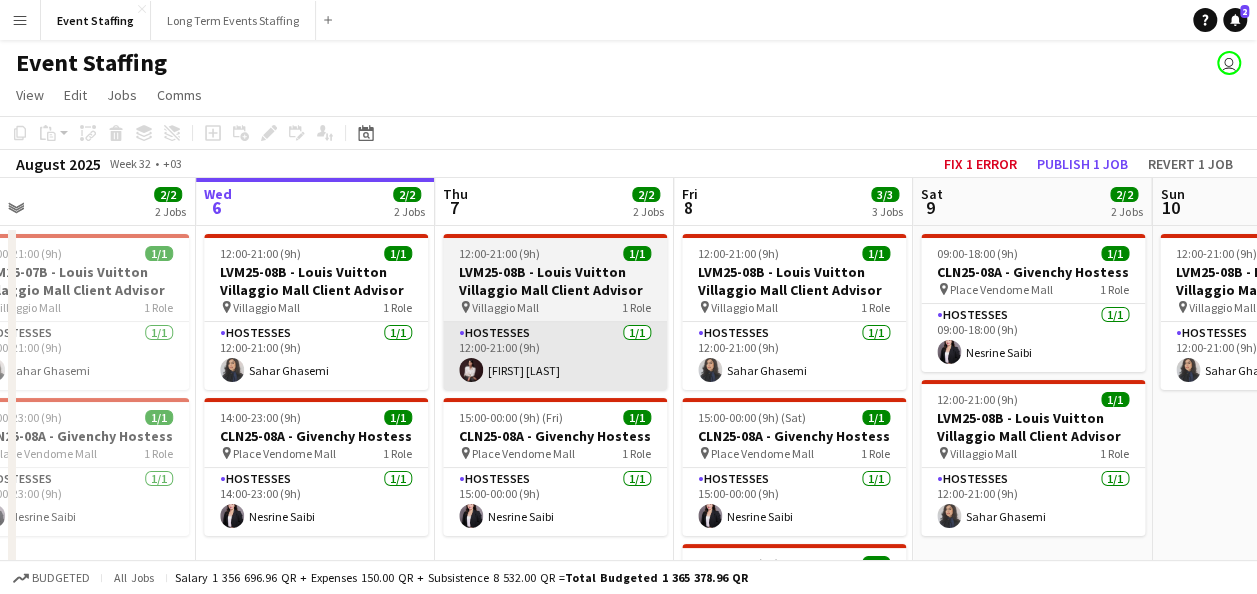 scroll, scrollTop: 0, scrollLeft: 760, axis: horizontal 